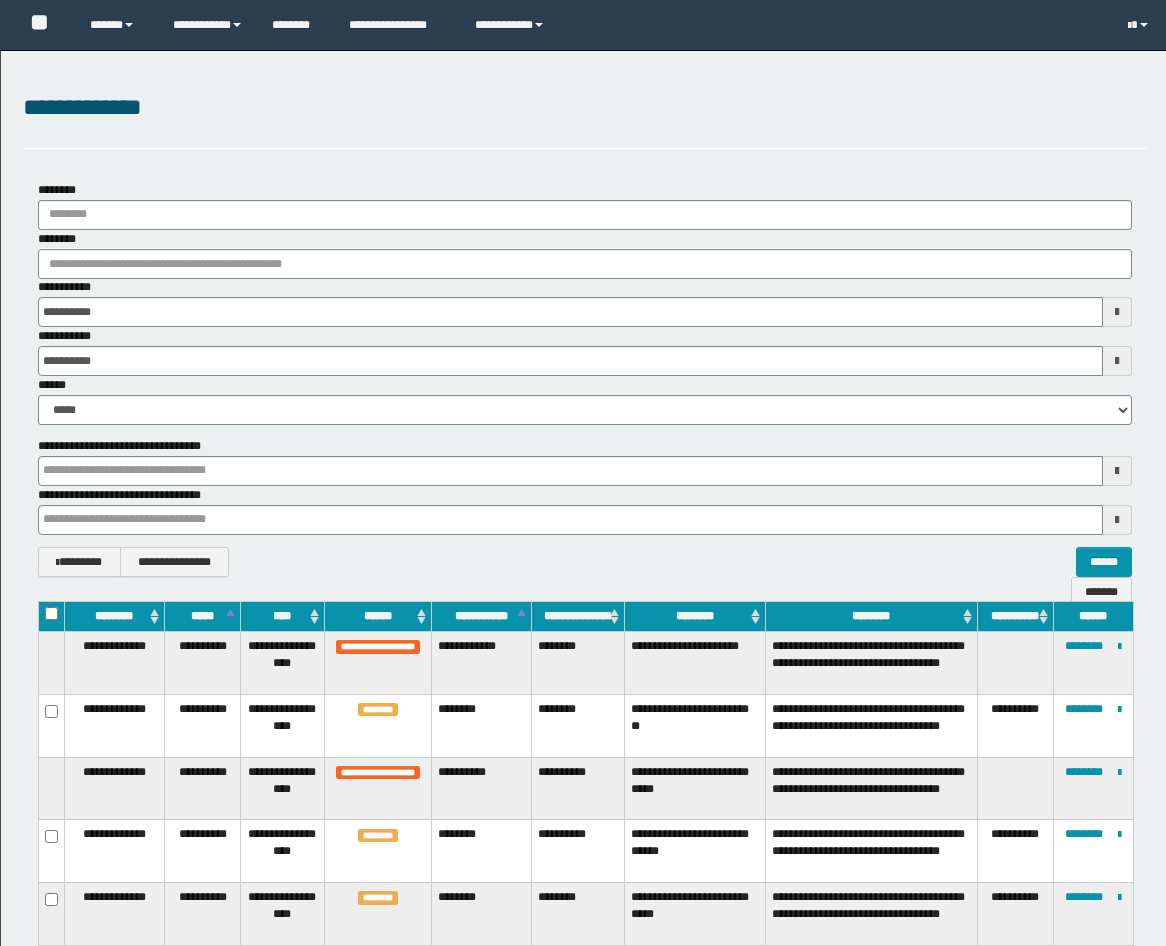 scroll, scrollTop: 1047, scrollLeft: 0, axis: vertical 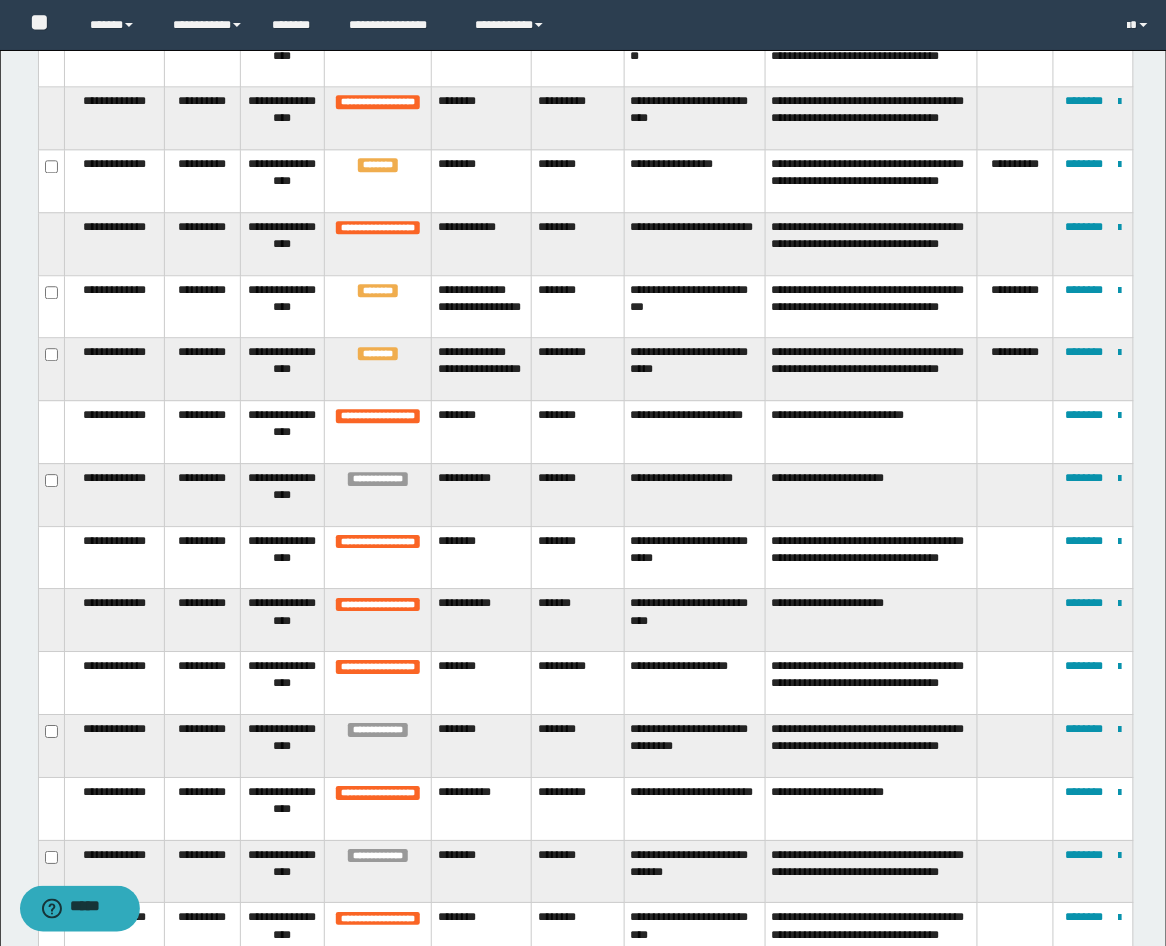 click at bounding box center (1015, 494) 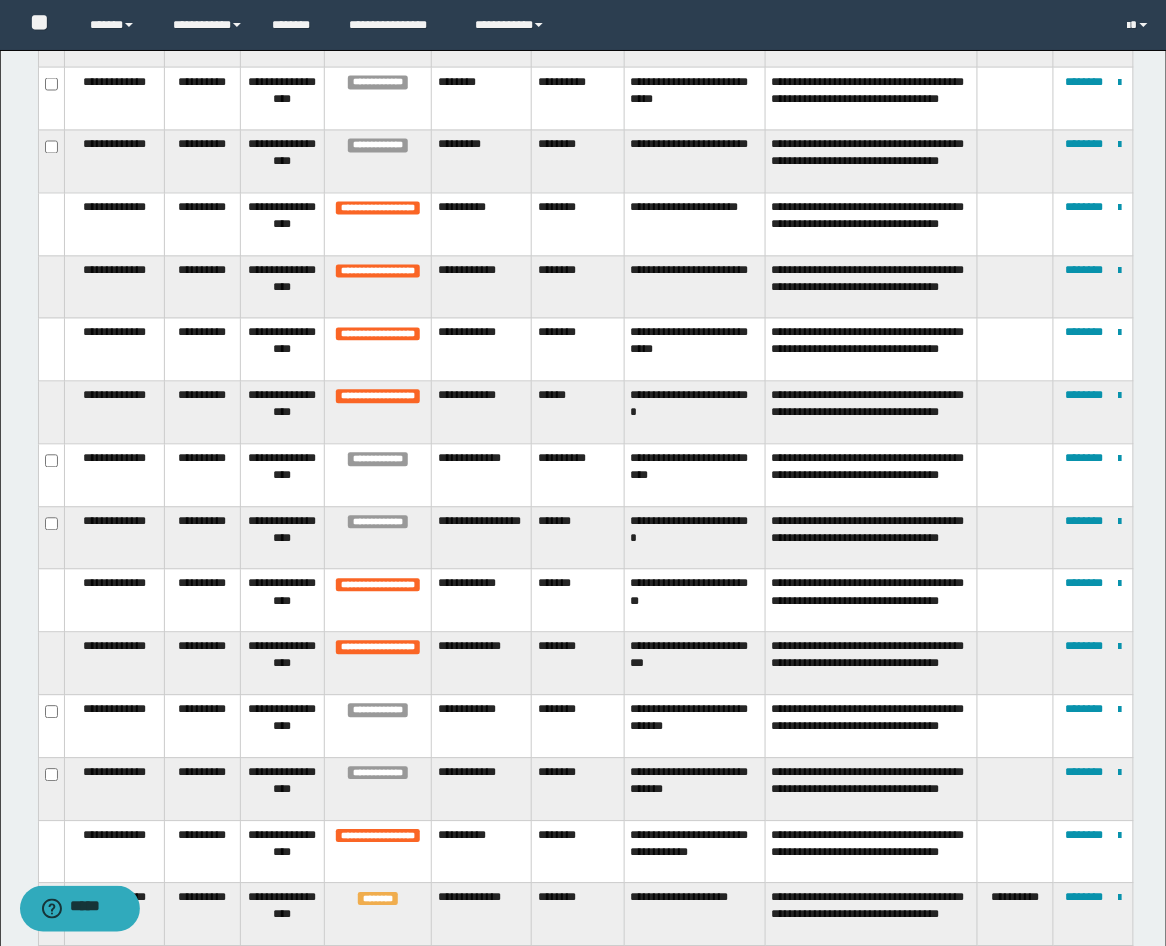 scroll, scrollTop: 2528, scrollLeft: 0, axis: vertical 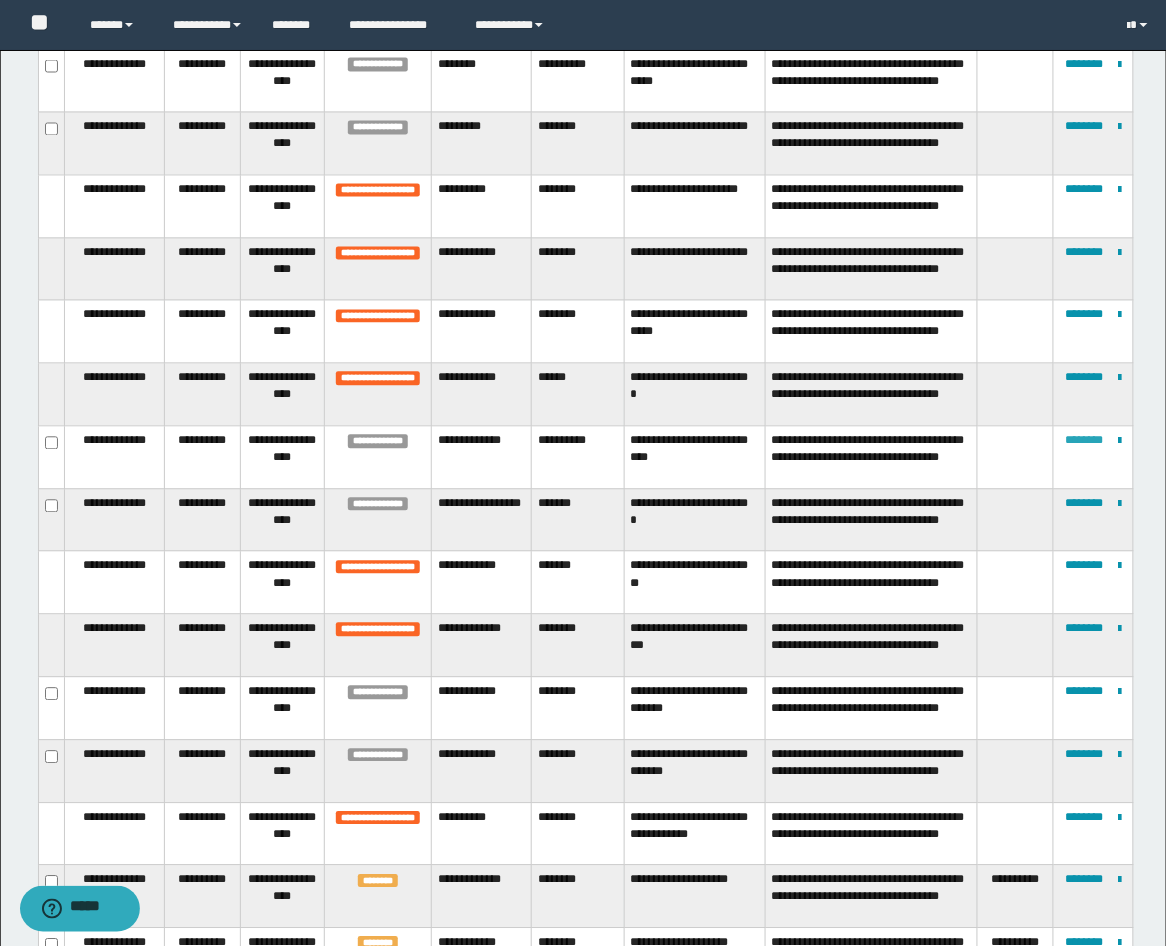 click on "********" at bounding box center [1084, 441] 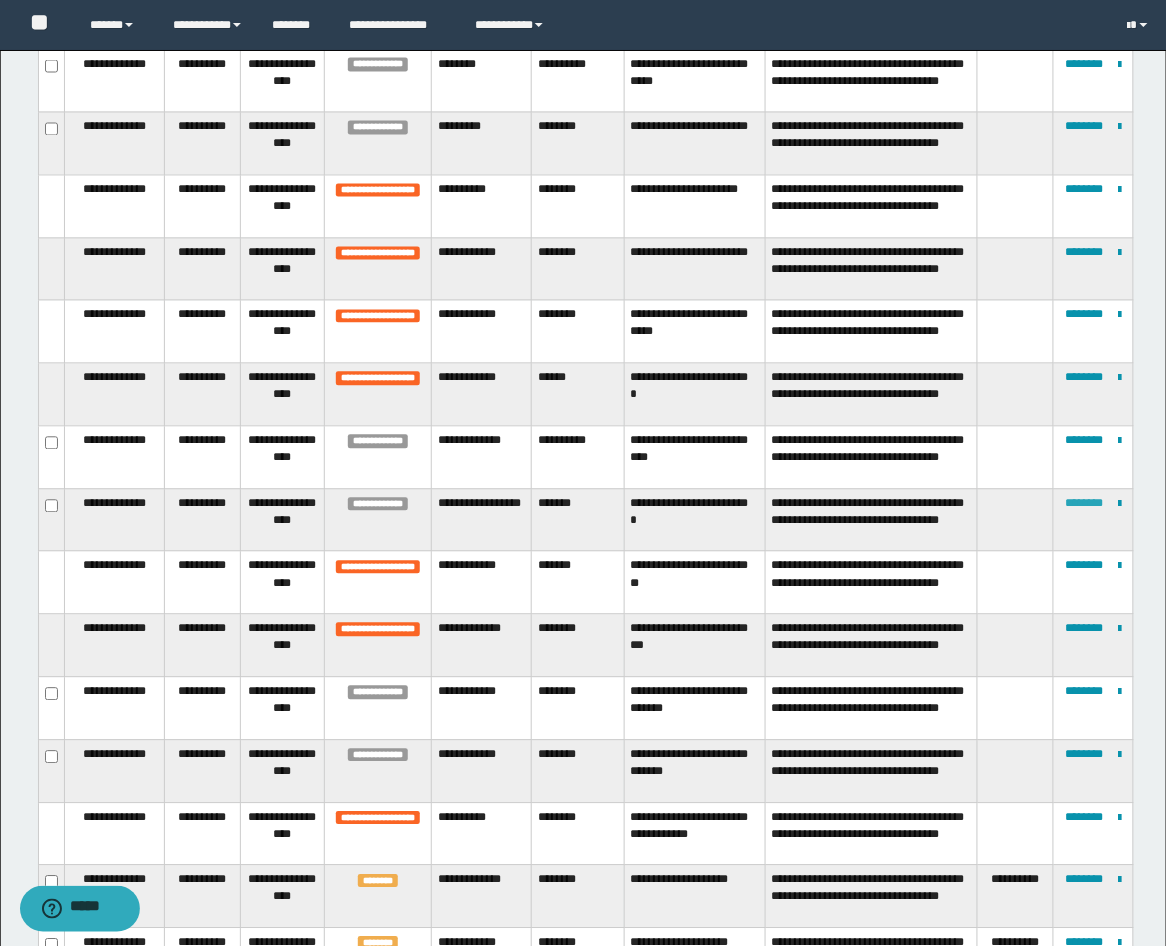 click on "********" at bounding box center [1084, 504] 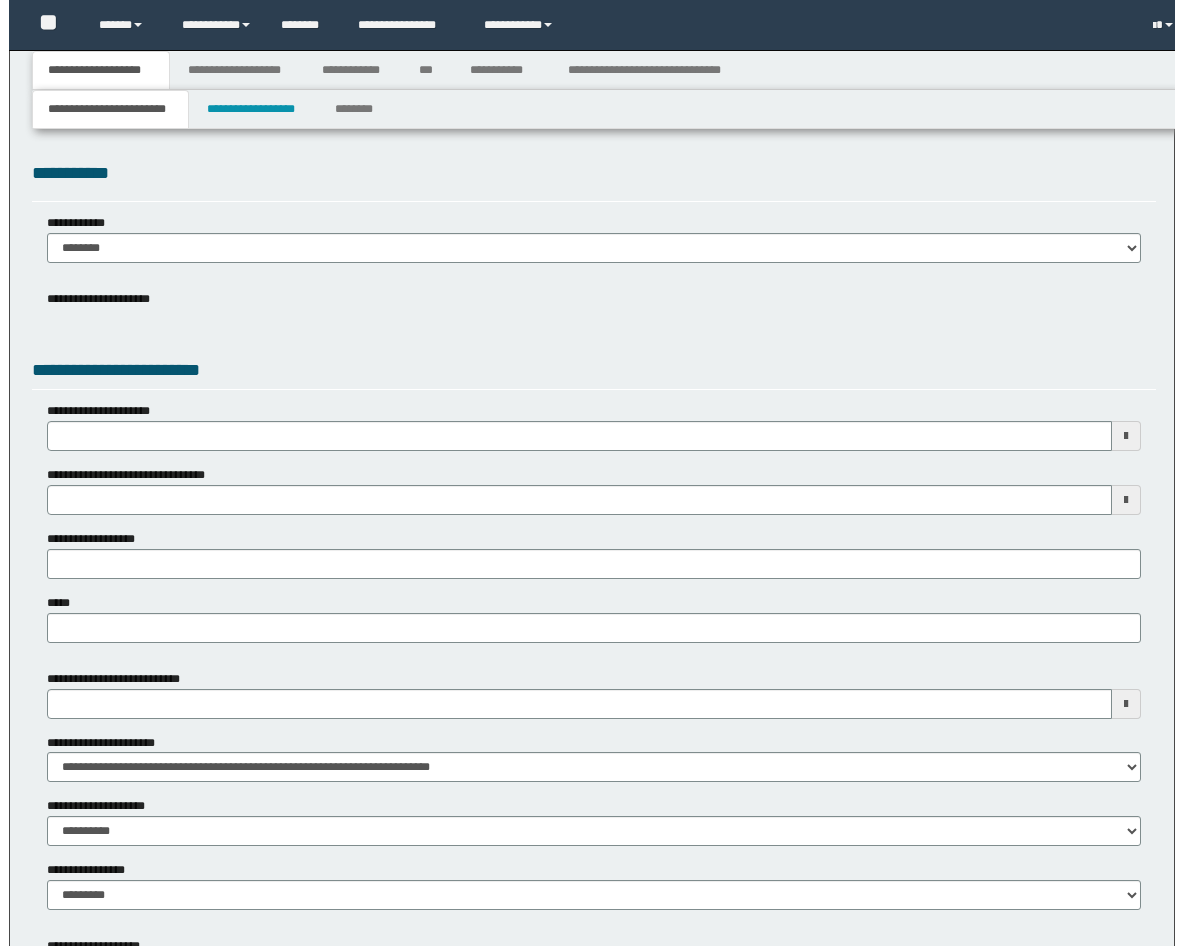 scroll, scrollTop: 0, scrollLeft: 0, axis: both 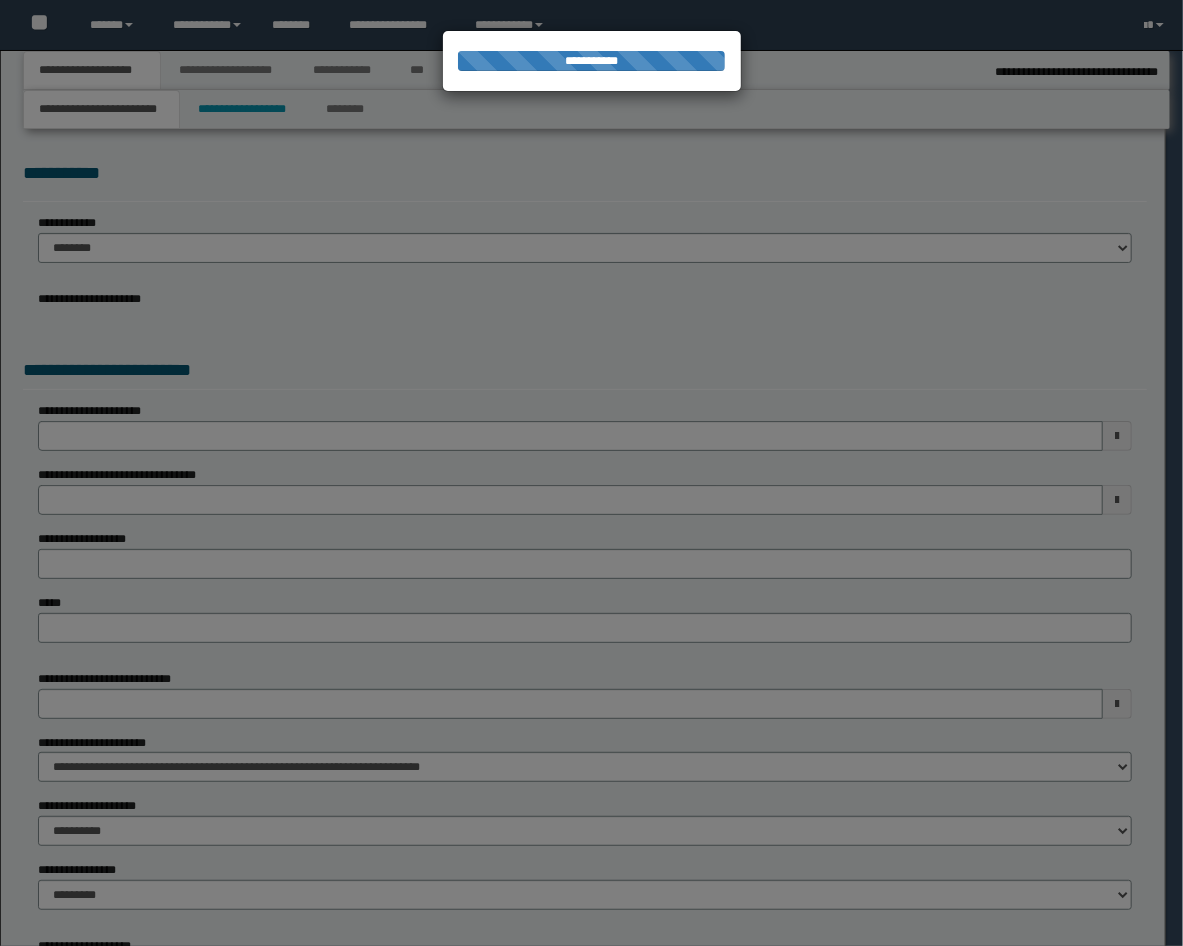 select on "**" 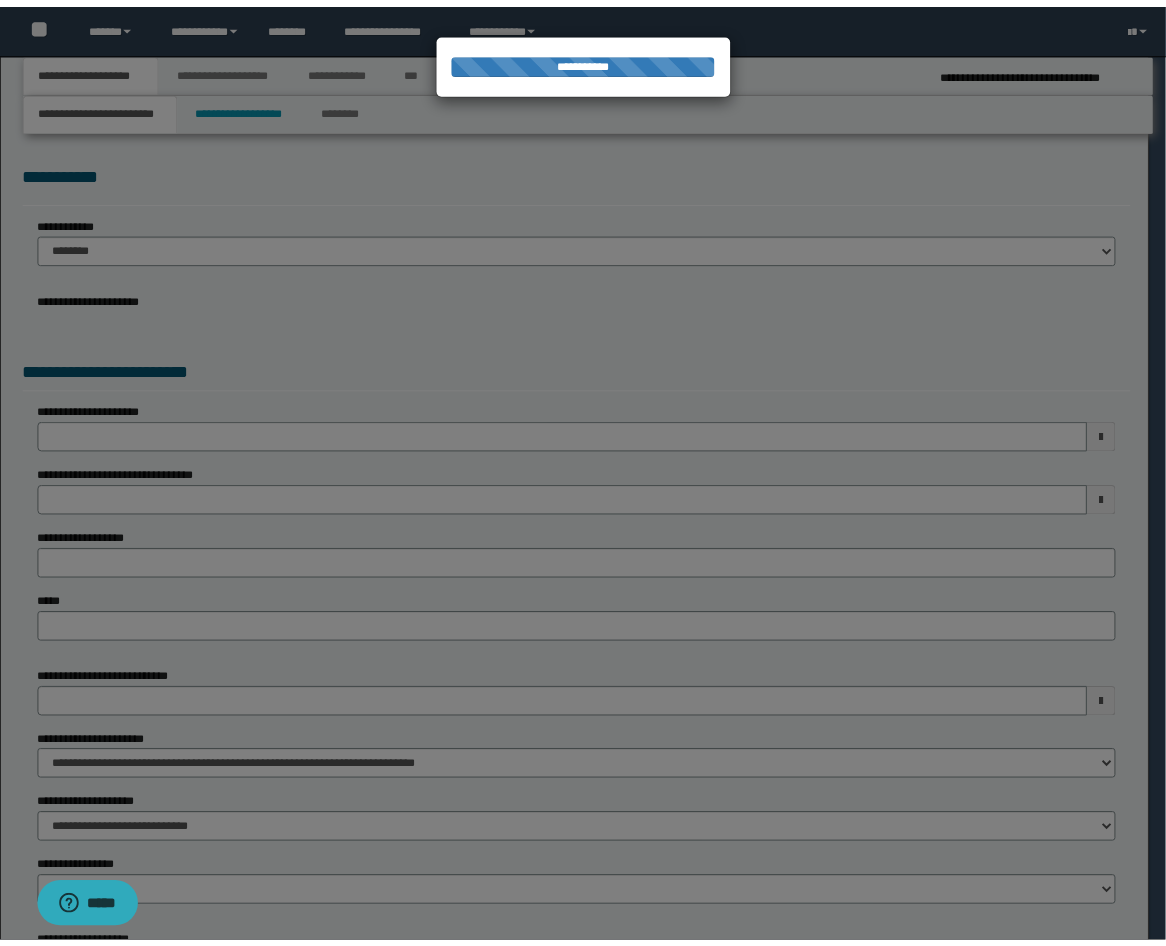 scroll, scrollTop: 0, scrollLeft: 0, axis: both 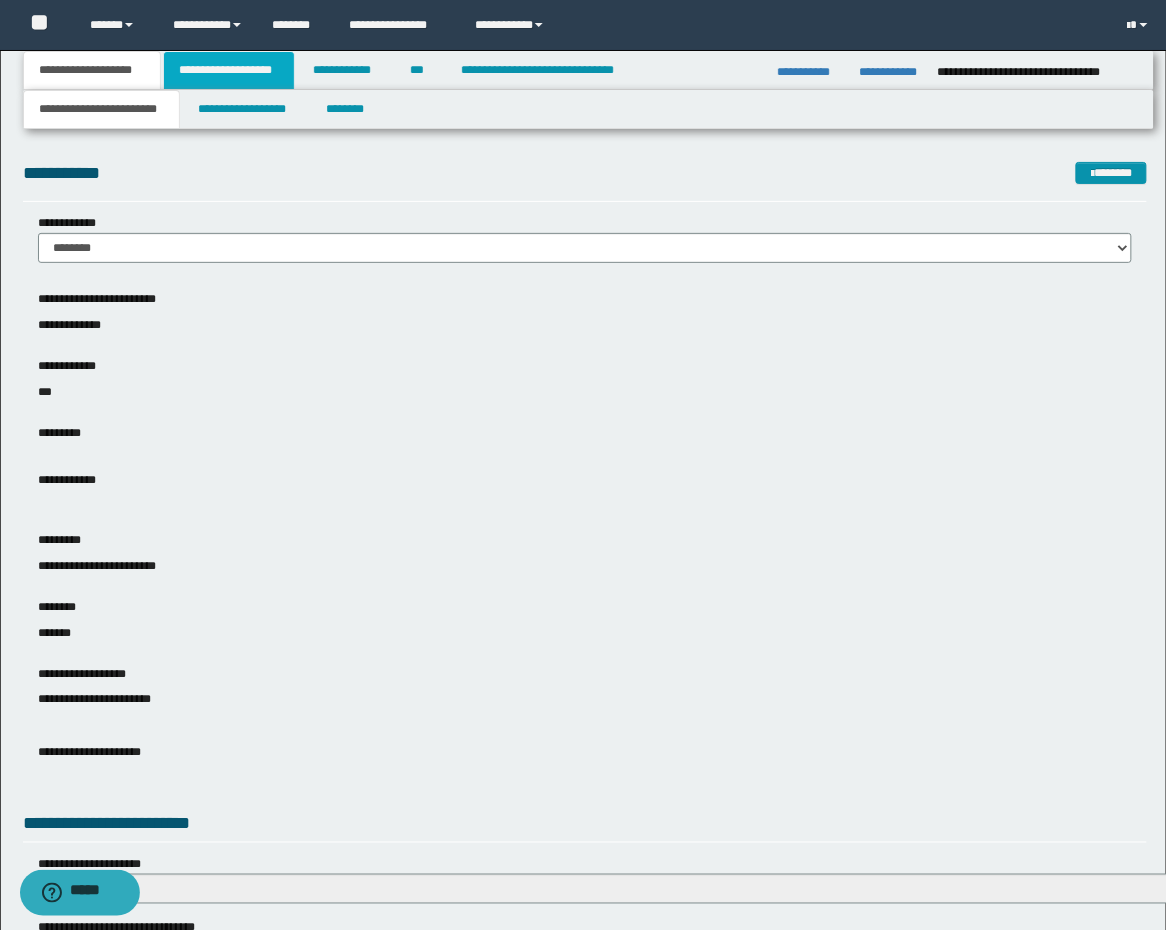 click on "**********" at bounding box center [229, 70] 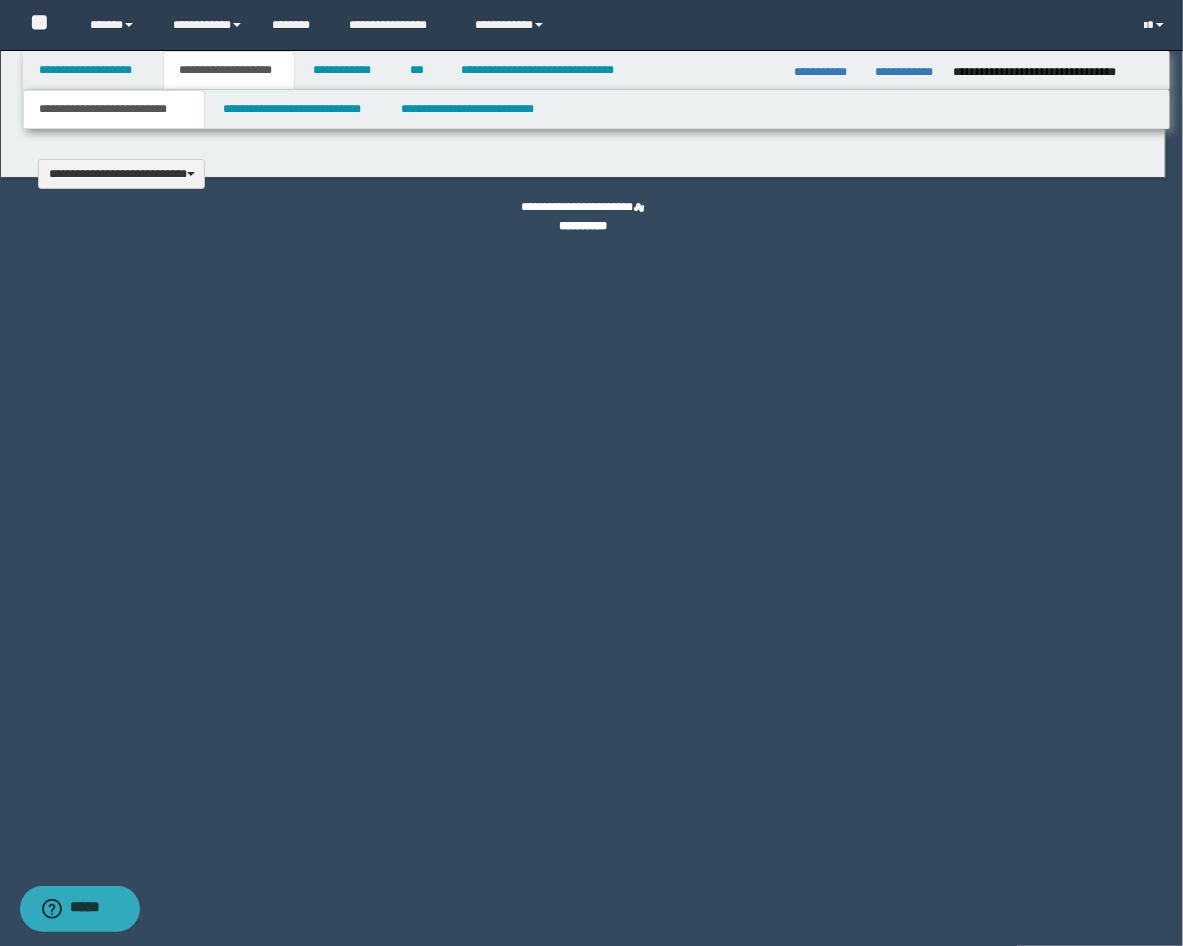 type 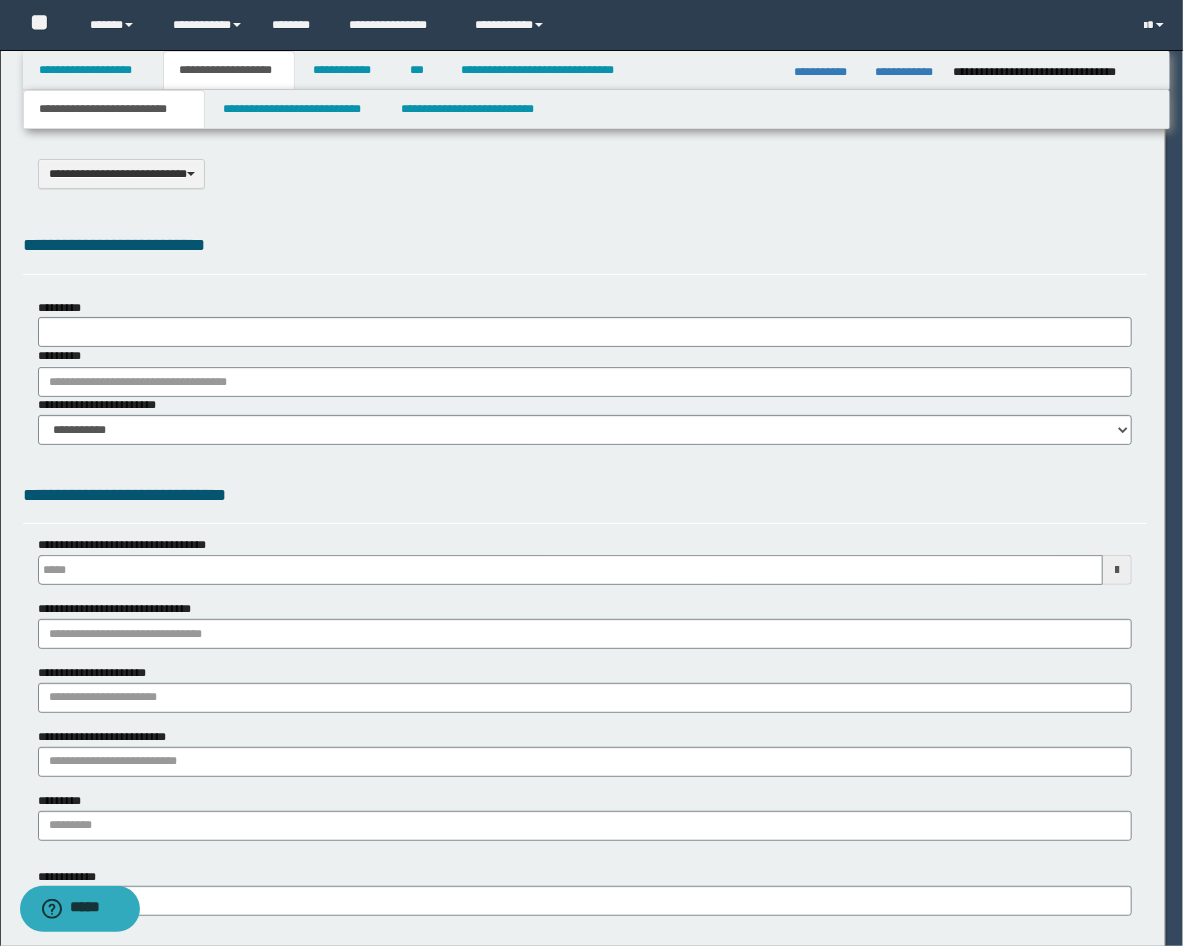 type on "**********" 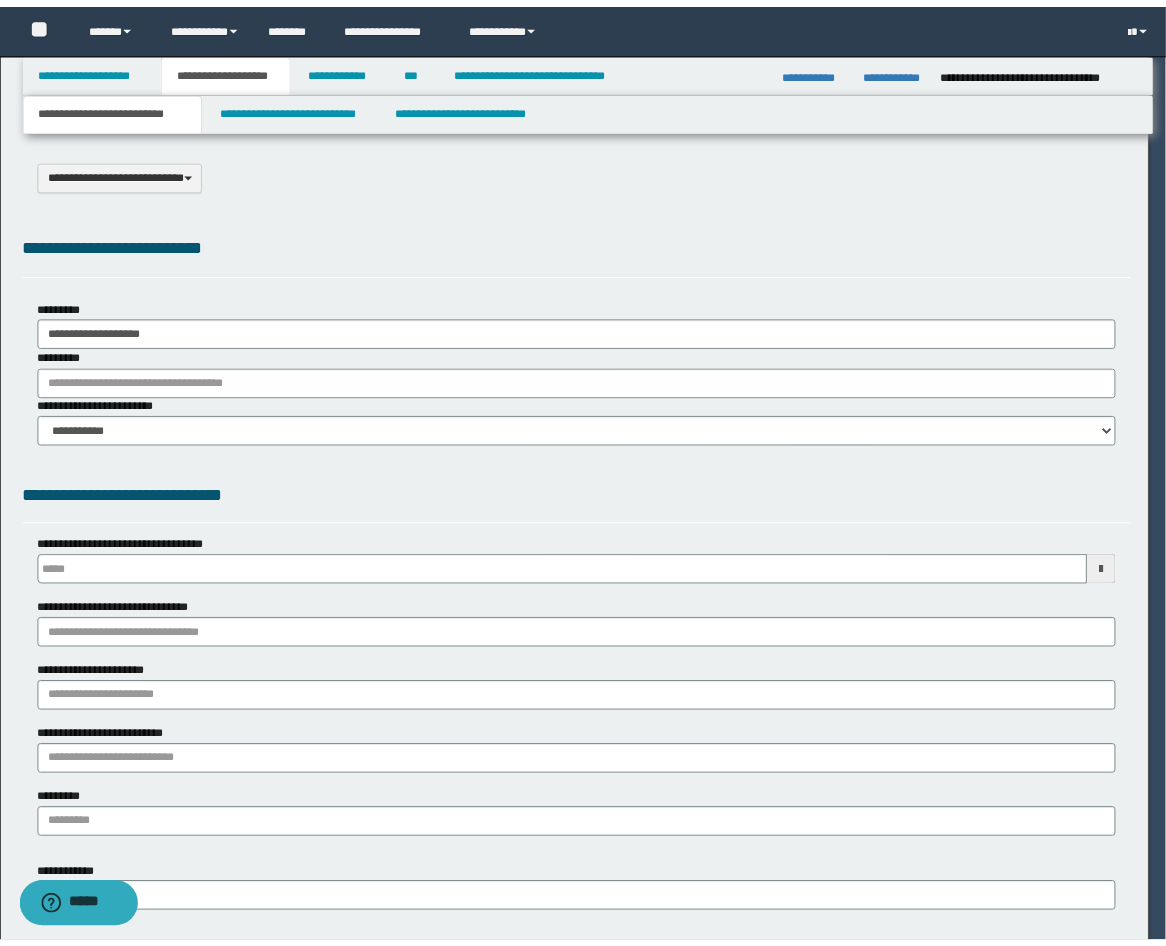 scroll, scrollTop: 0, scrollLeft: 0, axis: both 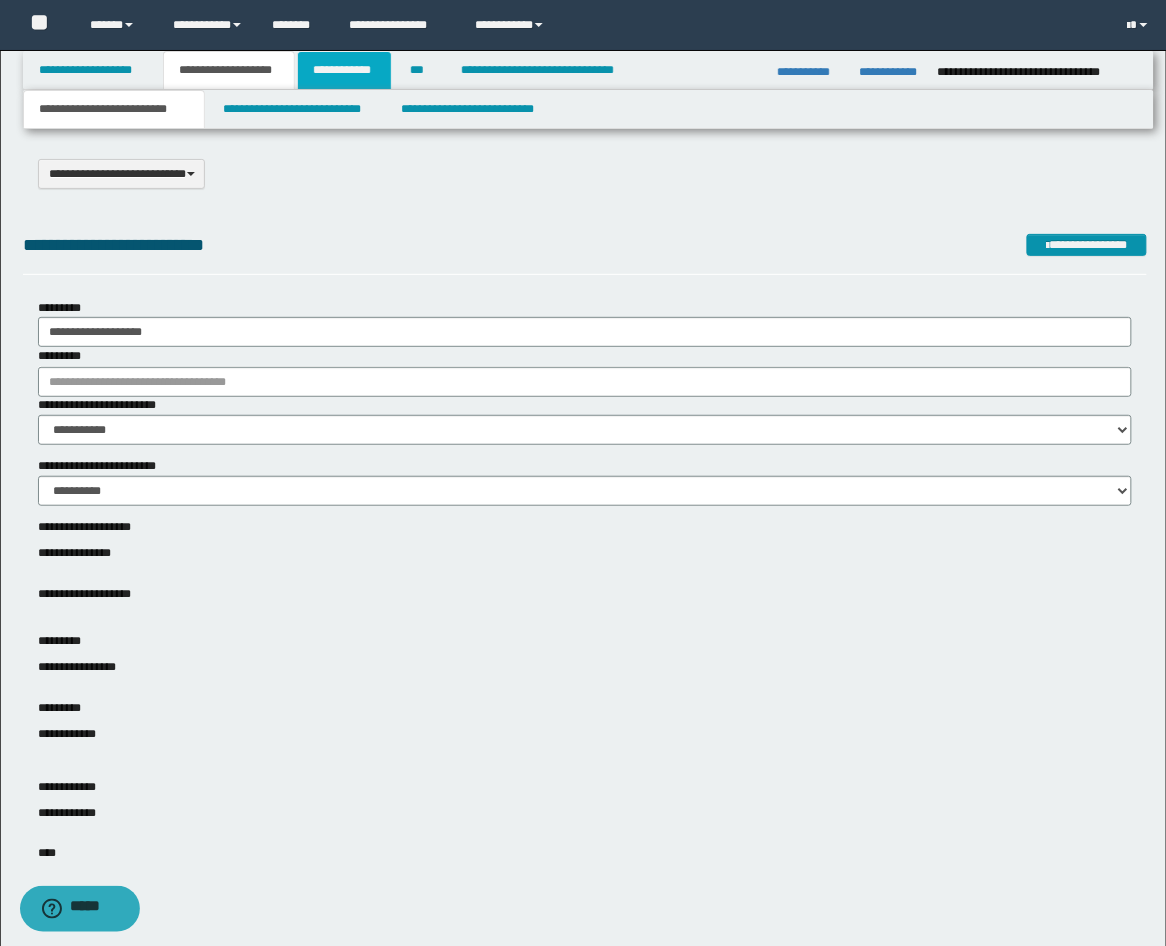 click on "**********" at bounding box center [344, 70] 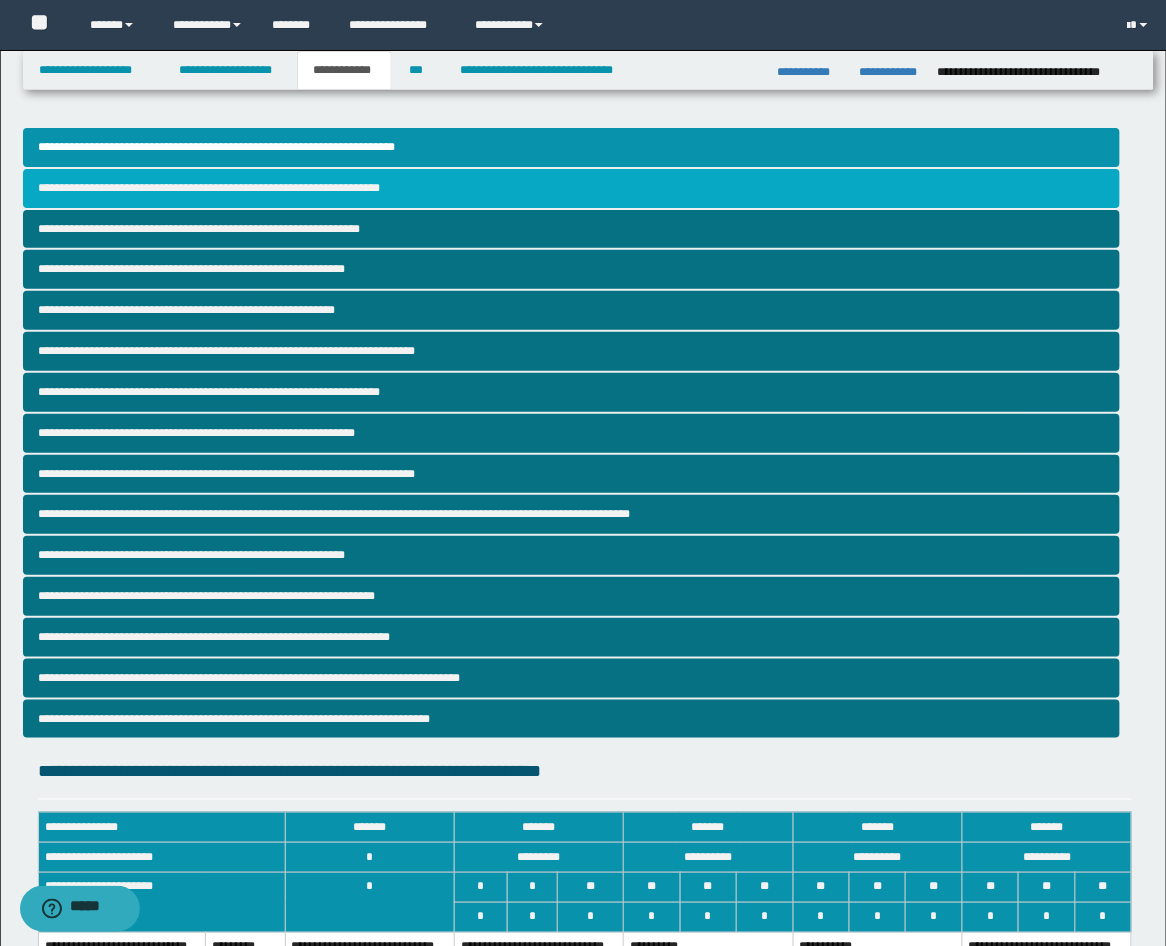 click on "**********" at bounding box center [572, 188] 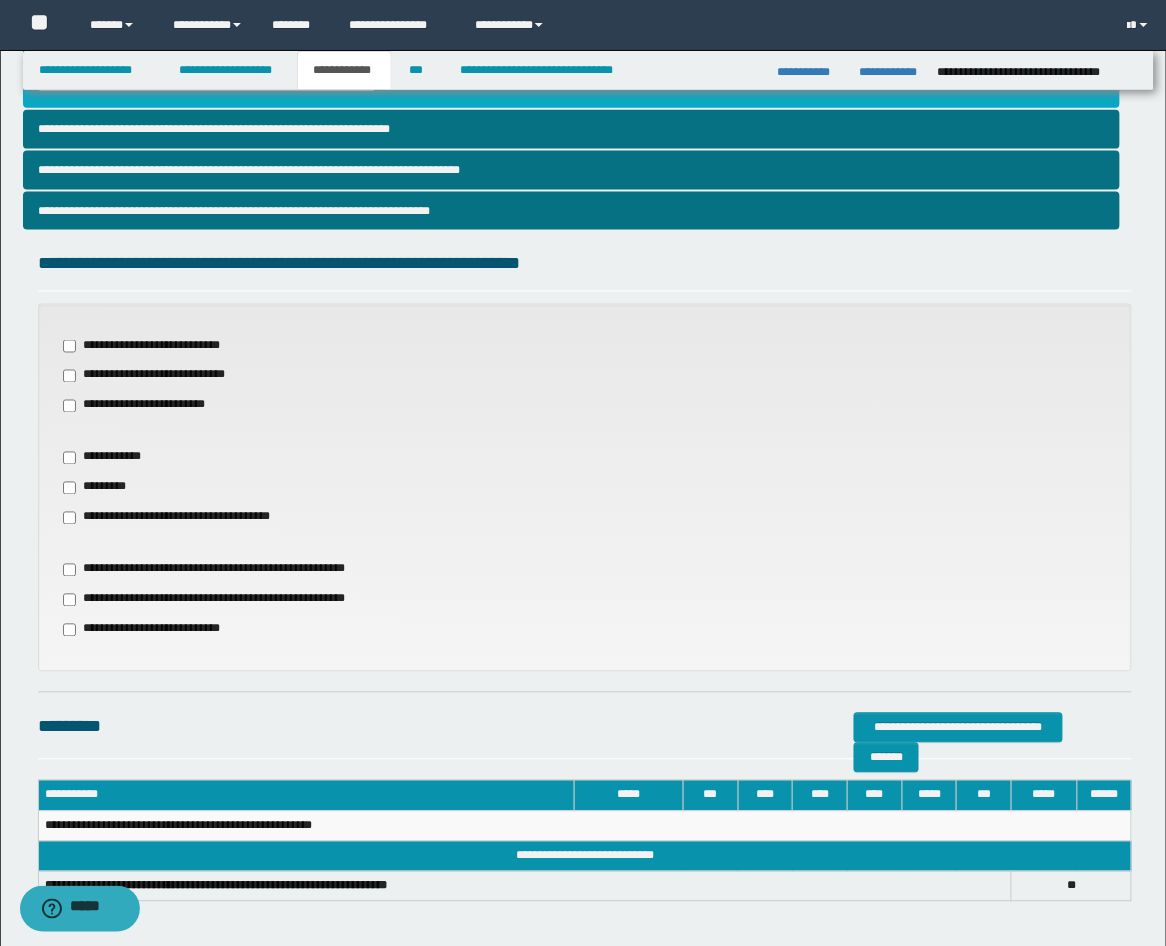 scroll, scrollTop: 592, scrollLeft: 0, axis: vertical 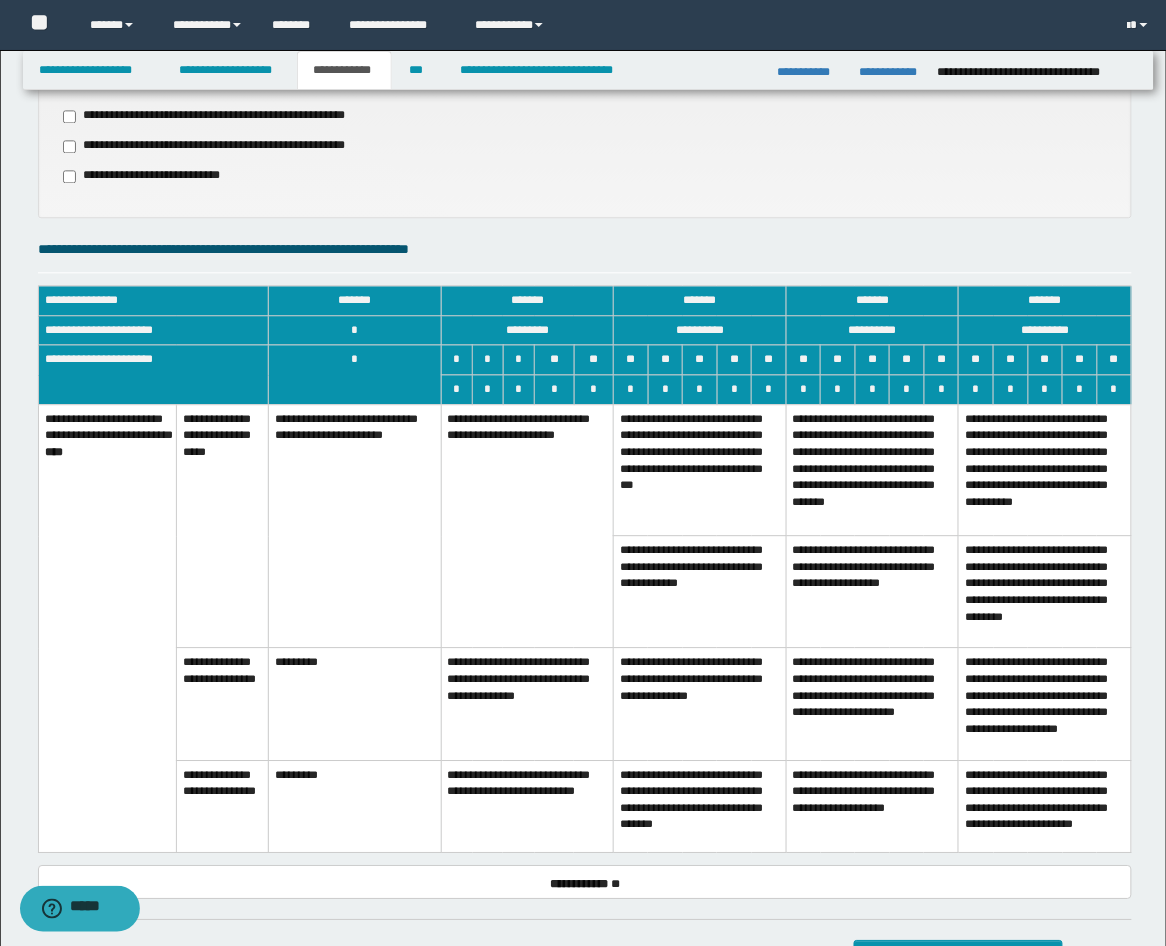 click on "**********" at bounding box center (527, 704) 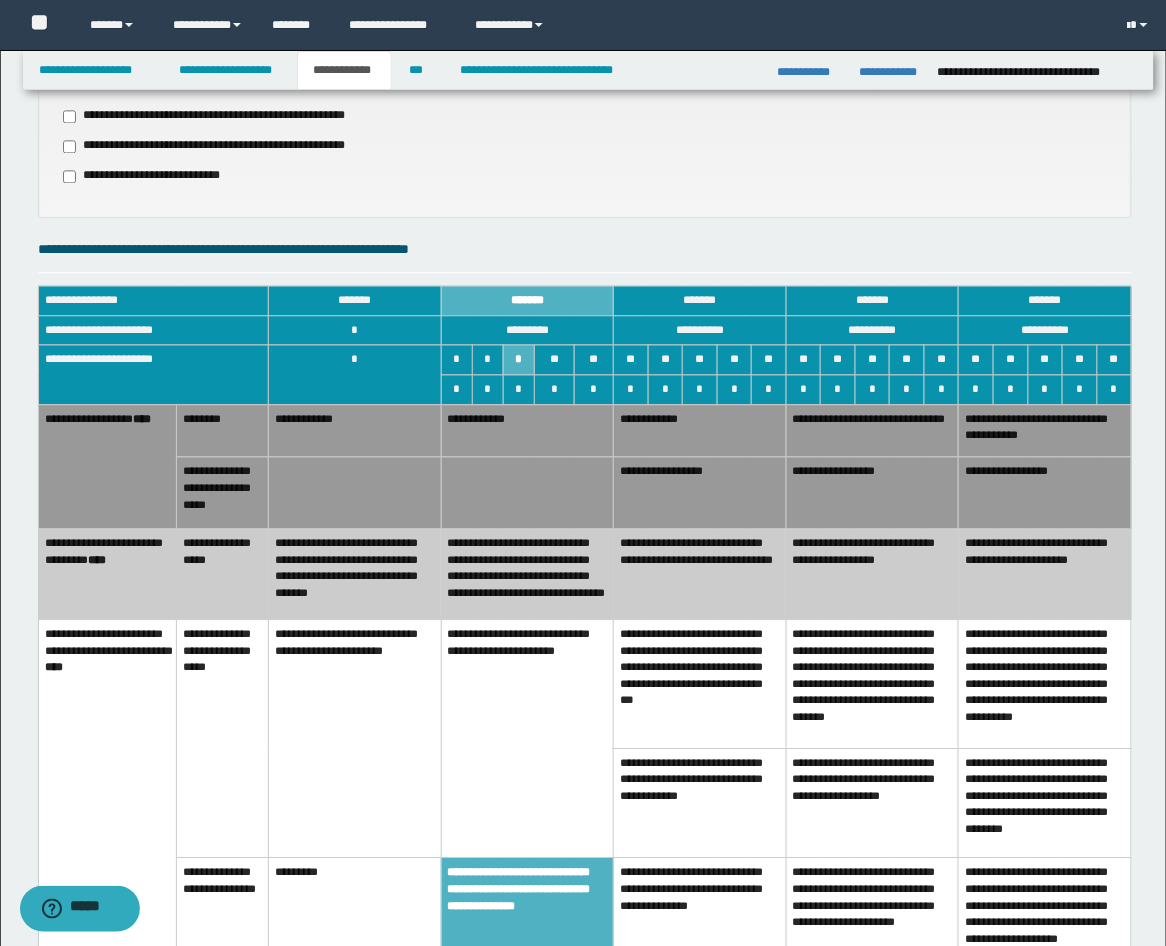 click on "**********" at bounding box center [700, 574] 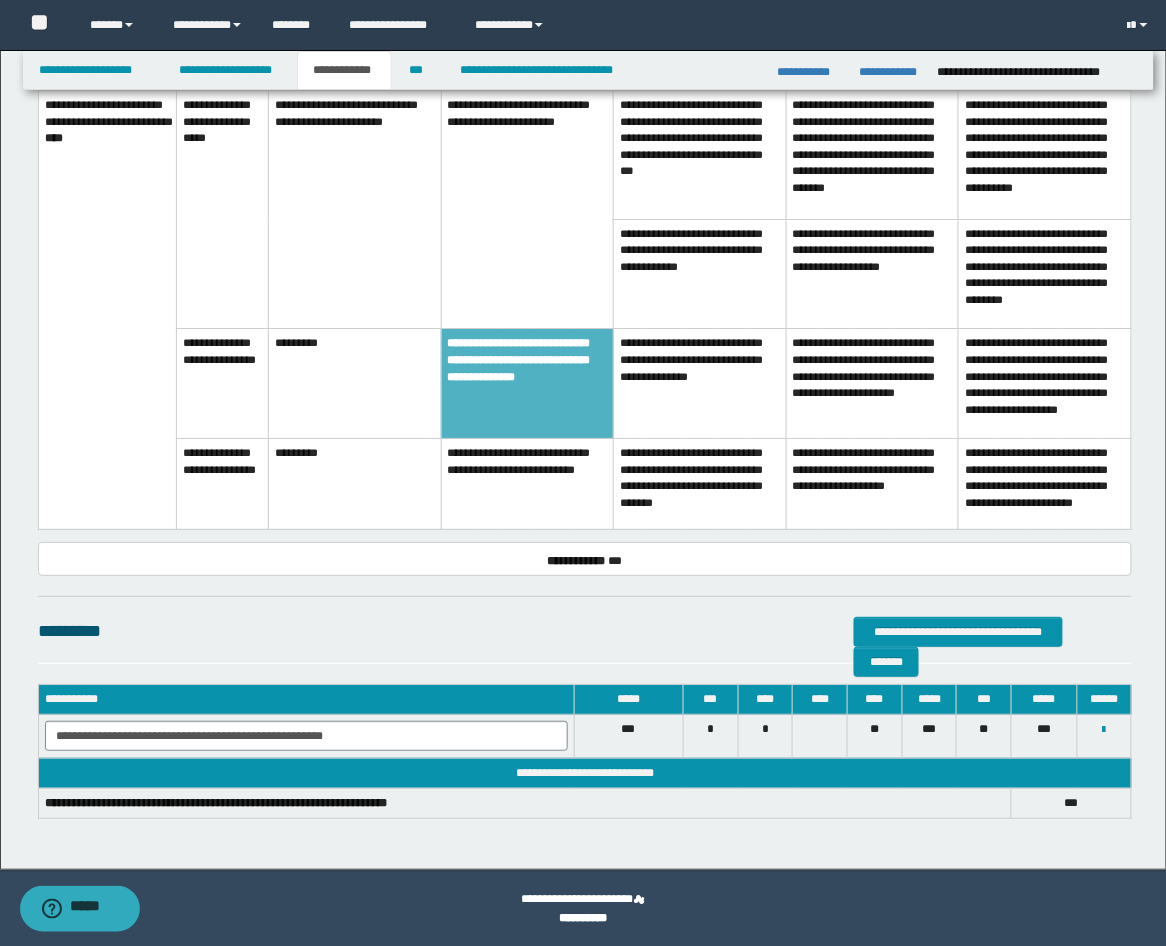 scroll, scrollTop: 1492, scrollLeft: 0, axis: vertical 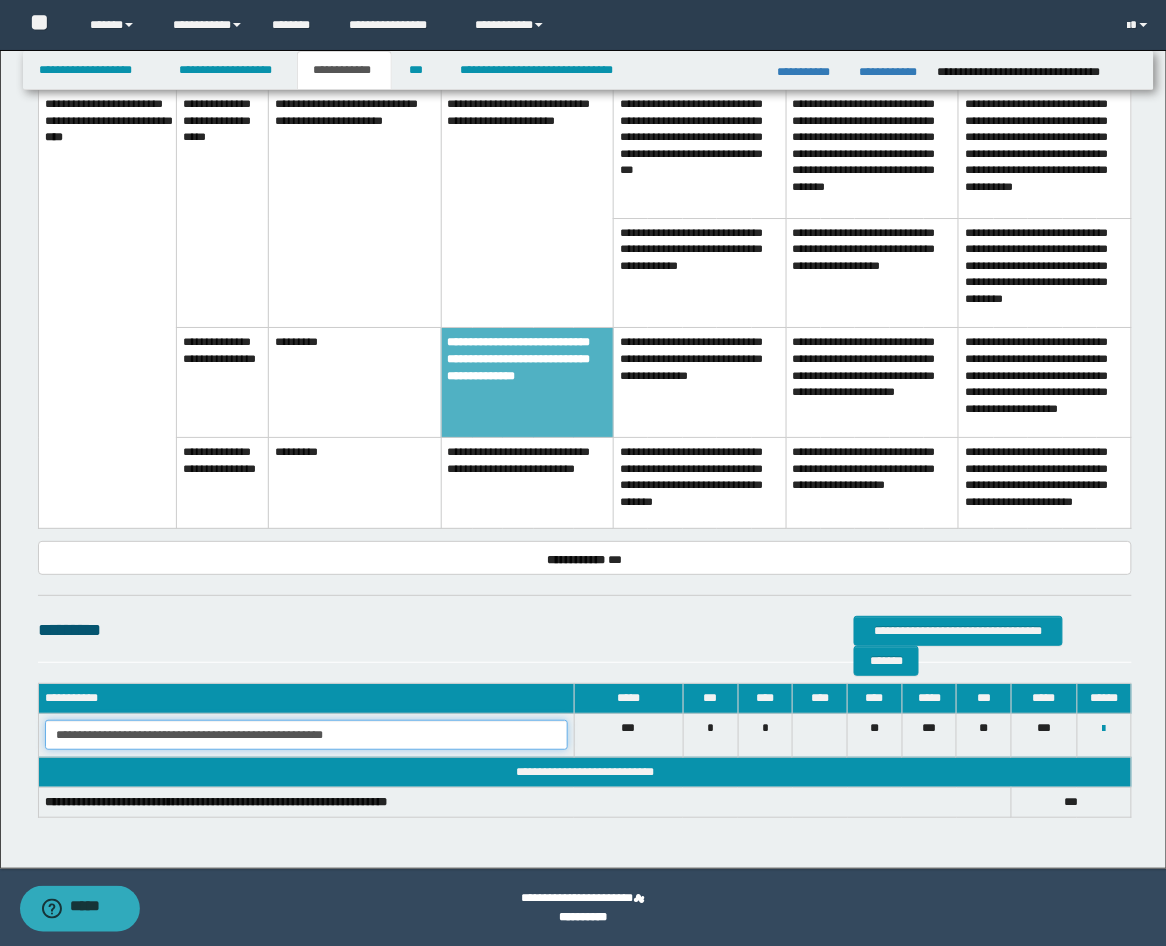 drag, startPoint x: 390, startPoint y: 736, endPoint x: -9, endPoint y: 708, distance: 399.98126 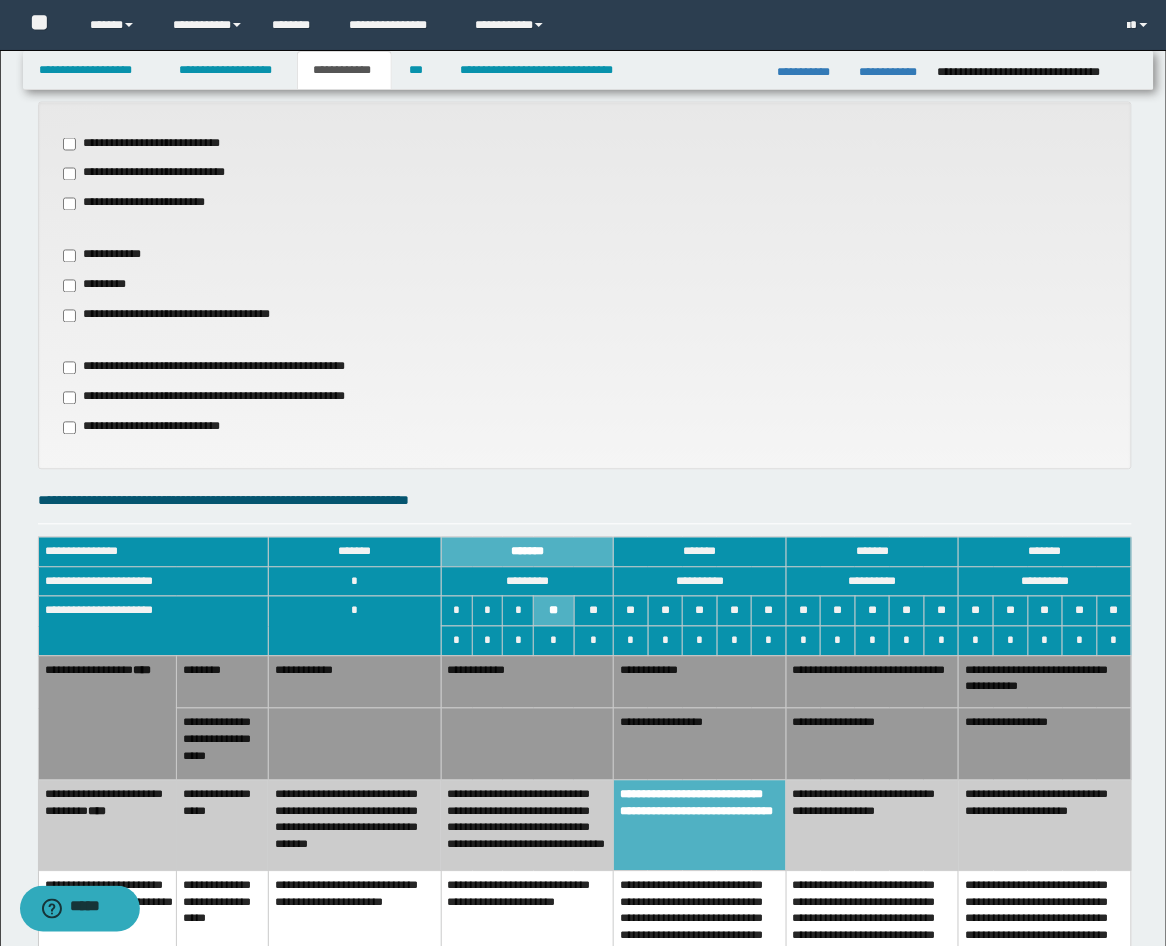 scroll, scrollTop: 381, scrollLeft: 0, axis: vertical 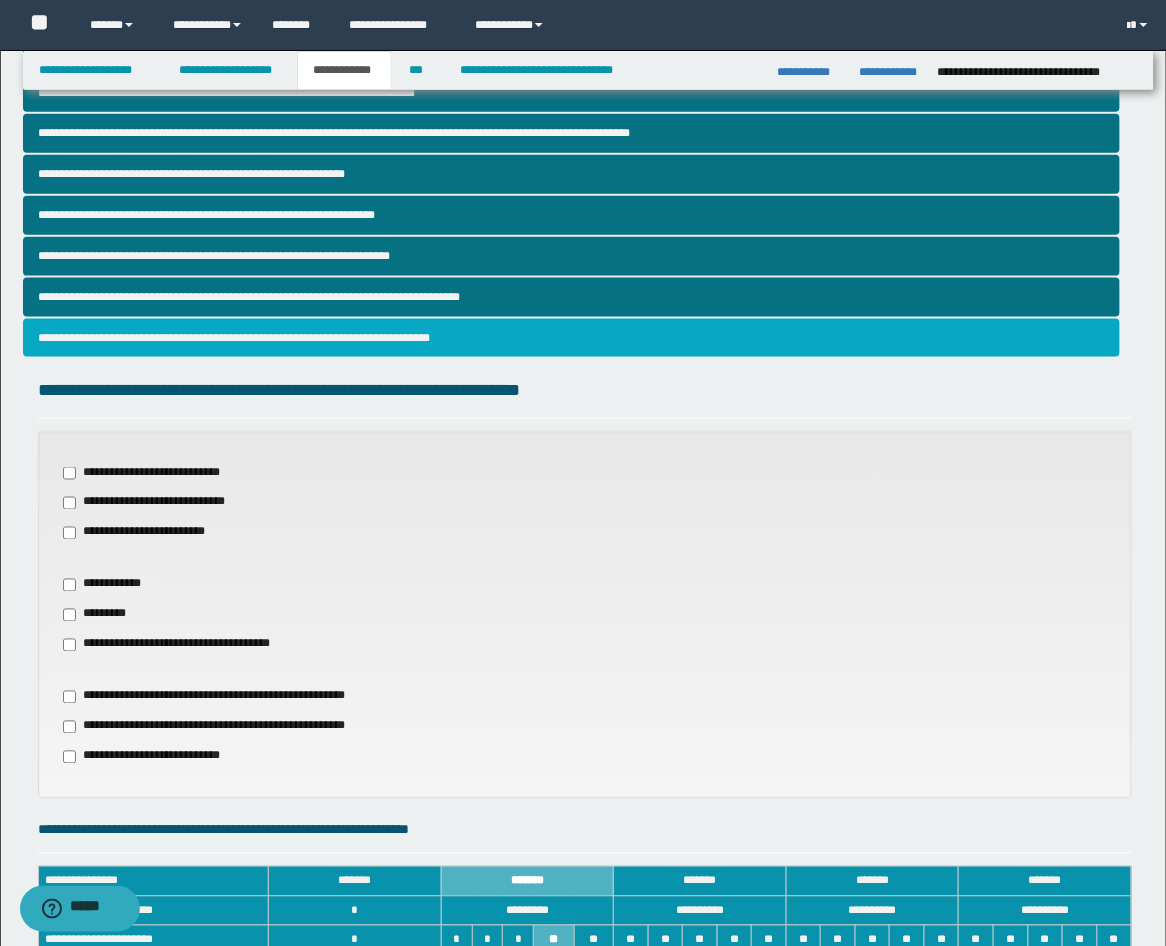 click on "**********" at bounding box center (572, 338) 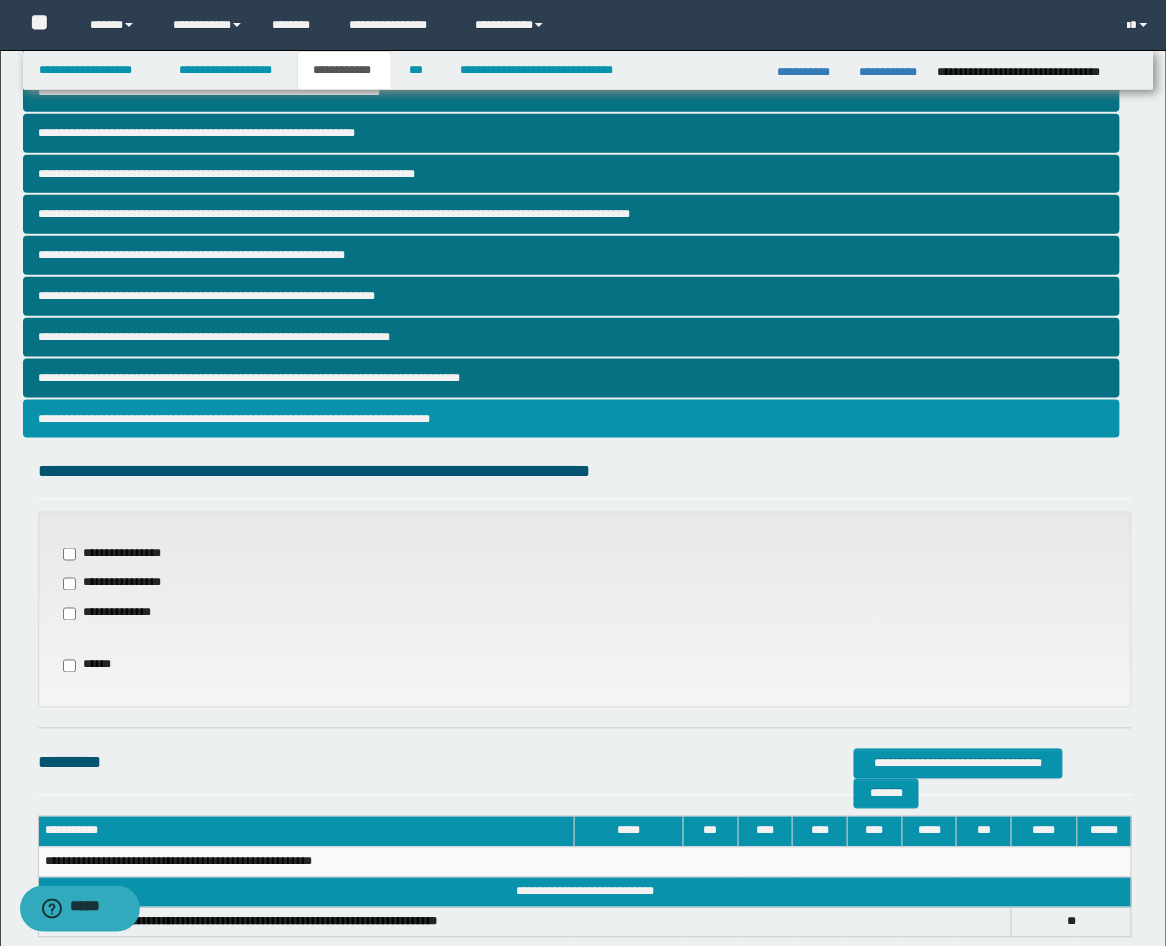 scroll, scrollTop: 421, scrollLeft: 0, axis: vertical 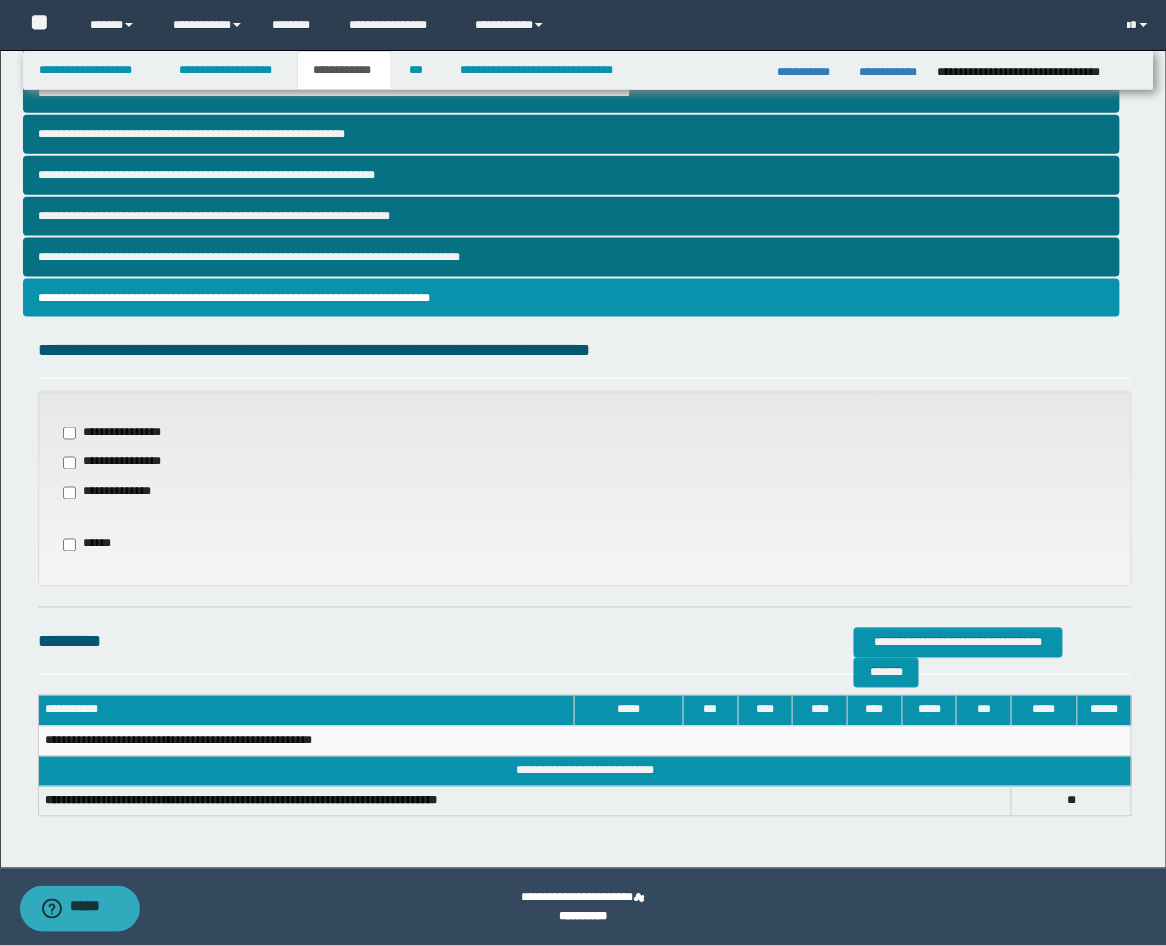 click on "**********" at bounding box center [117, 493] 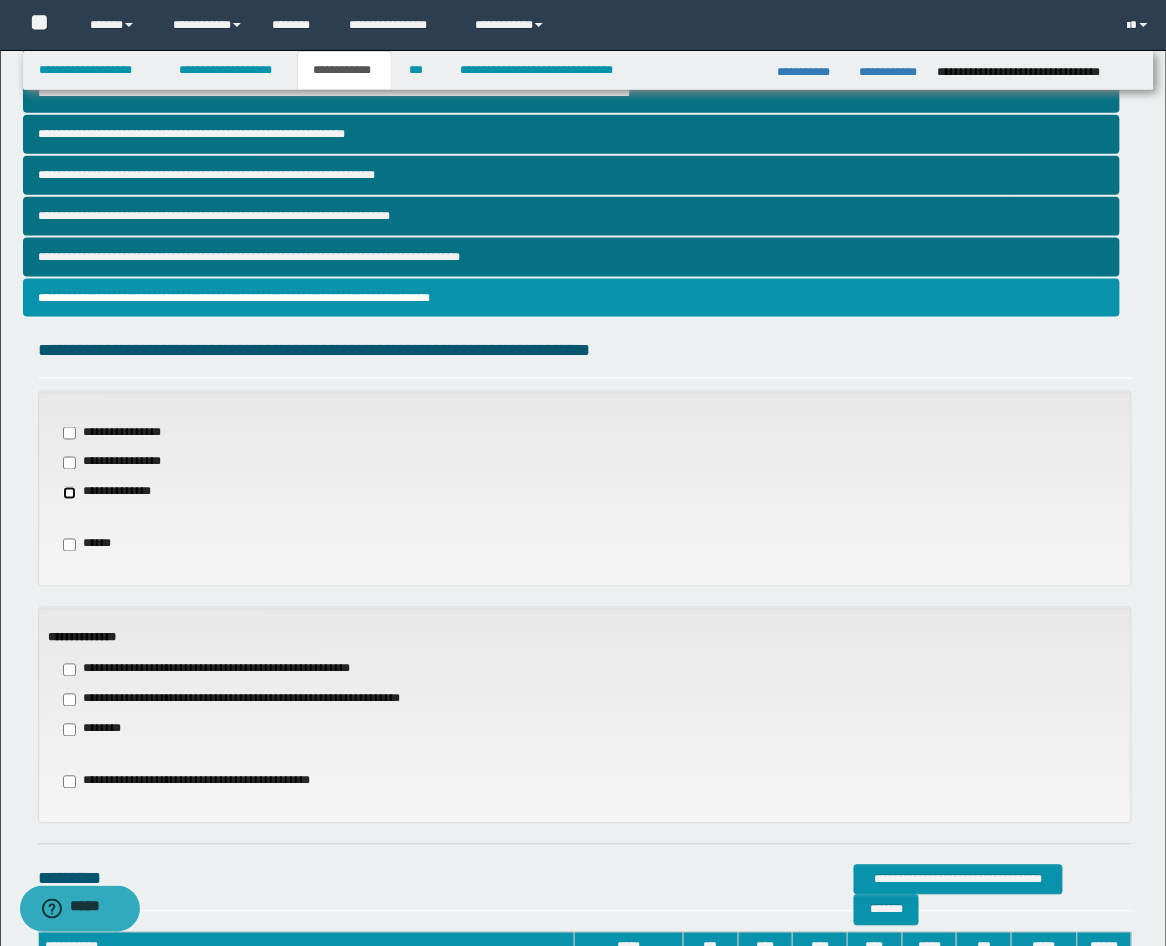scroll, scrollTop: 657, scrollLeft: 0, axis: vertical 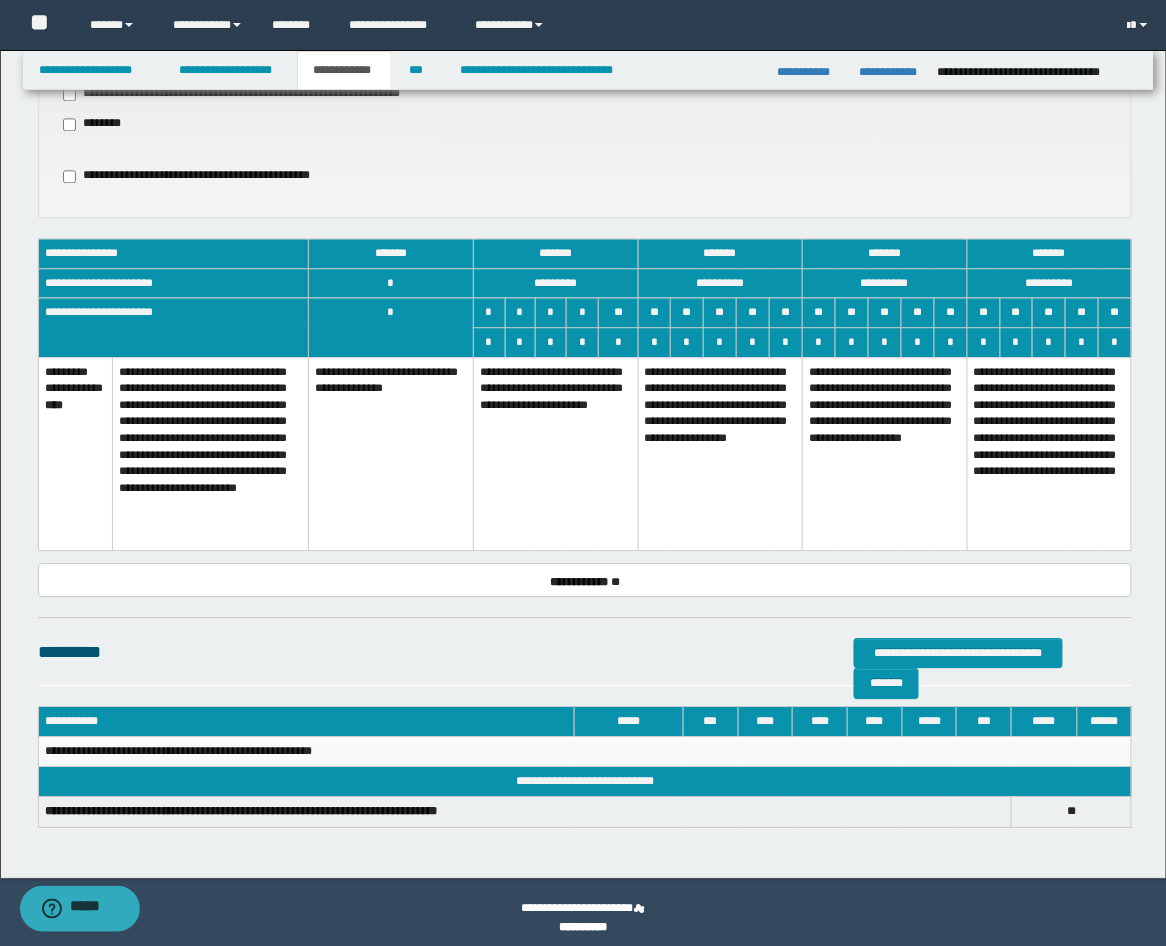 click on "**********" at bounding box center [720, 454] 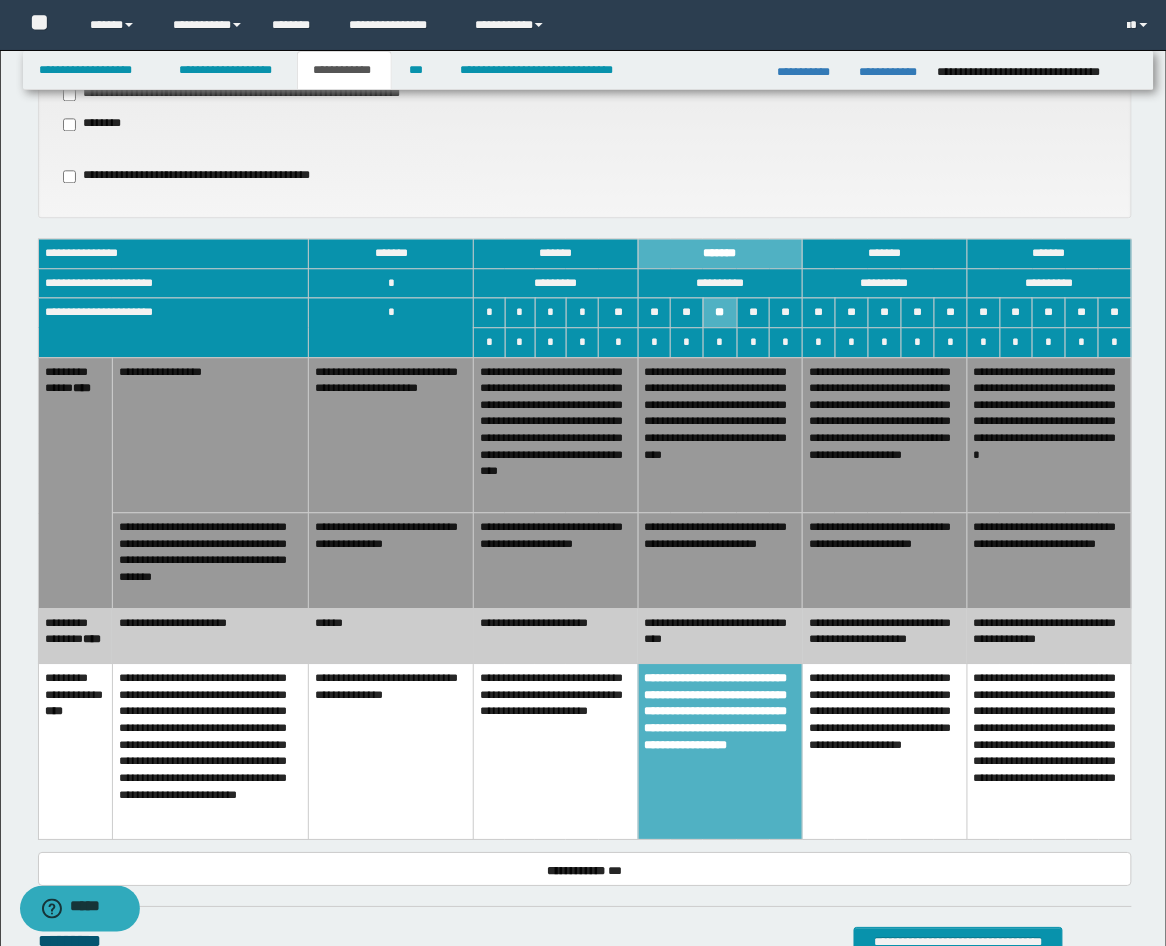 click on "******" at bounding box center [391, 636] 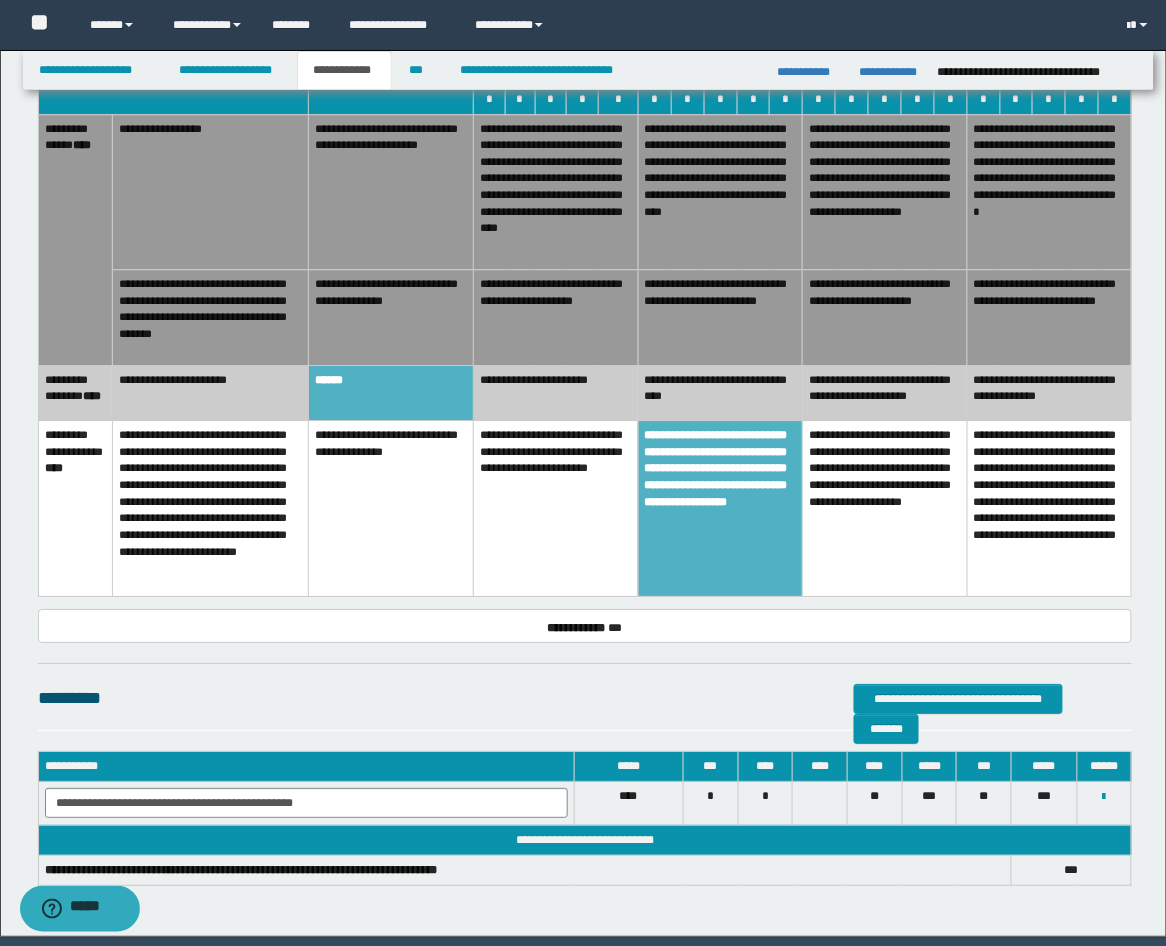 scroll, scrollTop: 1337, scrollLeft: 0, axis: vertical 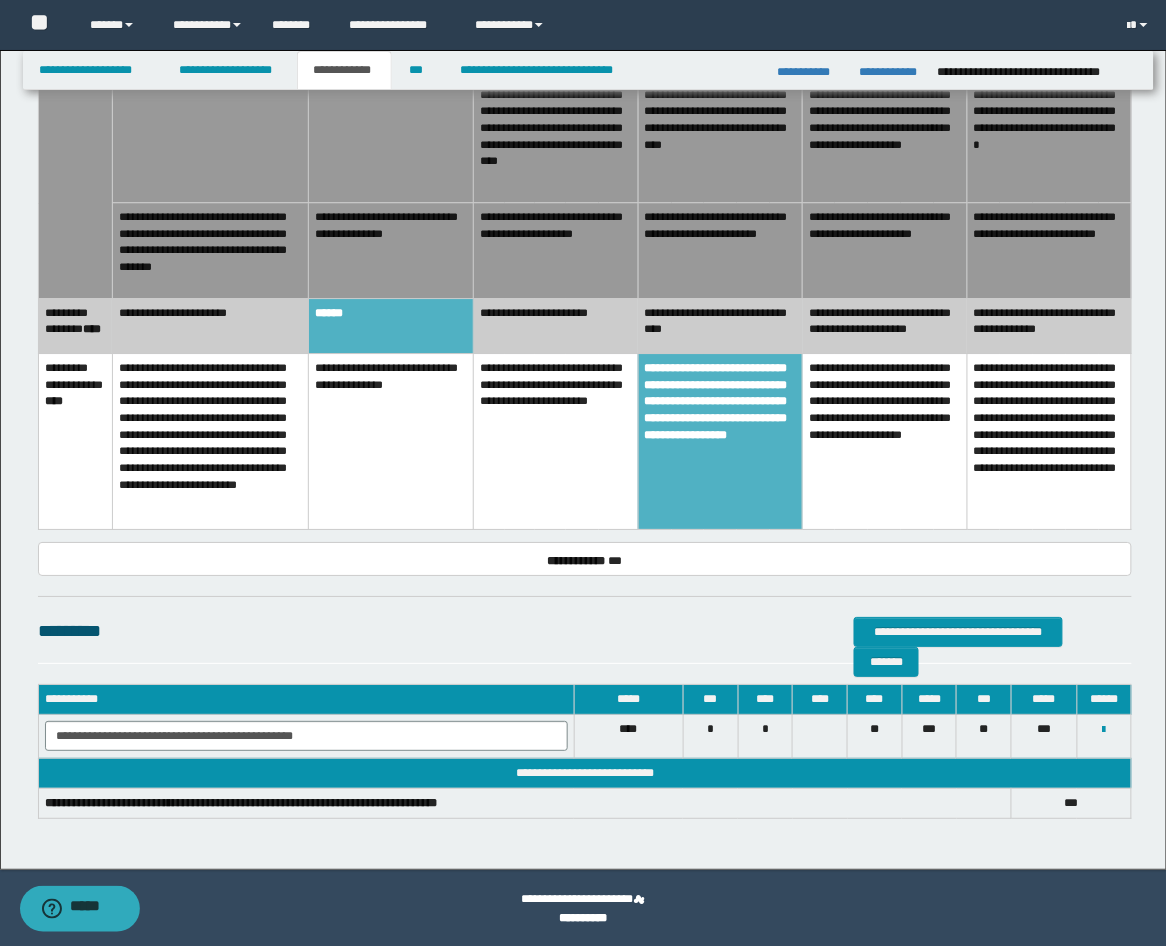 click on "**********" at bounding box center [306, 736] 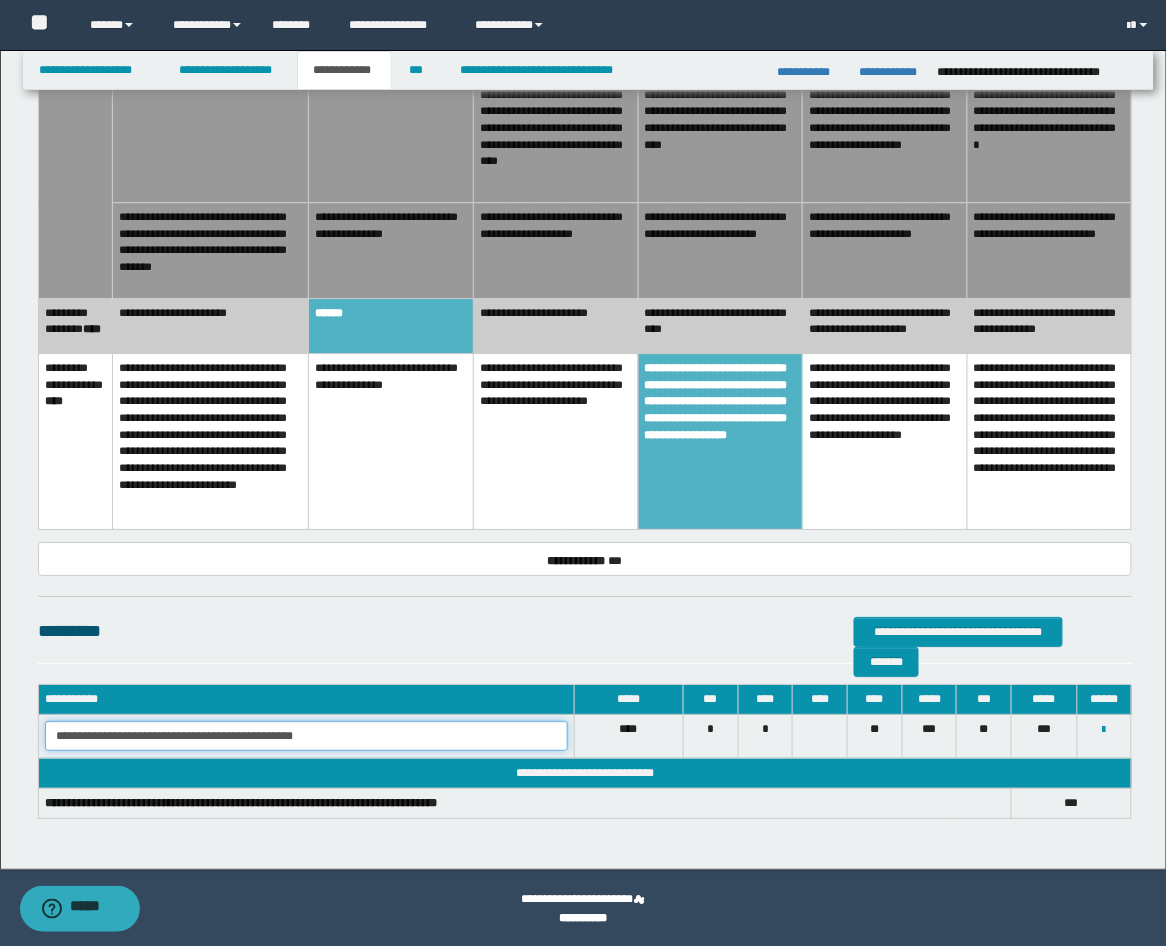 drag, startPoint x: 395, startPoint y: 747, endPoint x: -9, endPoint y: 686, distance: 408.57925 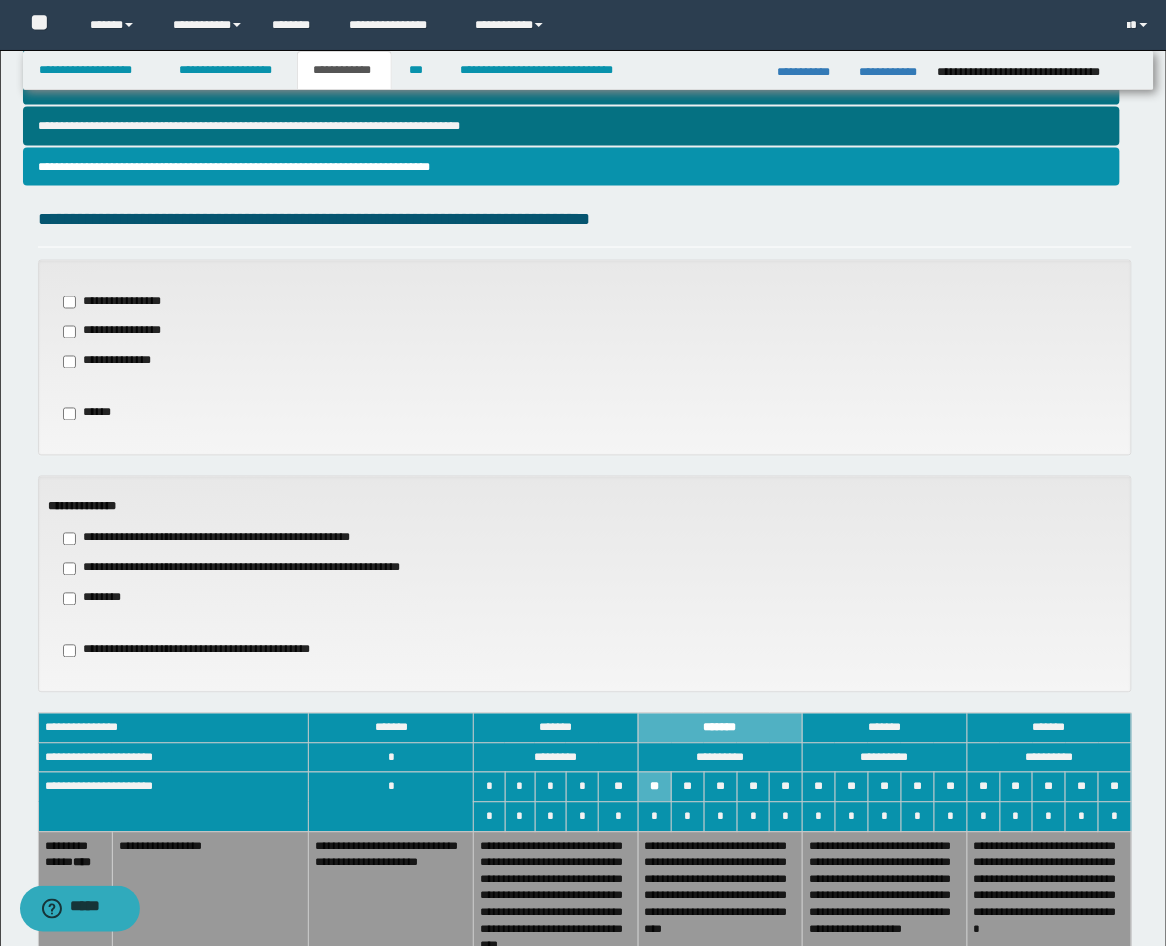 scroll, scrollTop: 226, scrollLeft: 0, axis: vertical 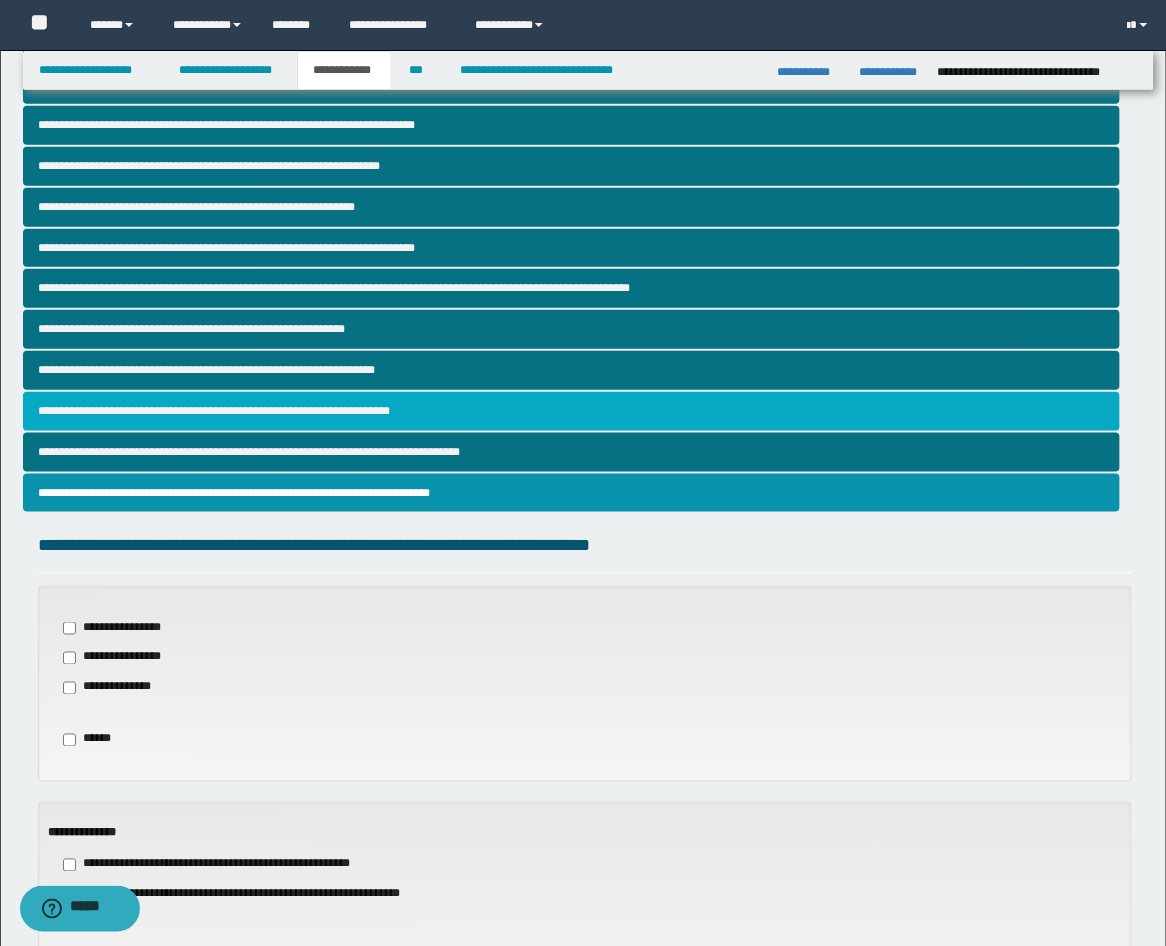 click on "**********" at bounding box center [572, 411] 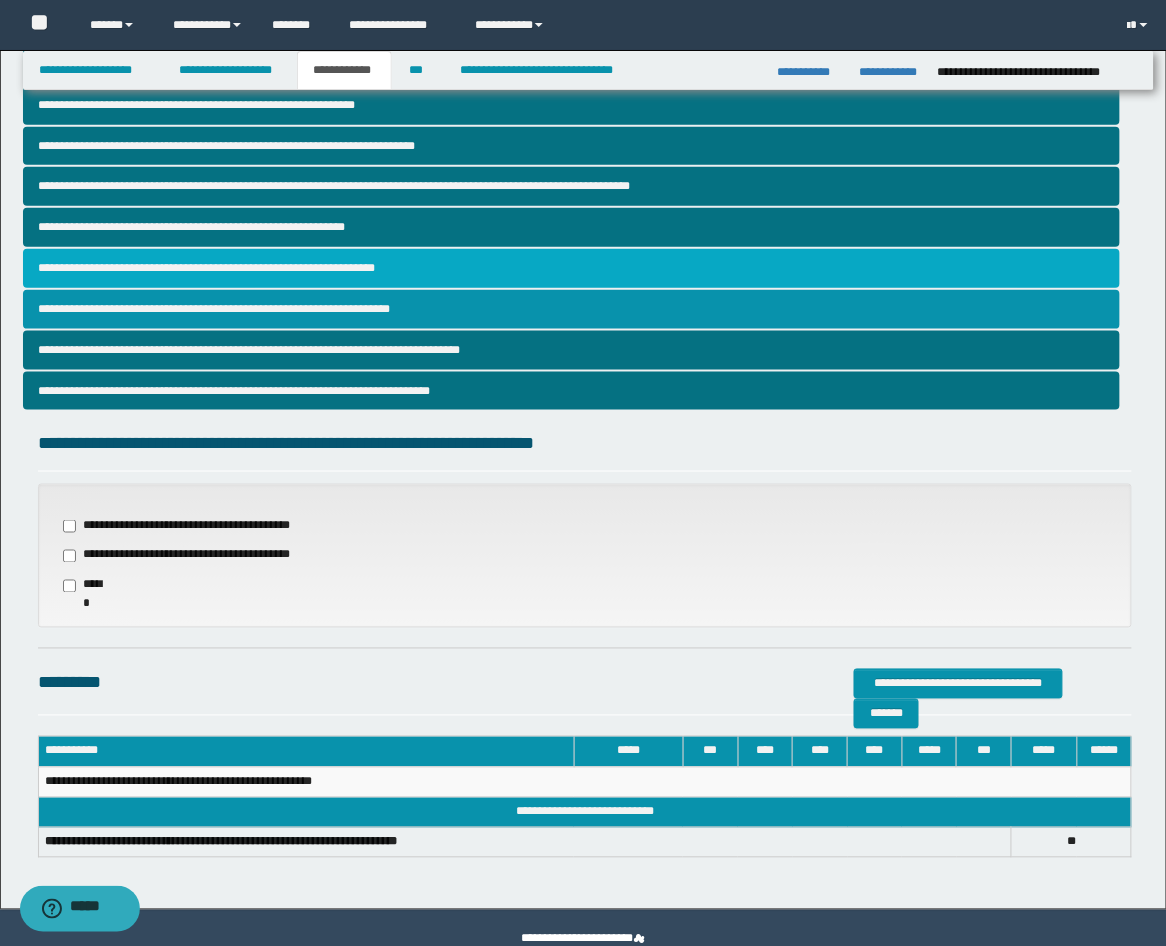 scroll, scrollTop: 368, scrollLeft: 0, axis: vertical 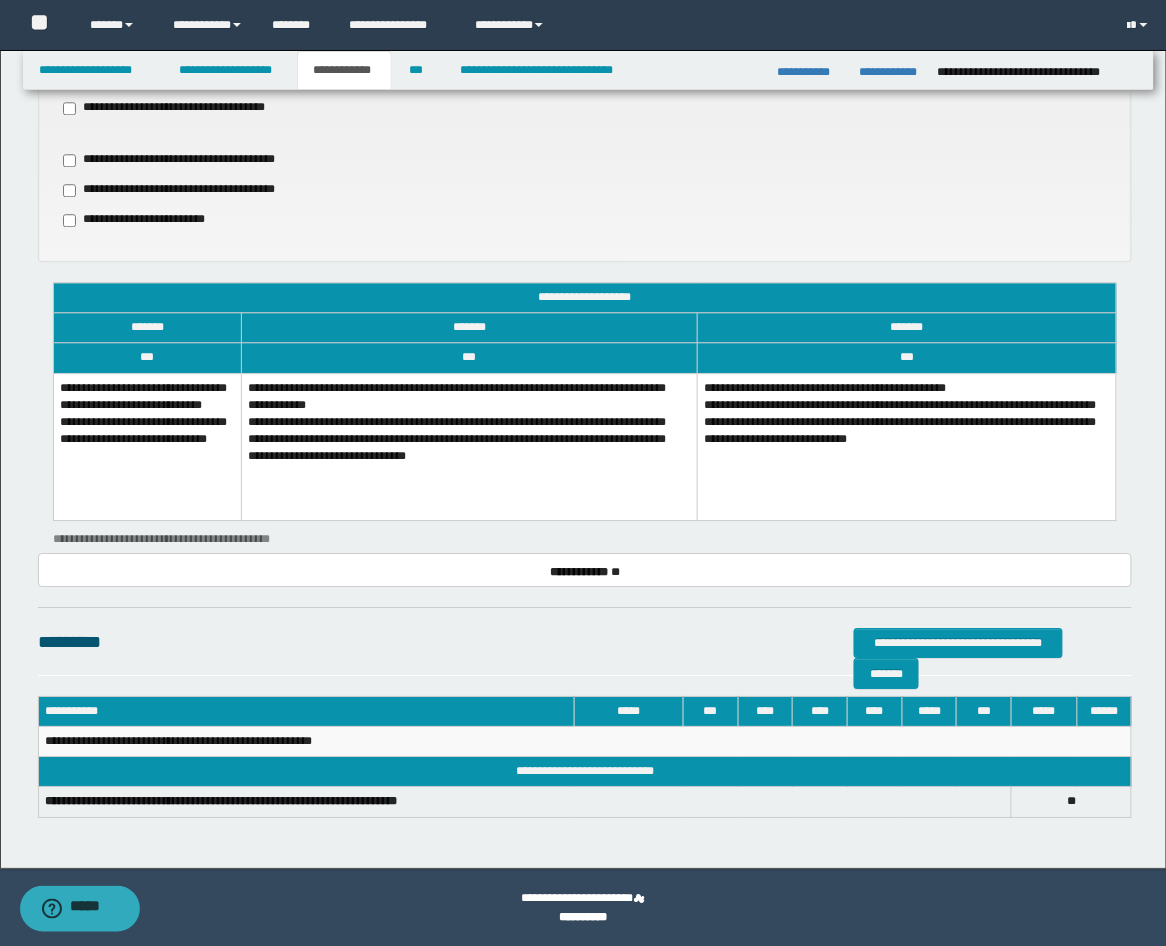 click on "**********" at bounding box center [147, 447] 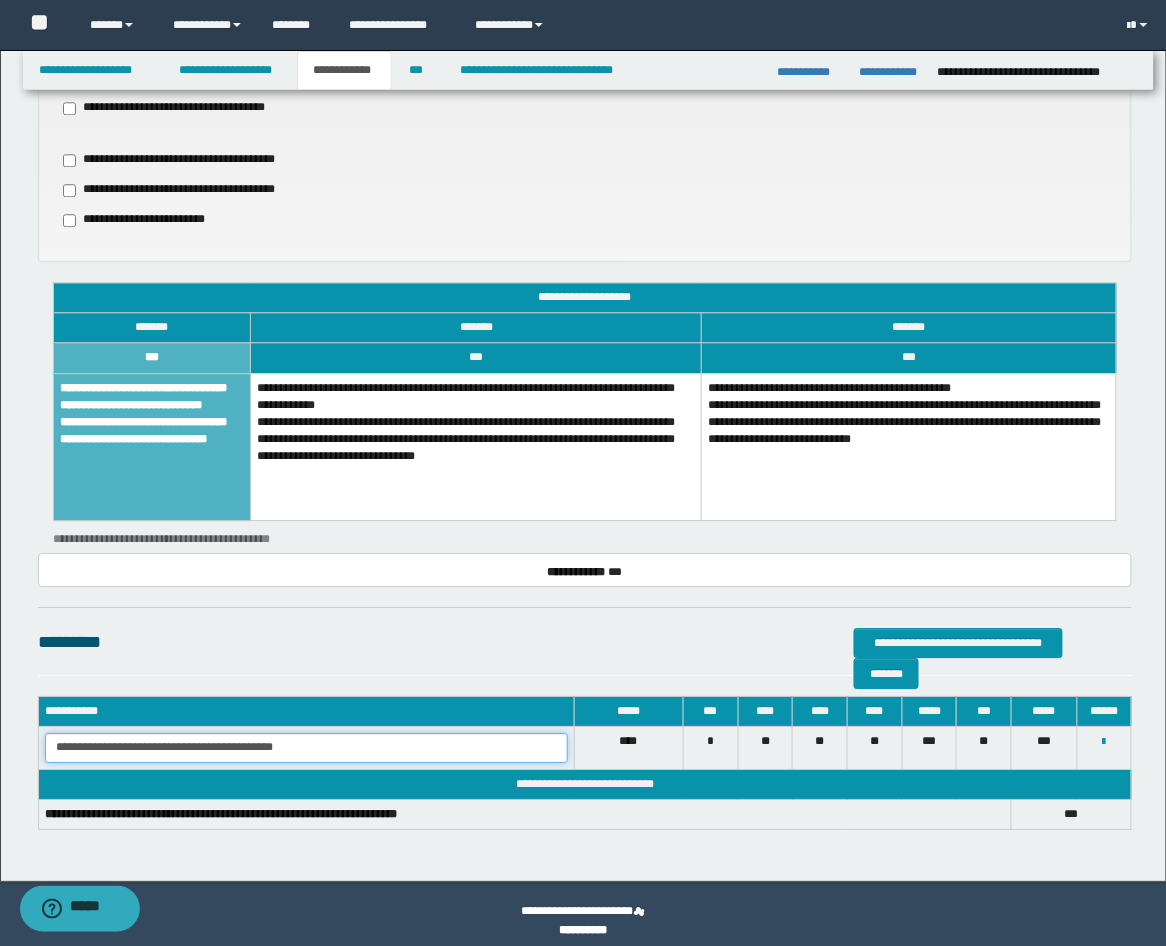 drag, startPoint x: 295, startPoint y: 744, endPoint x: -9, endPoint y: 665, distance: 314.0971 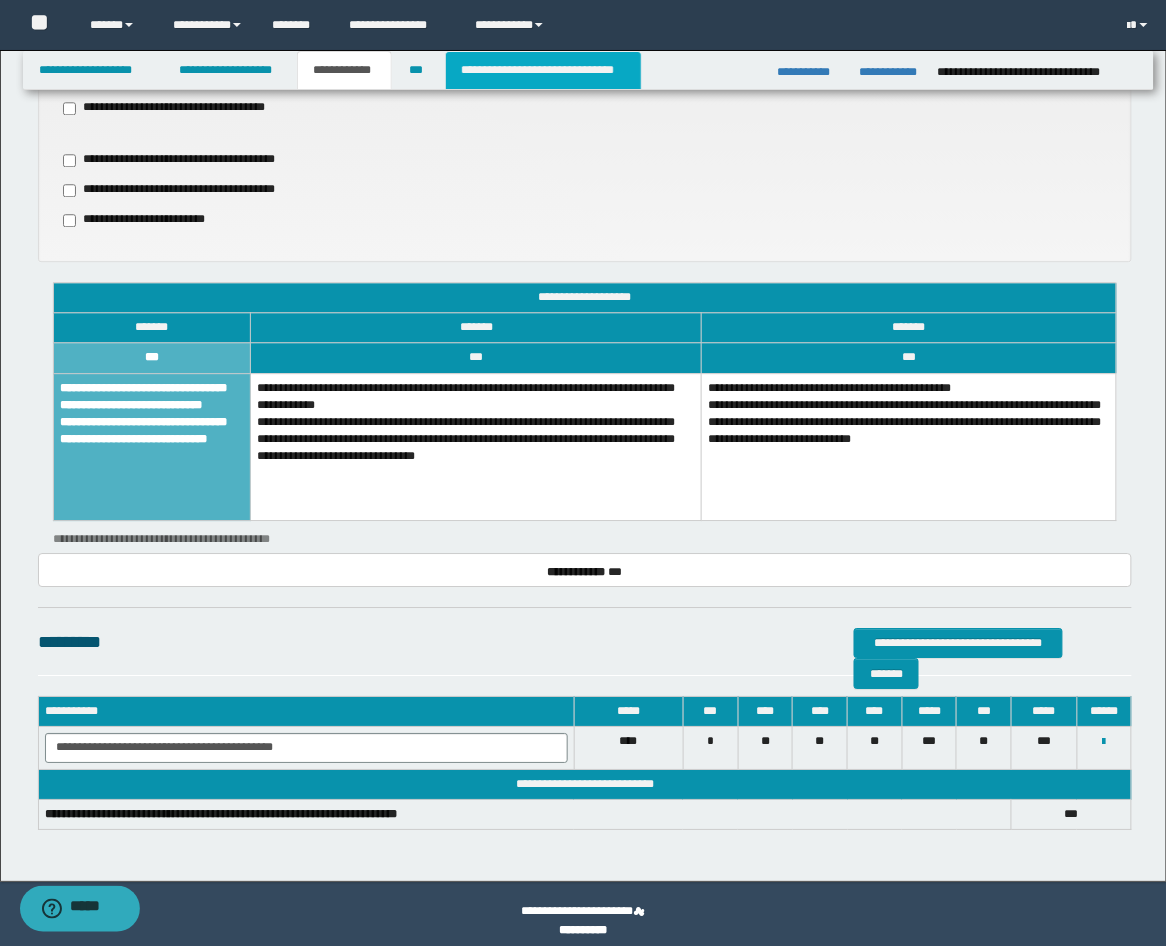 click on "**********" at bounding box center [543, 70] 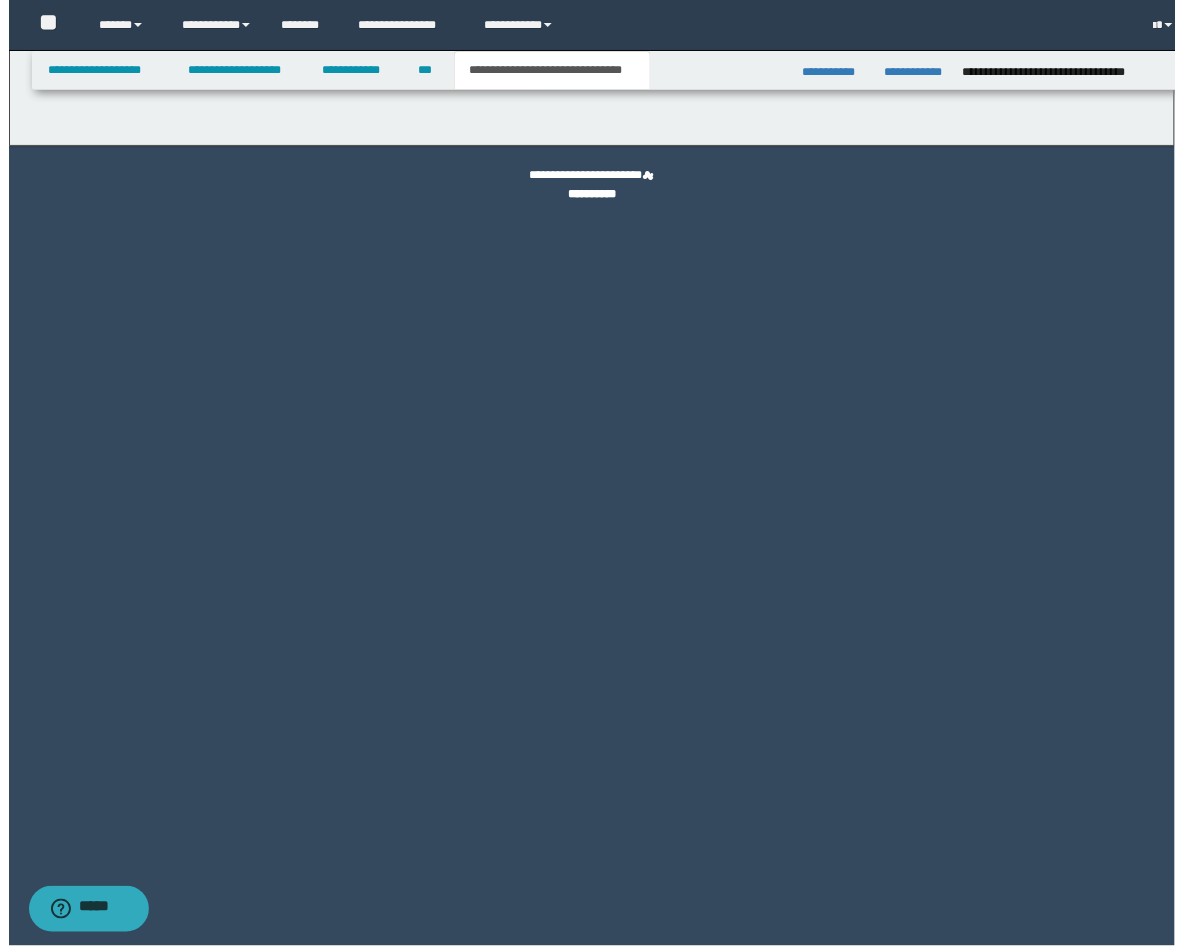 scroll, scrollTop: 0, scrollLeft: 0, axis: both 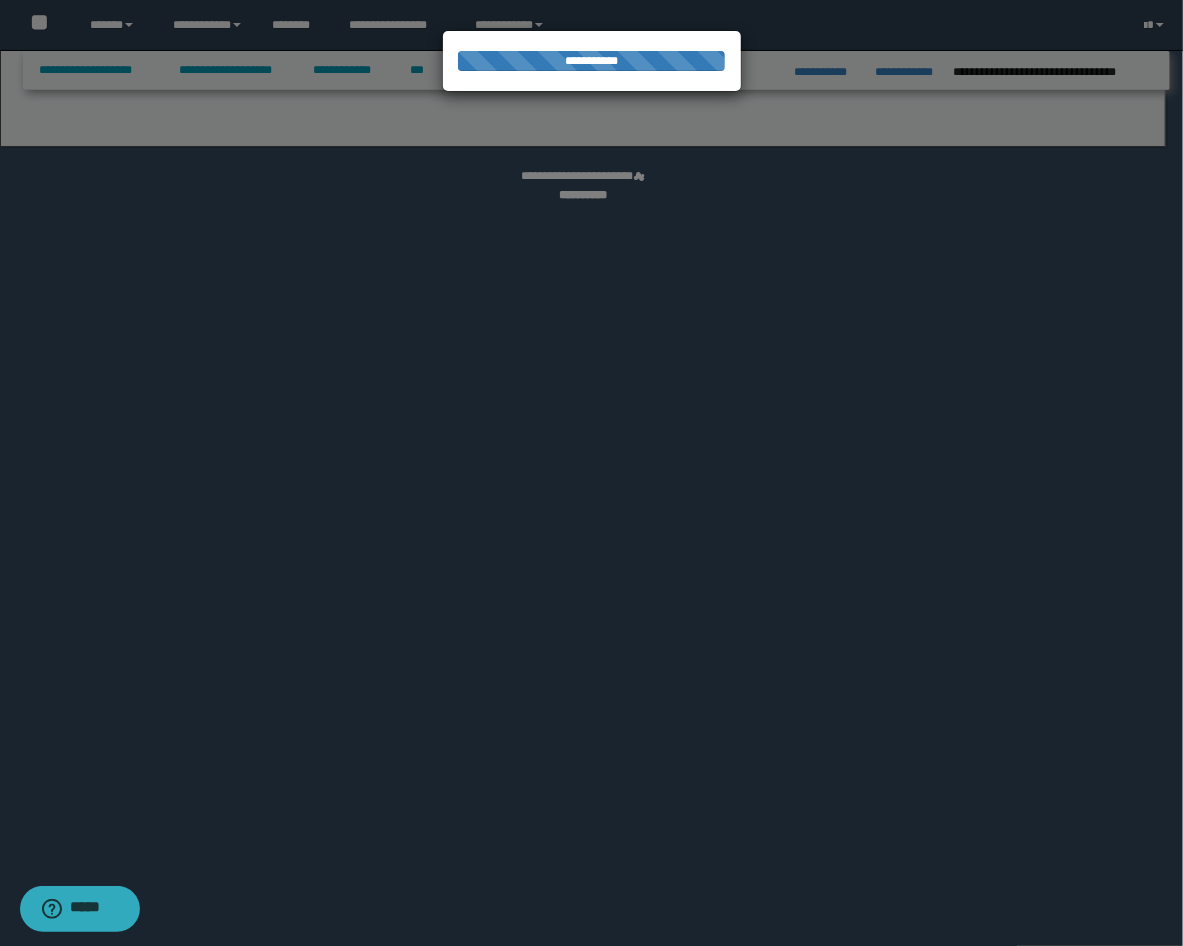 select on "*" 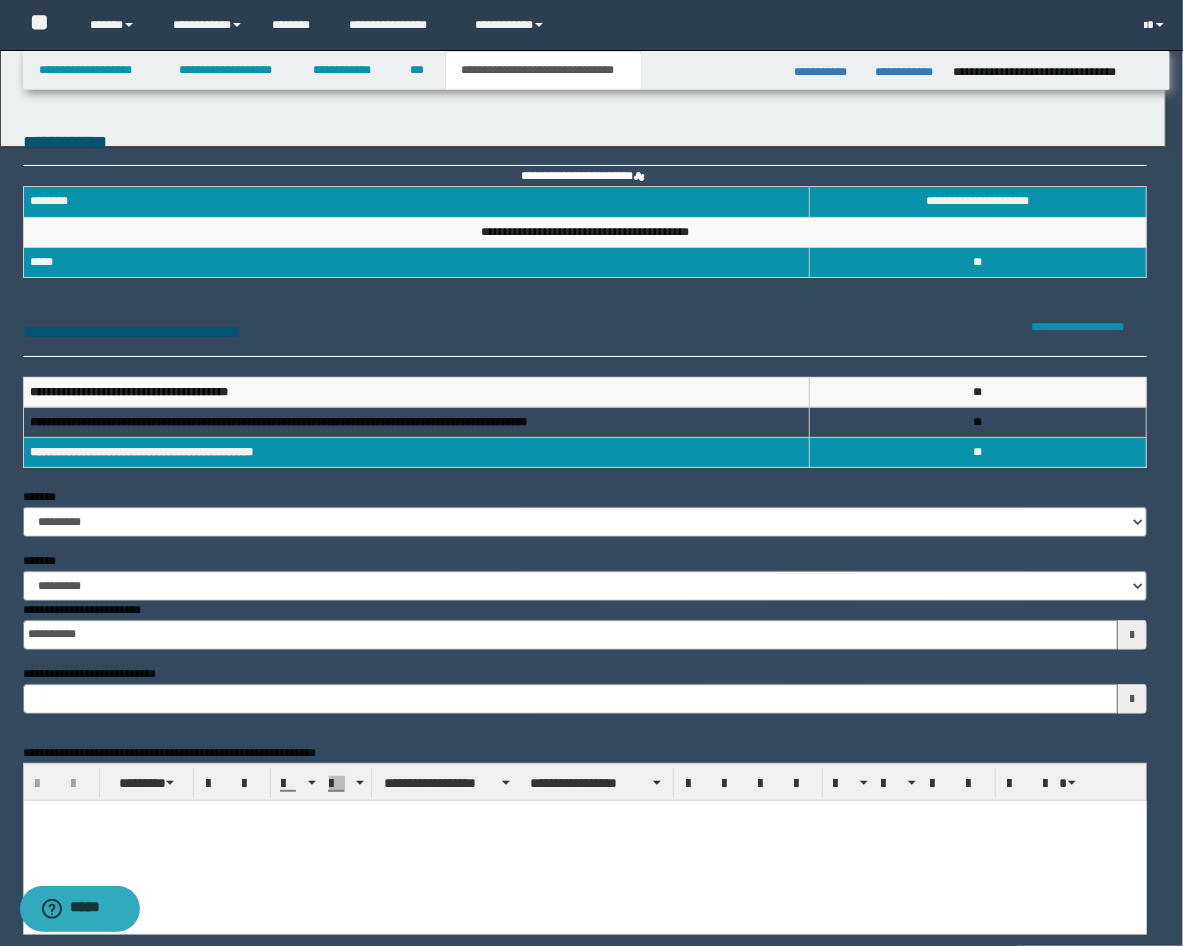 scroll, scrollTop: 0, scrollLeft: 0, axis: both 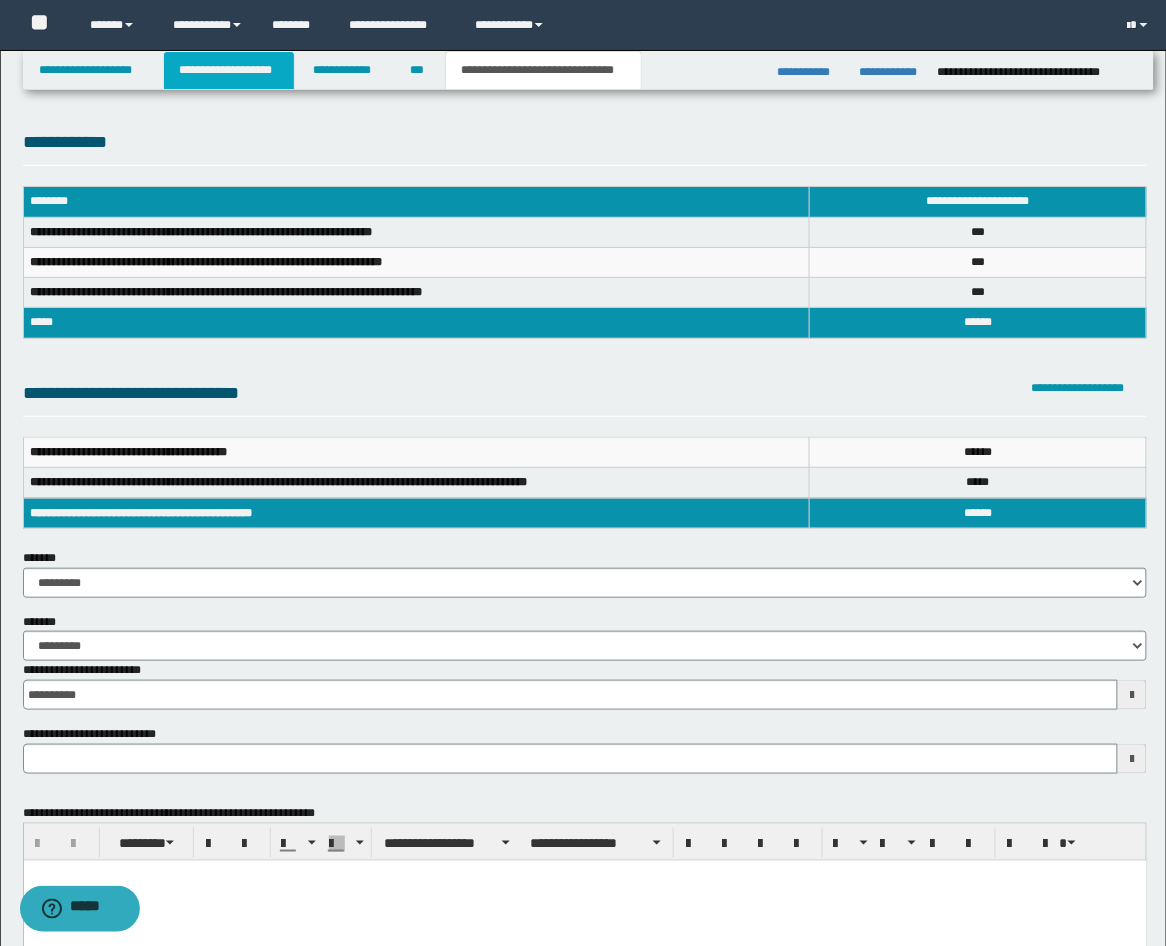 click on "**********" at bounding box center (229, 70) 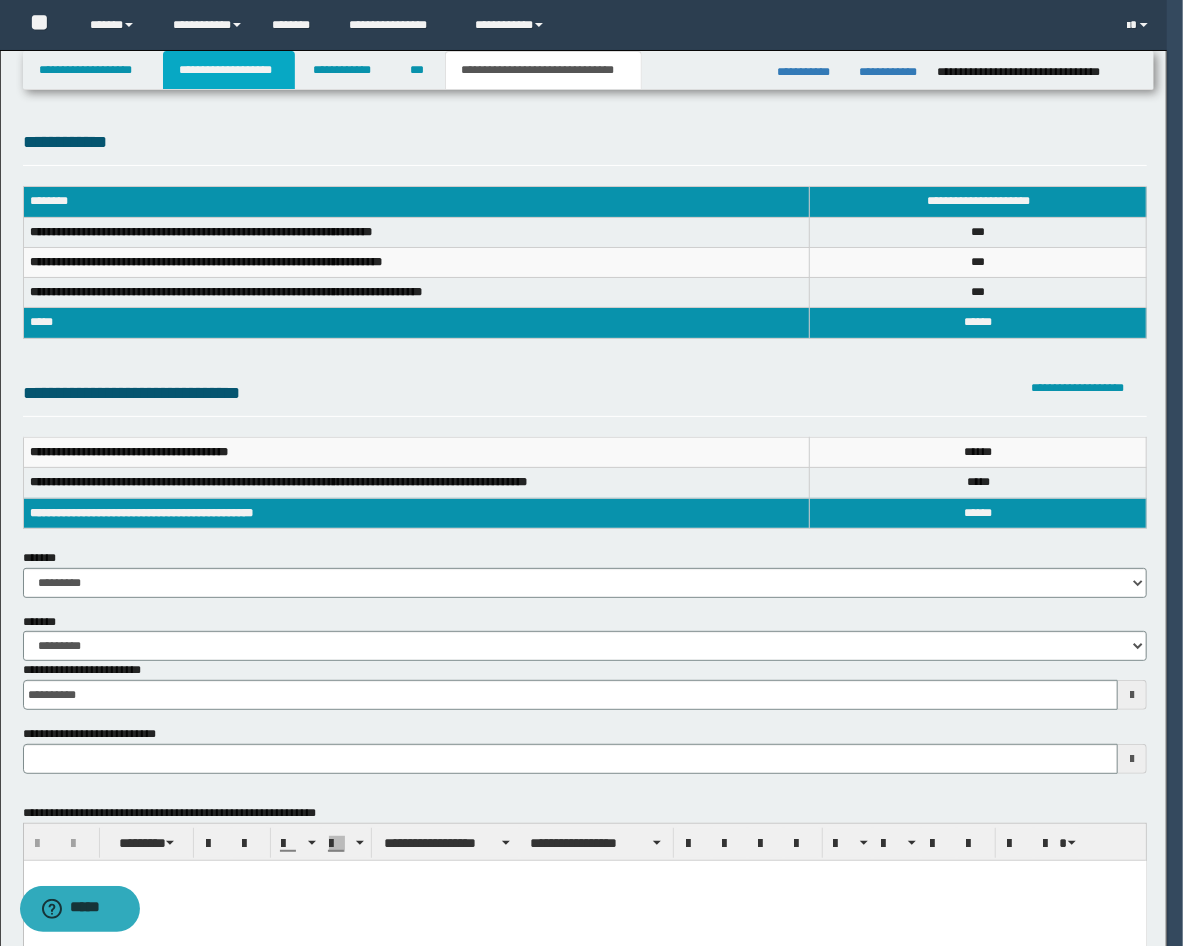 type 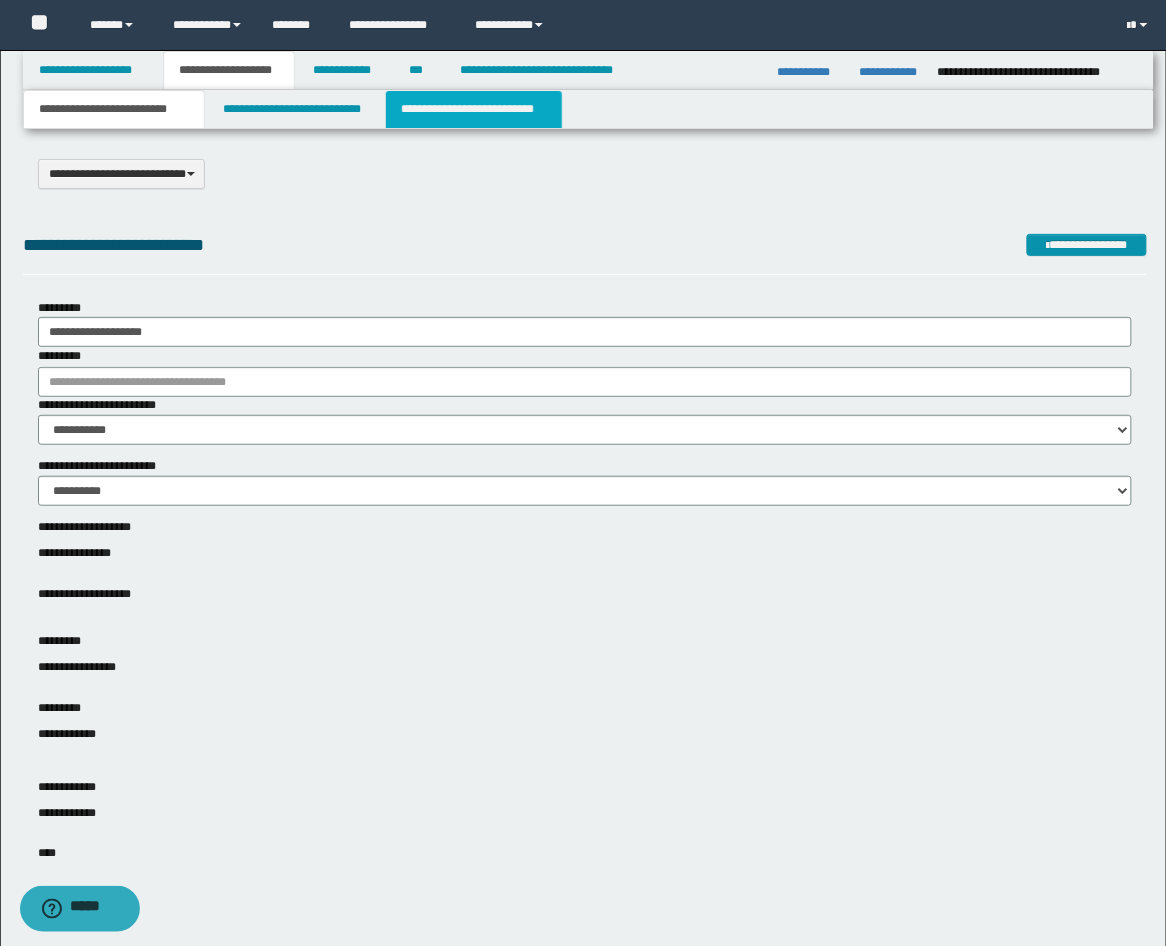 click on "**********" at bounding box center [474, 109] 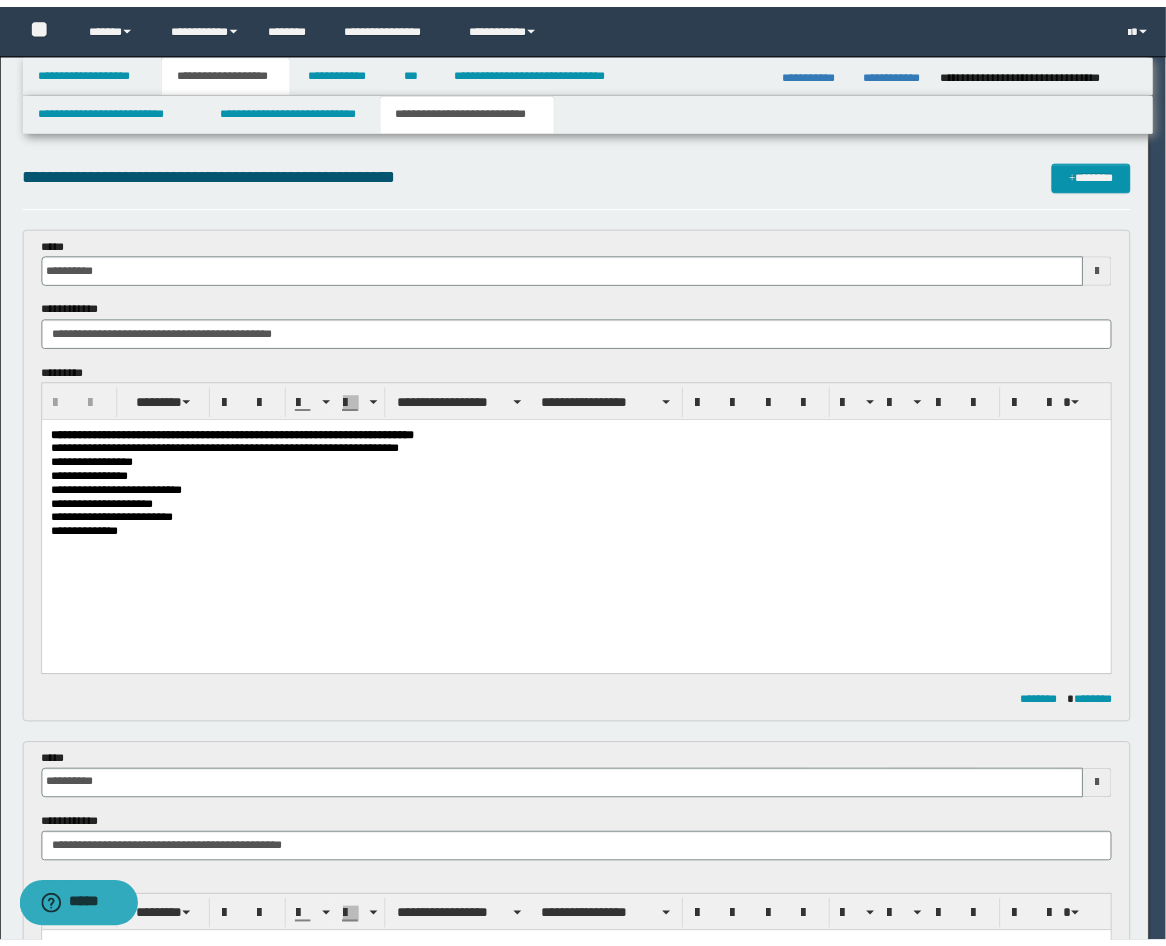 scroll, scrollTop: 0, scrollLeft: 0, axis: both 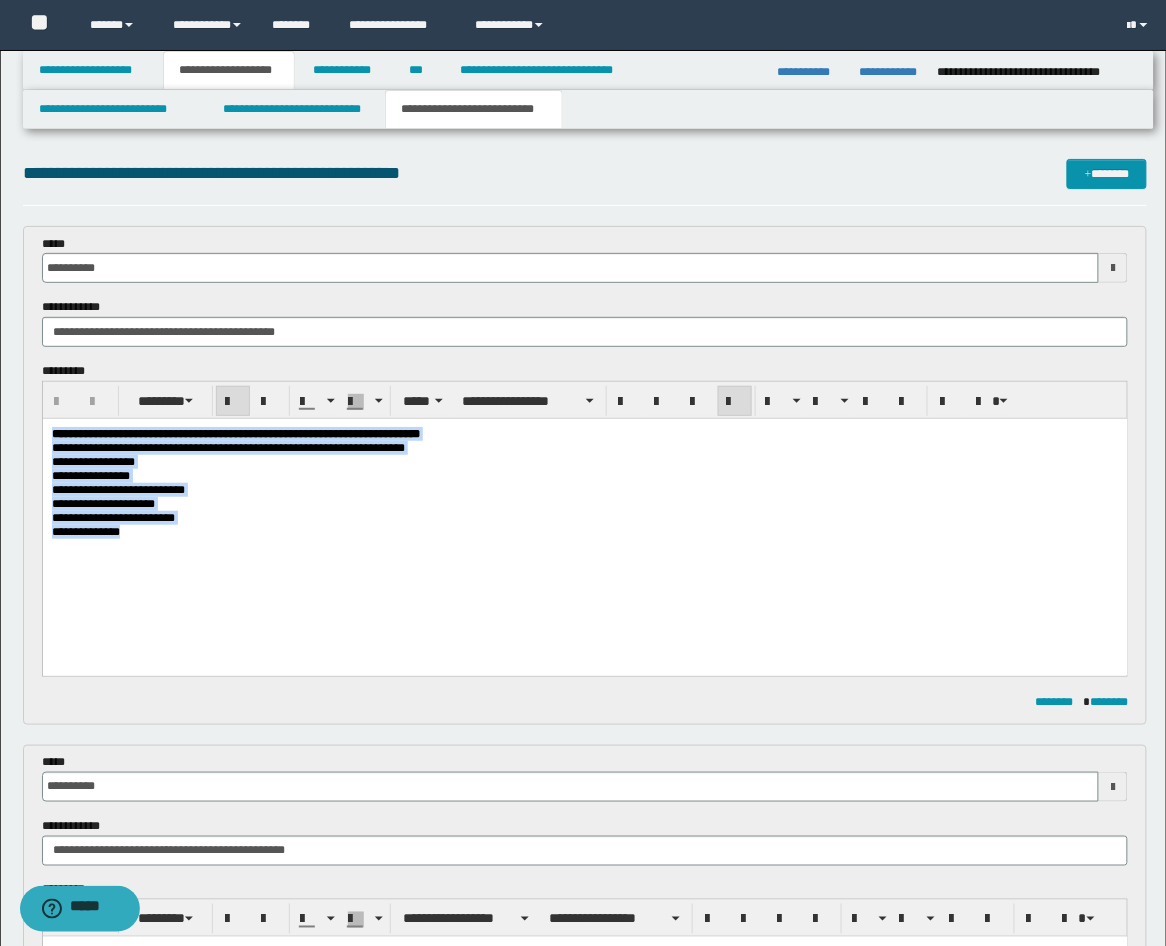 drag, startPoint x: 143, startPoint y: 569, endPoint x: 24, endPoint y: 411, distance: 197.8004 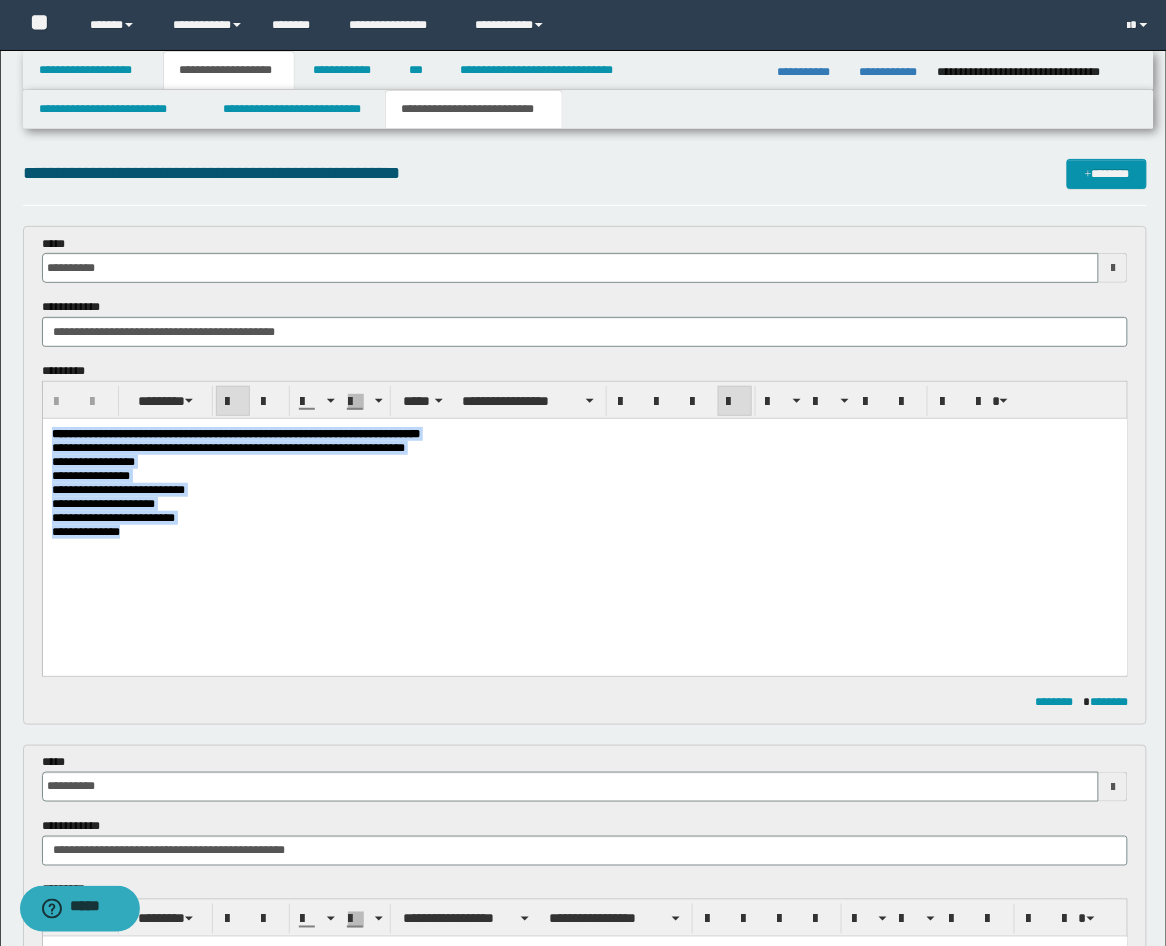 click on "**********" at bounding box center [584, 511] 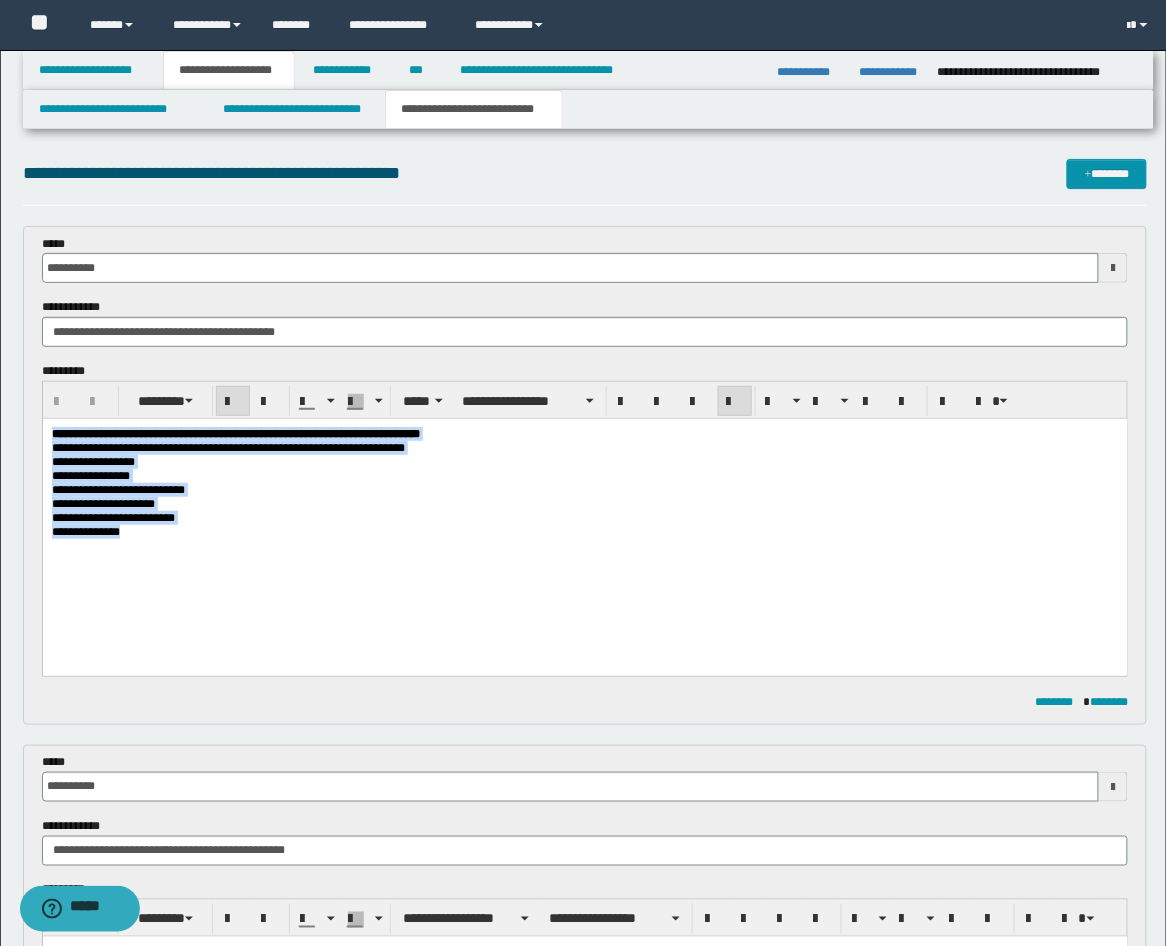 type 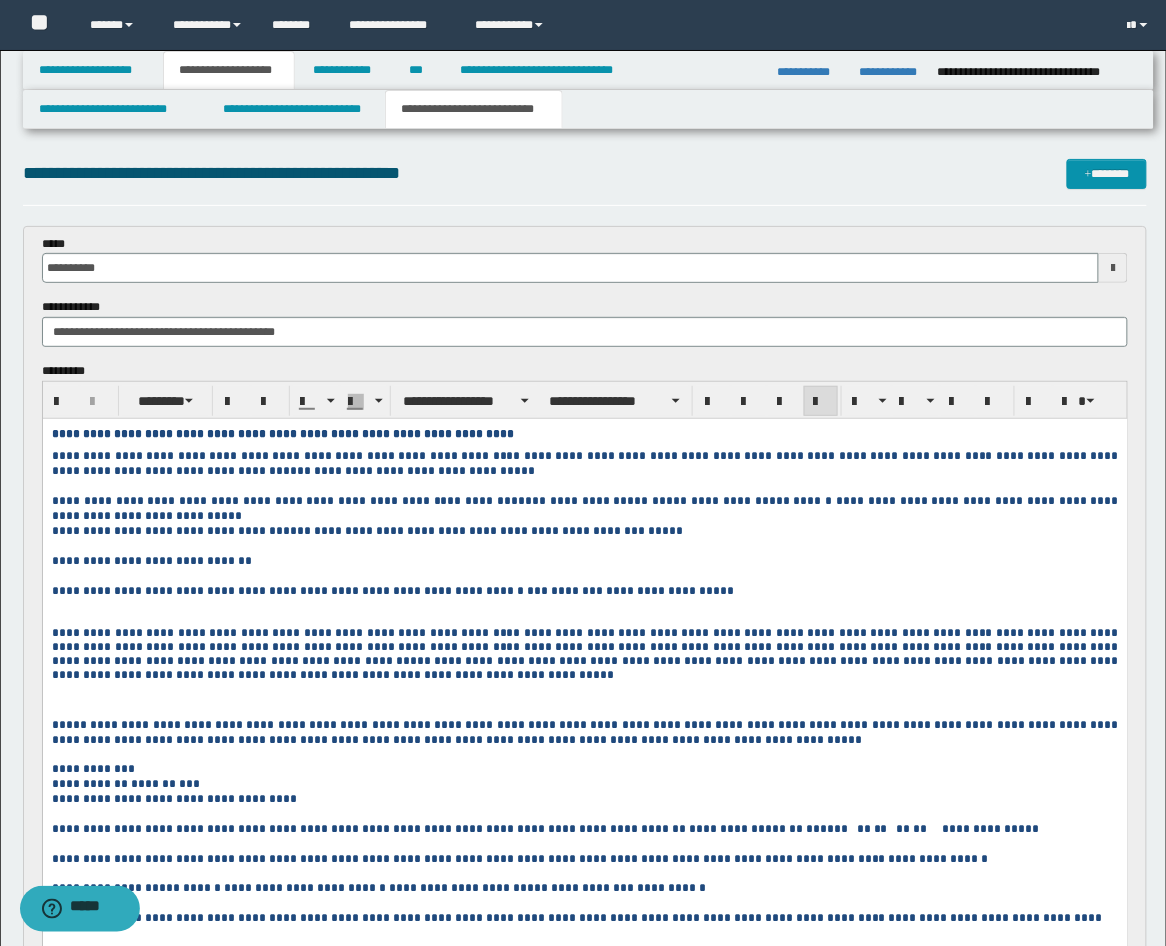 click at bounding box center (584, 618) 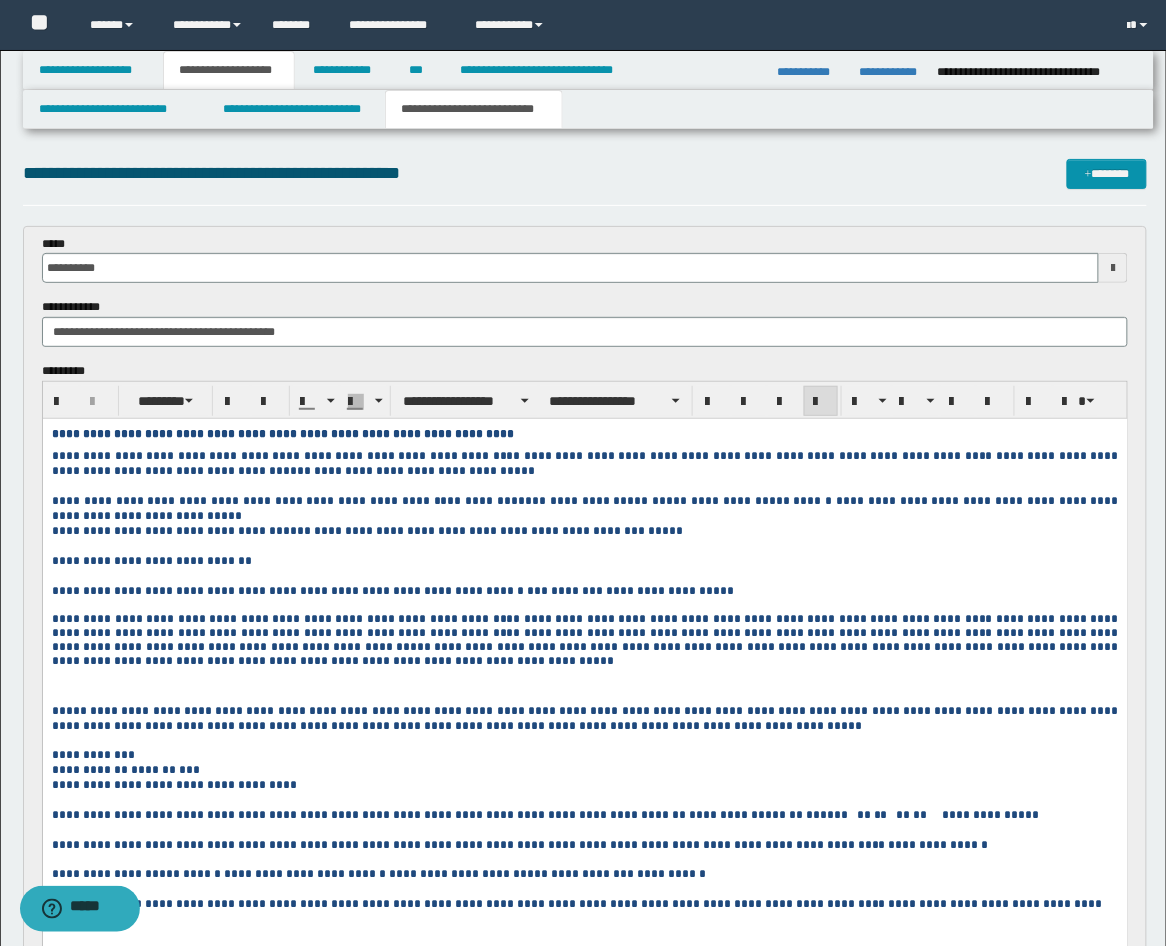 click on "**********" at bounding box center (586, 639) 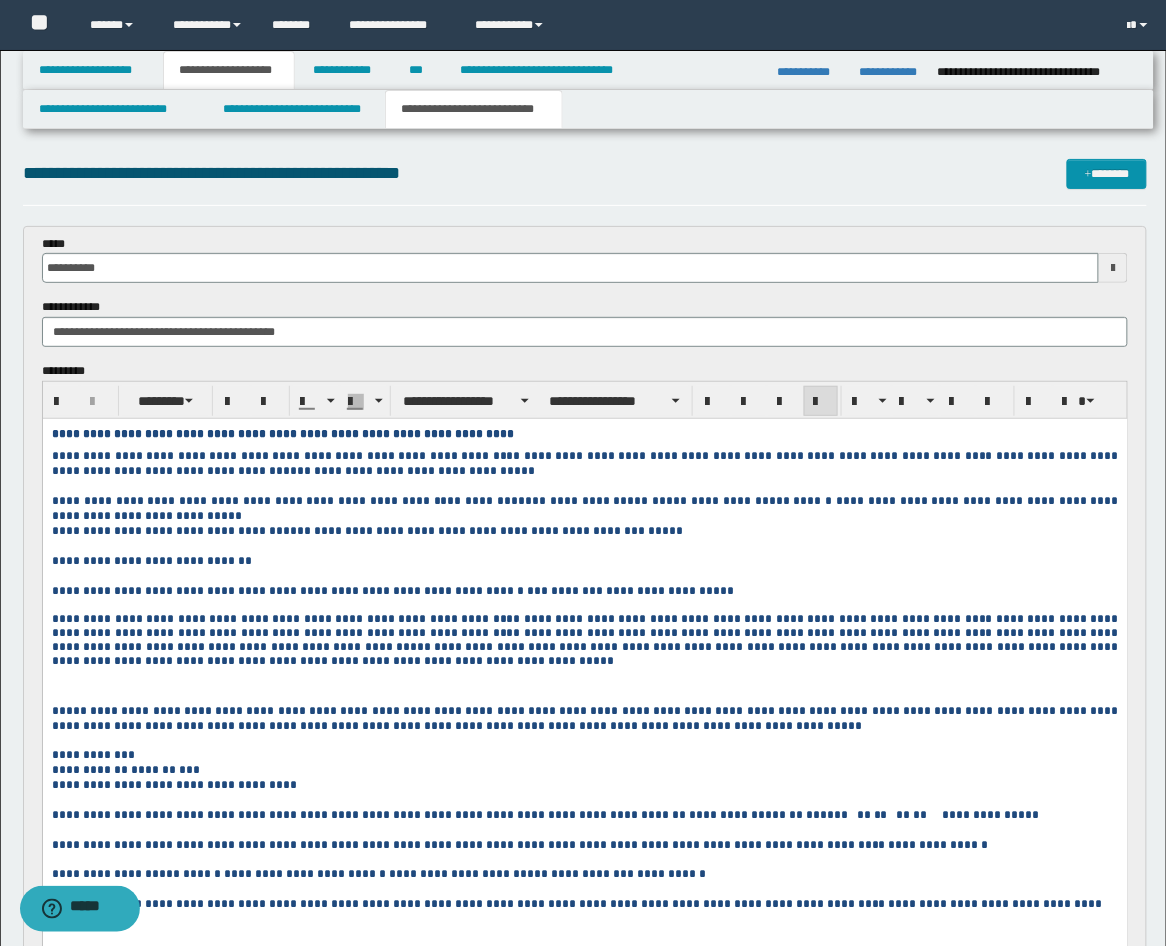 scroll, scrollTop: 370, scrollLeft: 0, axis: vertical 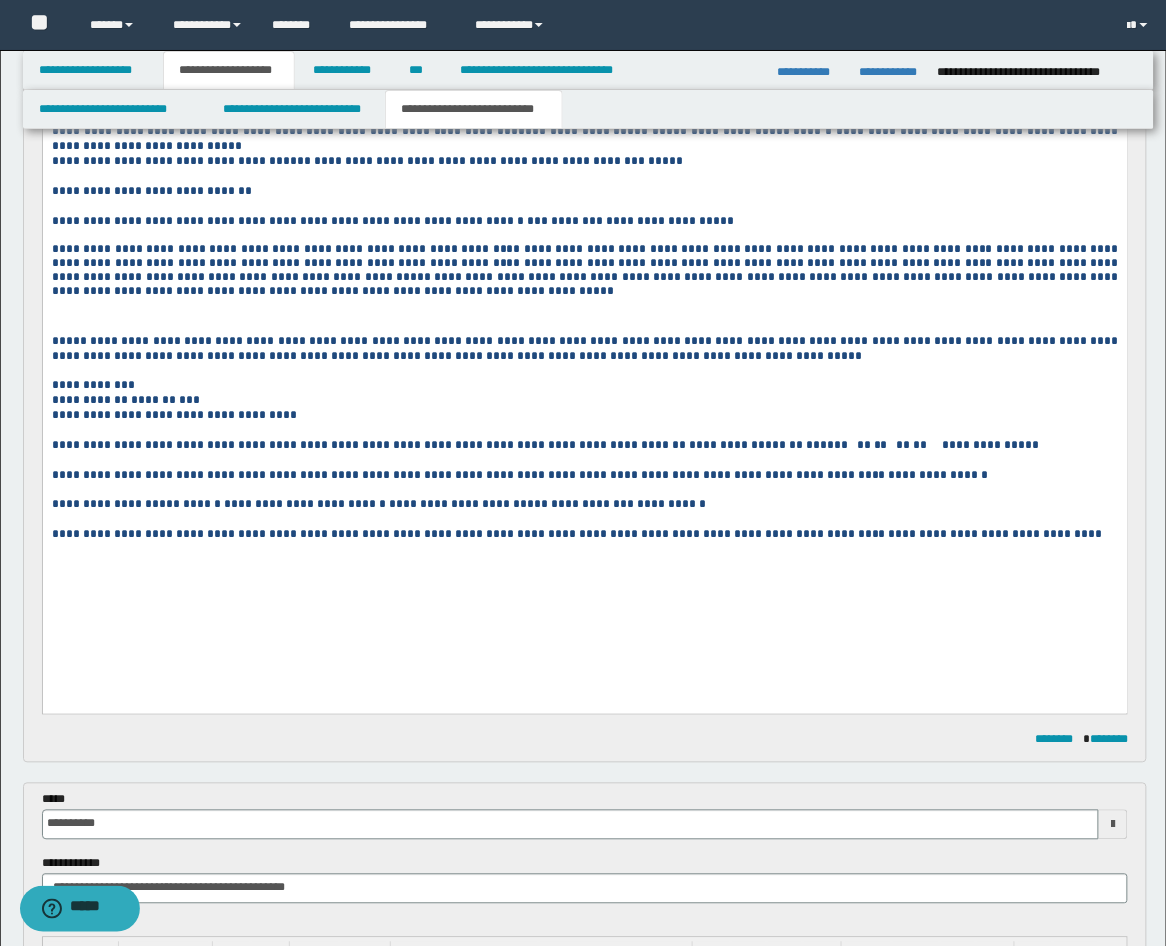 click at bounding box center (584, 319) 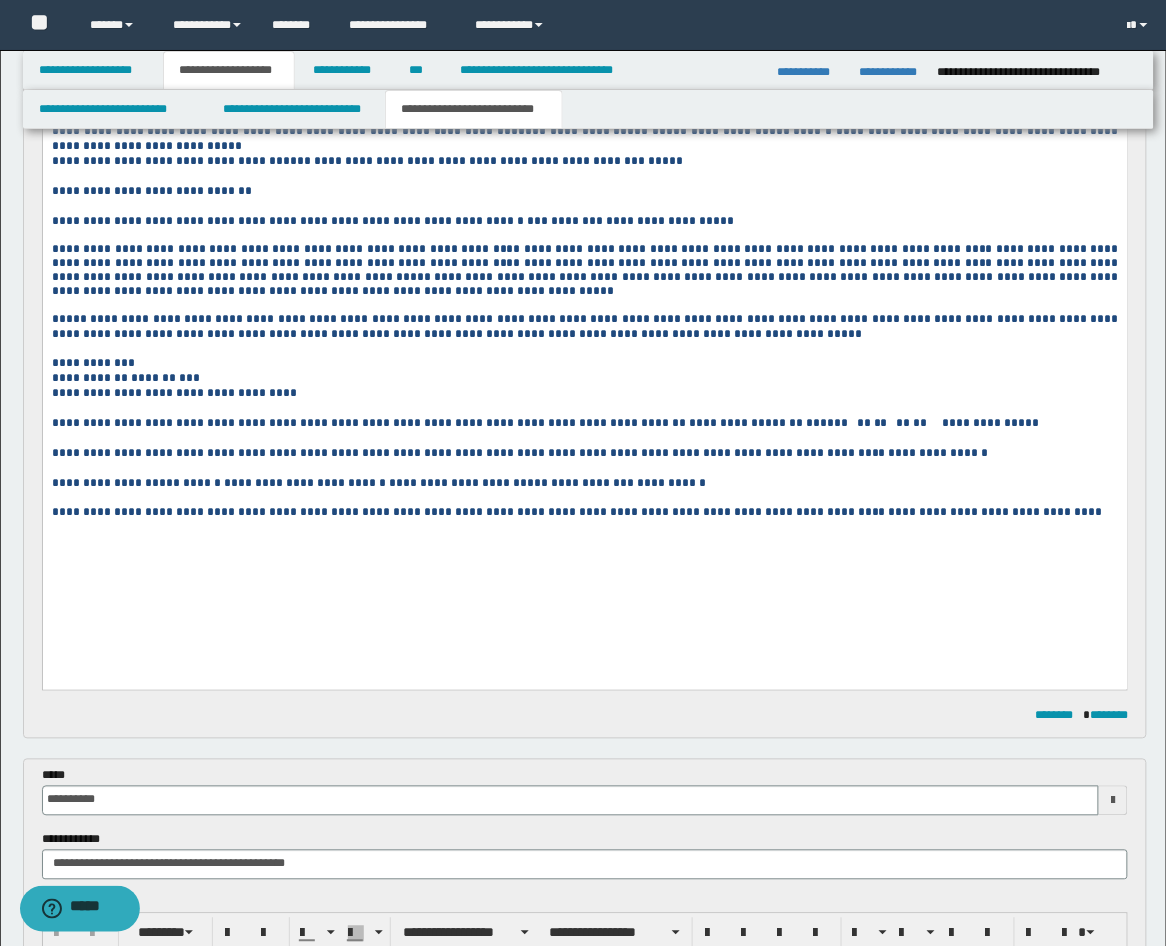 click on "**" at bounding box center [880, 423] 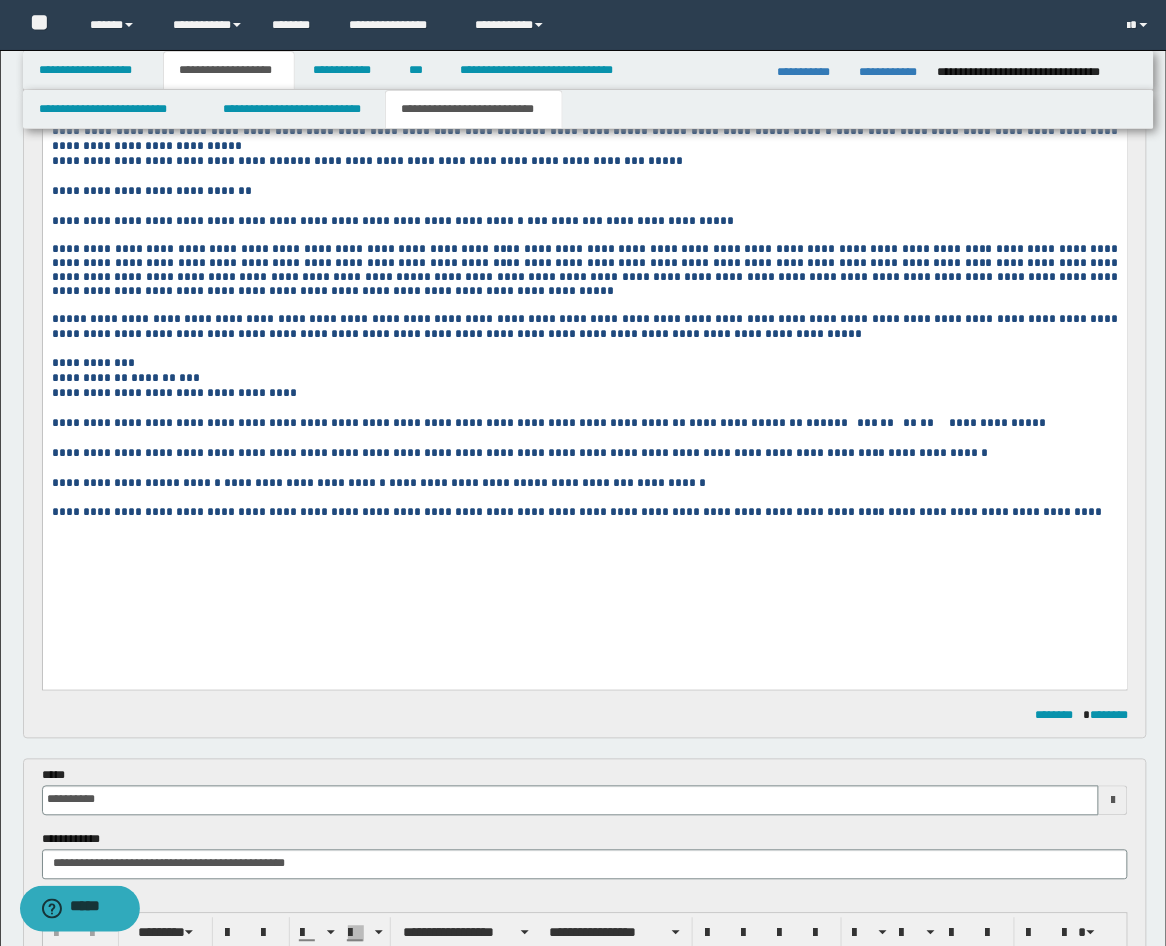 drag, startPoint x: 805, startPoint y: 472, endPoint x: 872, endPoint y: 472, distance: 67 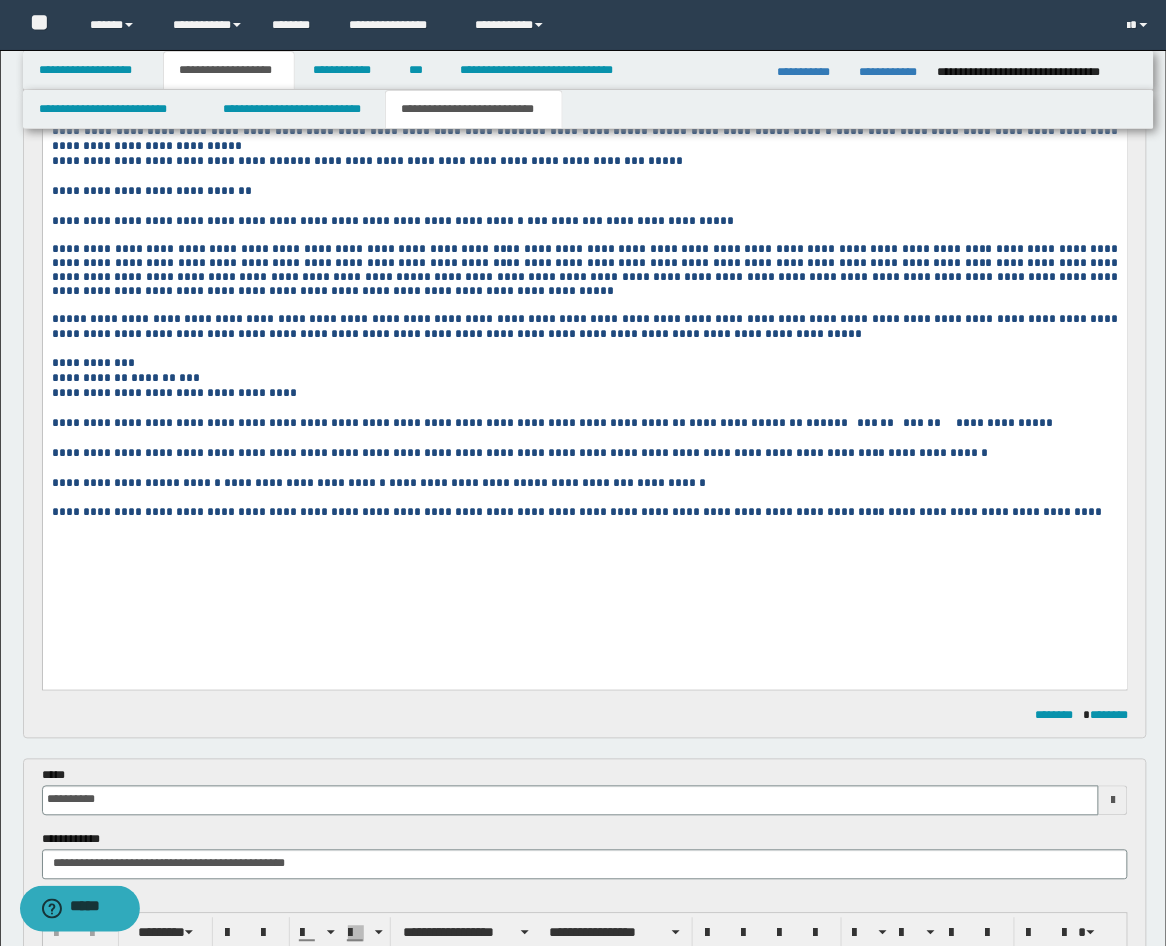 click on "**********" at bounding box center [1001, 423] 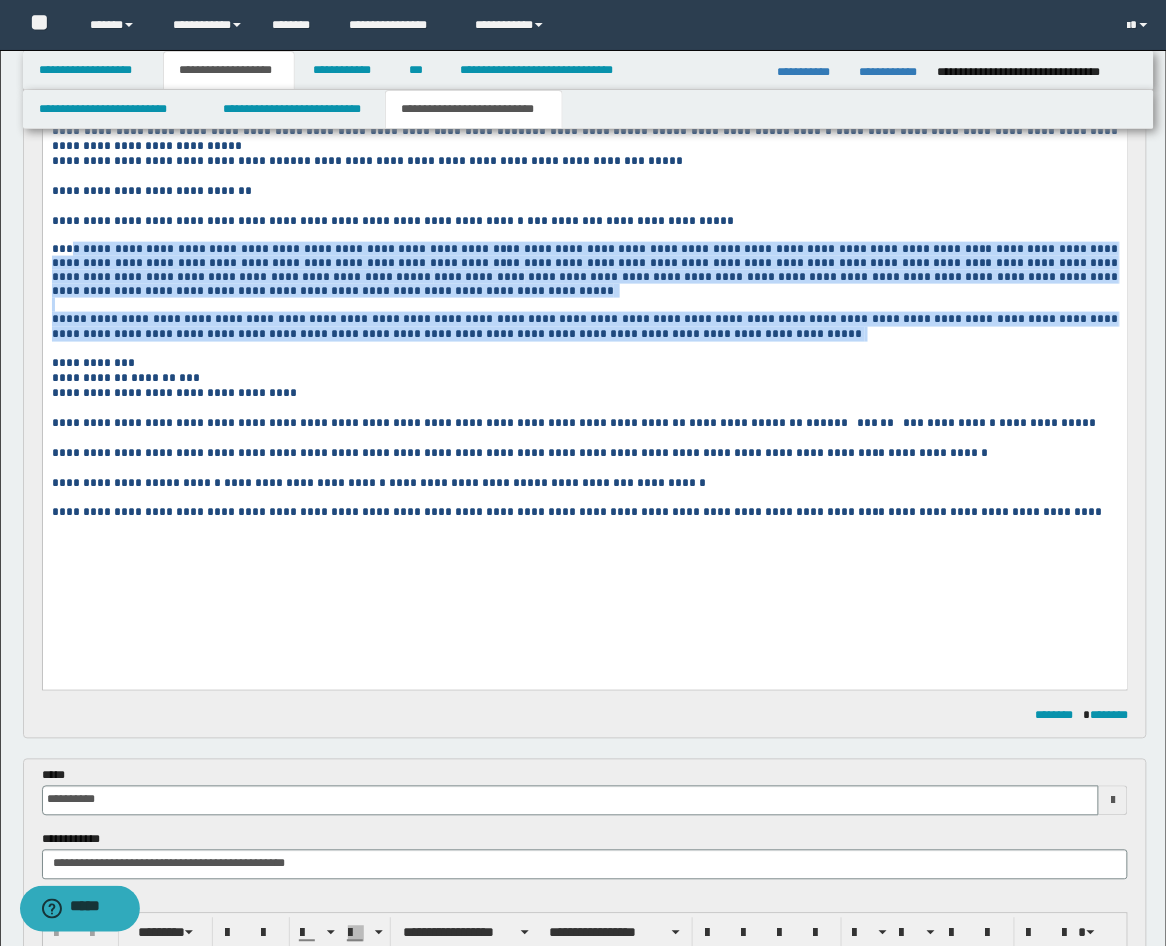 scroll, scrollTop: 0, scrollLeft: 0, axis: both 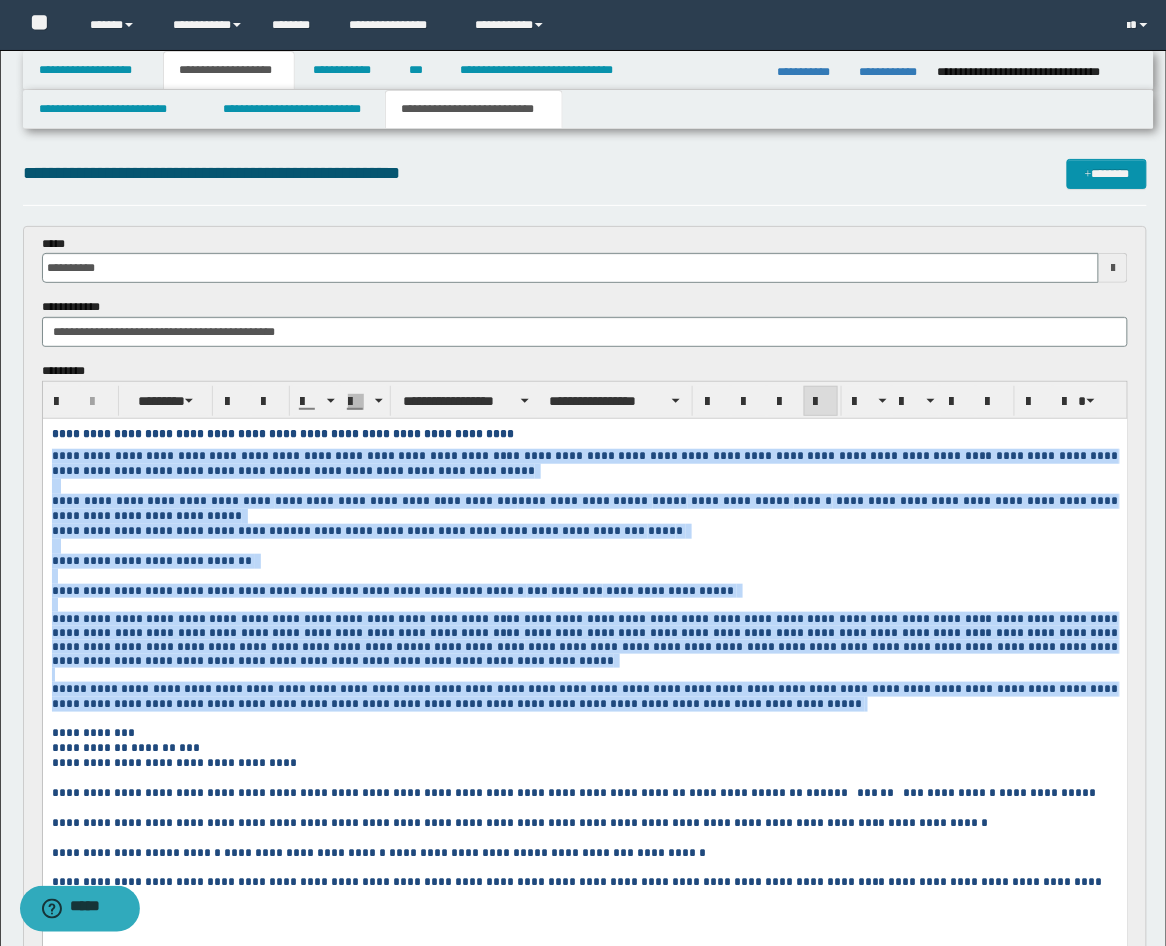 drag, startPoint x: 619, startPoint y: 744, endPoint x: 45, endPoint y: 456, distance: 642.19934 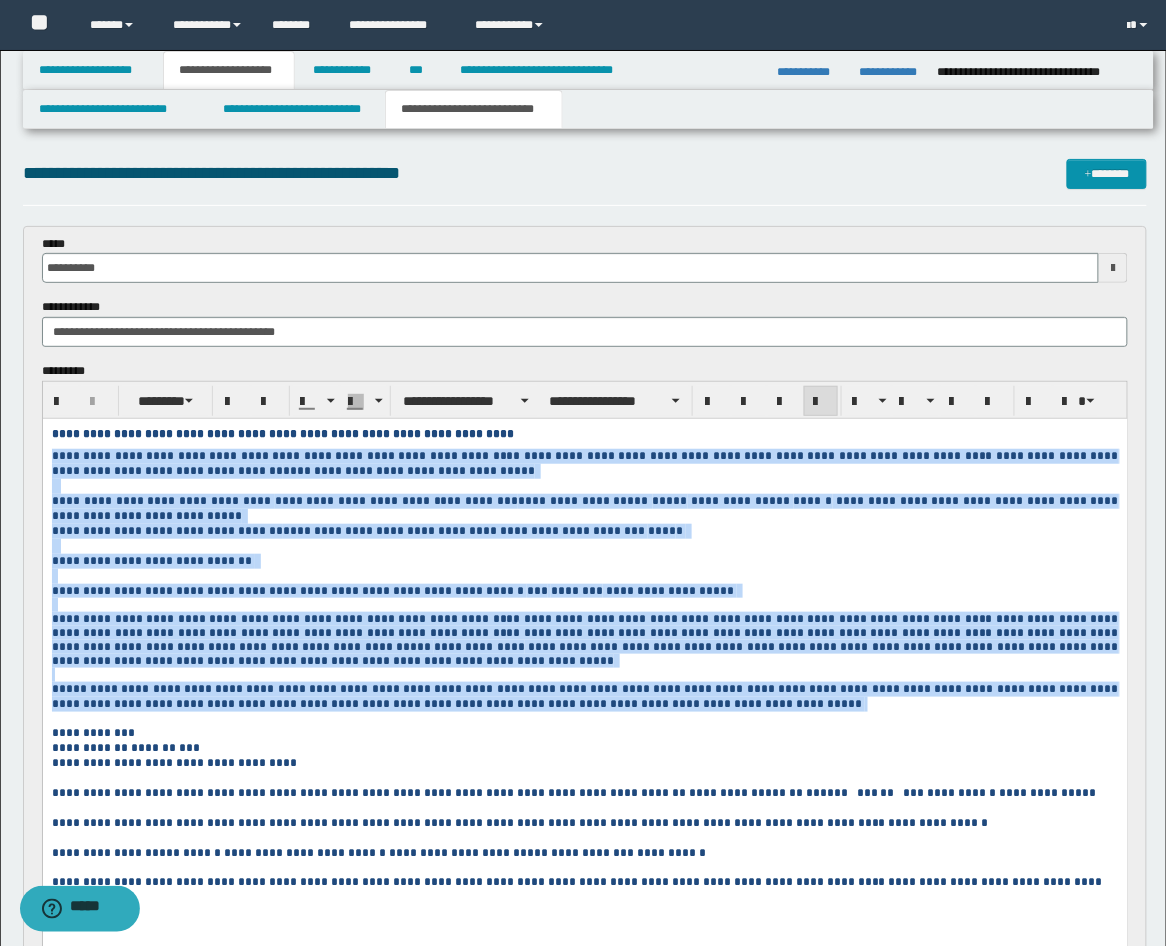 click on "**********" at bounding box center (584, 683) 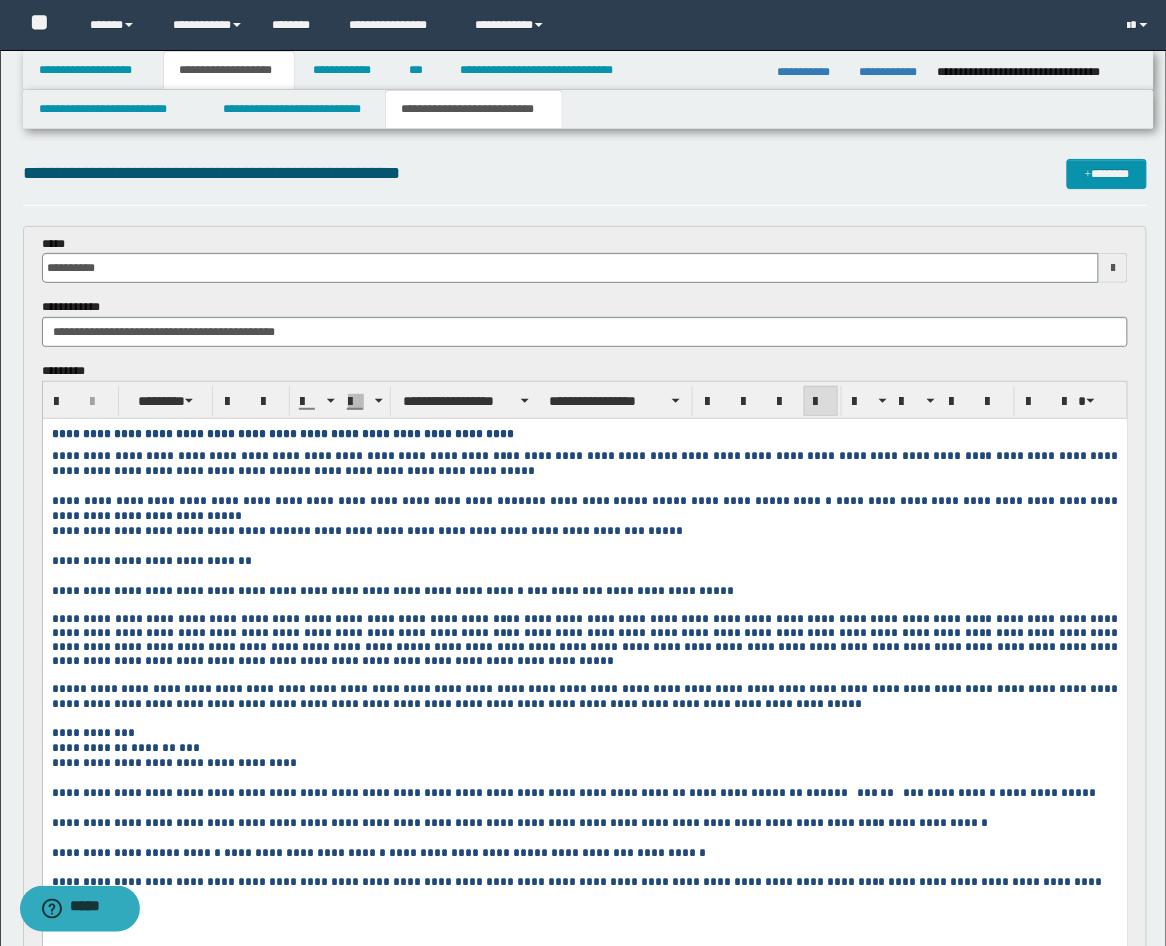 click at bounding box center [584, 717] 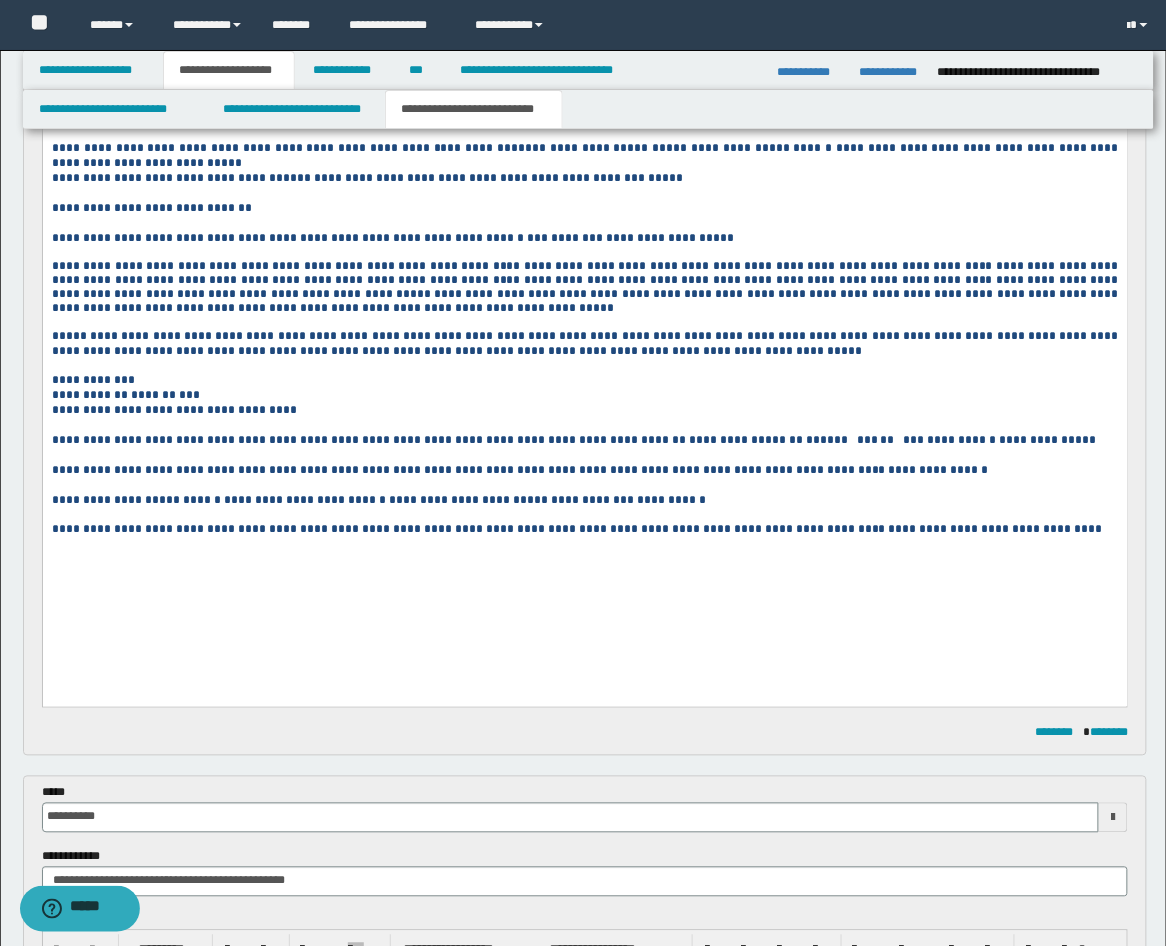 scroll, scrollTop: 370, scrollLeft: 0, axis: vertical 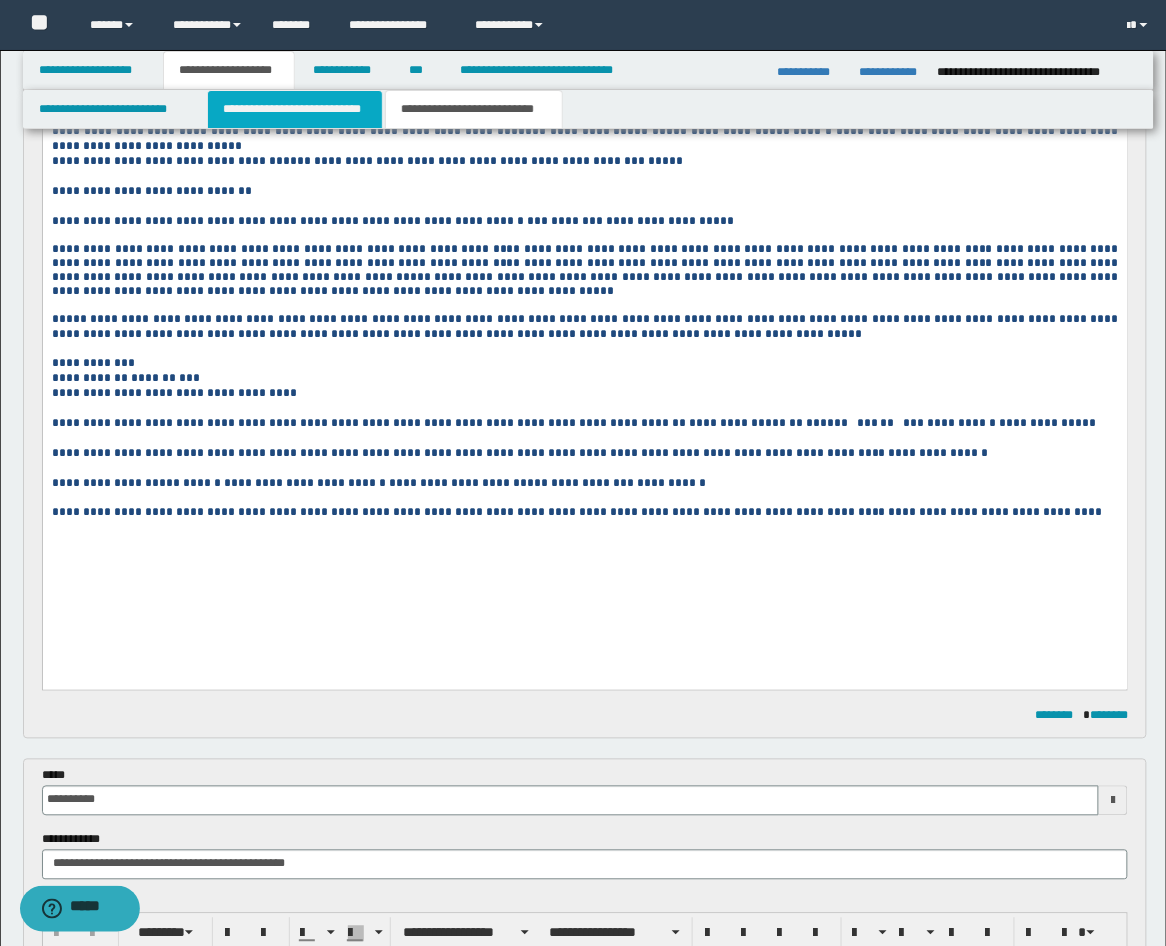 click on "**********" at bounding box center (295, 109) 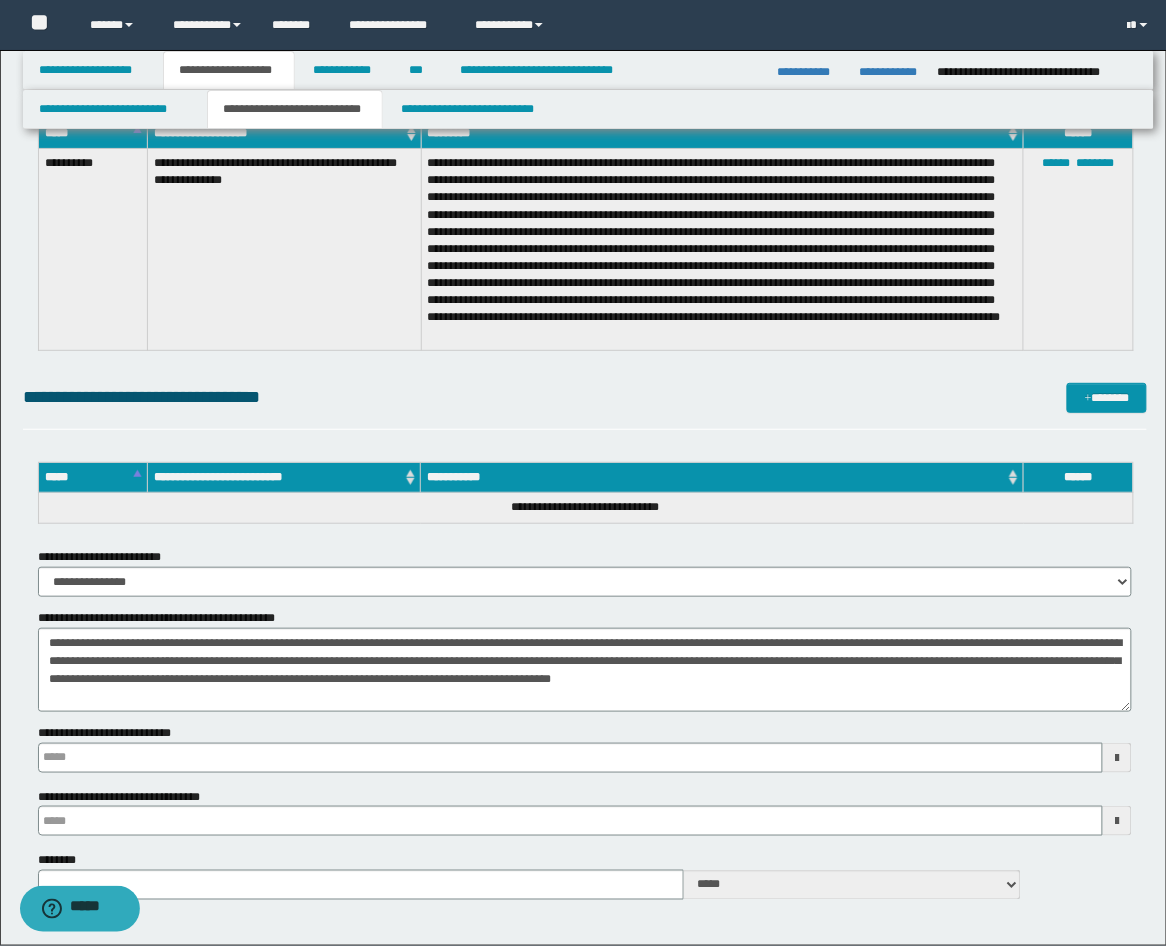 scroll, scrollTop: 3574, scrollLeft: 0, axis: vertical 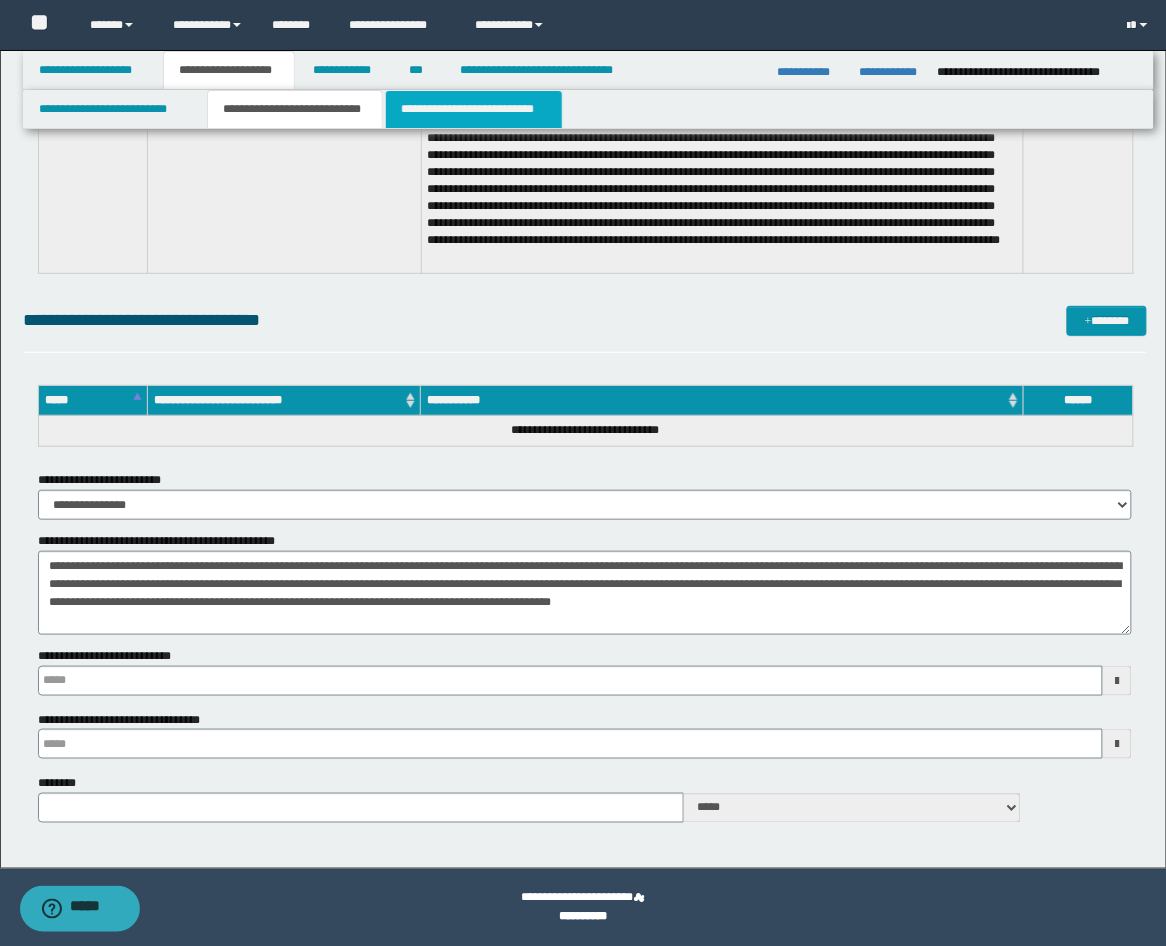 click on "**********" at bounding box center (474, 109) 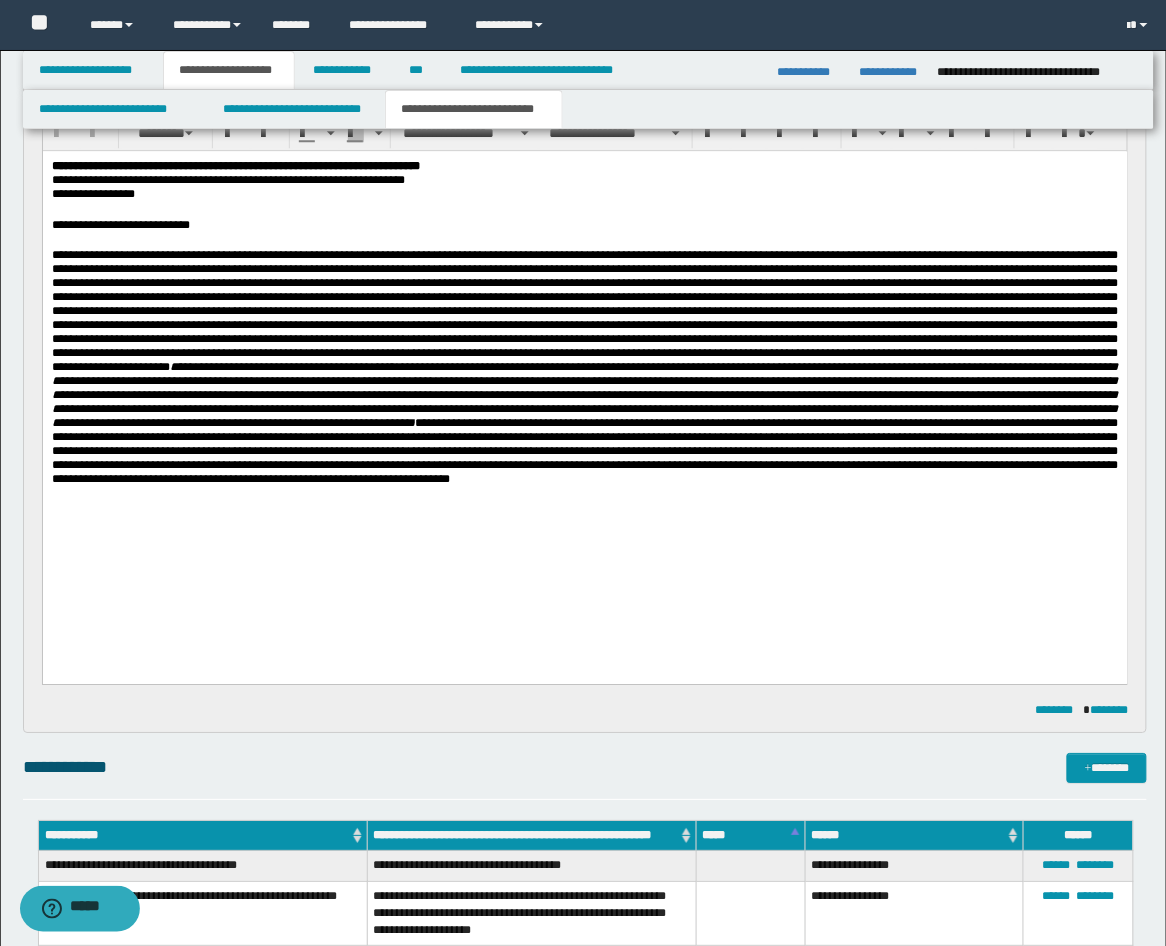 scroll, scrollTop: 1207, scrollLeft: 0, axis: vertical 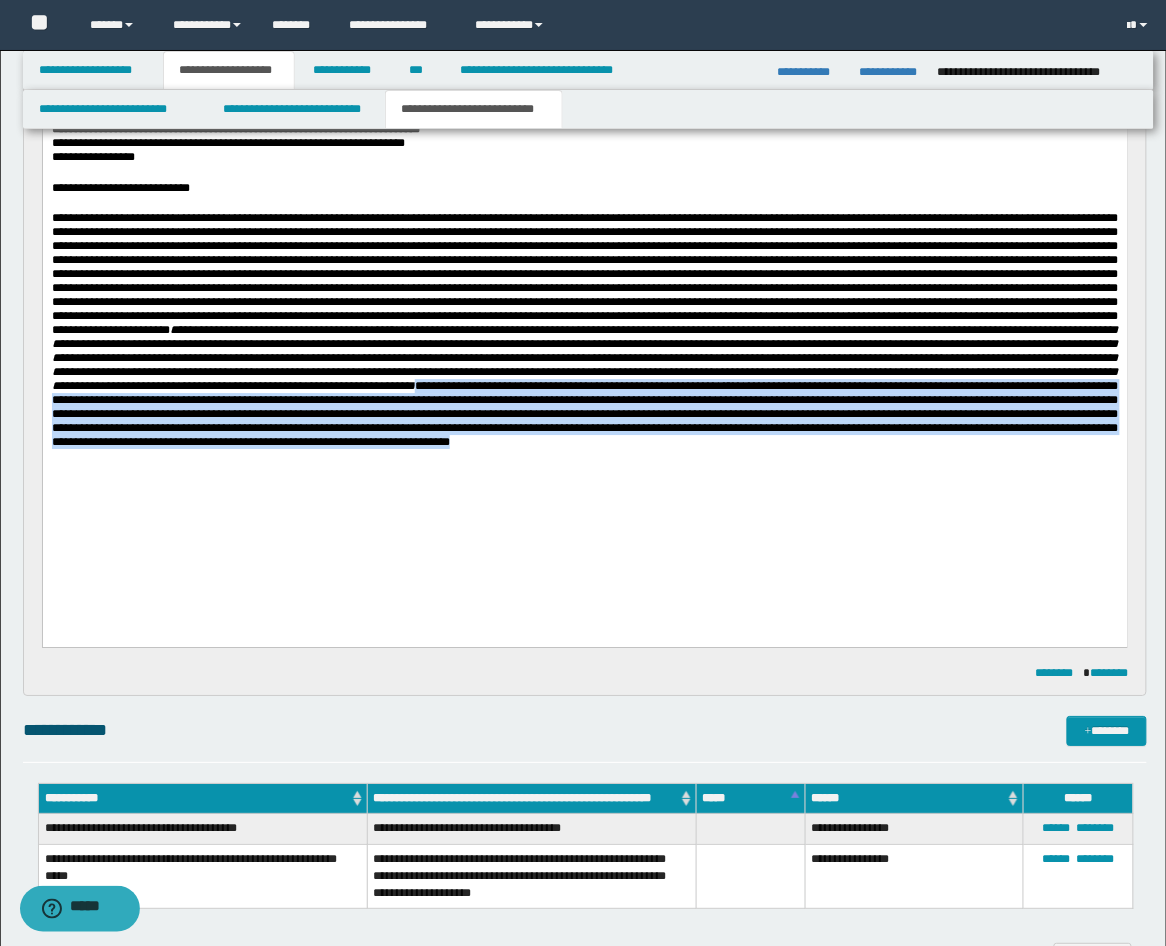 drag, startPoint x: 690, startPoint y: 515, endPoint x: 294, endPoint y: 453, distance: 400.82416 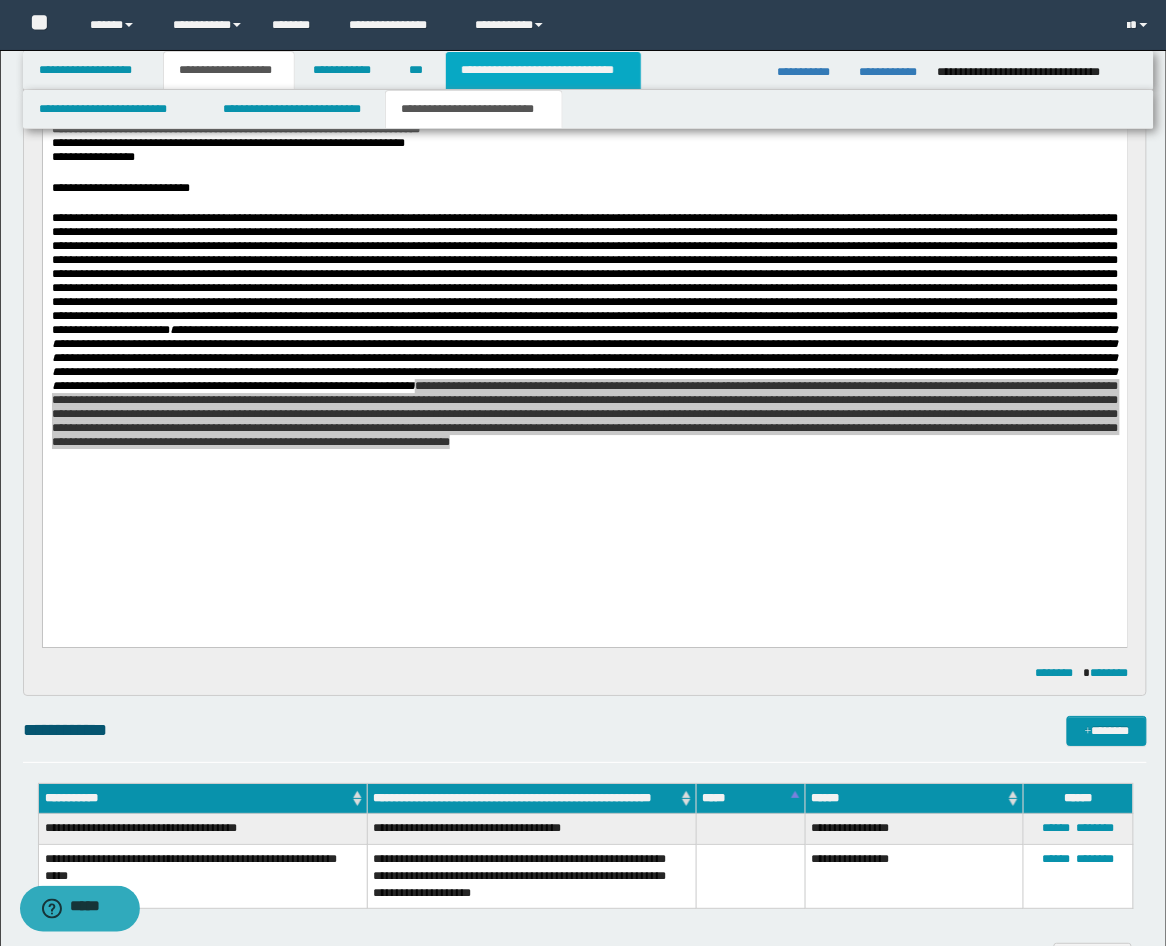 click on "**********" at bounding box center (543, 70) 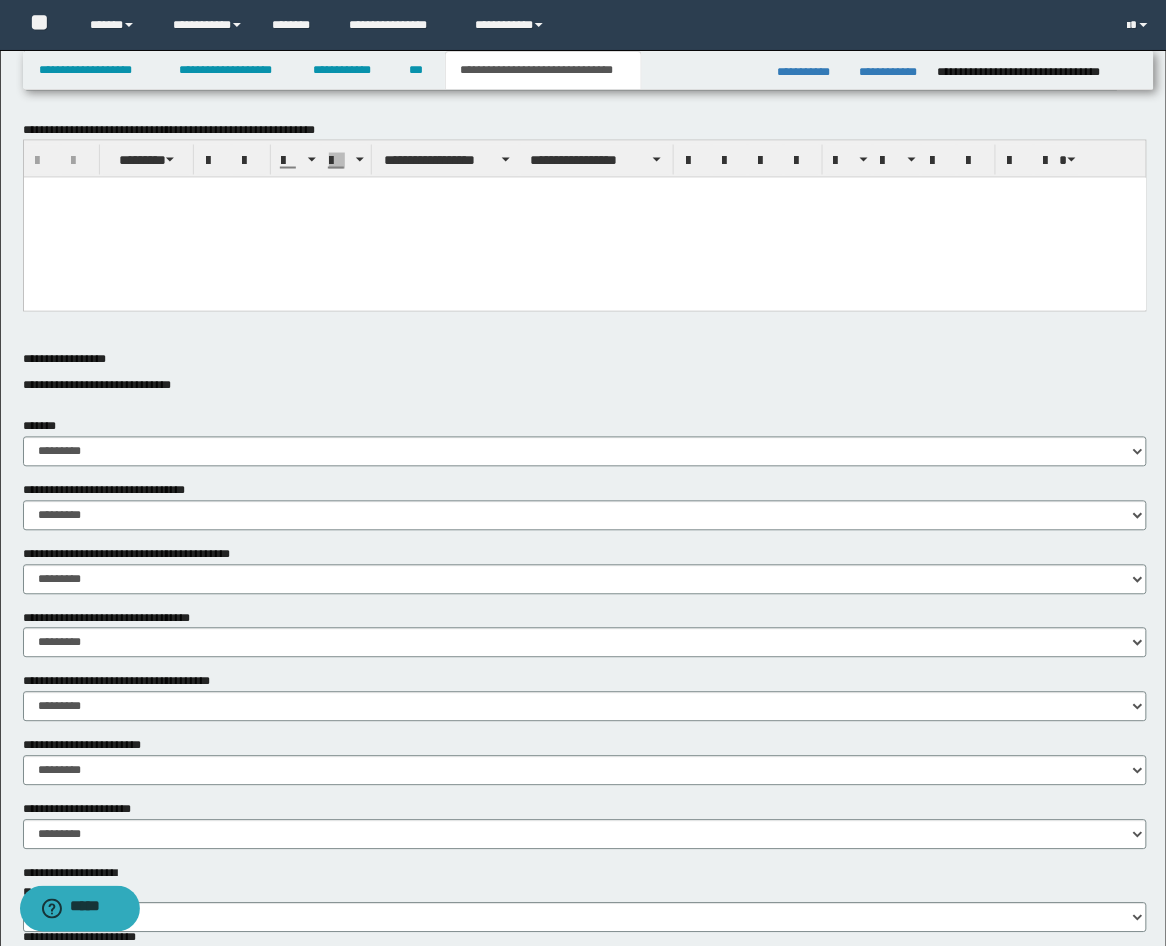 type 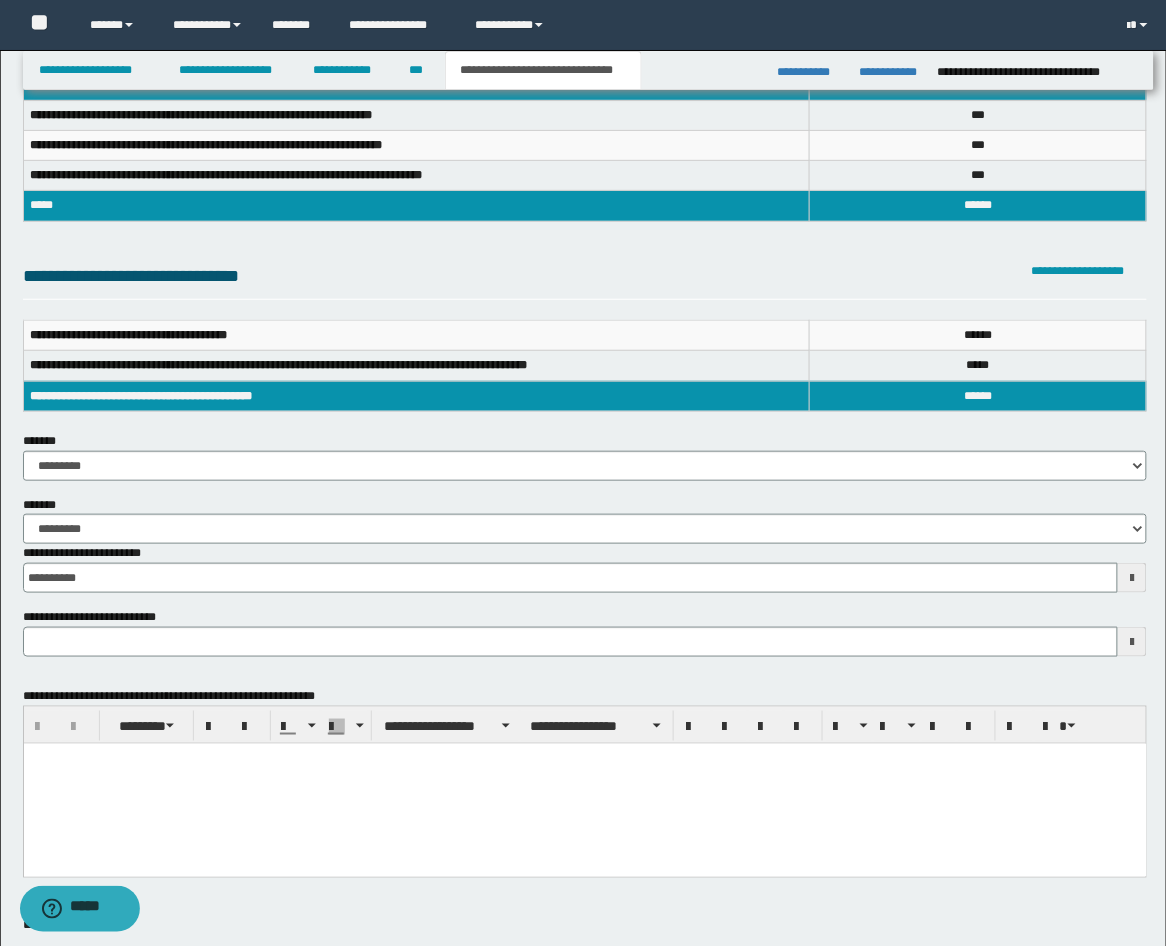 scroll, scrollTop: 0, scrollLeft: 0, axis: both 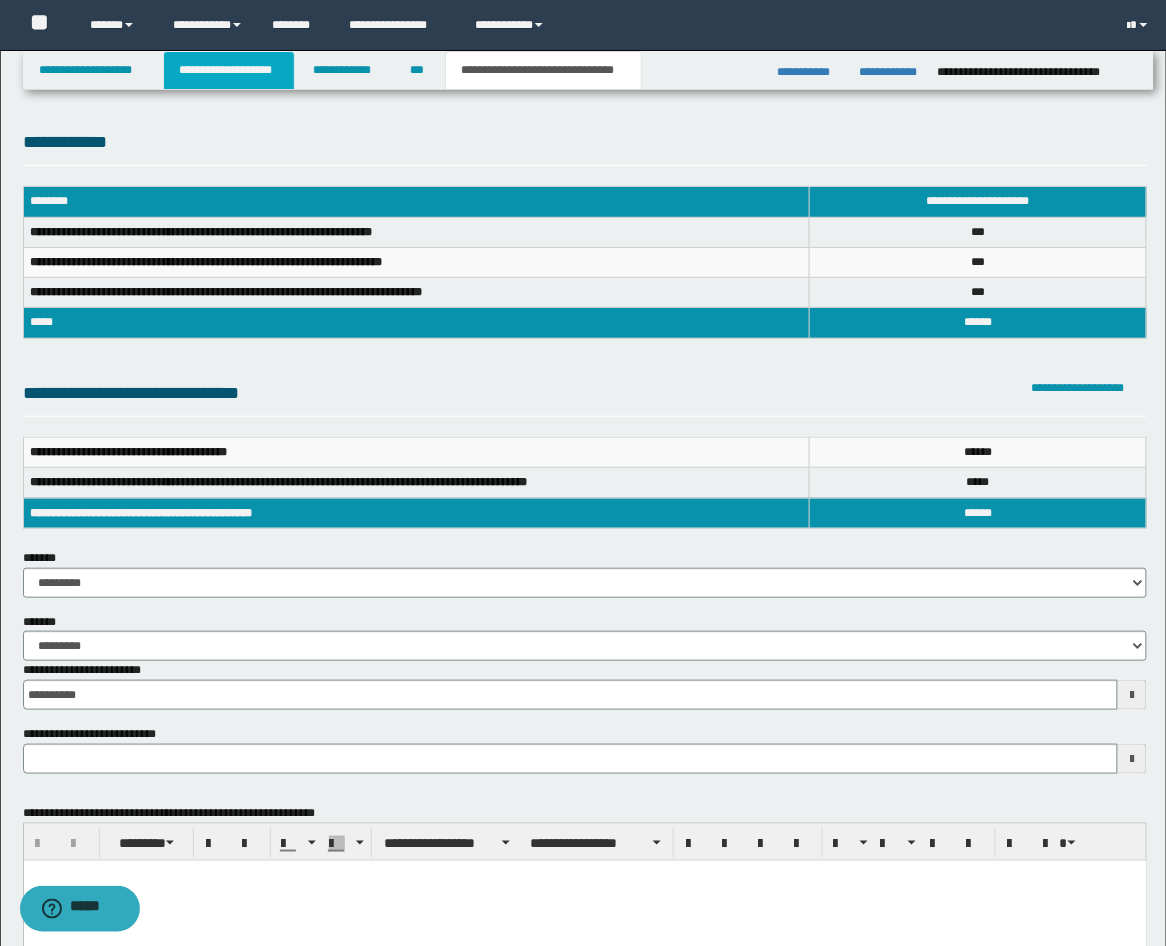 click on "**********" at bounding box center (229, 70) 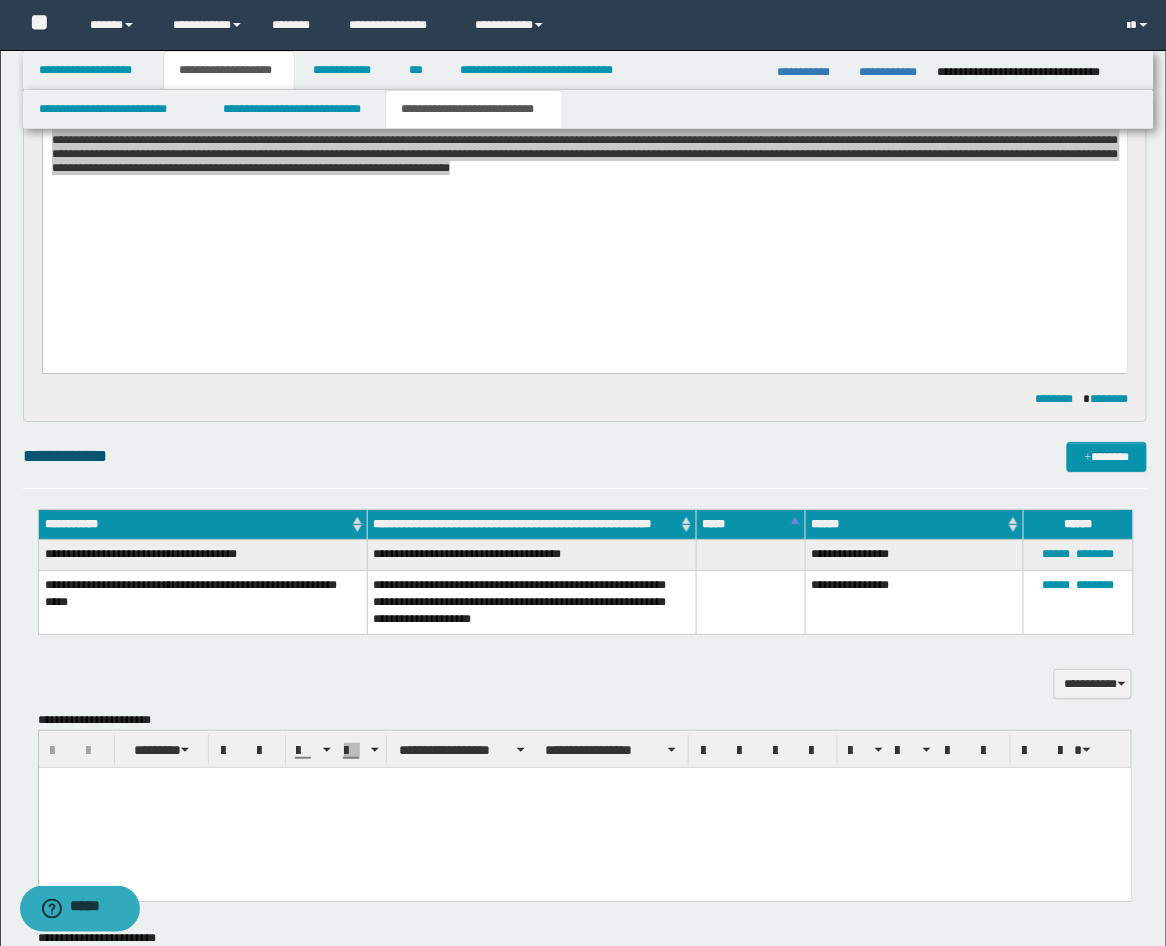 scroll, scrollTop: 1852, scrollLeft: 0, axis: vertical 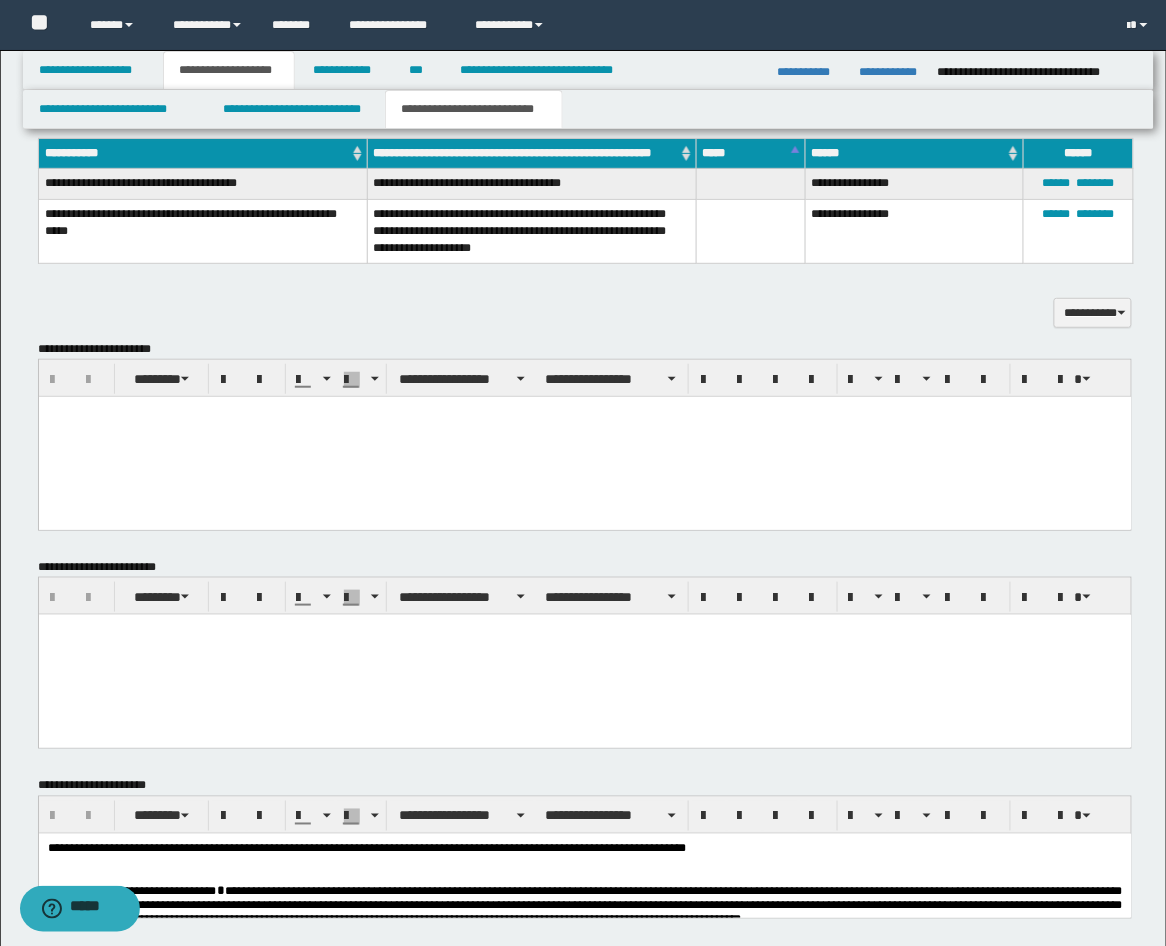 click at bounding box center [584, 436] 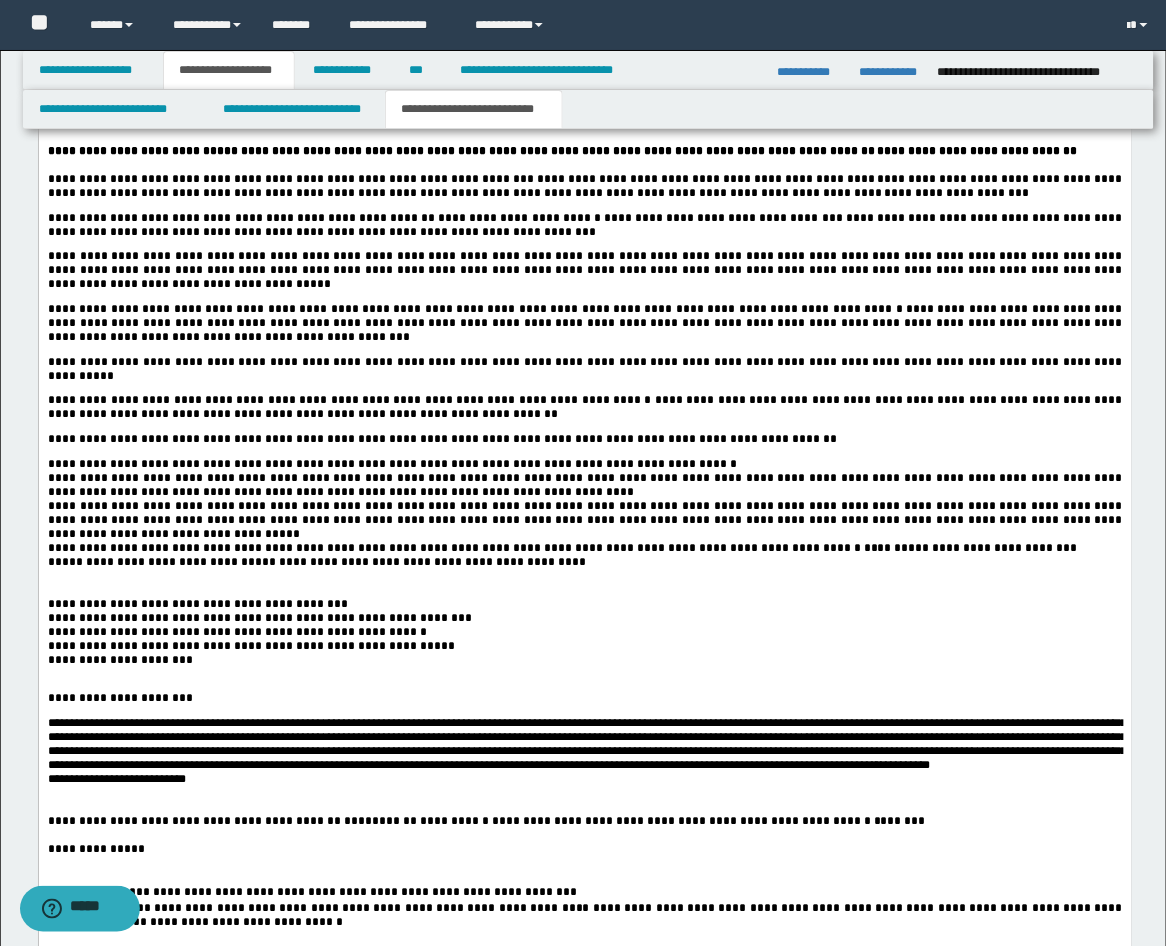 scroll, scrollTop: 2963, scrollLeft: 0, axis: vertical 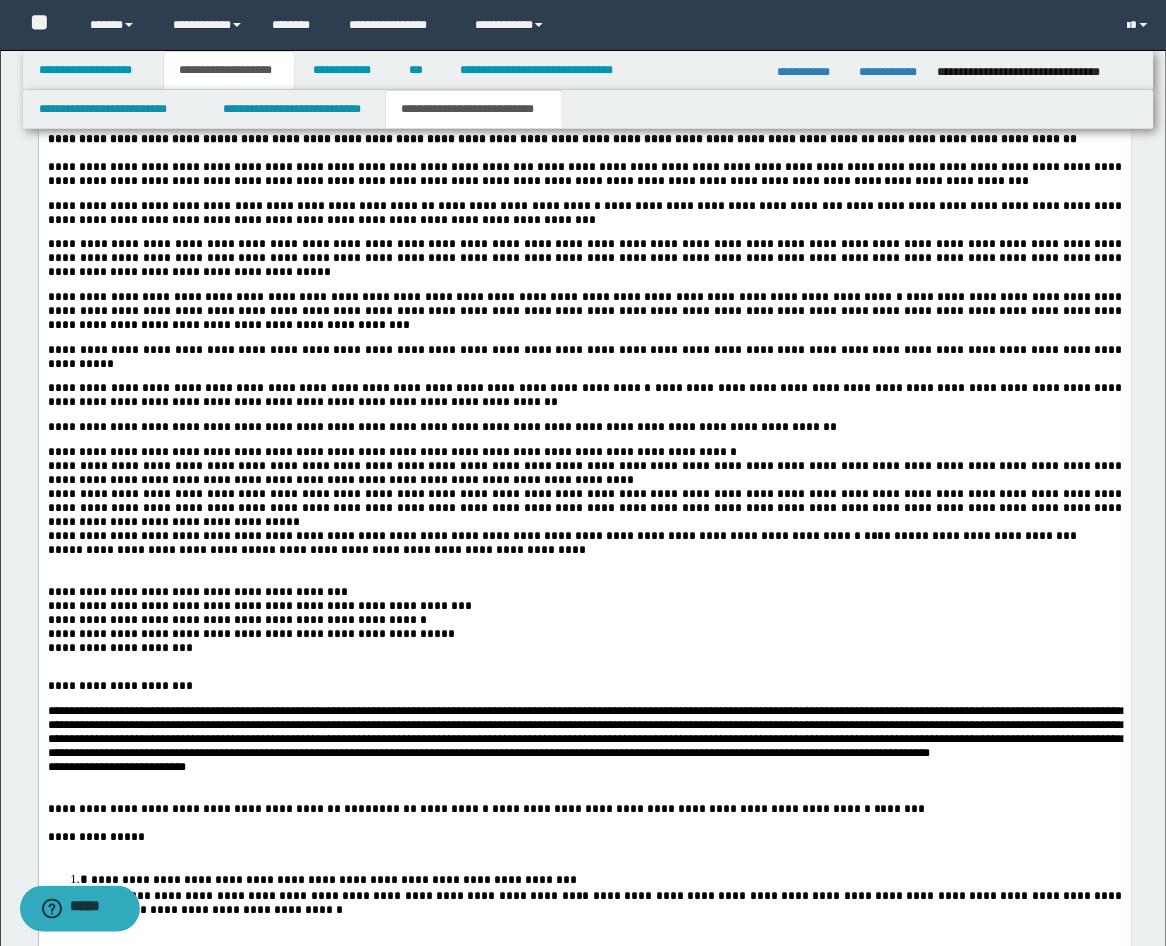 click on "**********" at bounding box center [584, 453] 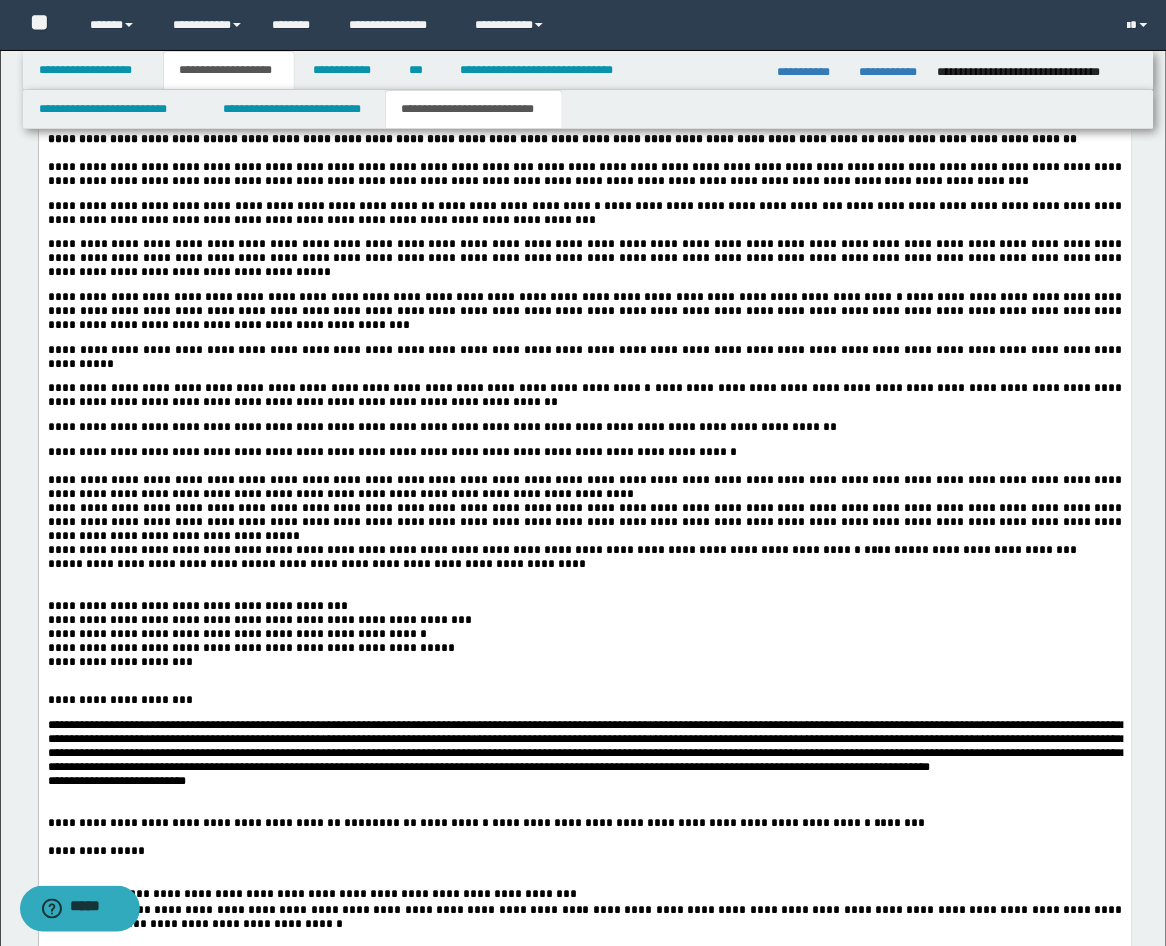 click at bounding box center [637, 495] 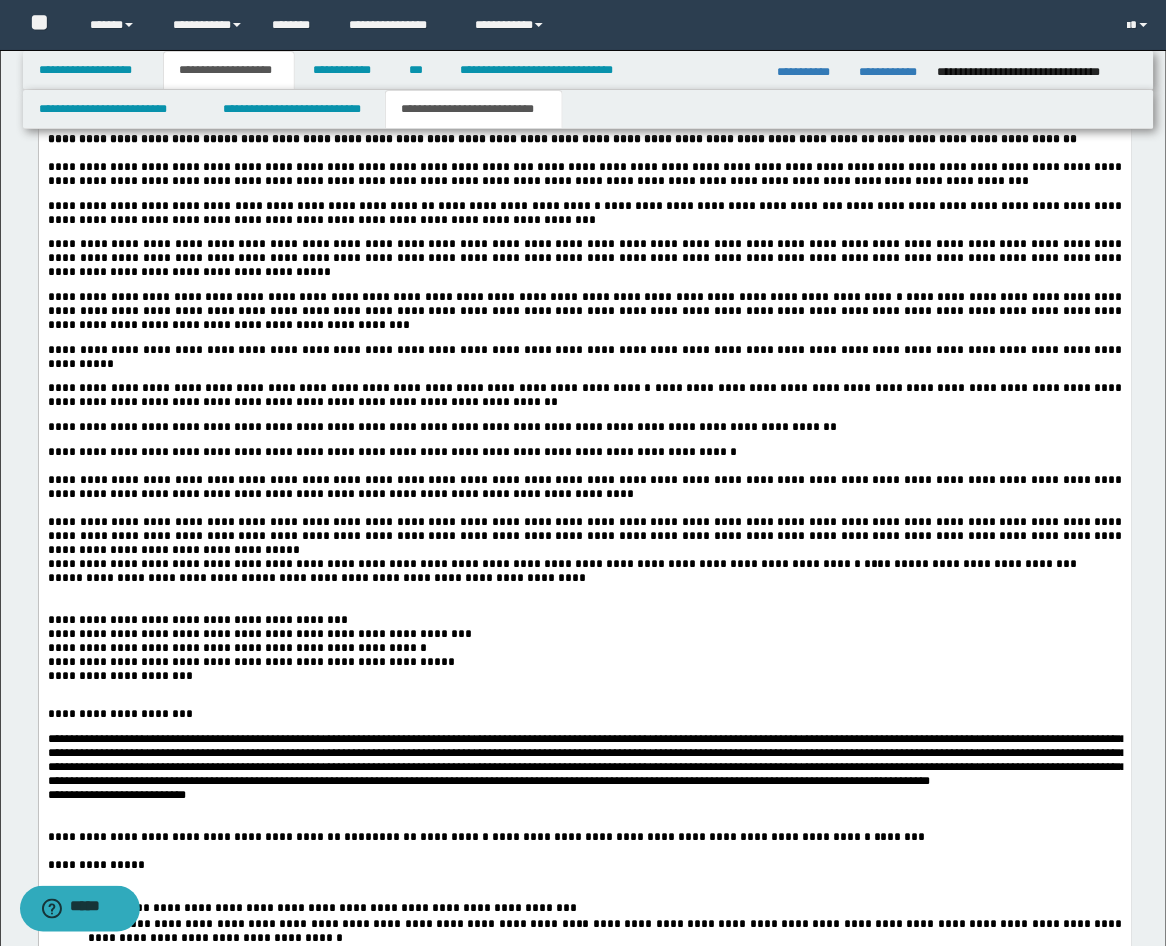 click on "**********" at bounding box center (584, 621) 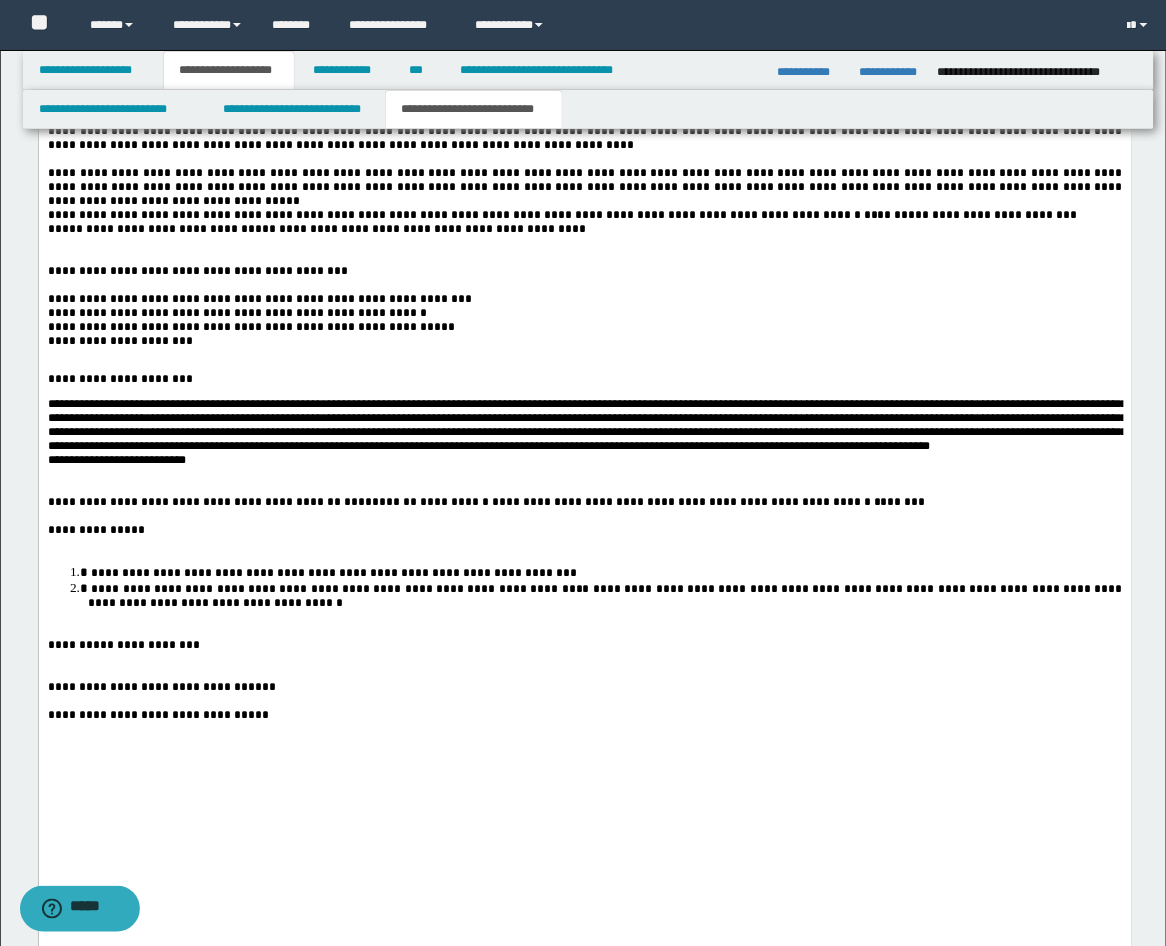 scroll, scrollTop: 3333, scrollLeft: 0, axis: vertical 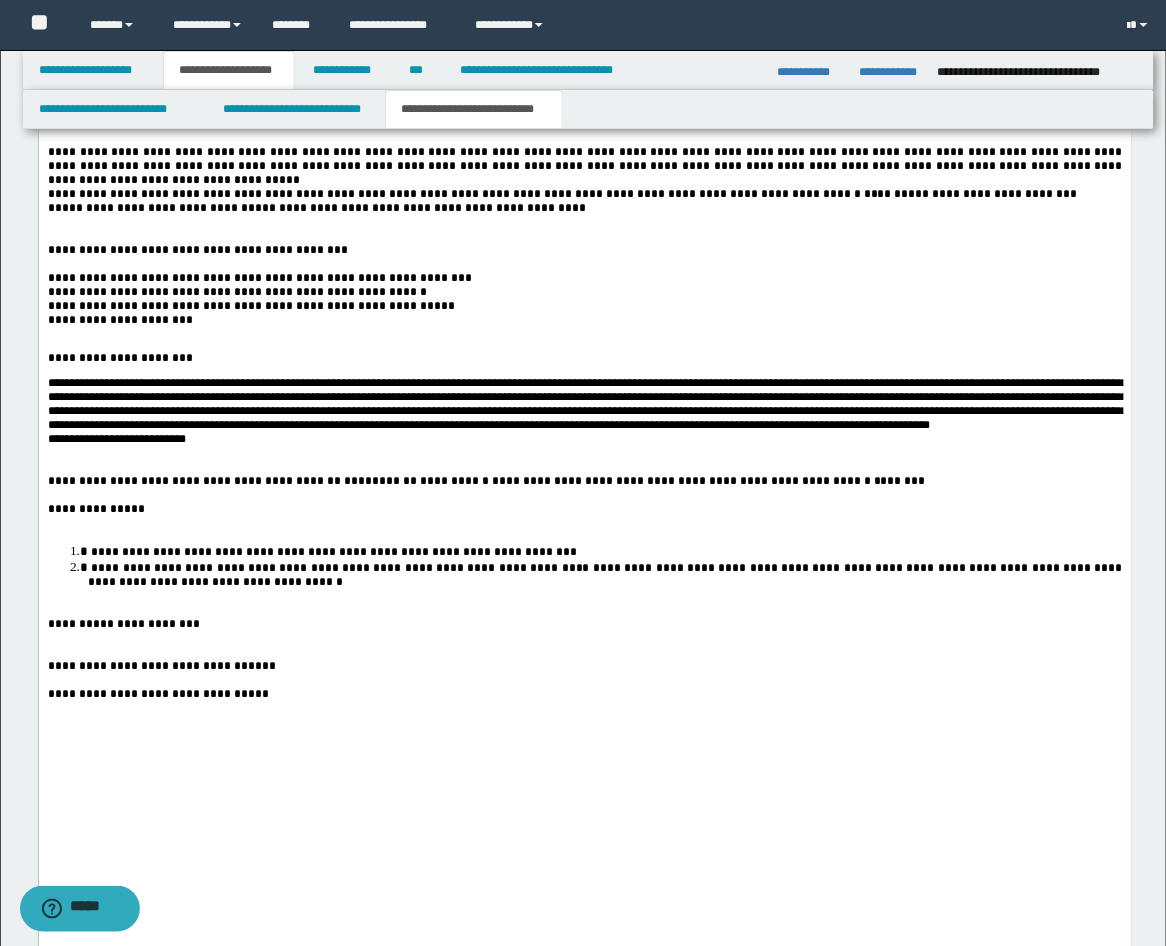 click at bounding box center [584, 468] 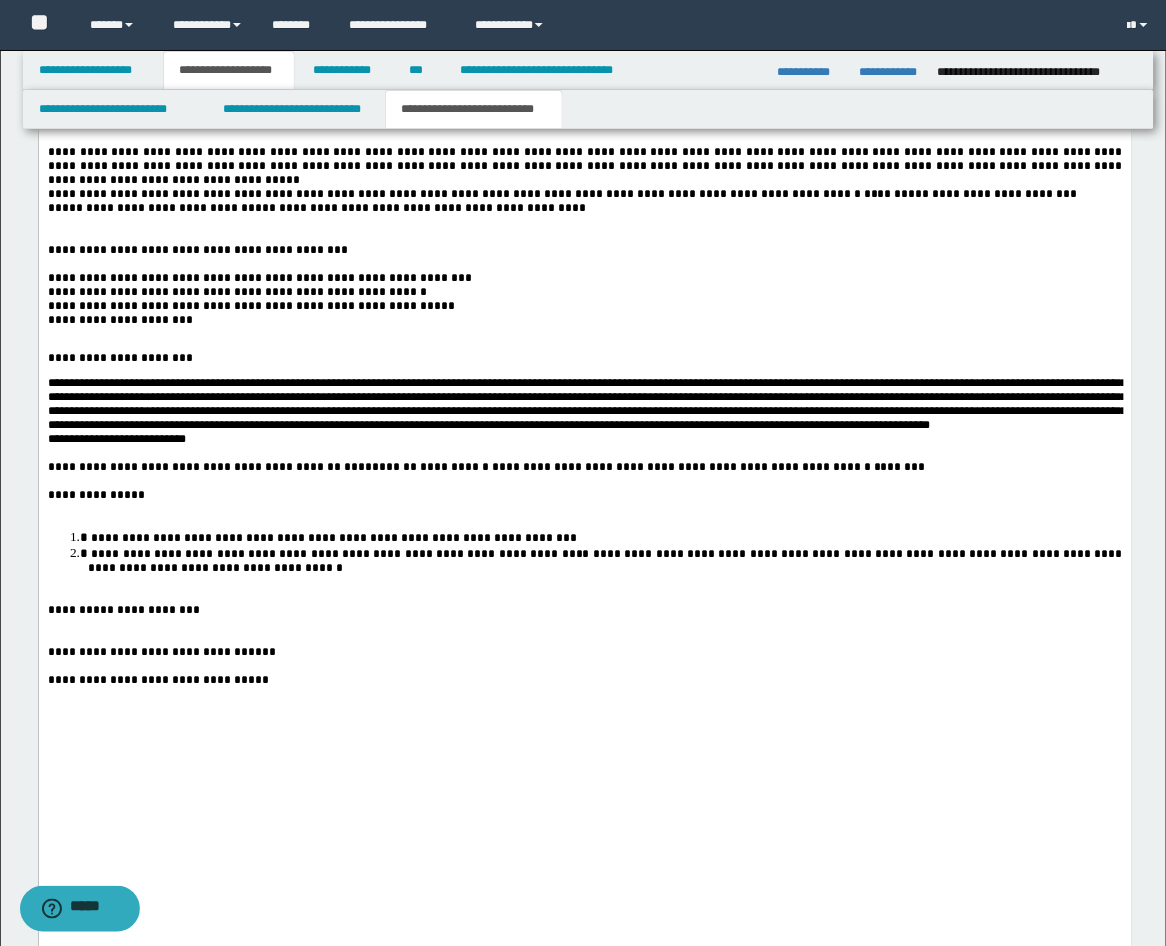 click at bounding box center (584, 667) 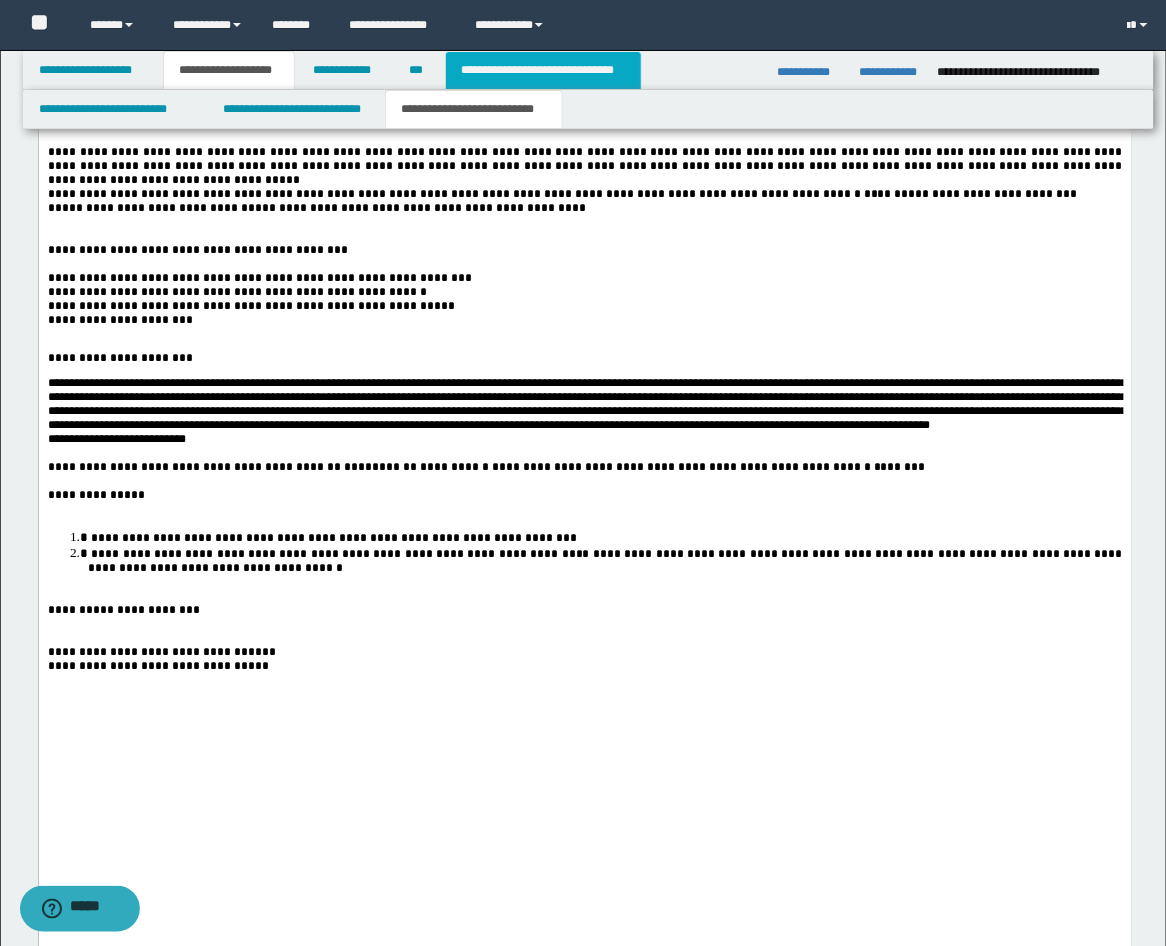click on "**********" at bounding box center (543, 70) 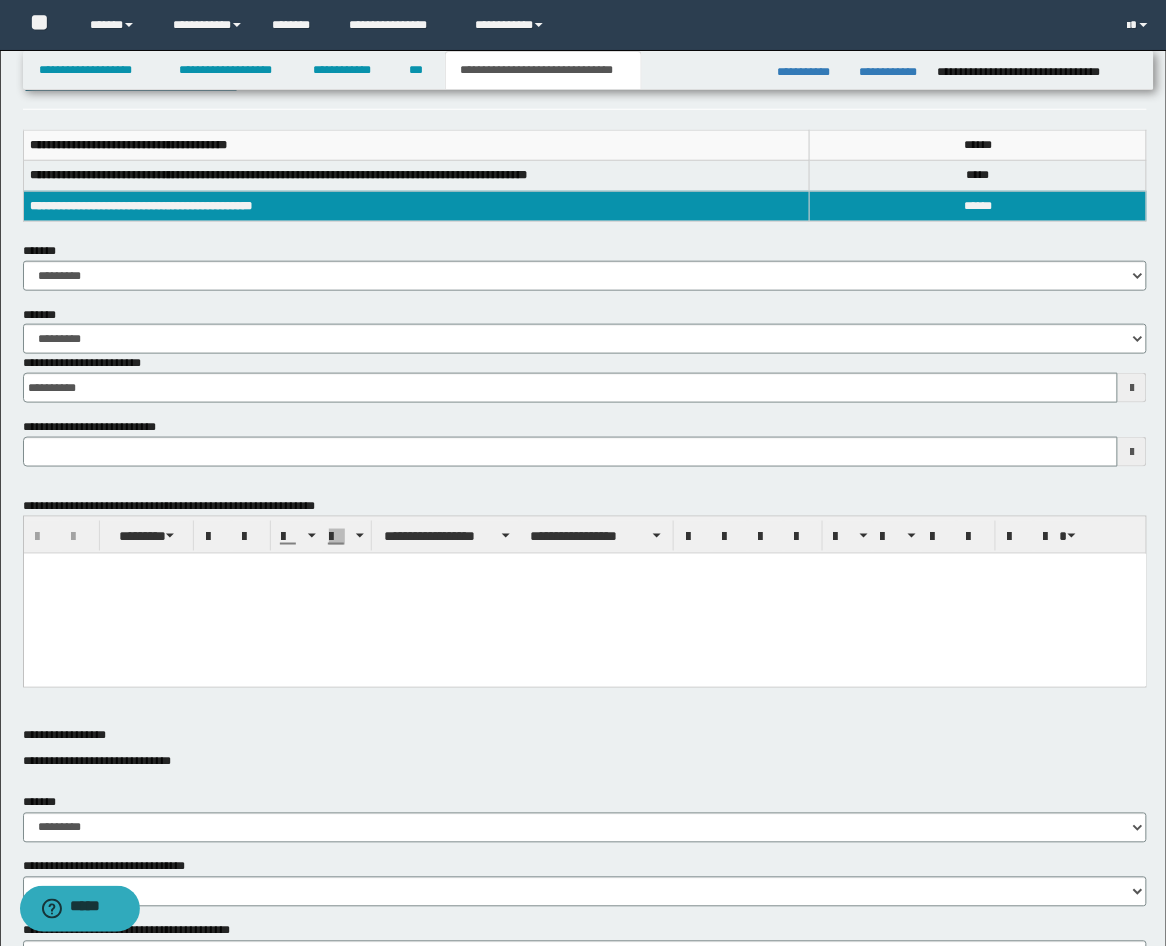 scroll, scrollTop: 90, scrollLeft: 0, axis: vertical 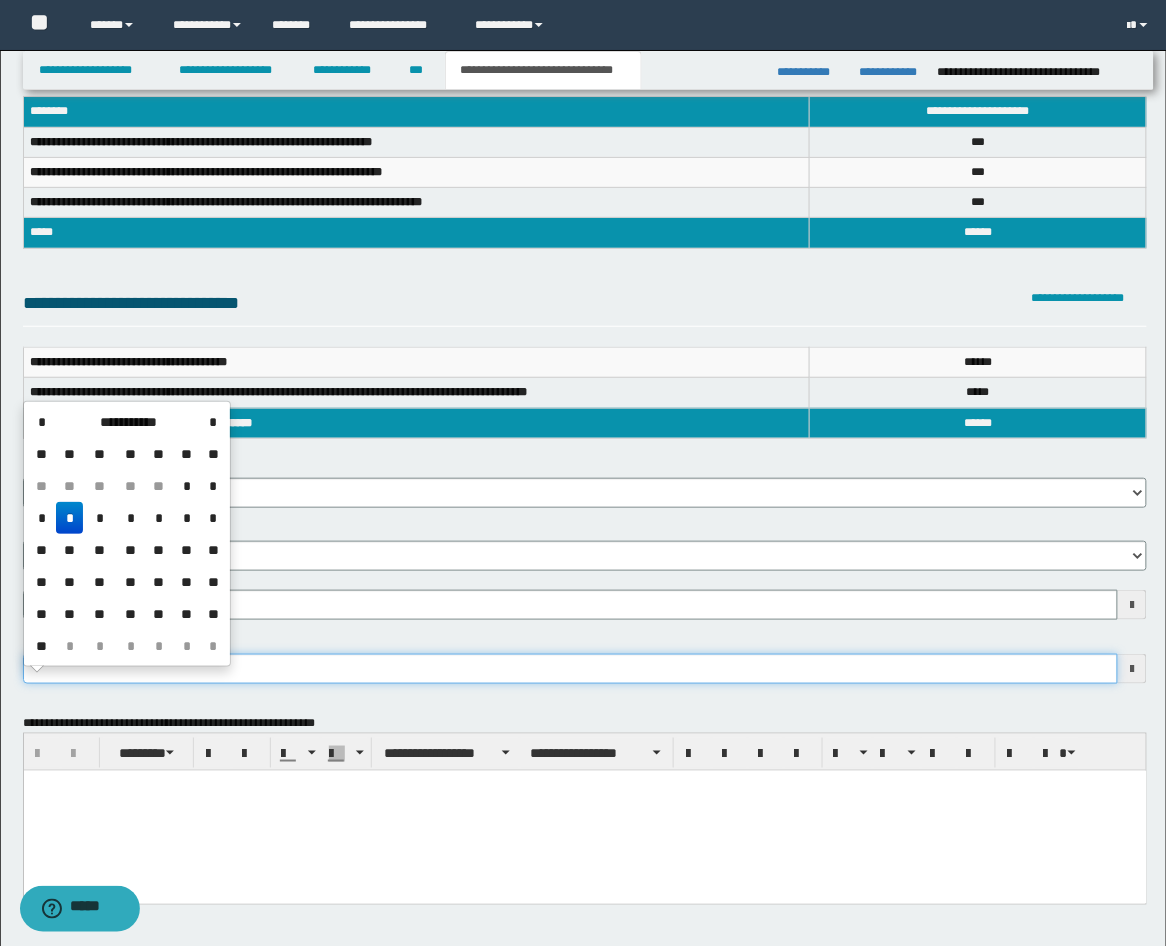 click on "**********" at bounding box center (571, 669) 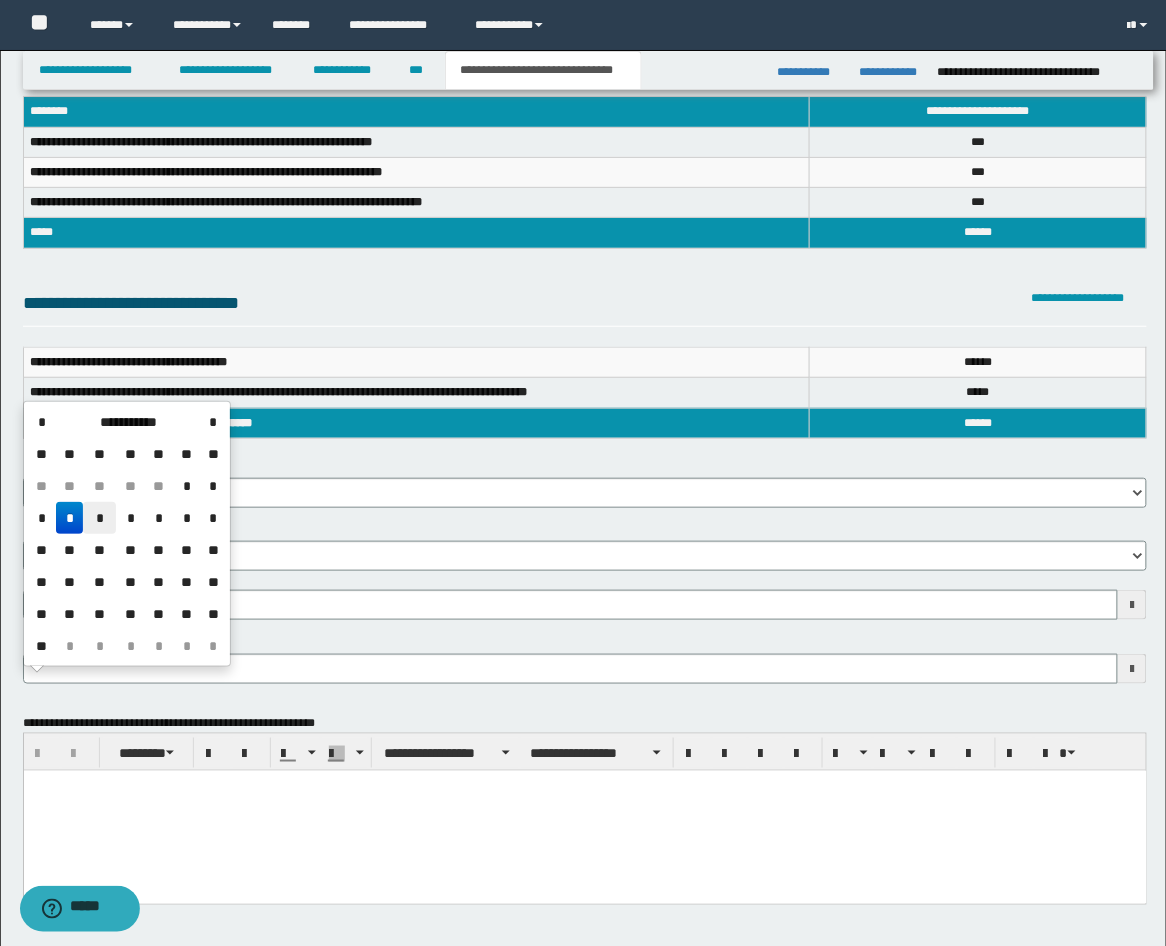 click on "*" at bounding box center (99, 518) 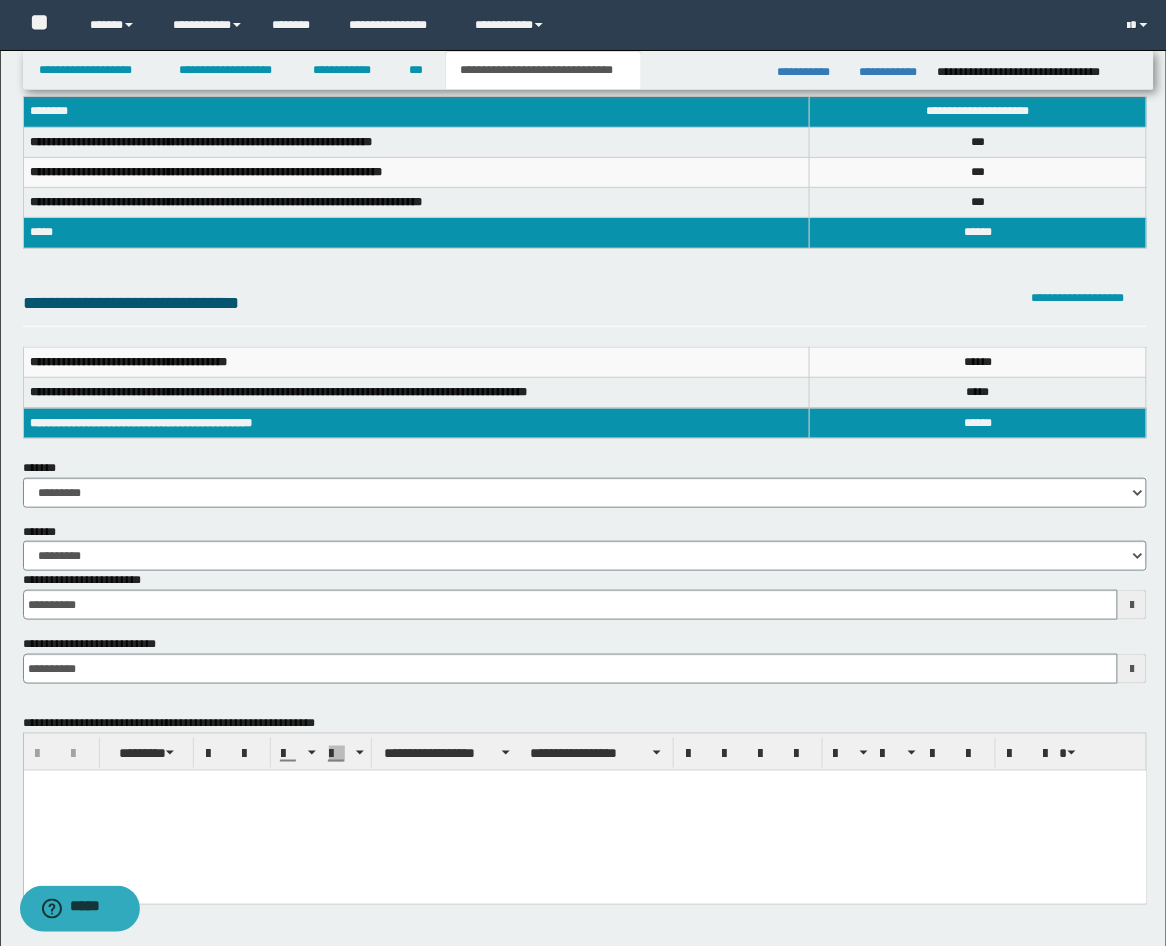 click on "**********" at bounding box center [101, 644] 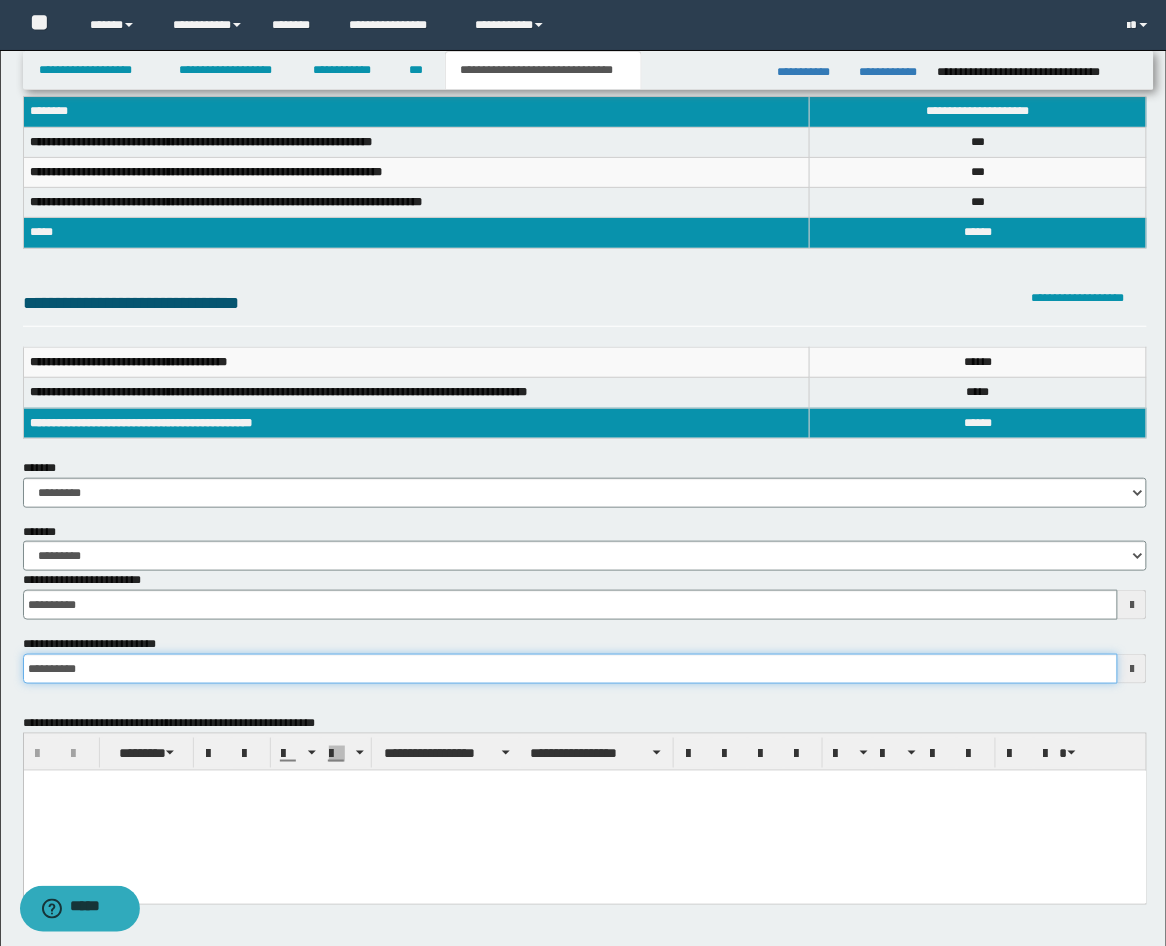 click on "**********" at bounding box center [571, 669] 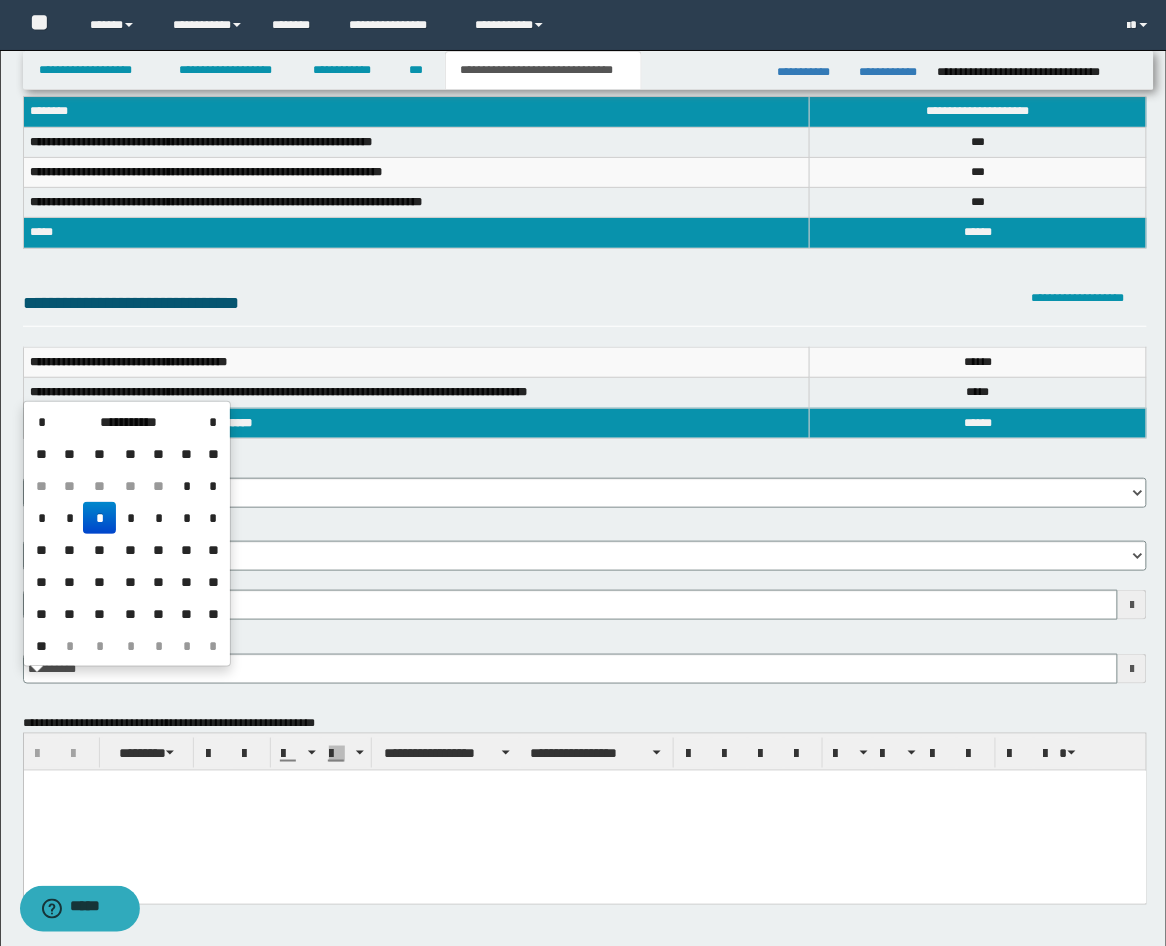 click at bounding box center (584, 810) 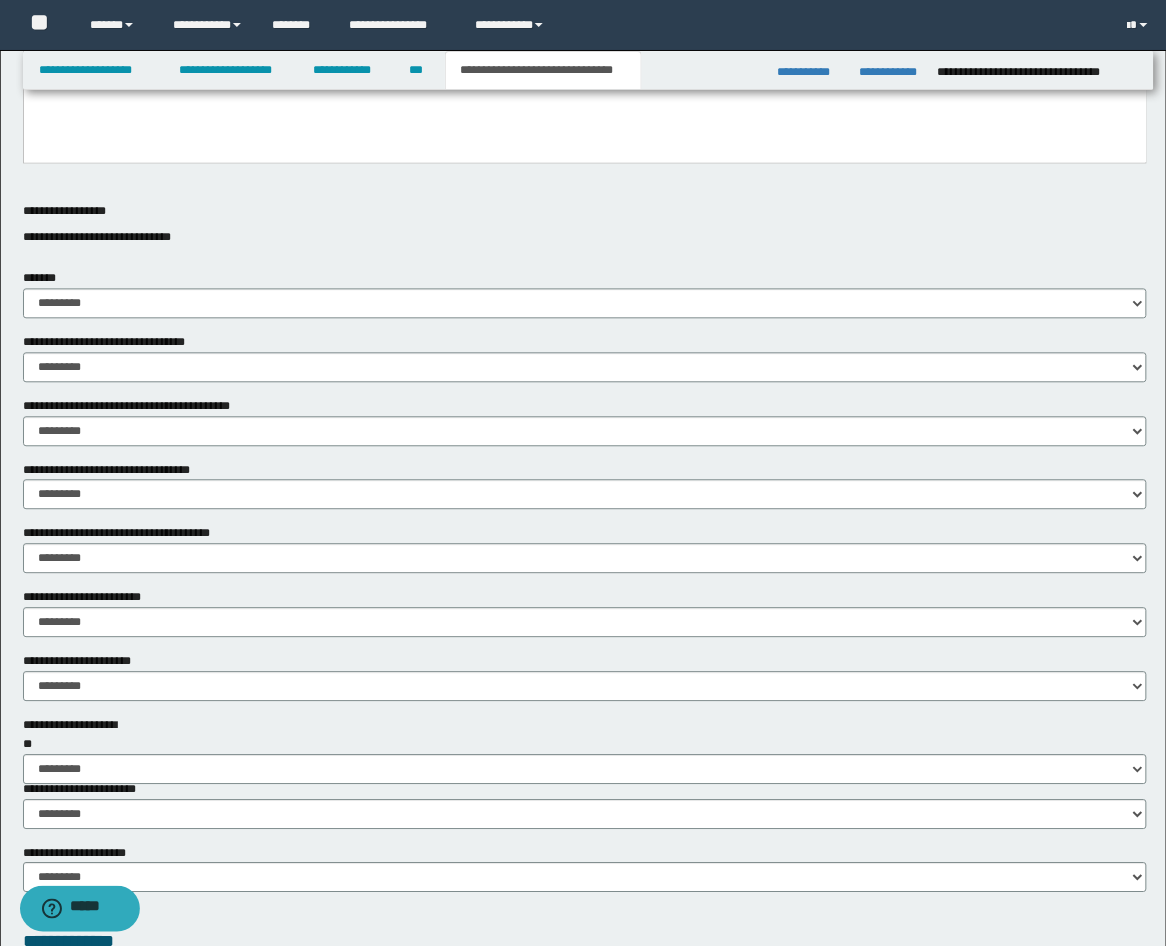 scroll, scrollTop: 1201, scrollLeft: 0, axis: vertical 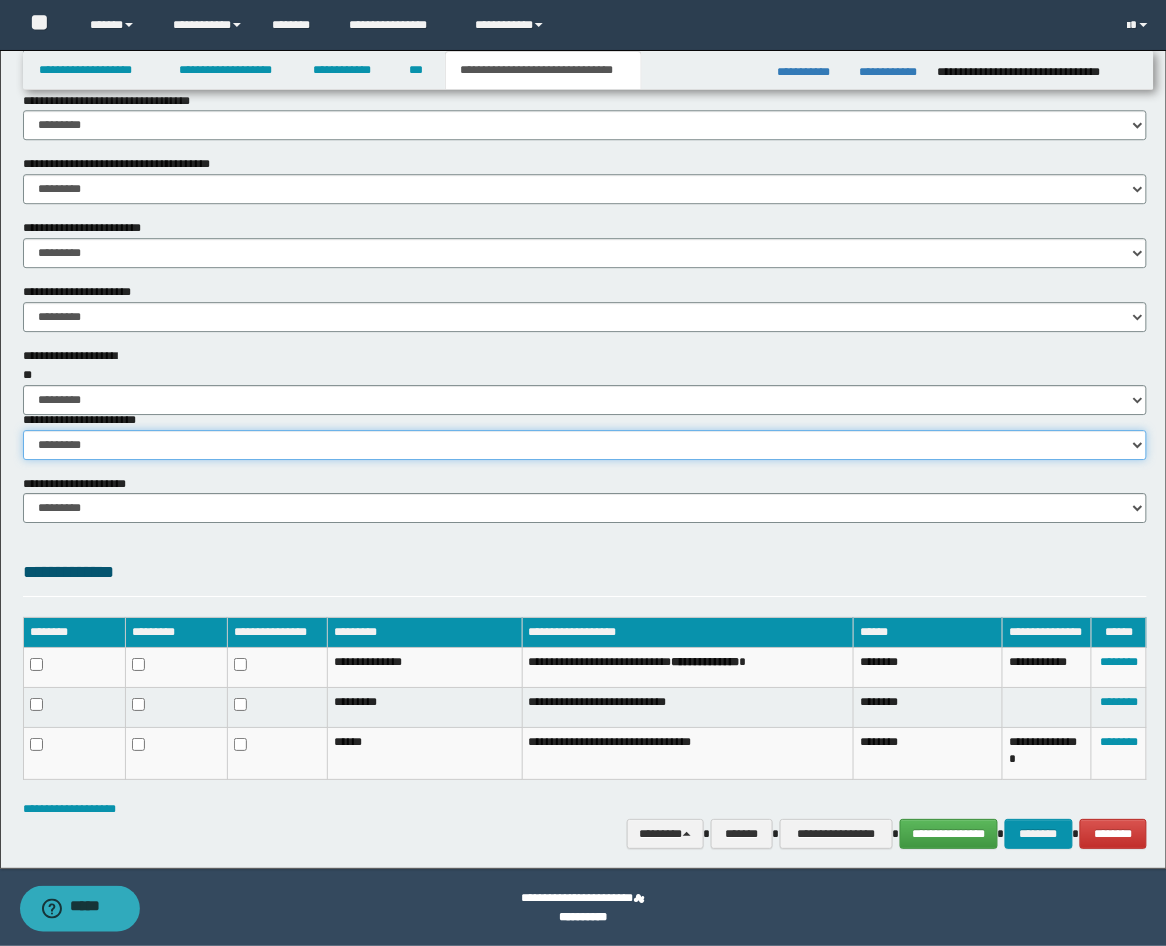 click on "*********
*********
*********" at bounding box center [585, 445] 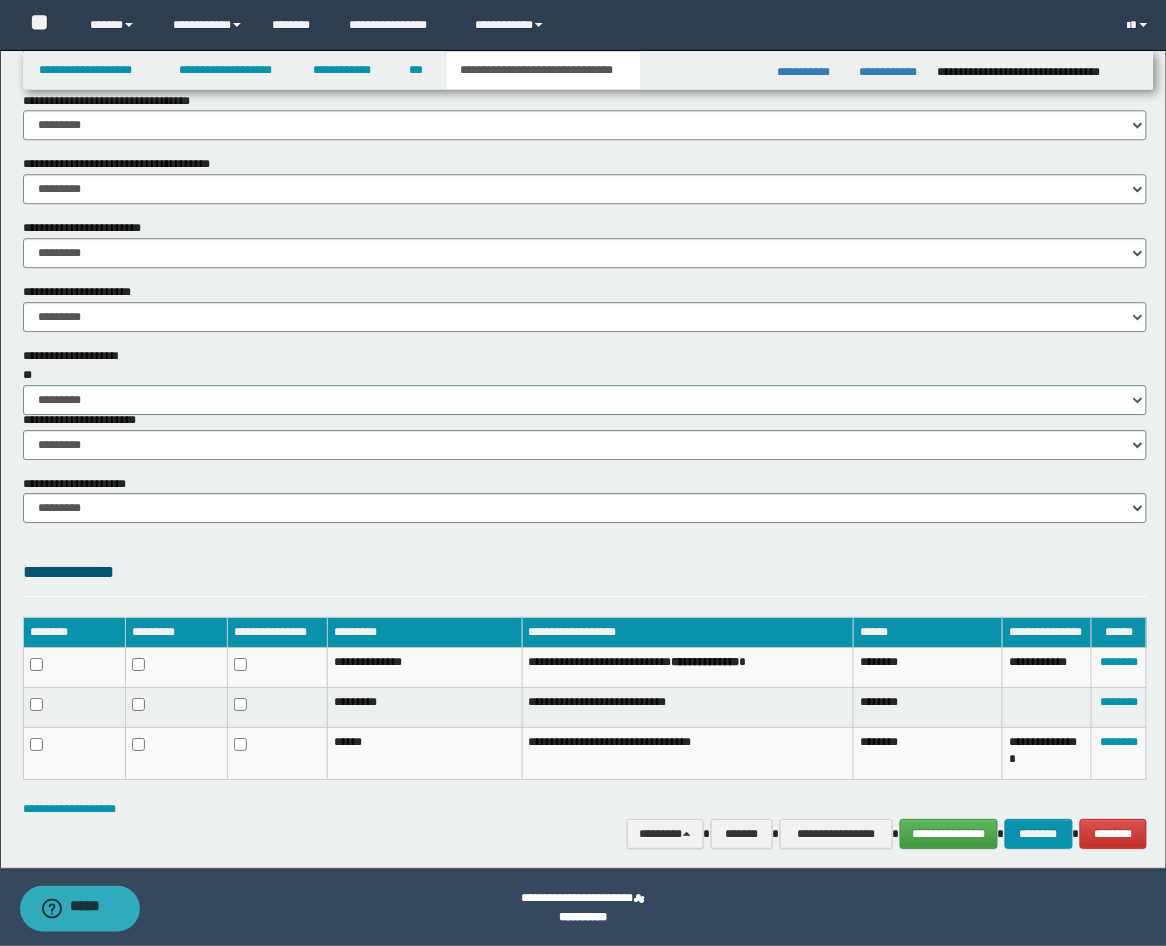 click on "**********" at bounding box center [585, 577] 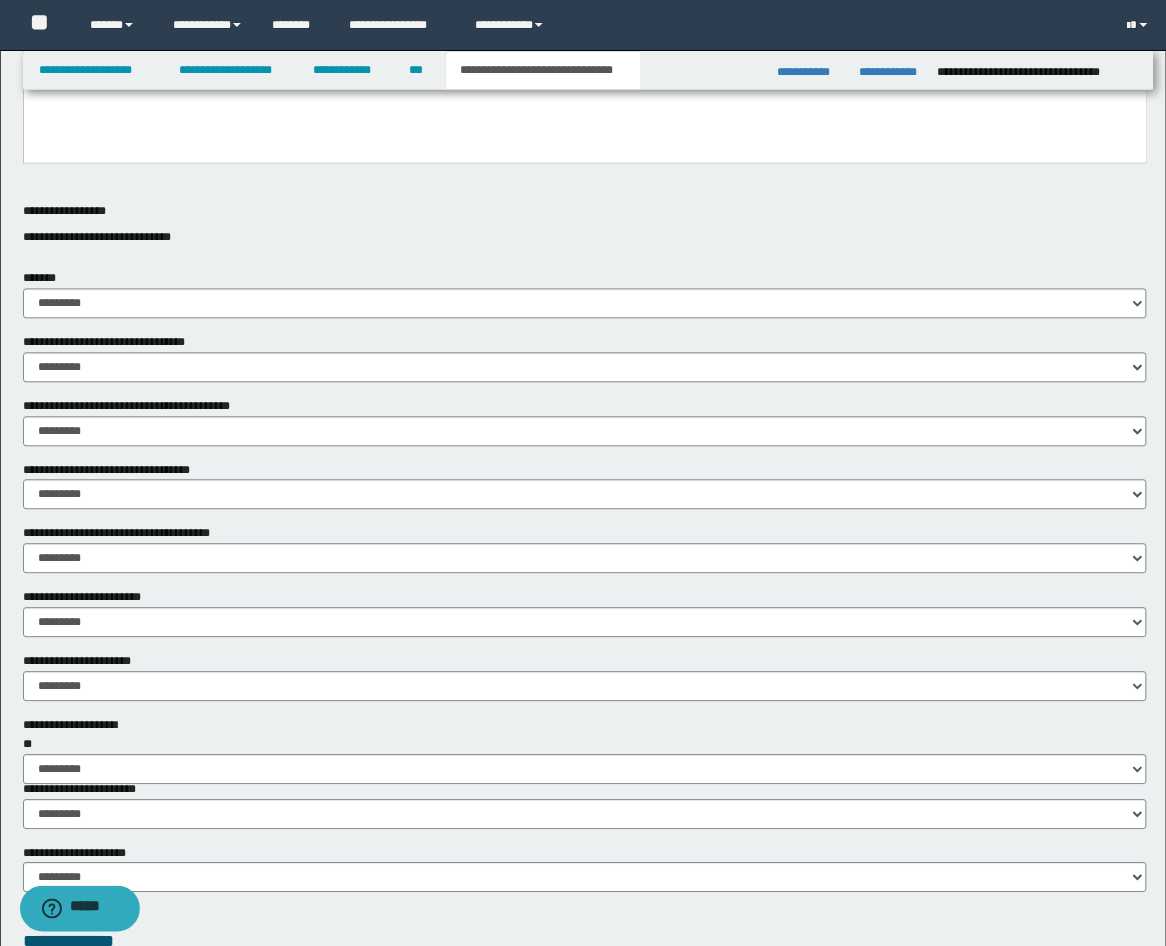 scroll, scrollTop: 1201, scrollLeft: 0, axis: vertical 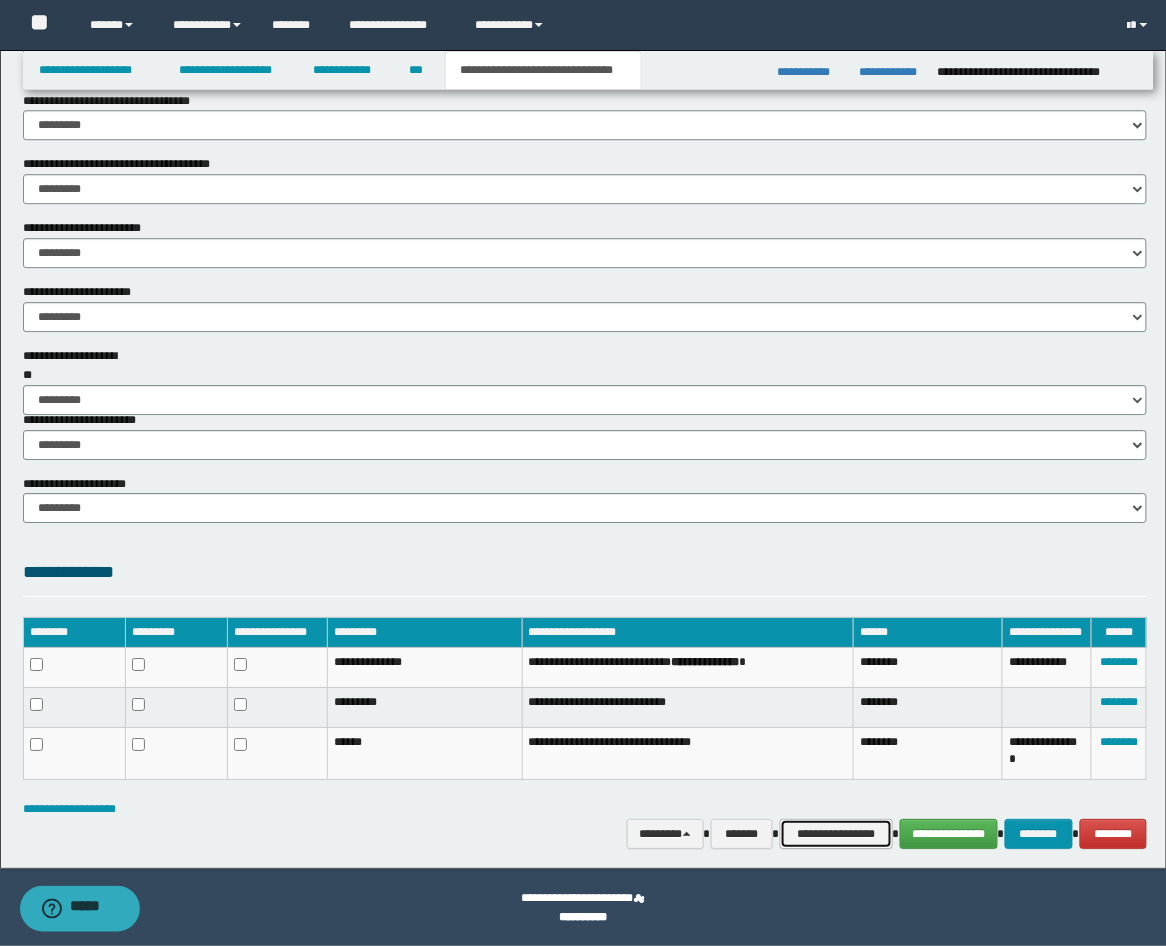 click on "**********" at bounding box center (836, 834) 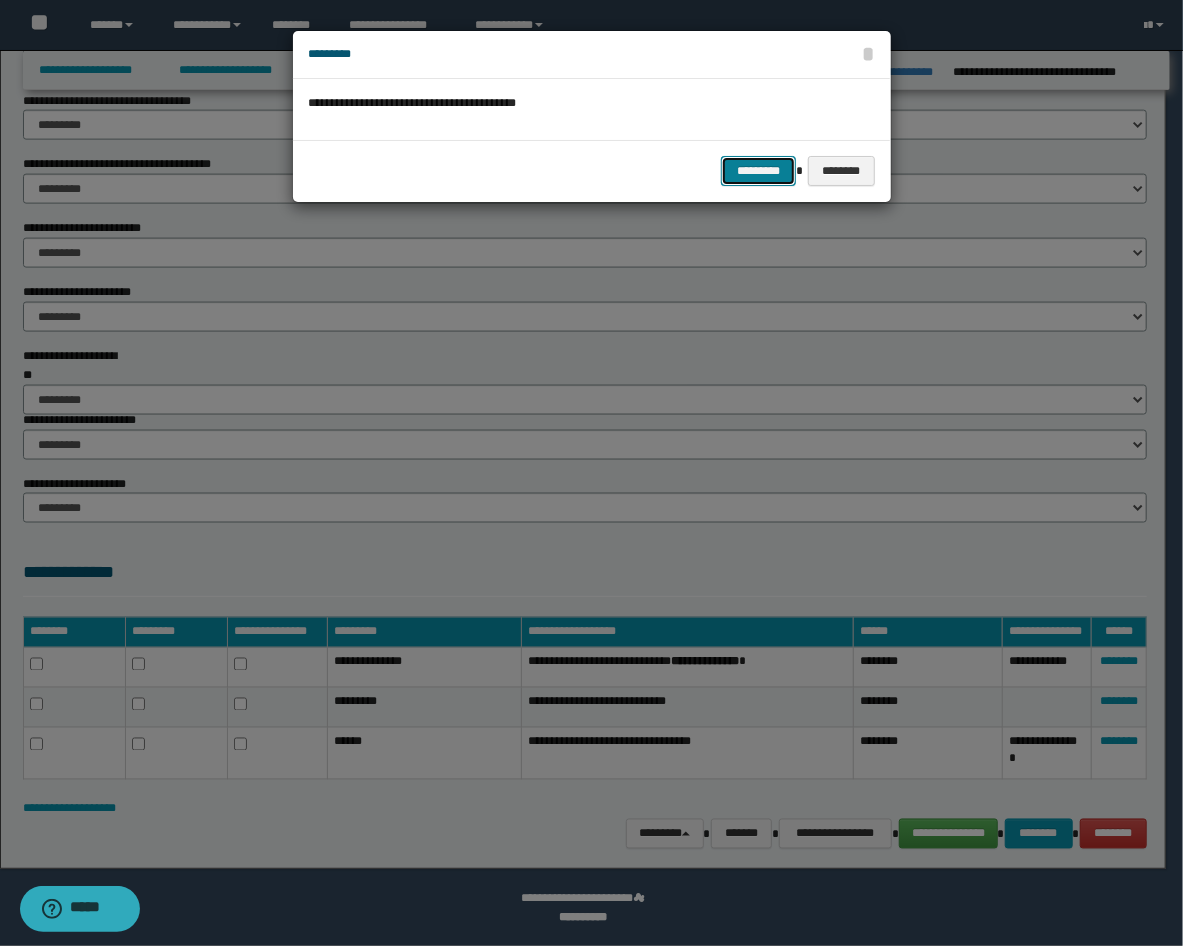 click on "*********" at bounding box center [758, 171] 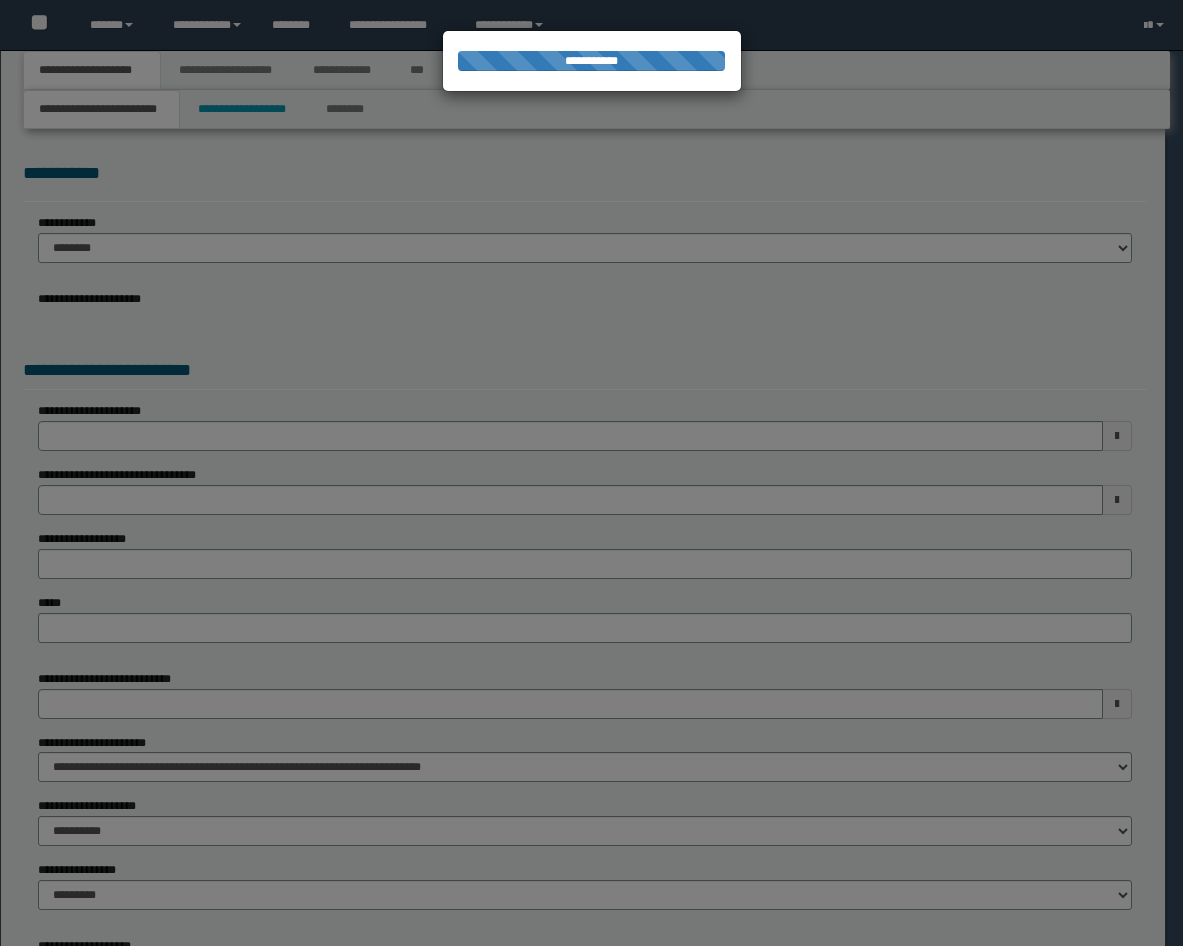 scroll, scrollTop: 0, scrollLeft: 0, axis: both 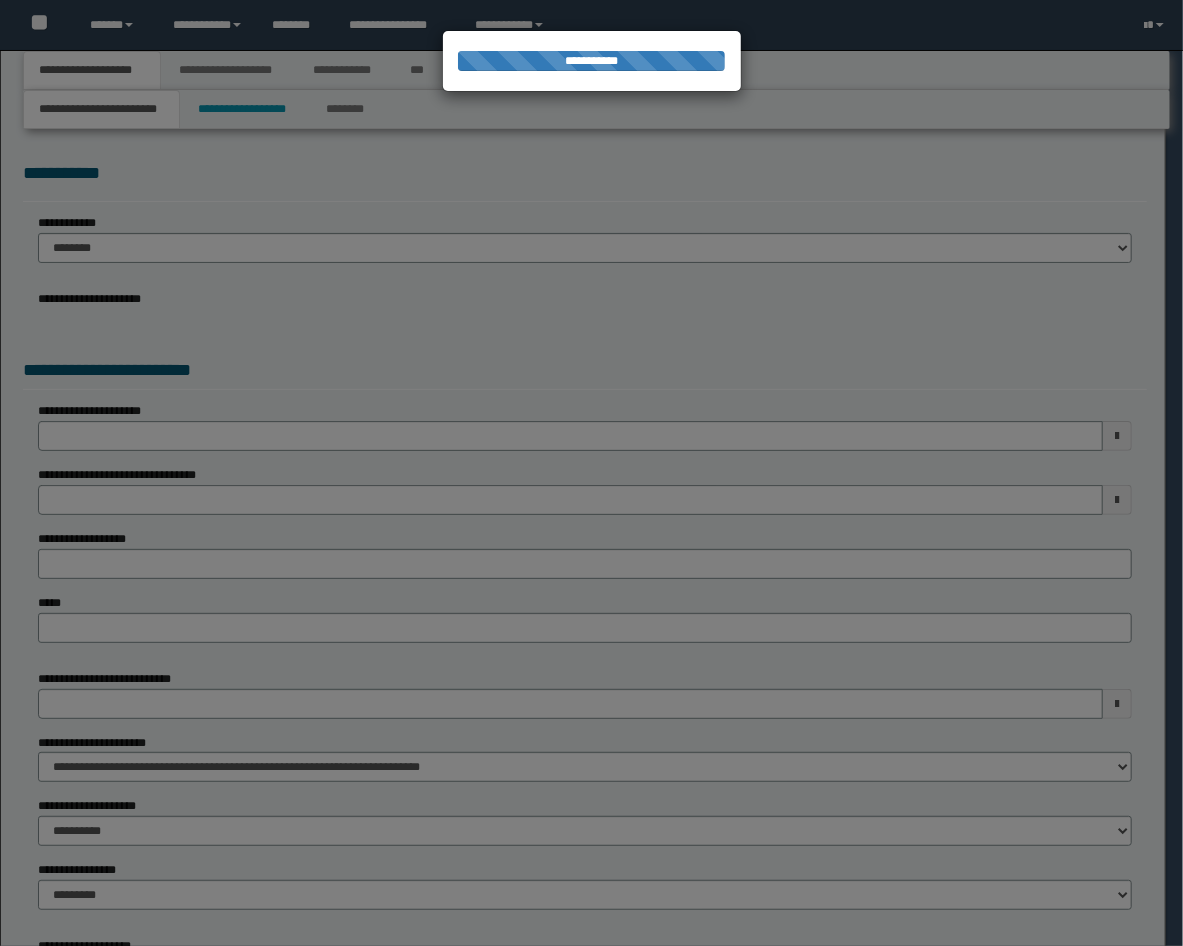 select on "**" 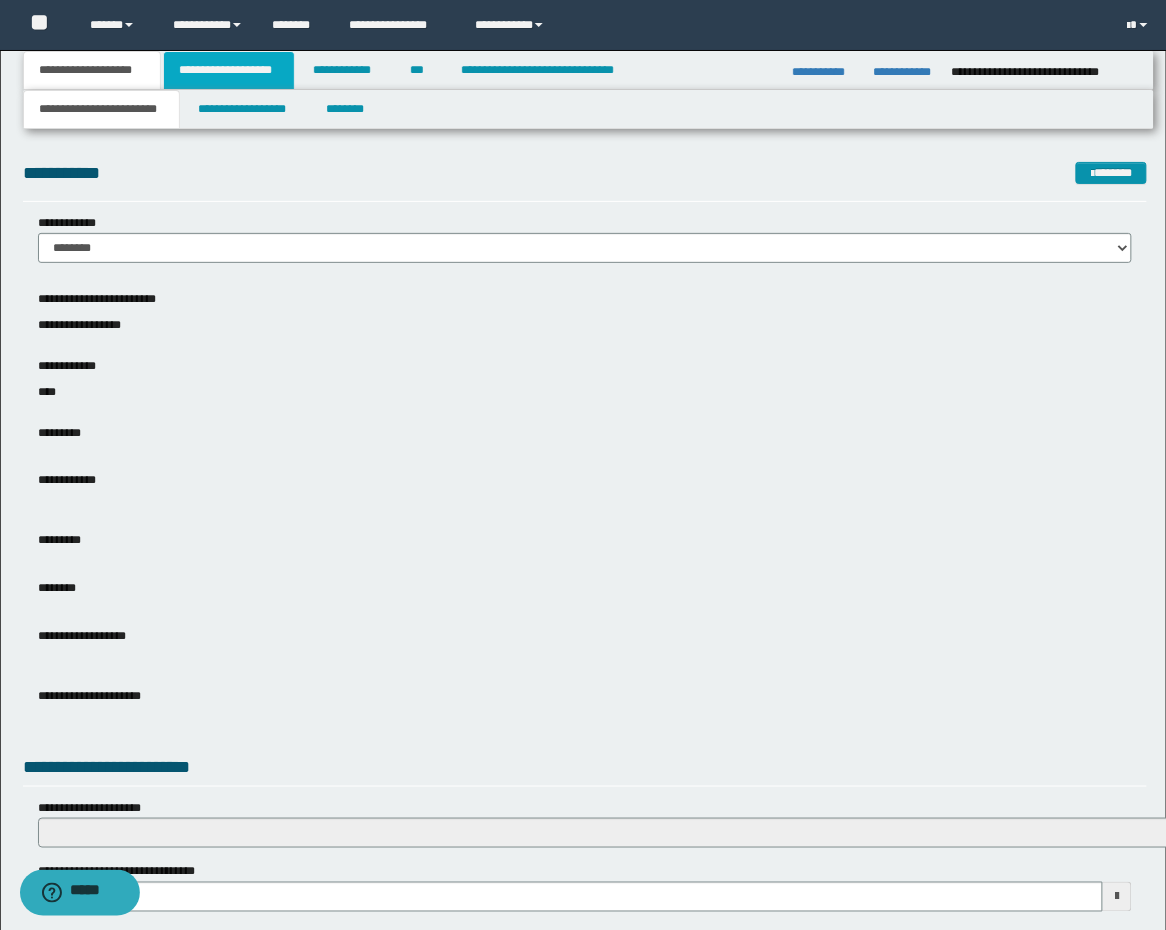 click on "**********" at bounding box center [229, 70] 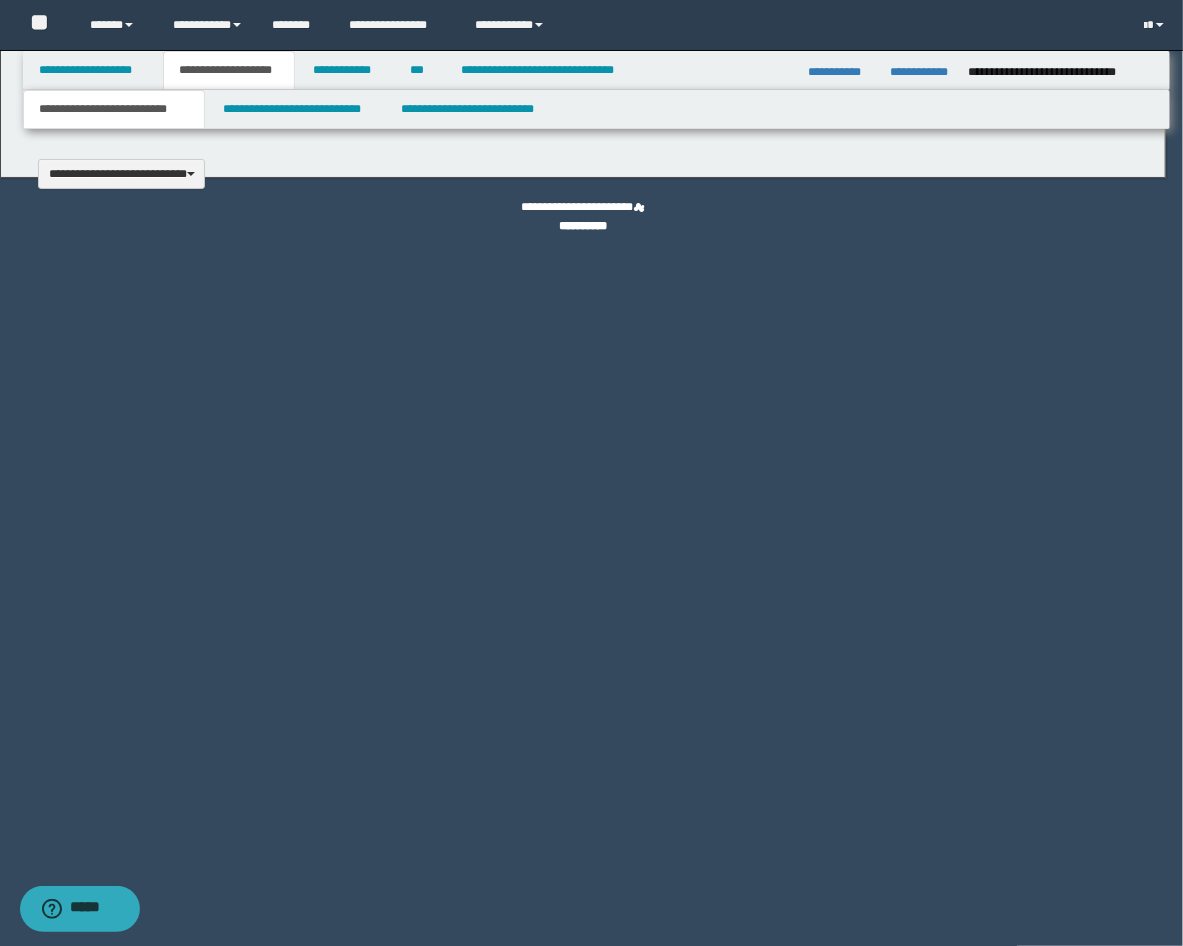 type 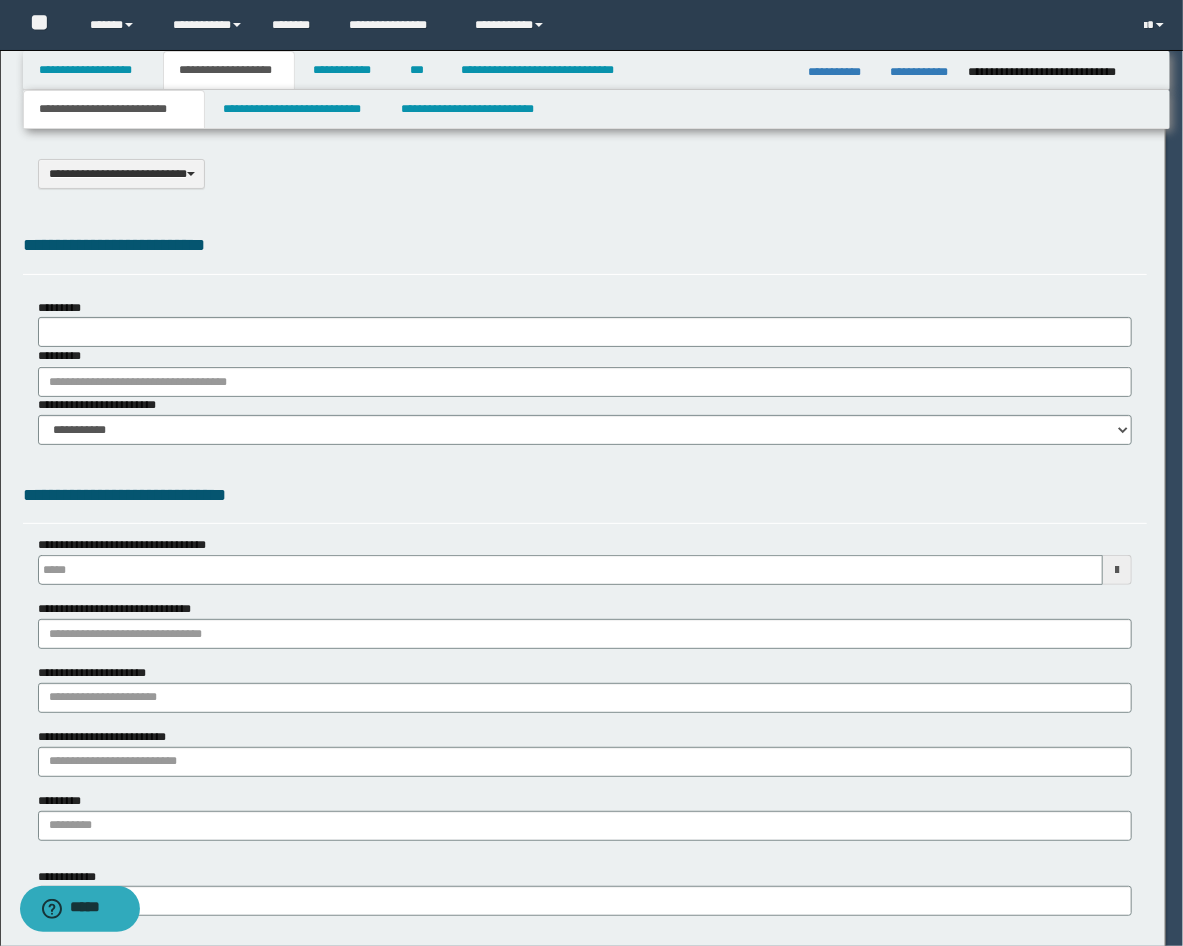 type on "**********" 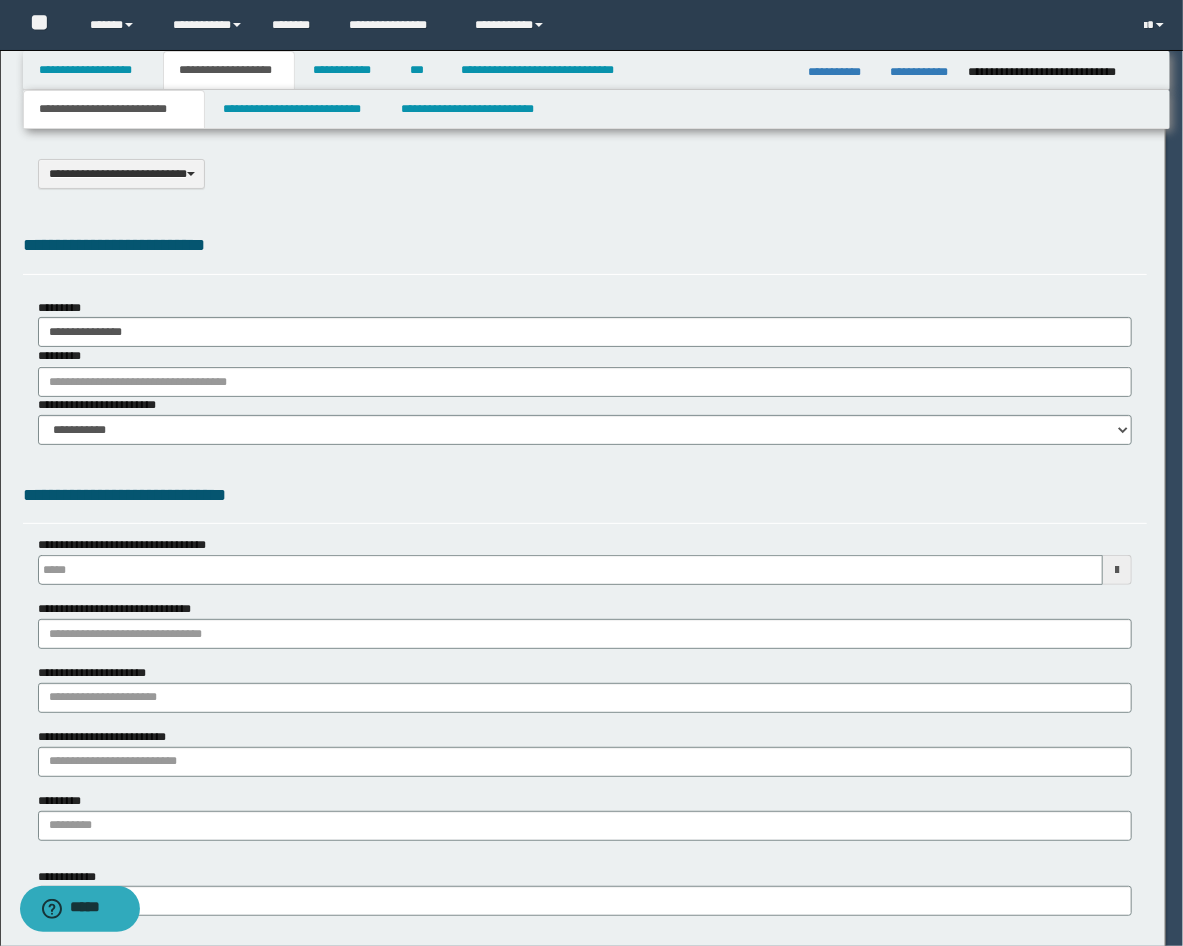 scroll, scrollTop: 0, scrollLeft: 0, axis: both 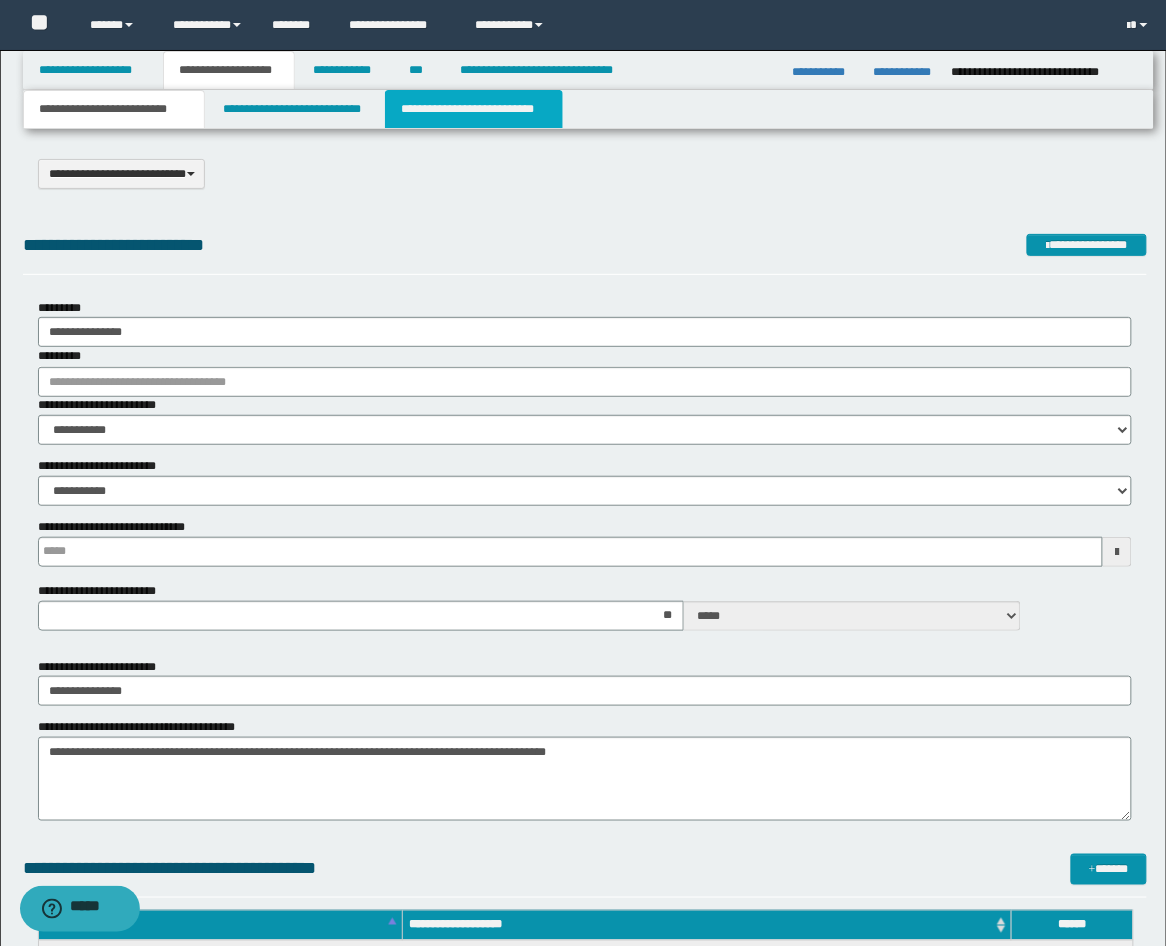 click on "**********" at bounding box center [474, 109] 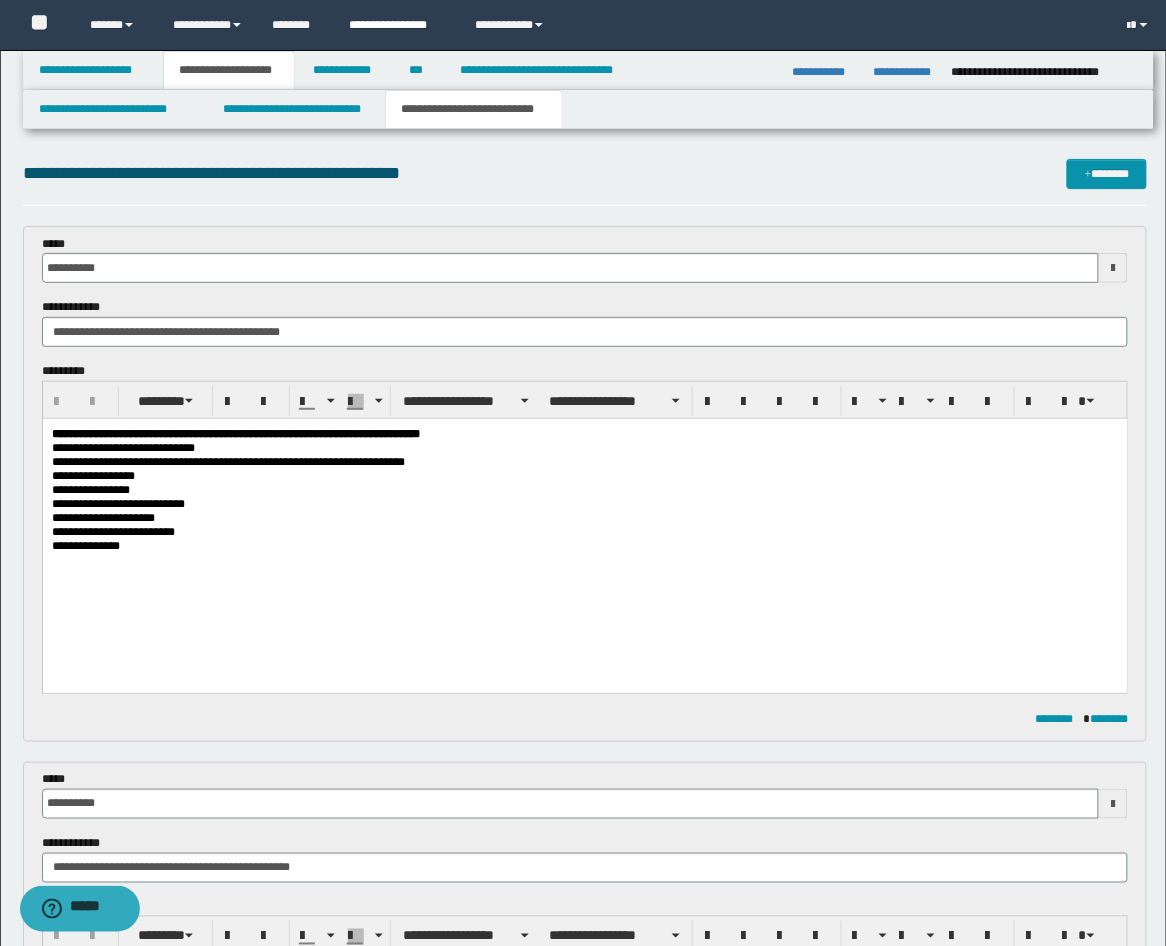 scroll, scrollTop: 0, scrollLeft: 0, axis: both 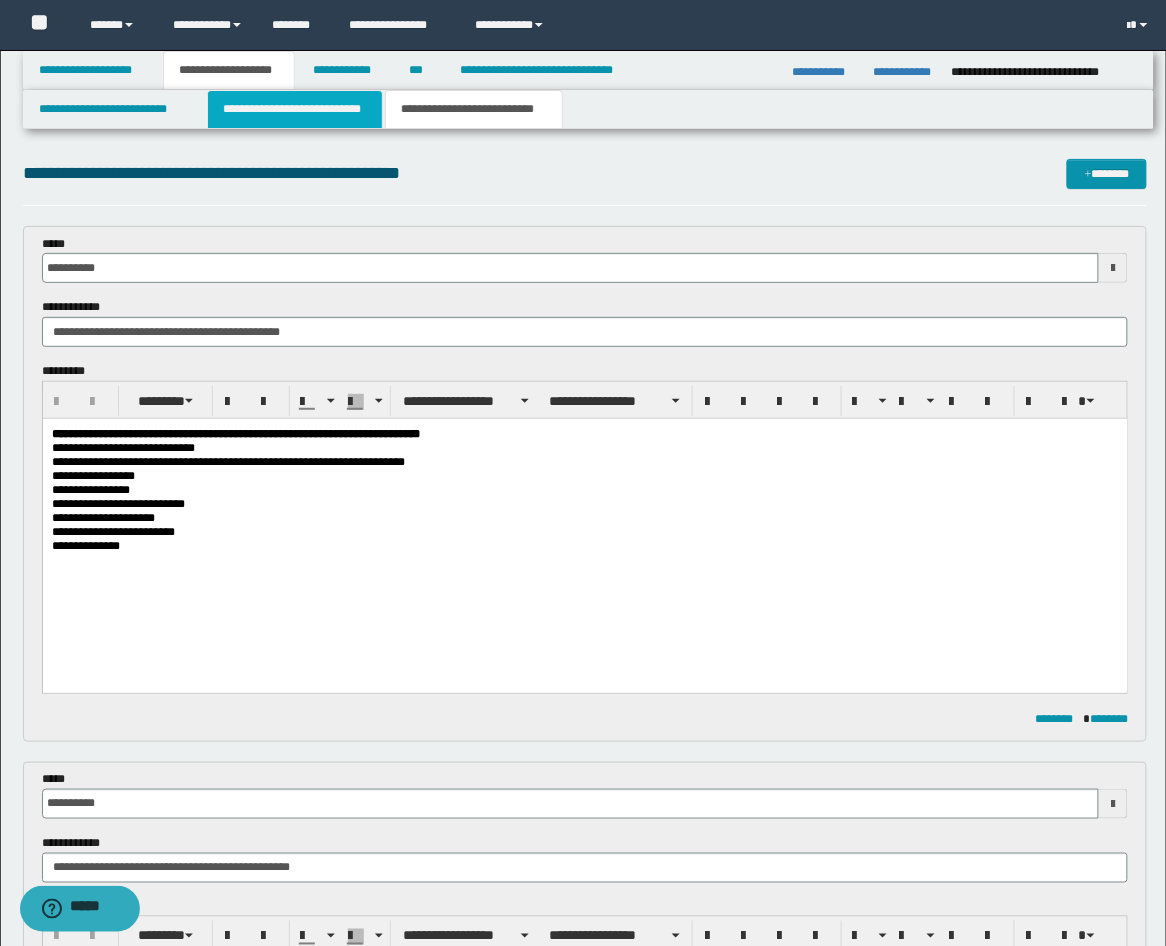 click on "**********" at bounding box center [295, 109] 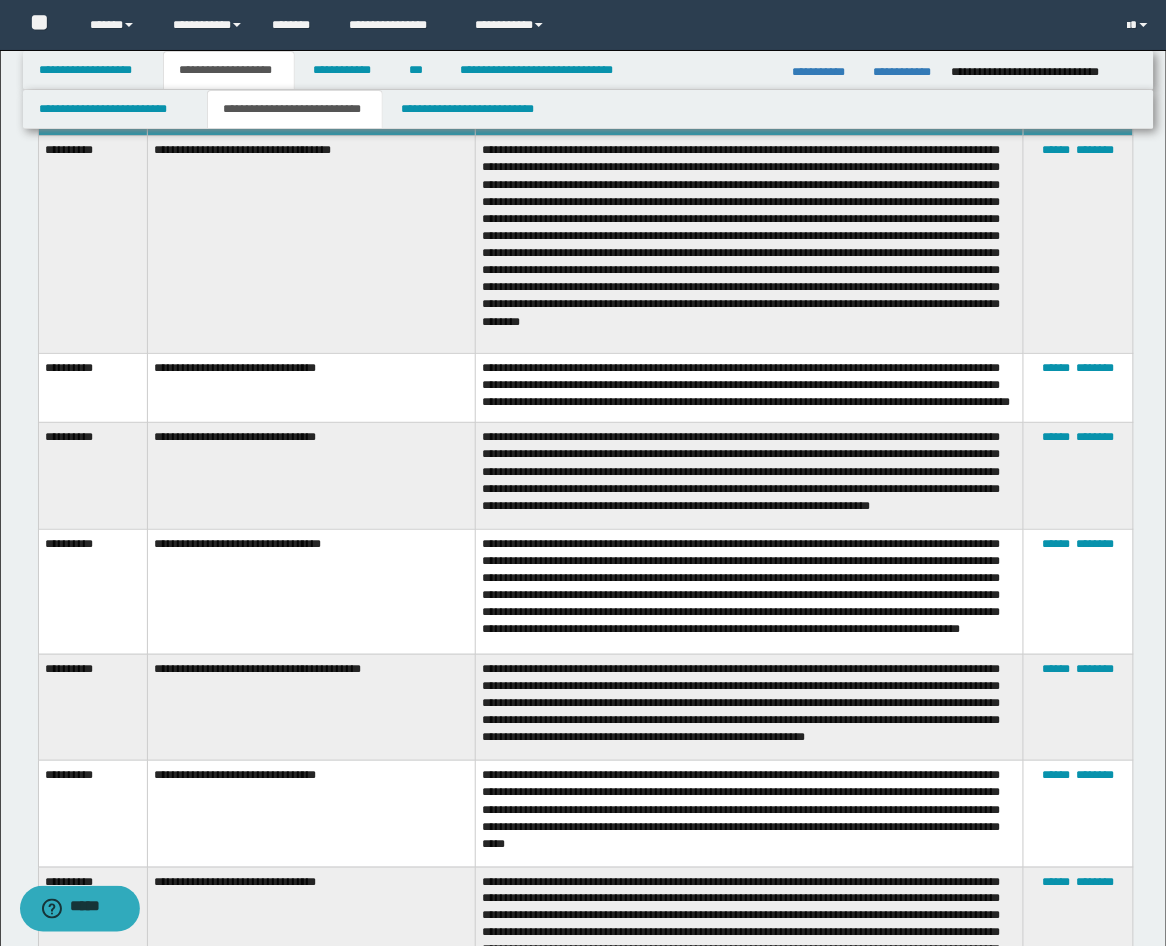 scroll, scrollTop: 2094, scrollLeft: 0, axis: vertical 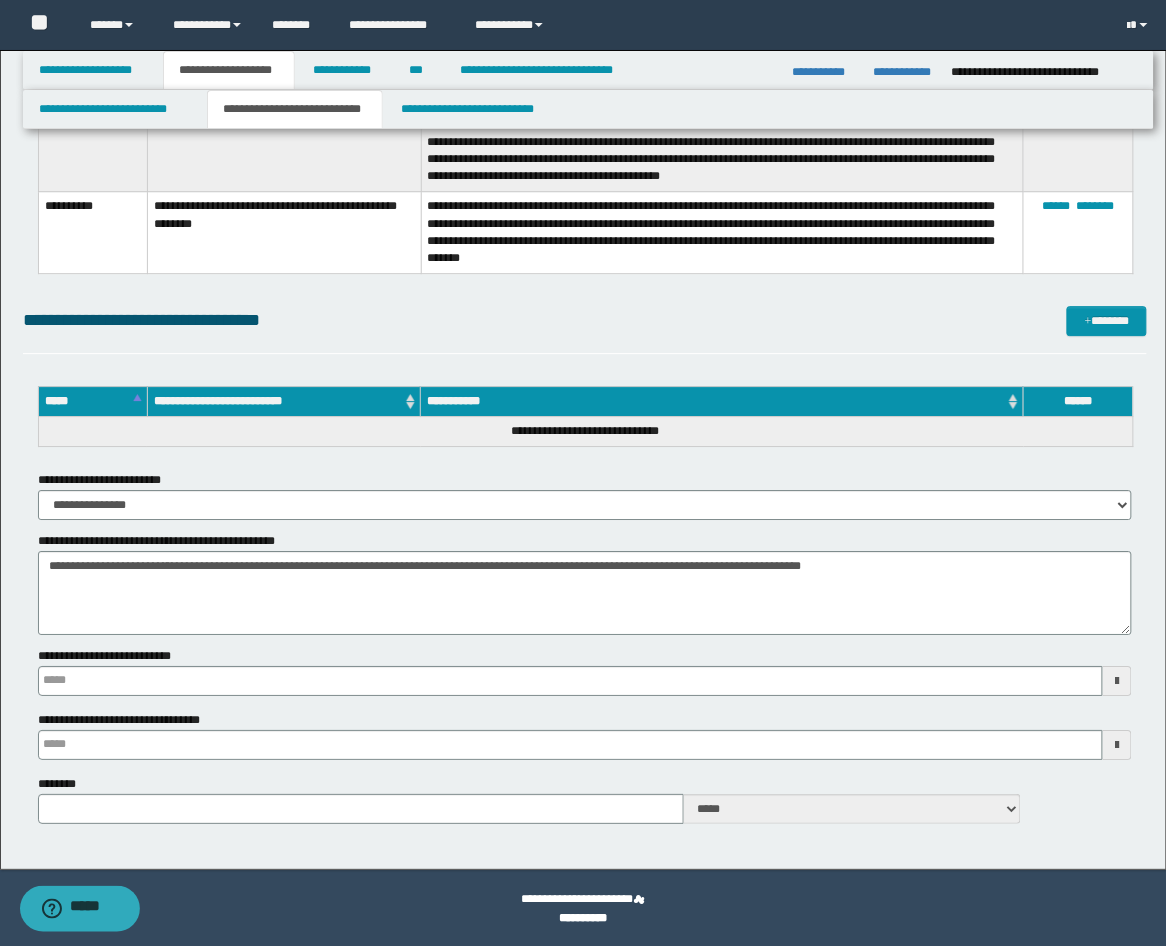 type 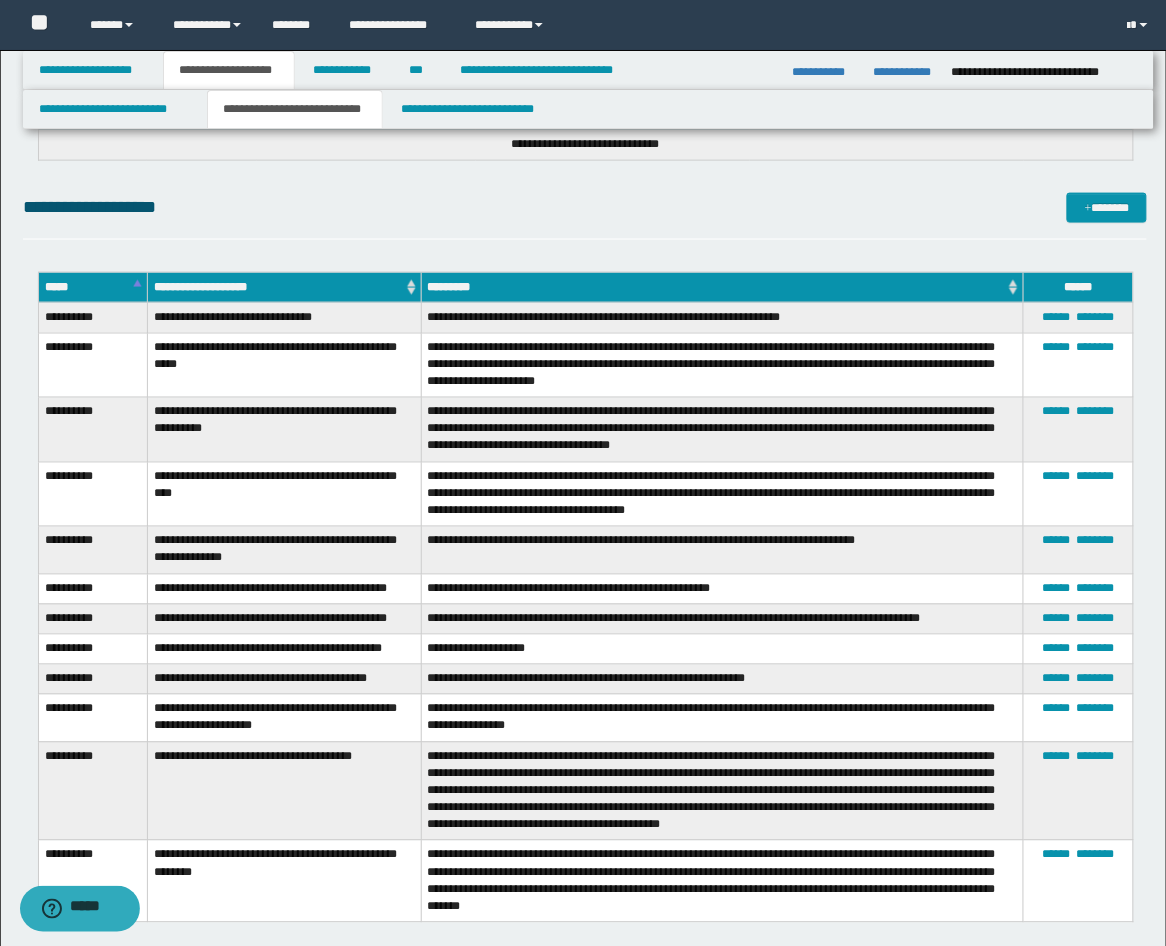 scroll, scrollTop: 3945, scrollLeft: 0, axis: vertical 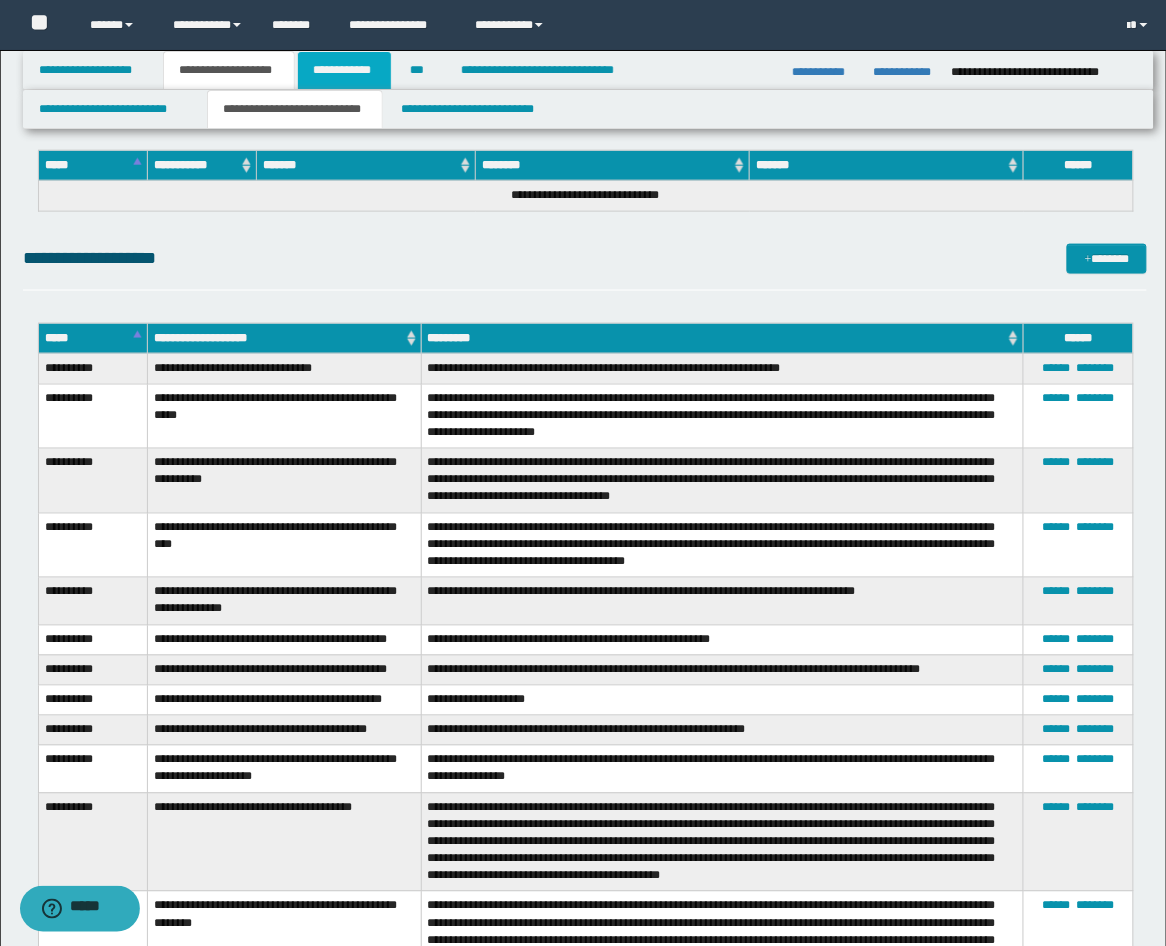 click on "**********" at bounding box center [344, 70] 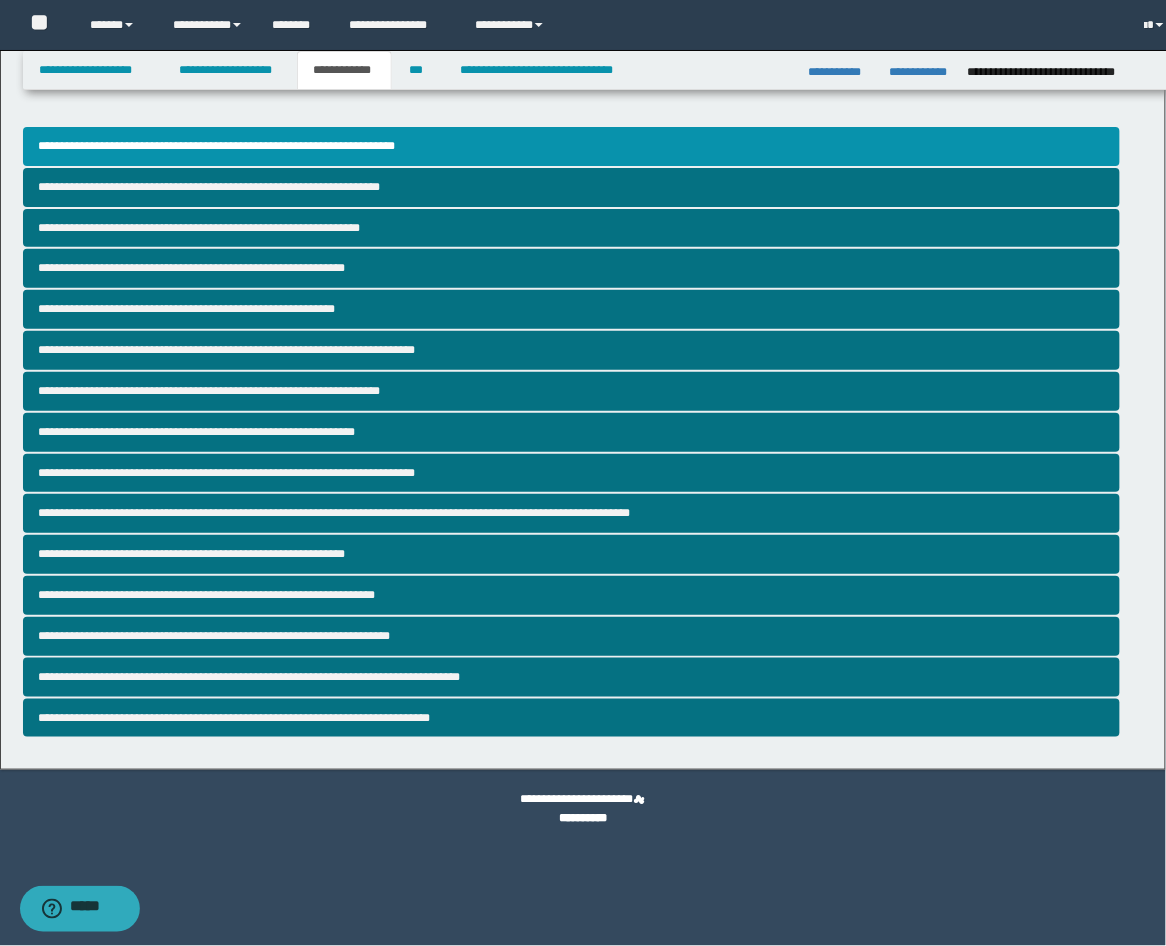 scroll, scrollTop: 0, scrollLeft: 0, axis: both 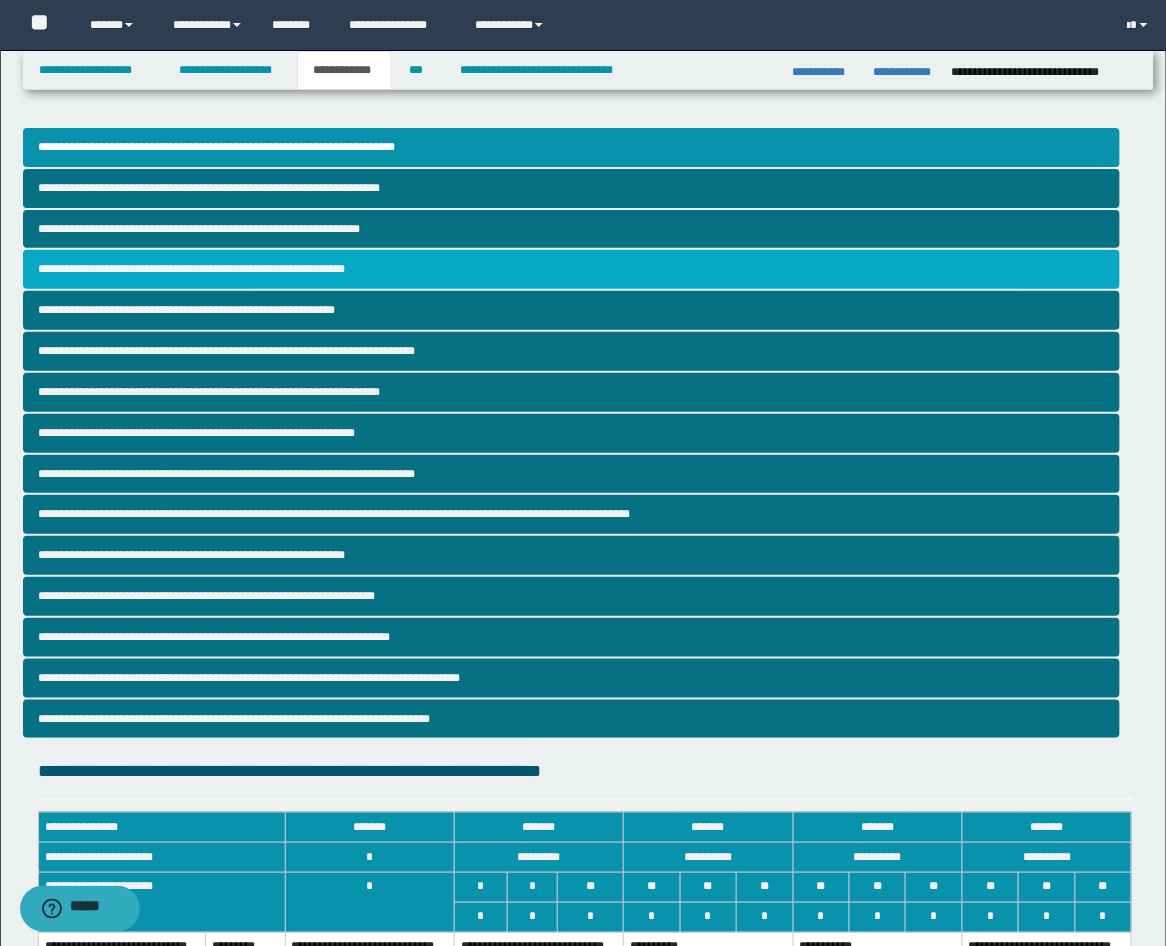 click on "**********" at bounding box center [572, 269] 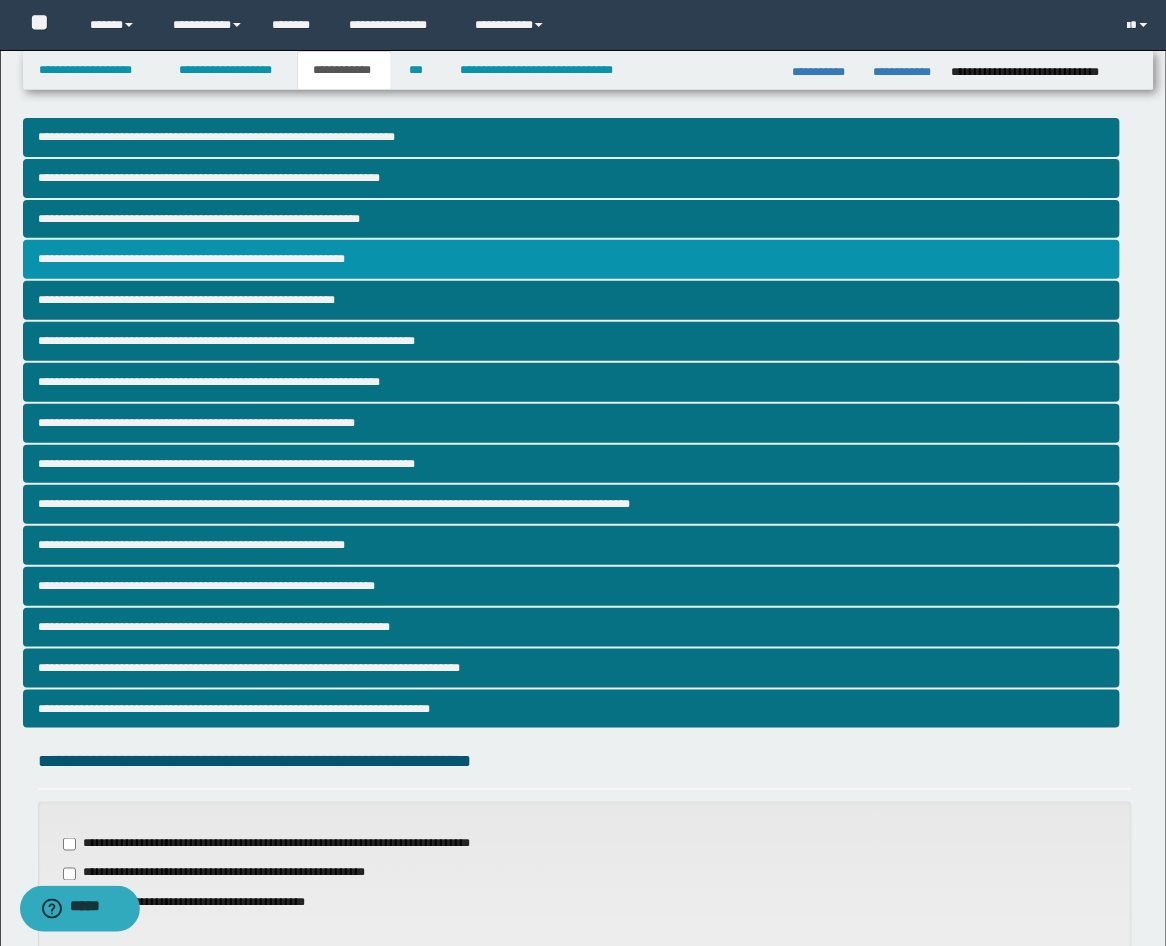 scroll, scrollTop: 0, scrollLeft: 0, axis: both 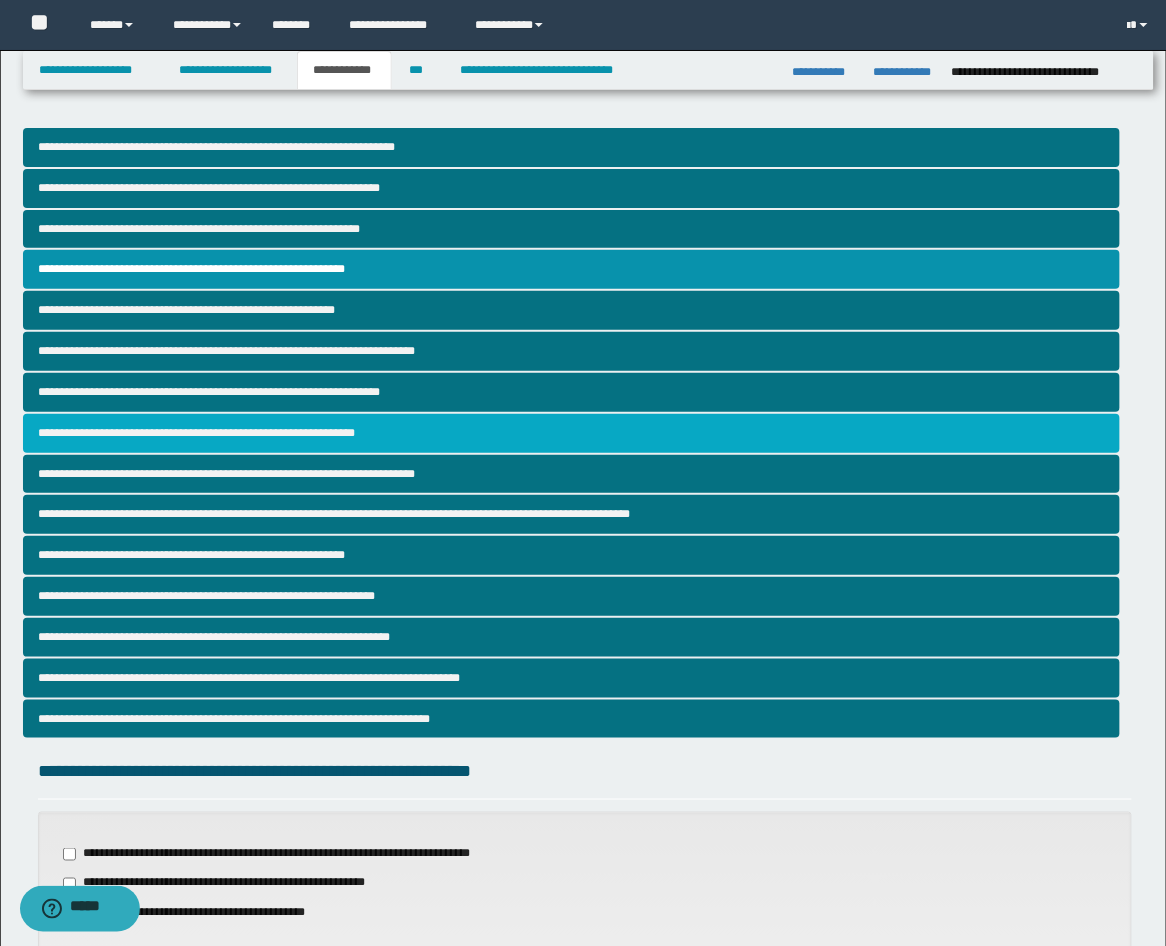 click on "**********" at bounding box center [572, 433] 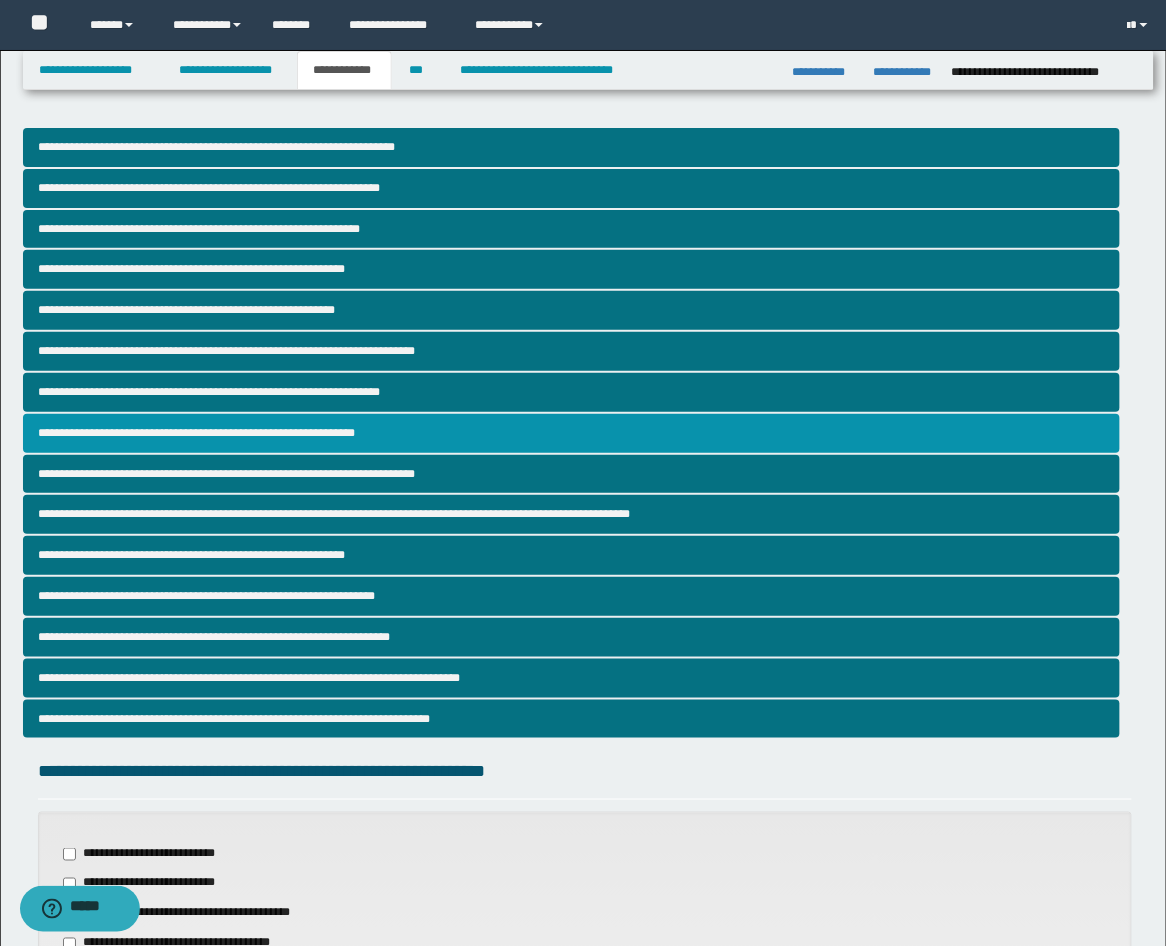 scroll, scrollTop: 622, scrollLeft: 0, axis: vertical 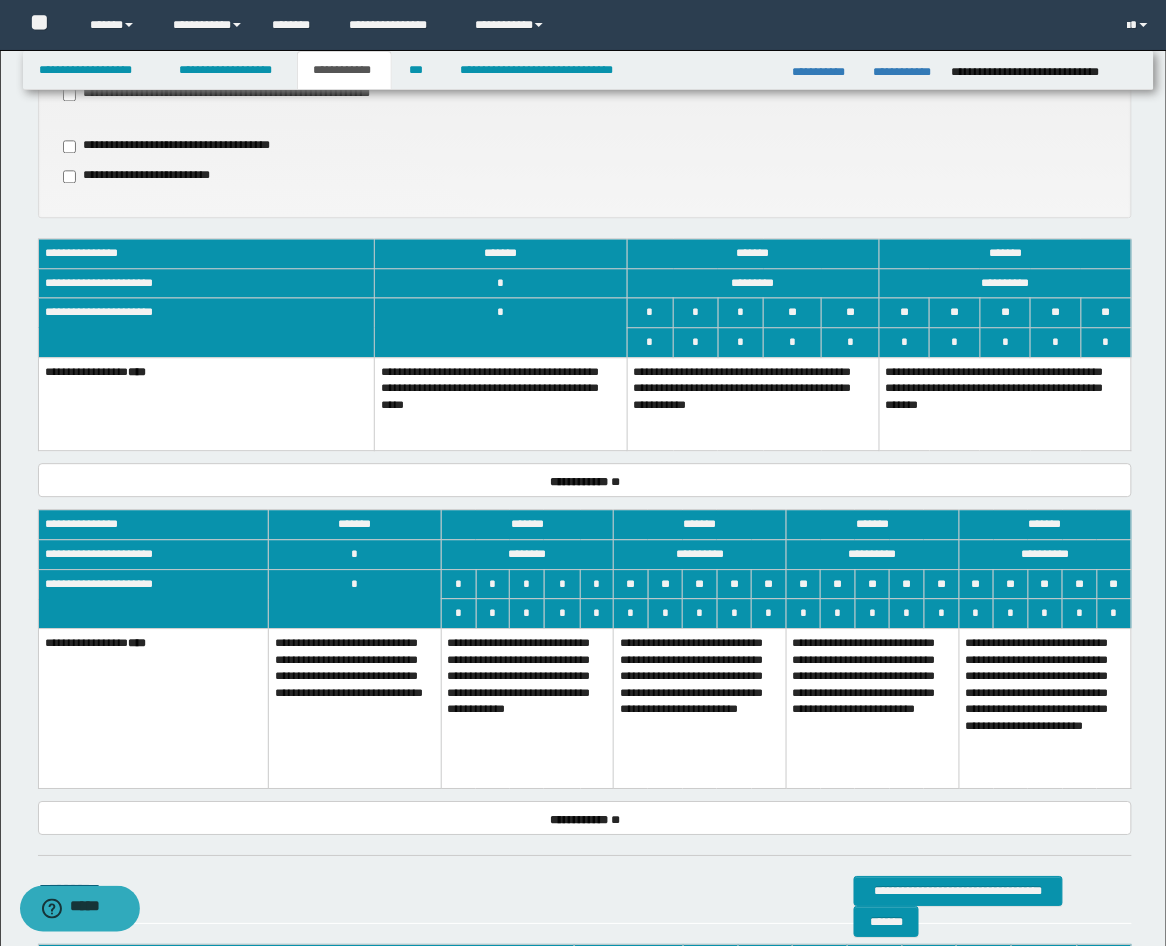 click on "**********" at bounding box center (753, 404) 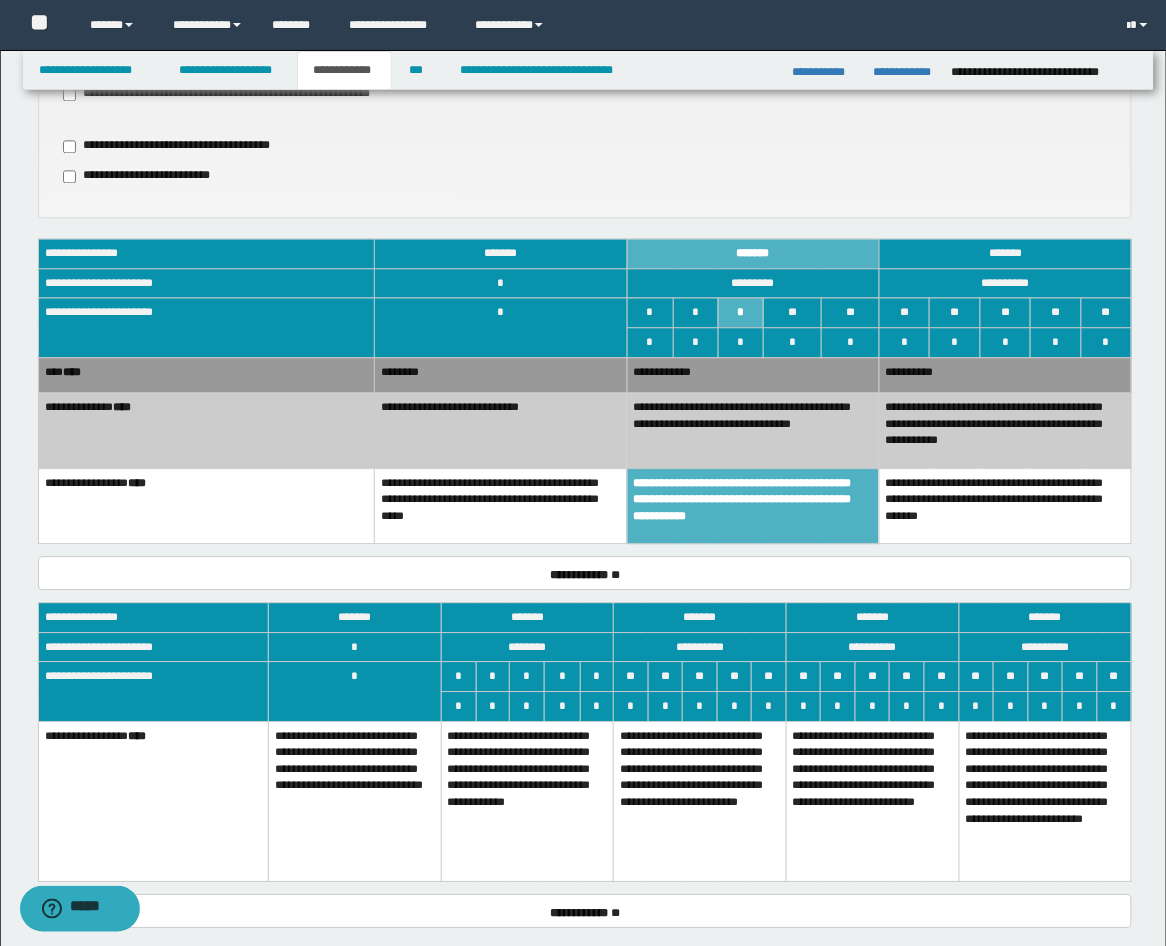 click on "**********" at bounding box center [753, 375] 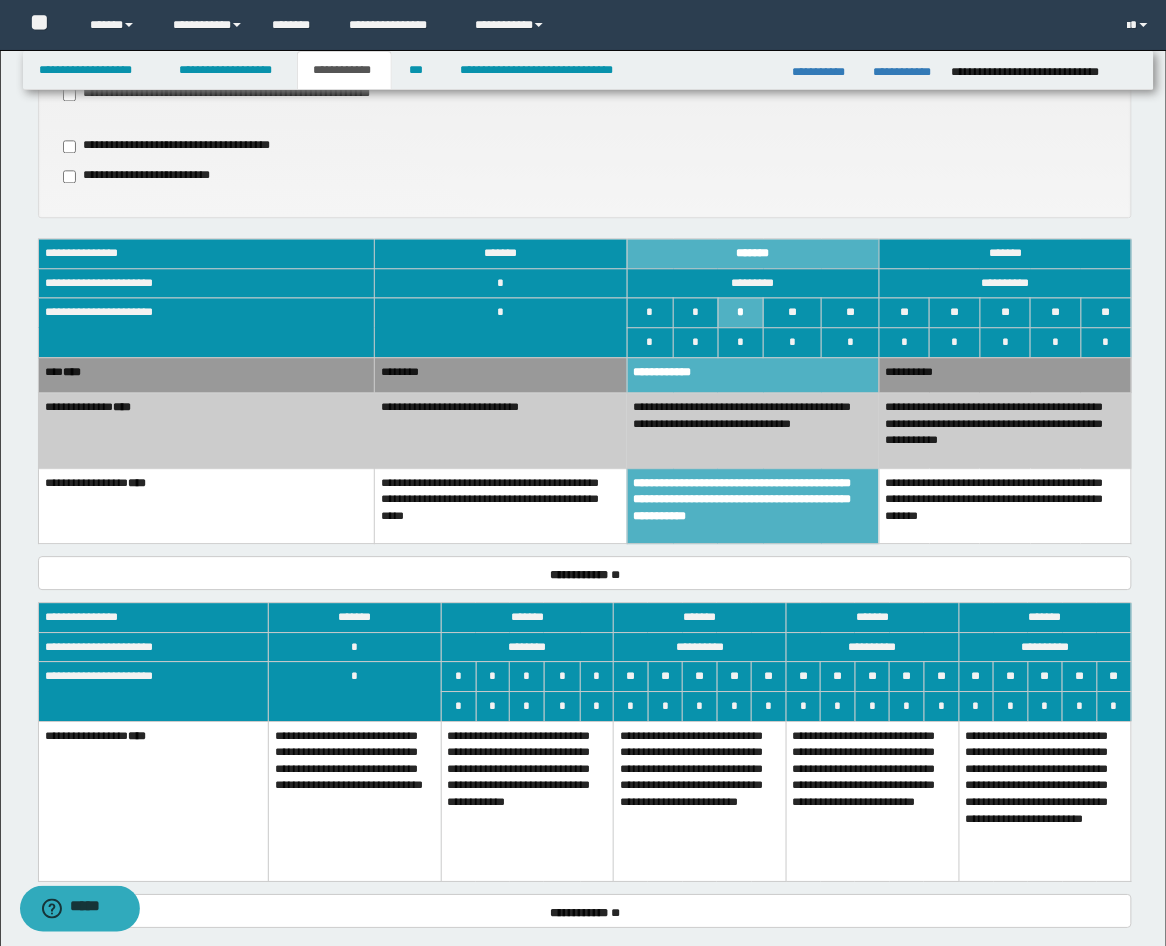click on "**********" at bounding box center (501, 430) 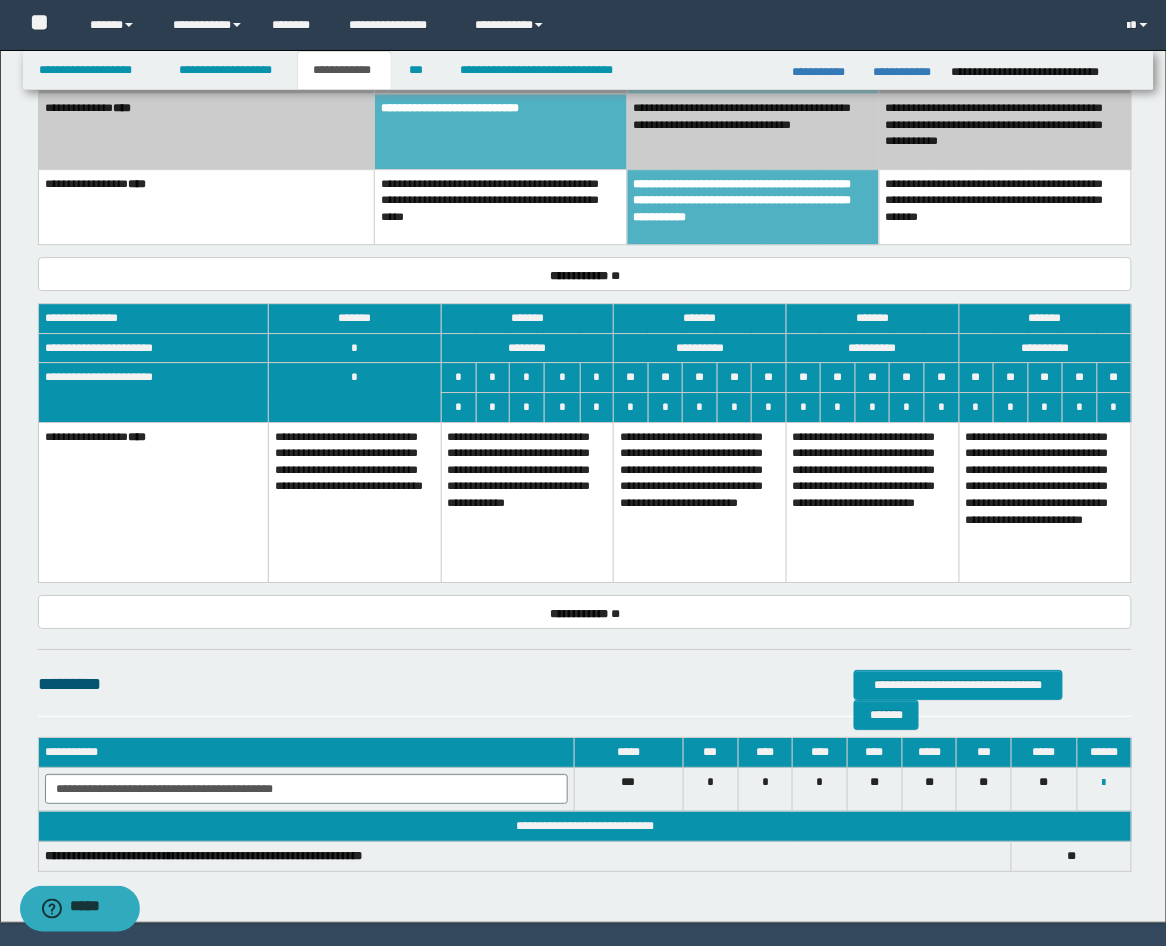 scroll, scrollTop: 1345, scrollLeft: 0, axis: vertical 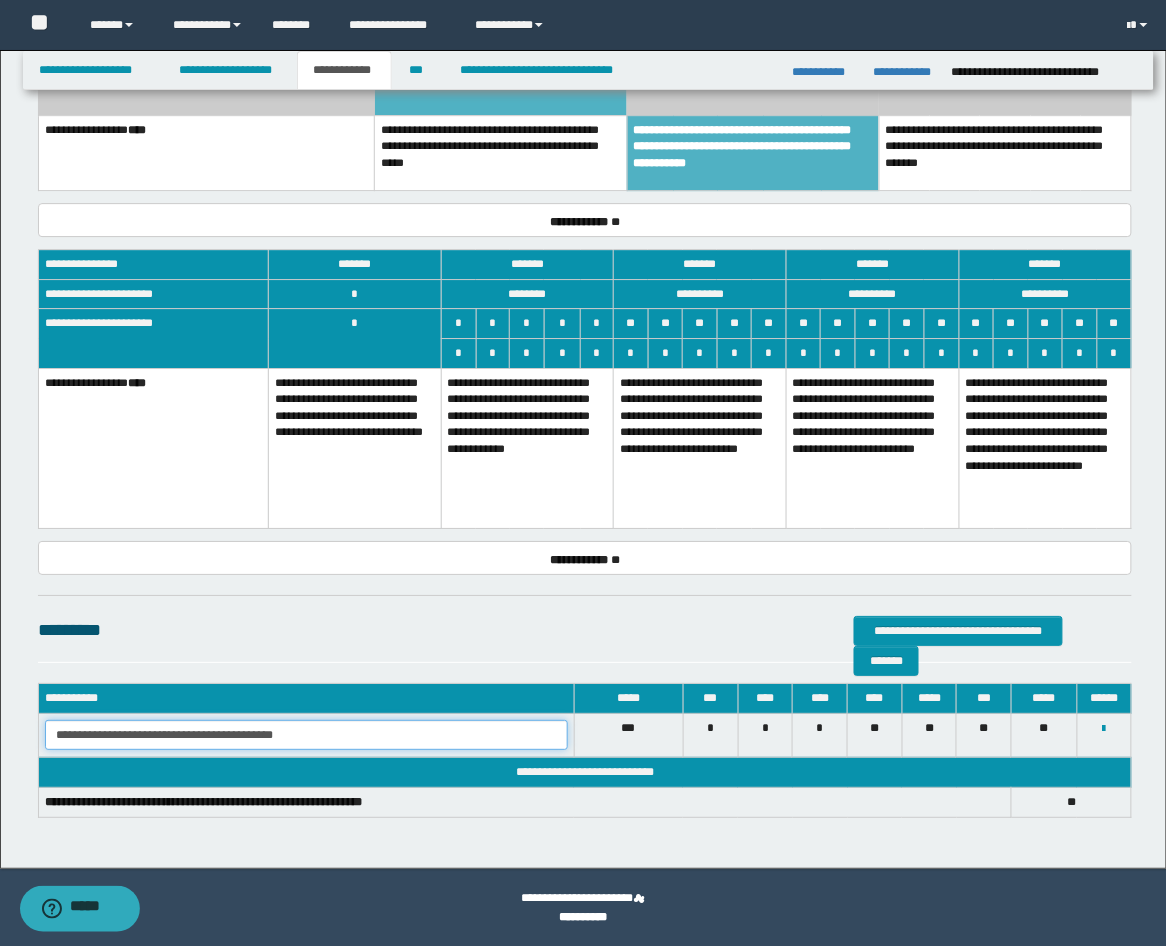 drag, startPoint x: 338, startPoint y: 738, endPoint x: -9, endPoint y: 686, distance: 350.87463 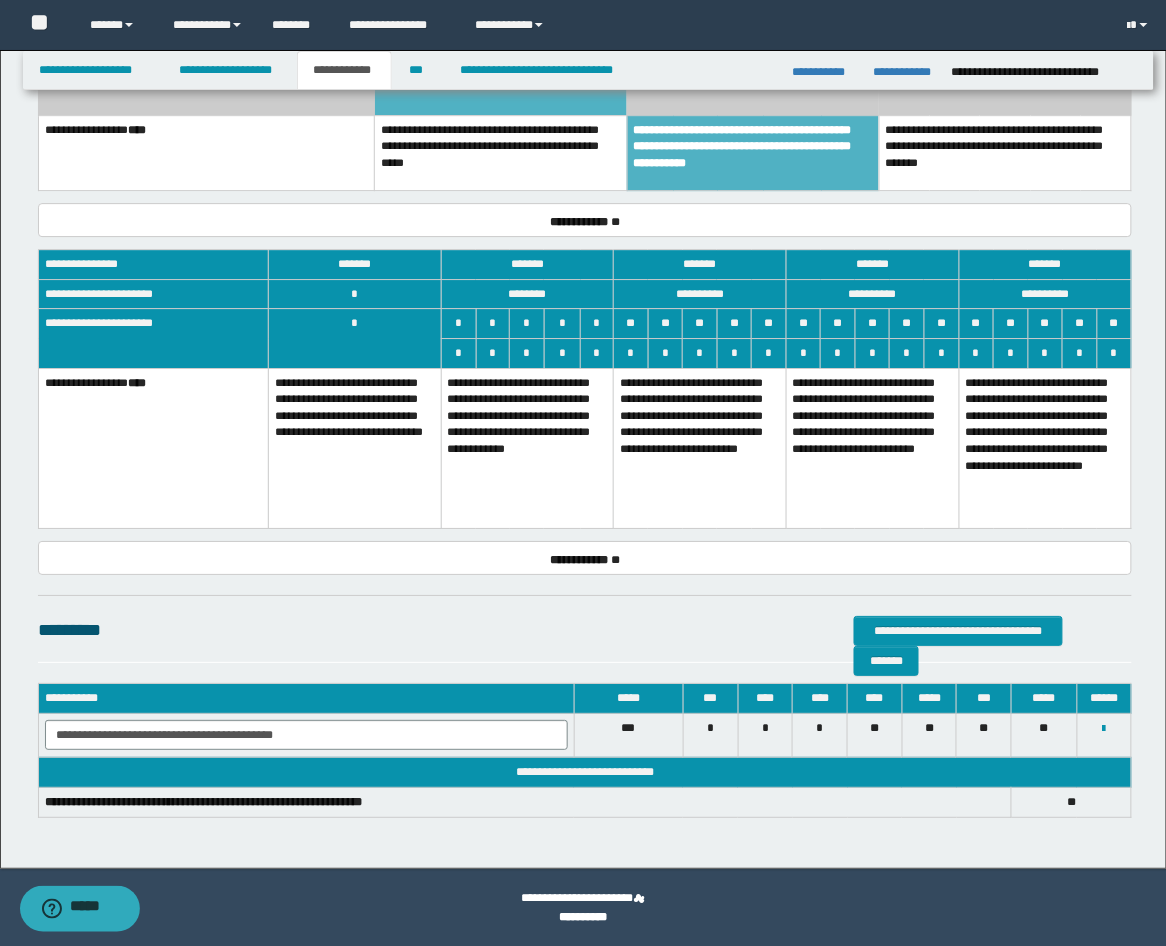 click on "**********" at bounding box center [700, 448] 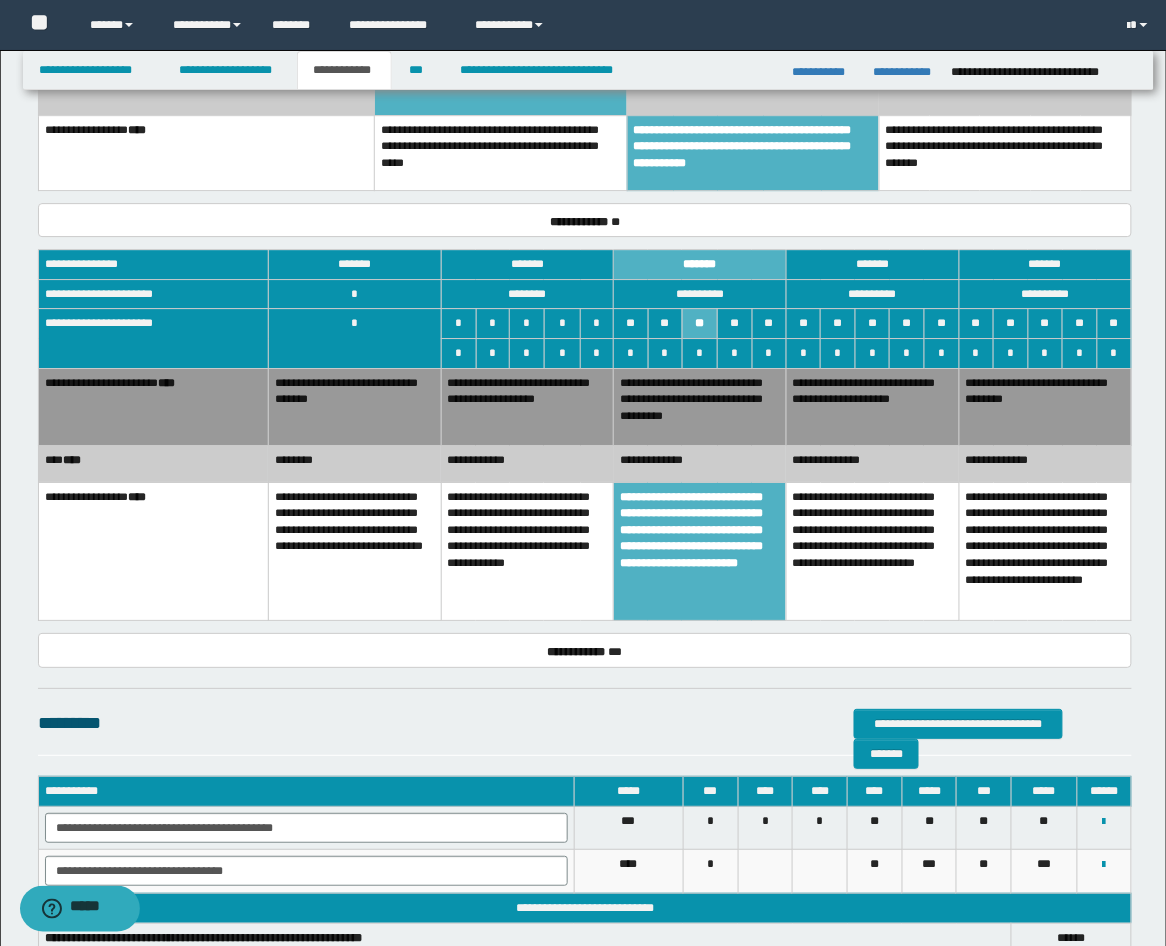 click on "********" at bounding box center [354, 464] 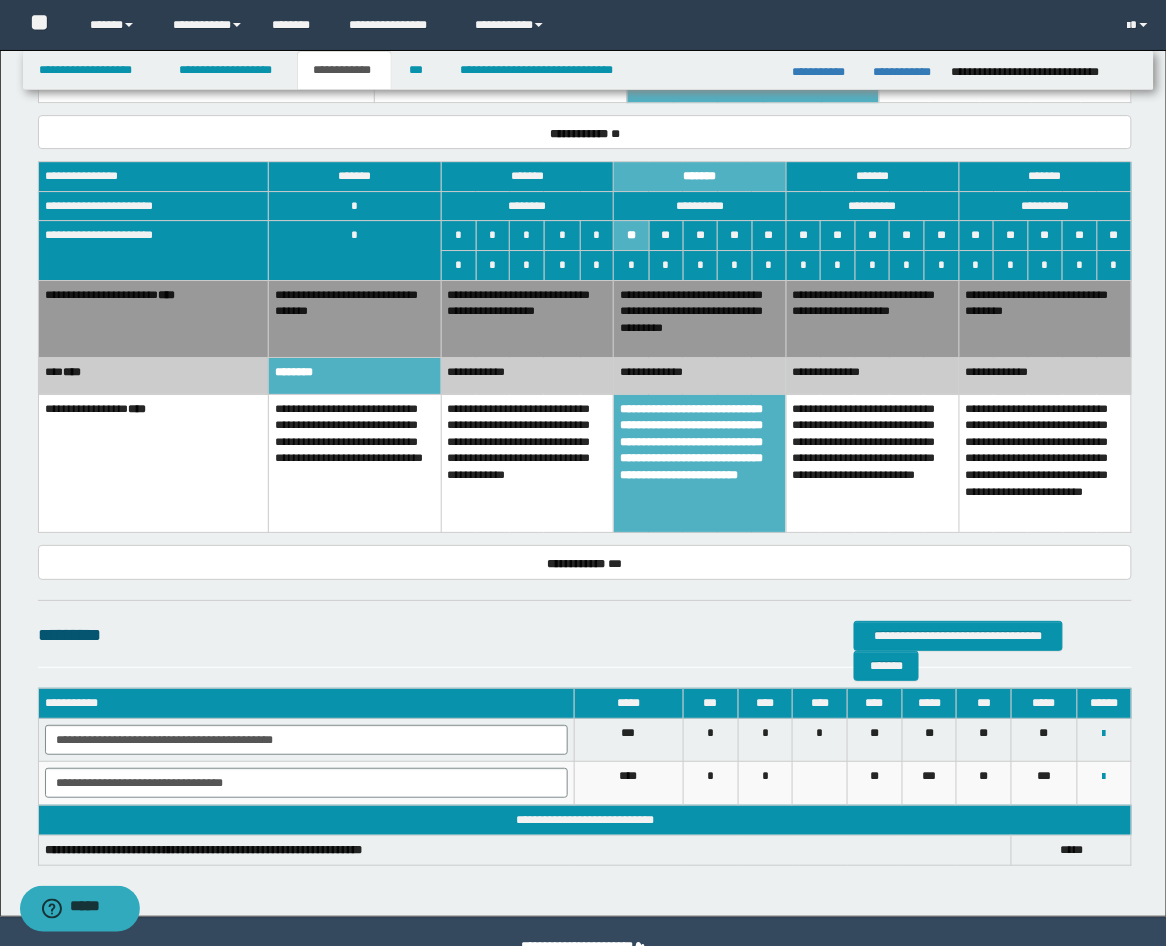 scroll, scrollTop: 1481, scrollLeft: 0, axis: vertical 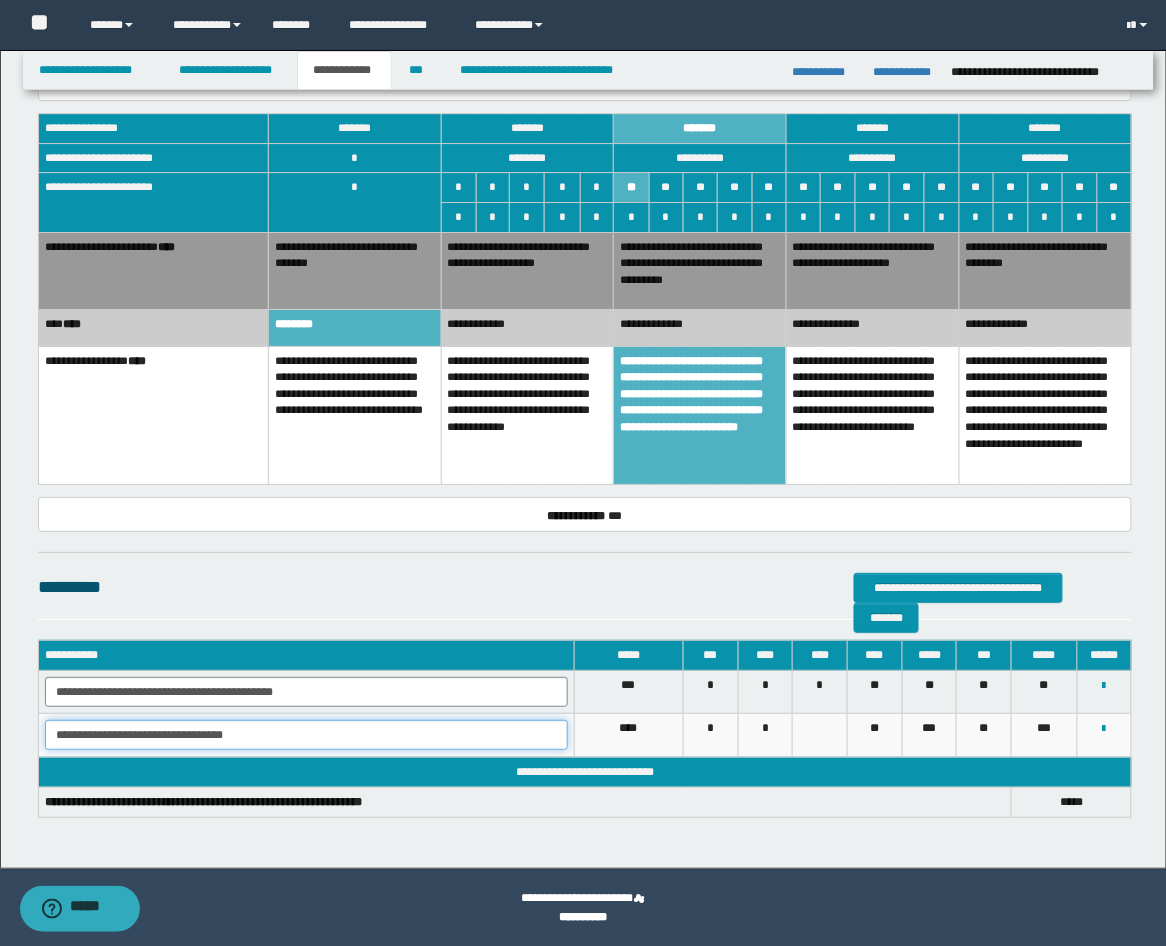 drag, startPoint x: 303, startPoint y: 747, endPoint x: -9, endPoint y: 715, distance: 313.63672 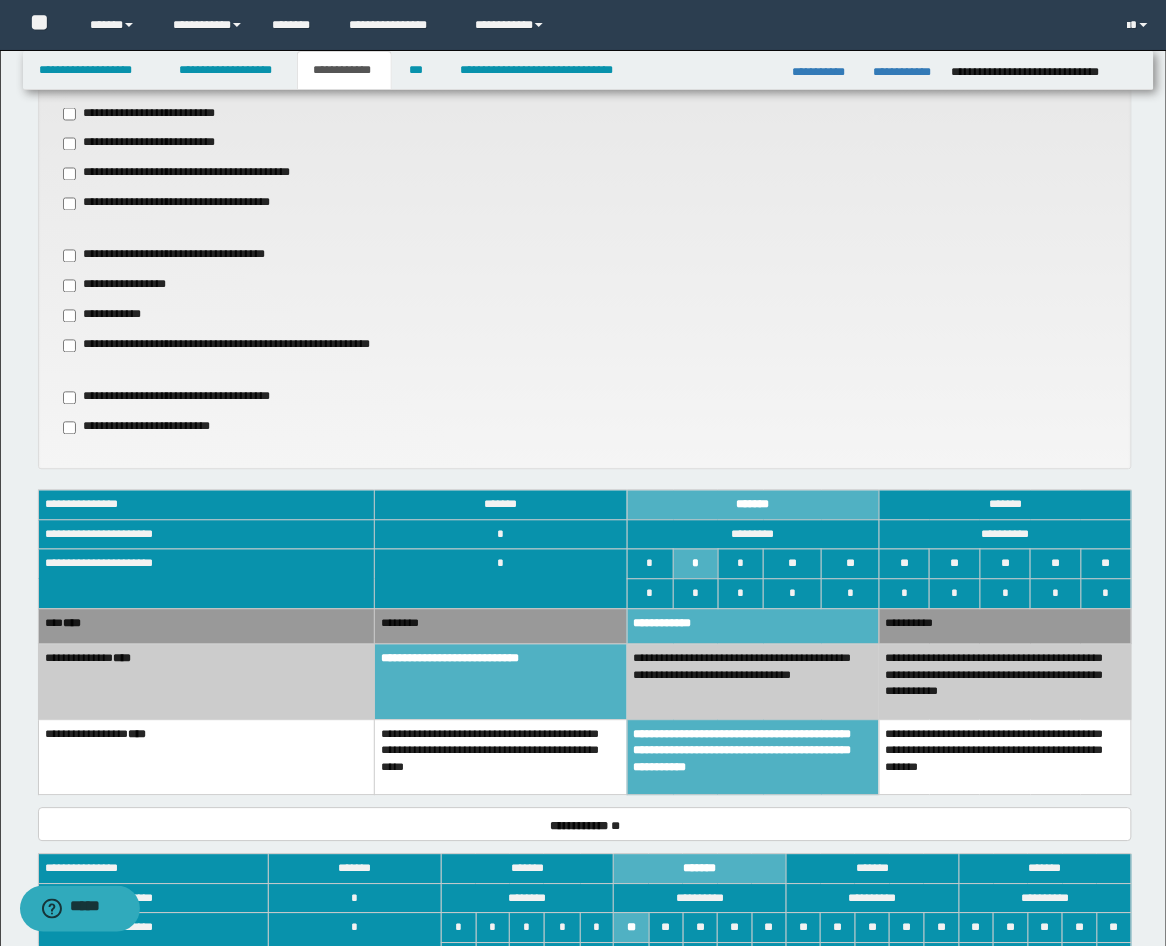 scroll, scrollTop: 0, scrollLeft: 0, axis: both 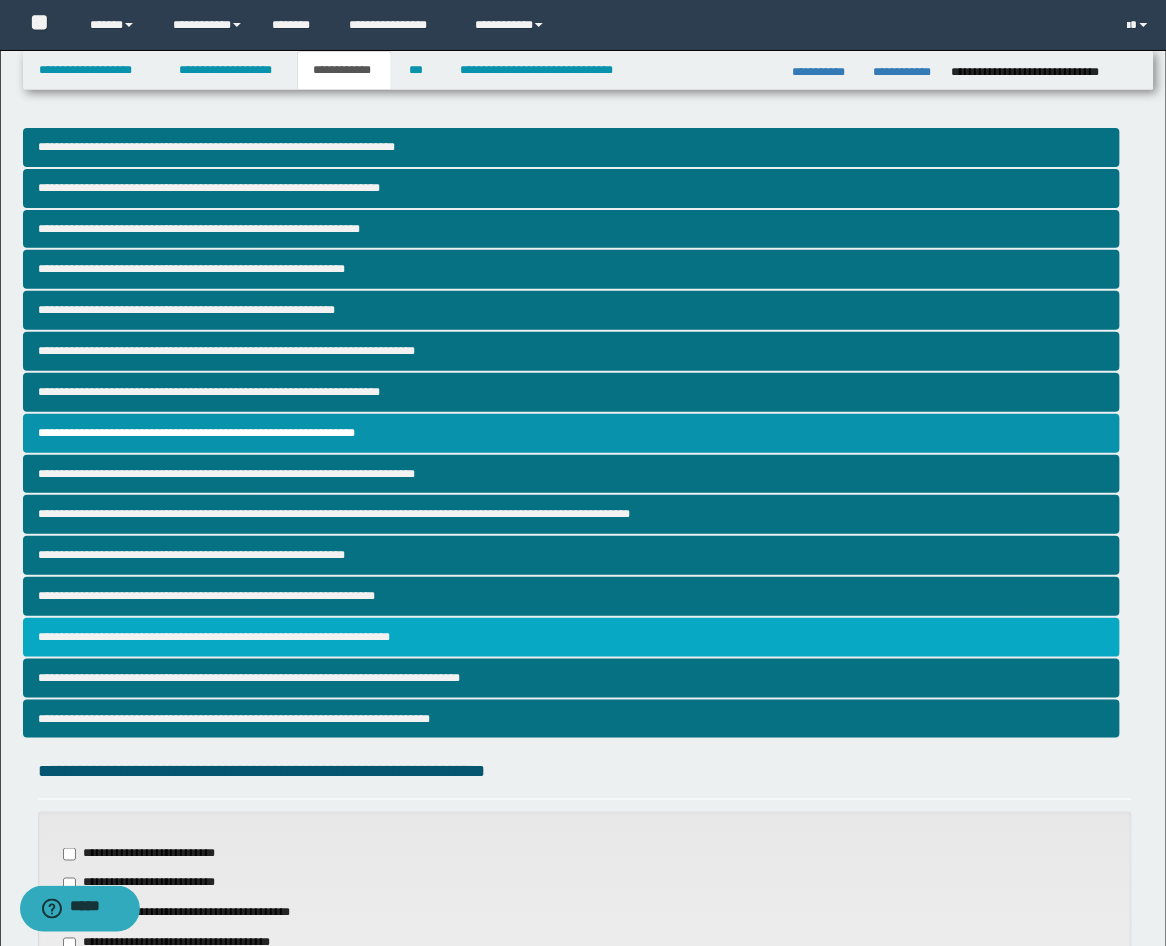 click on "**********" at bounding box center (572, 637) 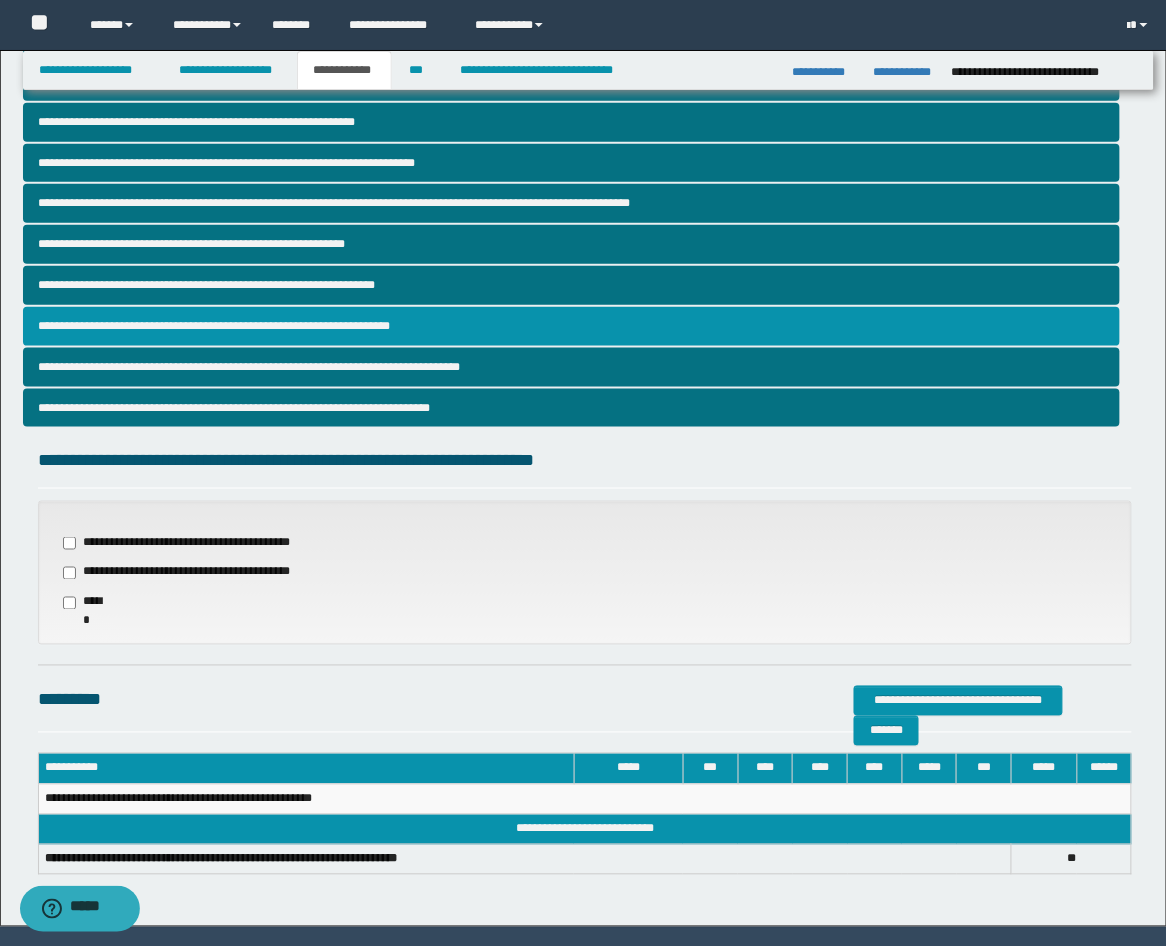 scroll, scrollTop: 368, scrollLeft: 0, axis: vertical 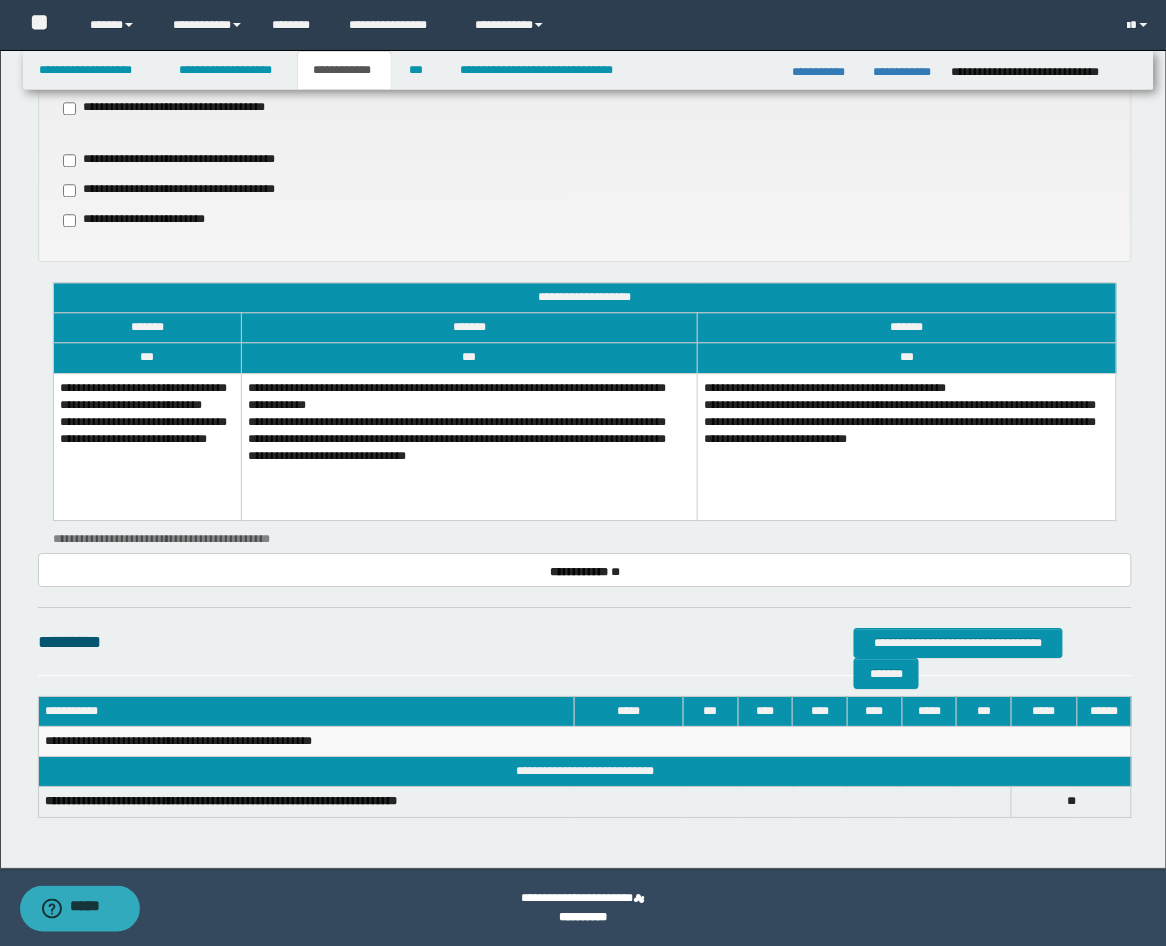 click on "**********" at bounding box center [147, 447] 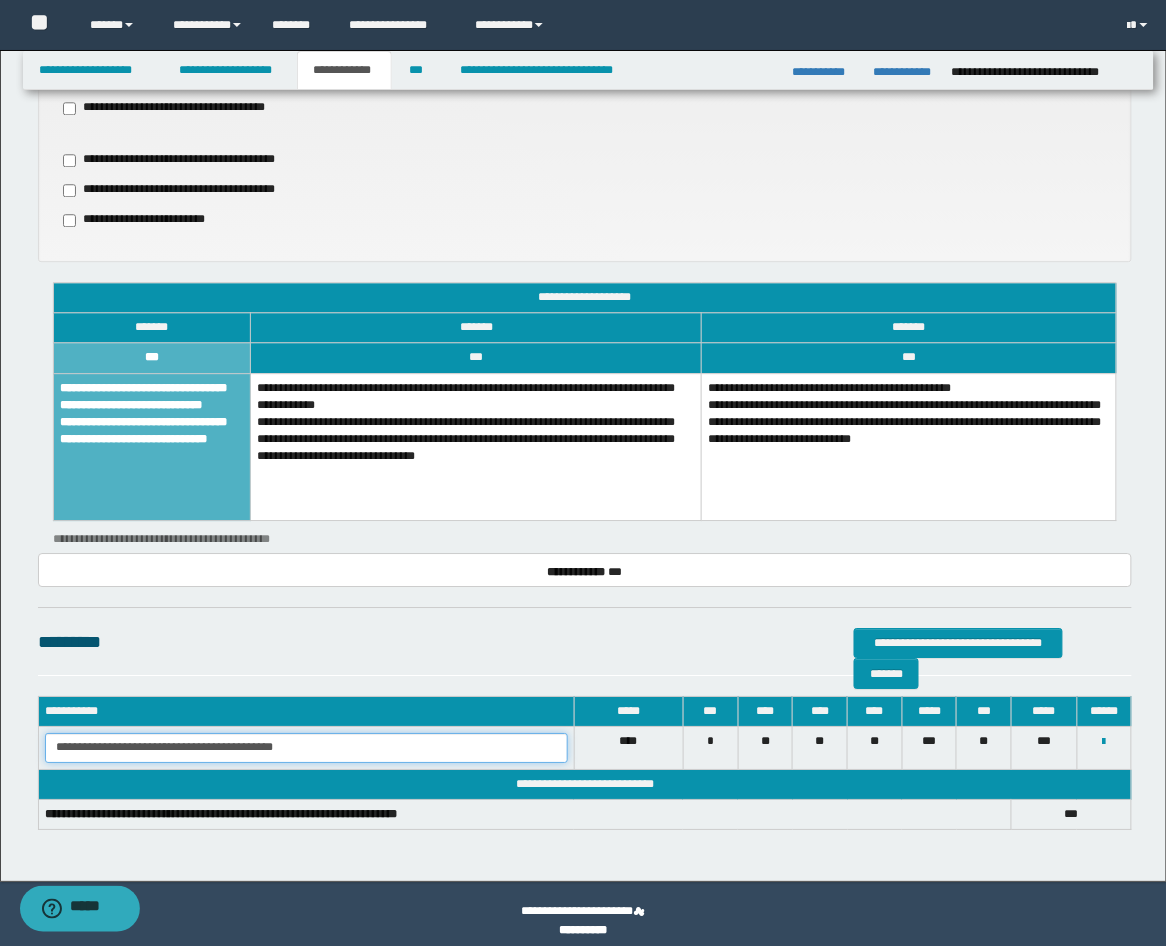 drag, startPoint x: 286, startPoint y: 743, endPoint x: -9, endPoint y: 715, distance: 296.32584 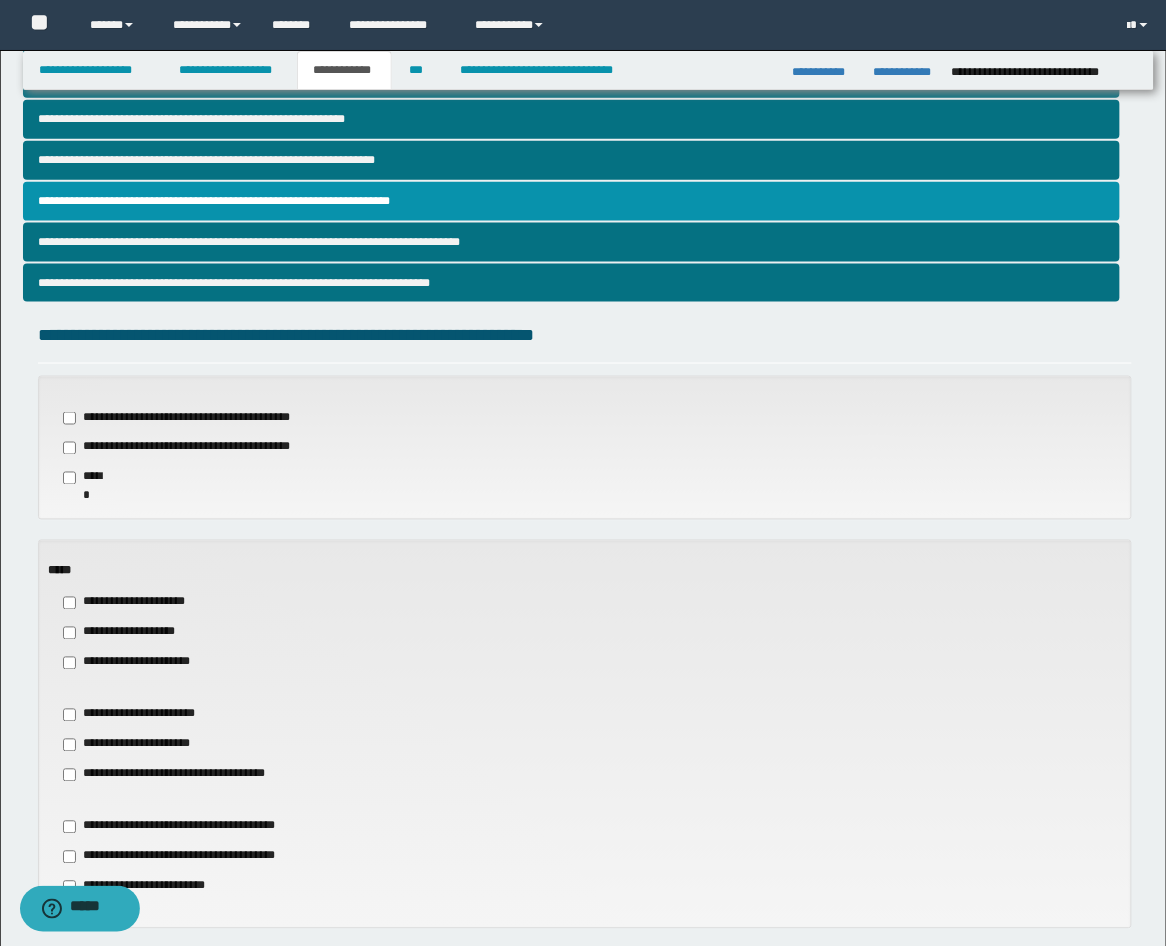 scroll, scrollTop: 362, scrollLeft: 0, axis: vertical 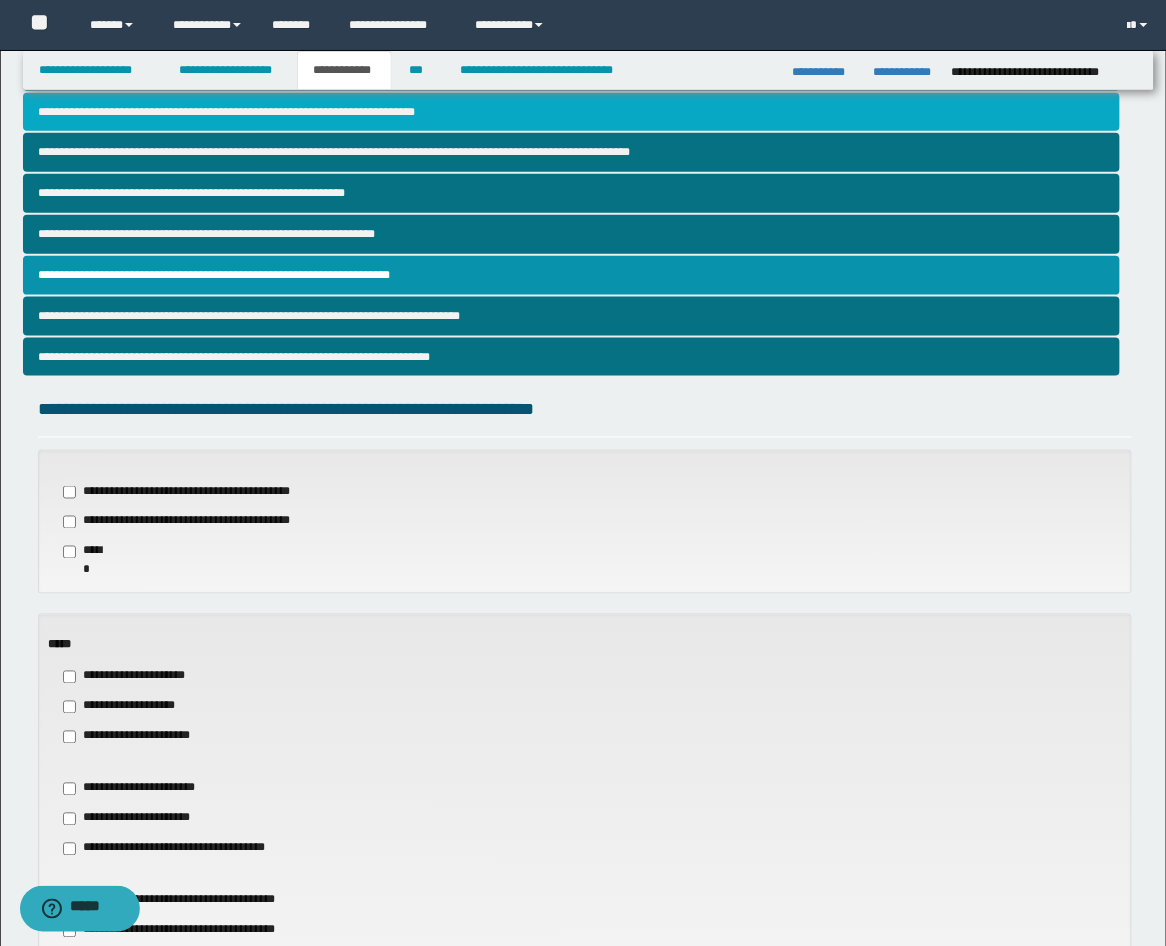 click on "**********" at bounding box center (572, 112) 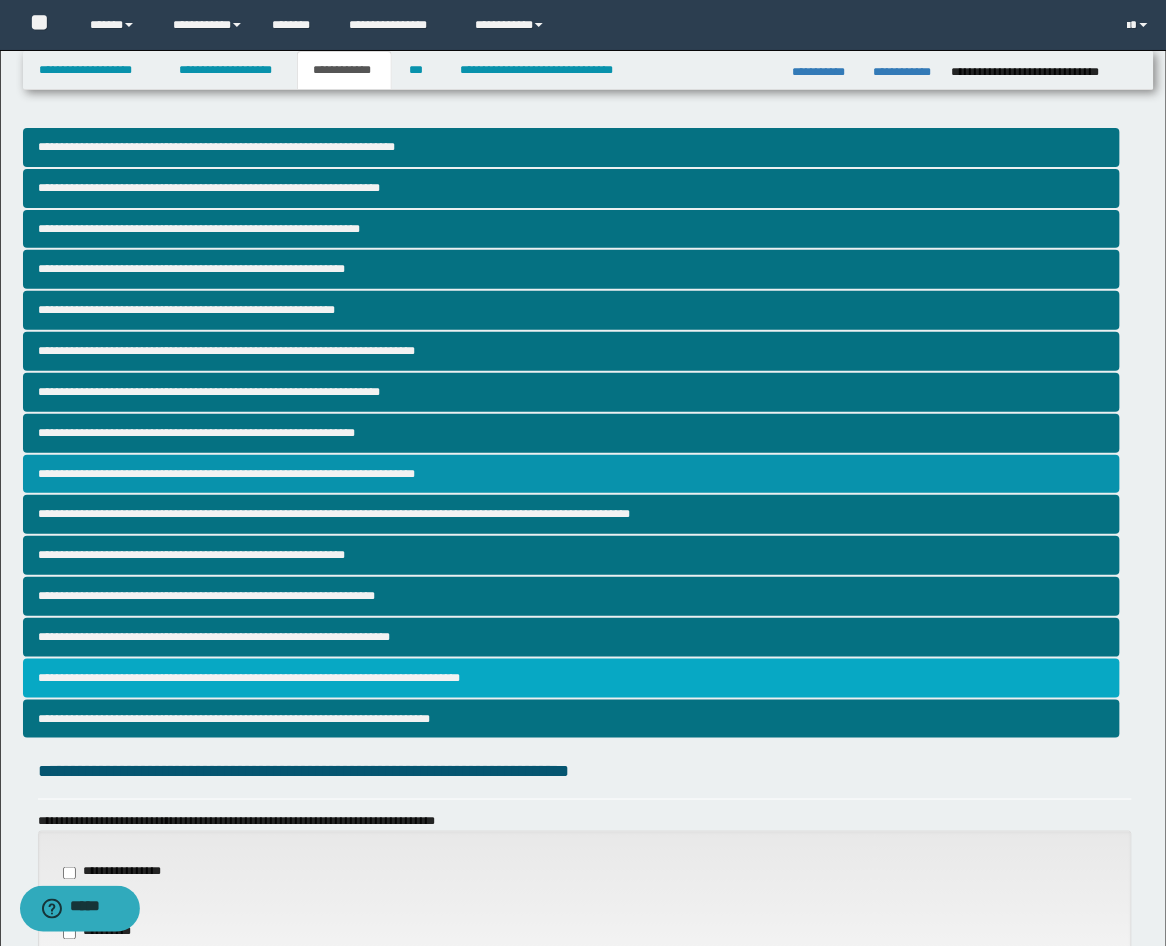 scroll, scrollTop: 370, scrollLeft: 0, axis: vertical 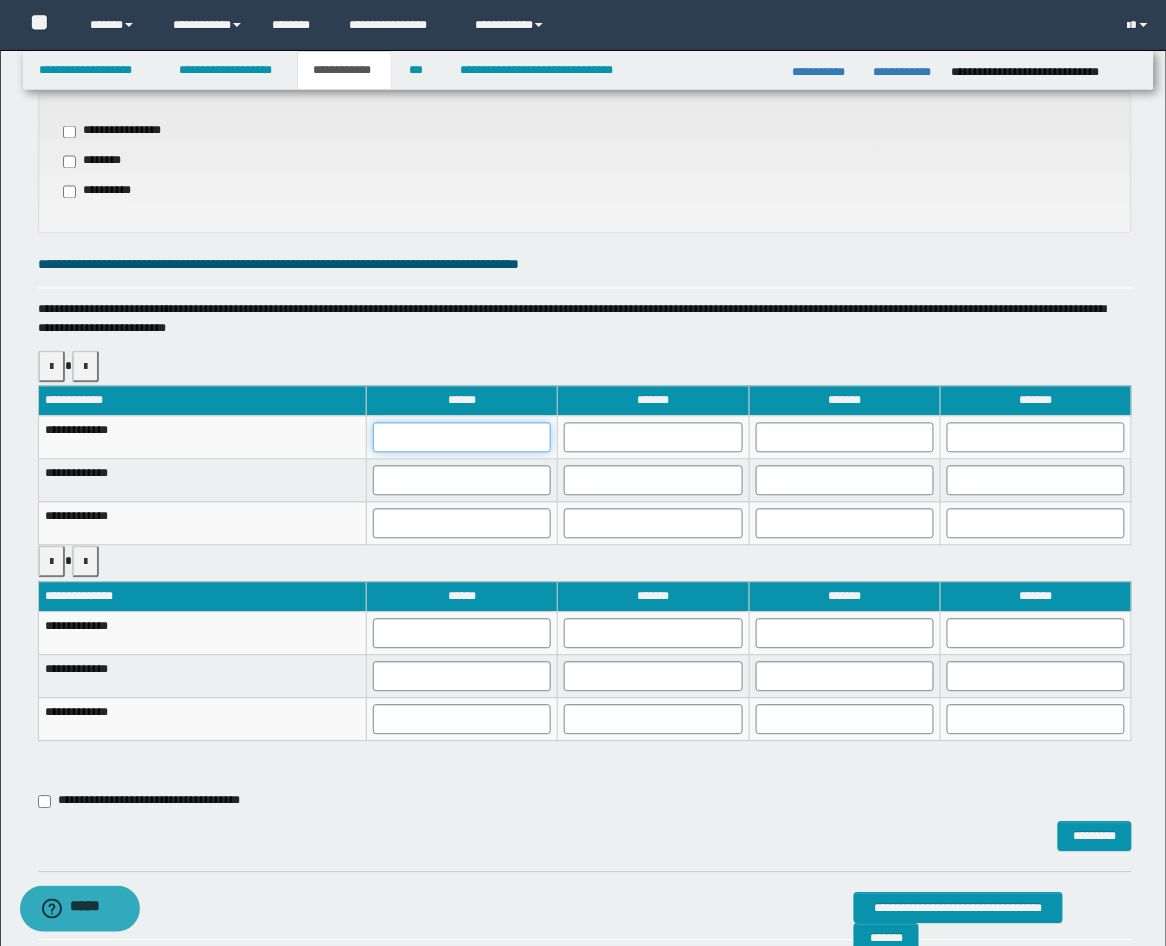 click at bounding box center (462, 438) 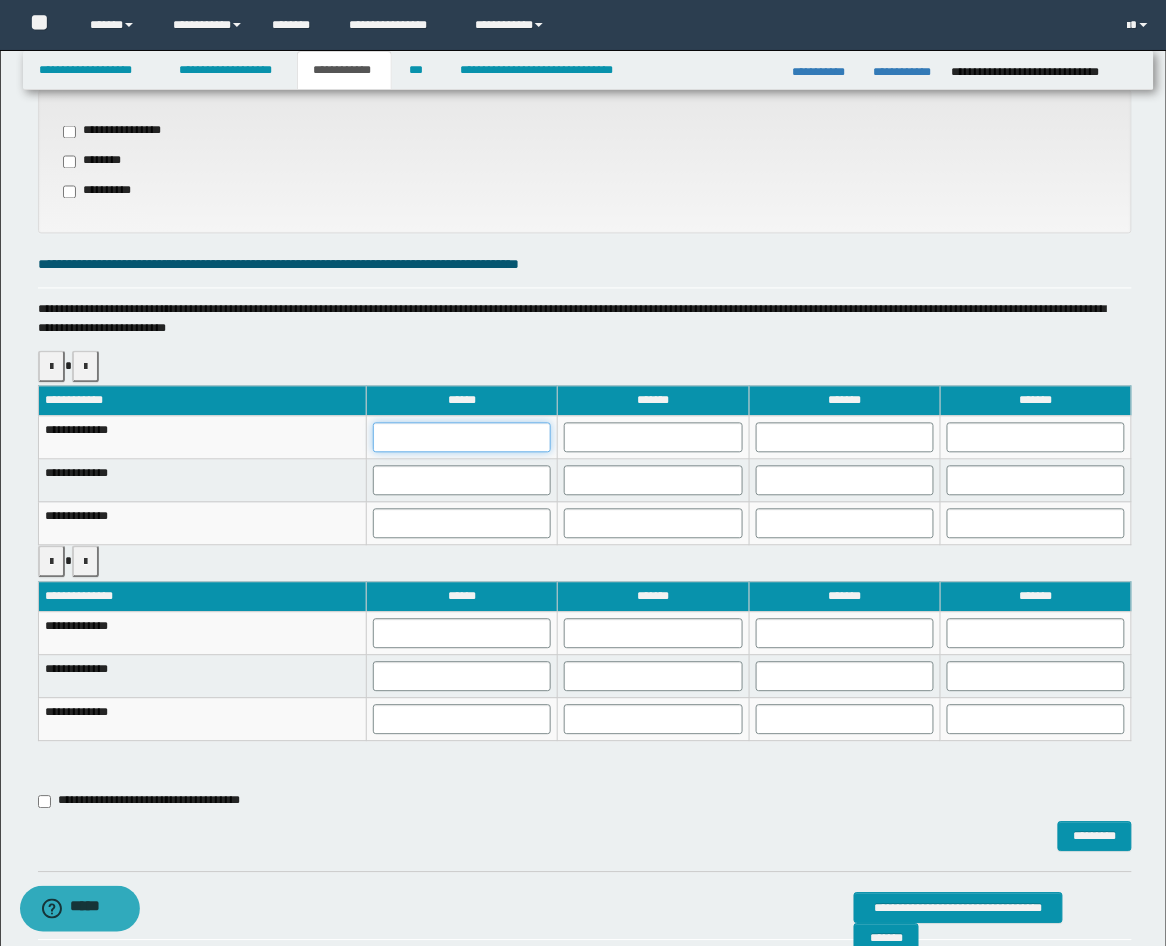 type on "*" 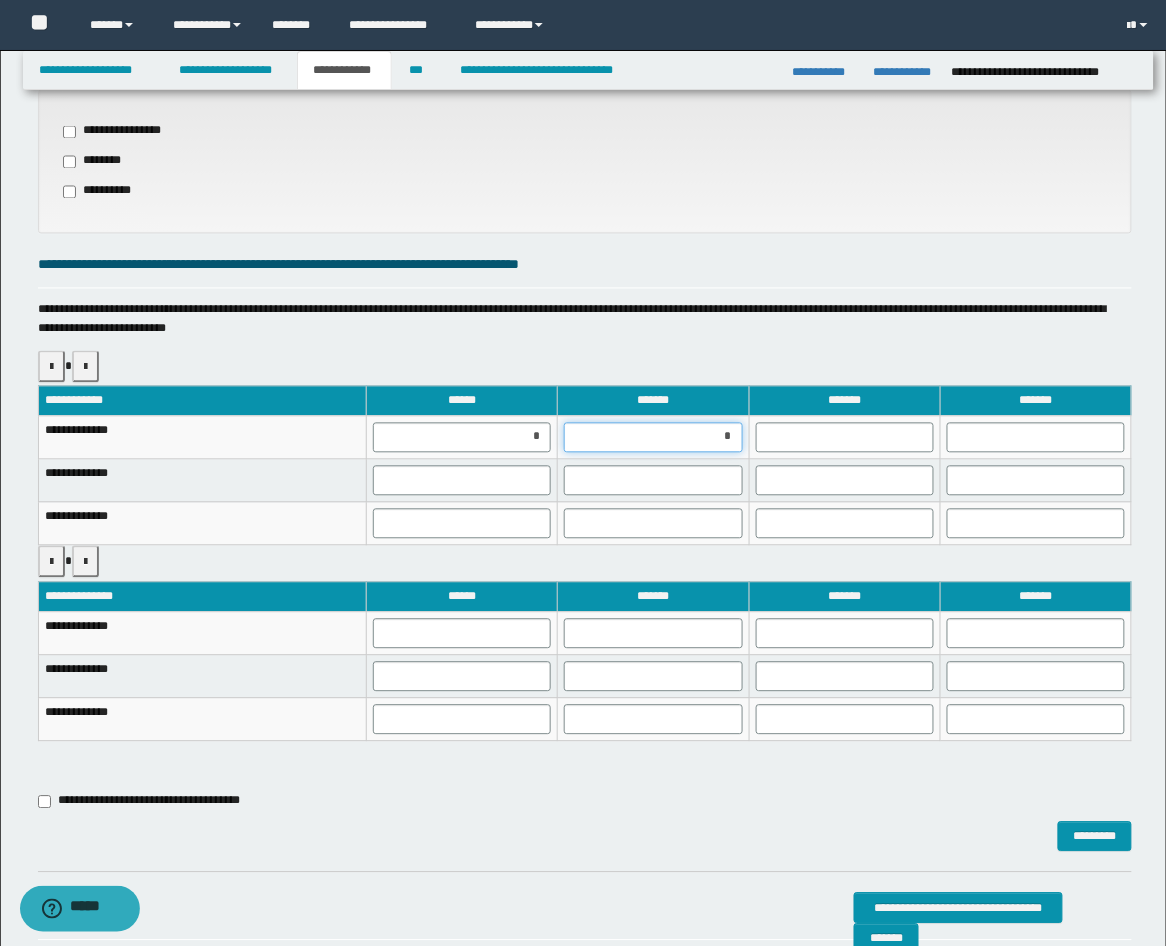 type on "**" 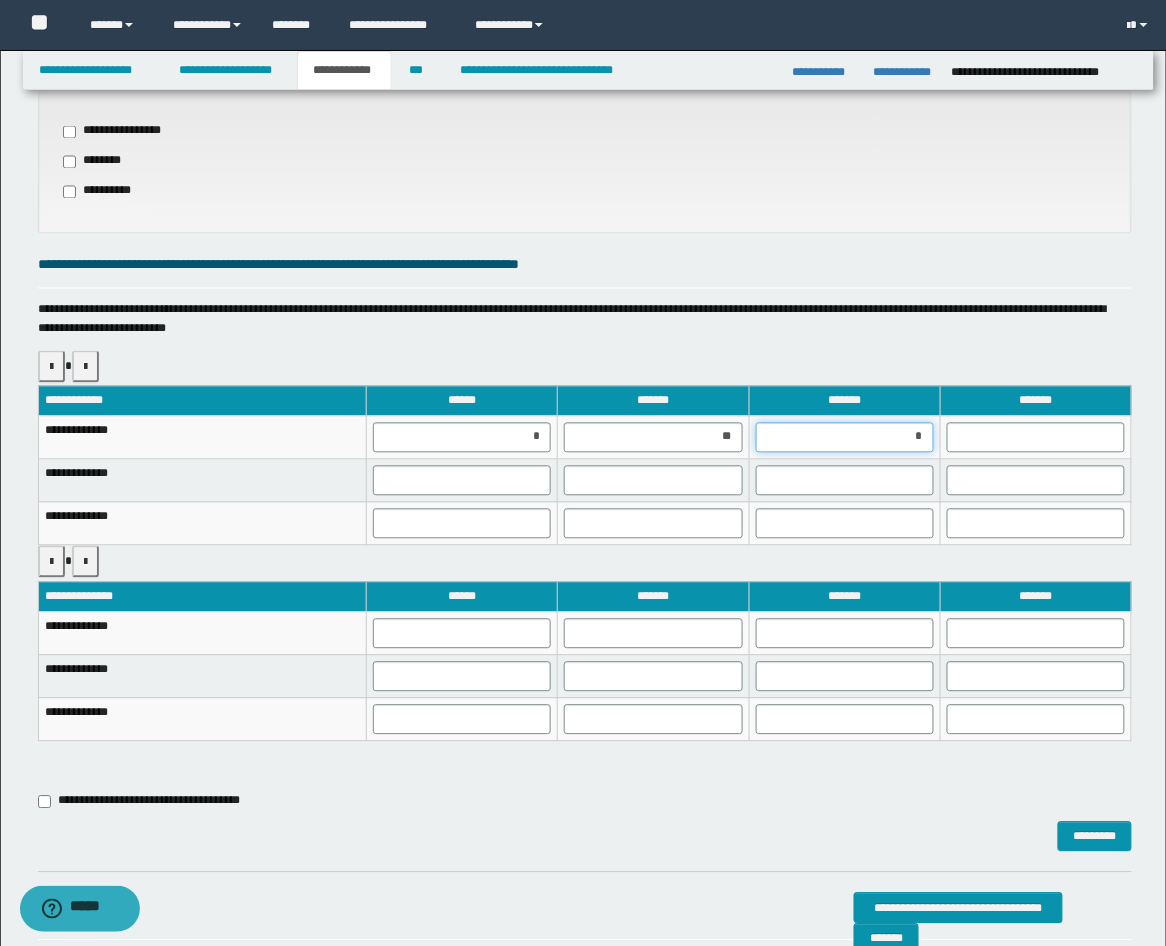 type on "**" 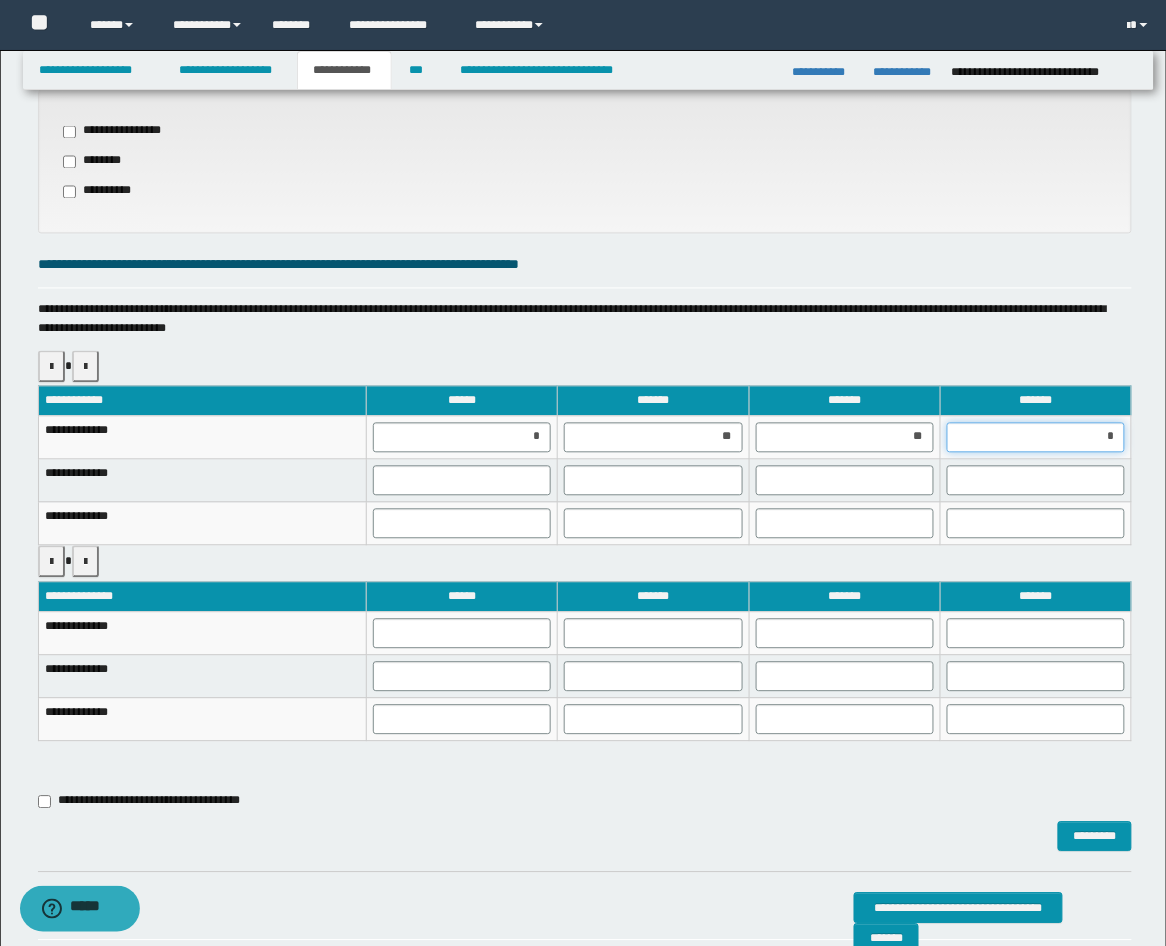 type on "**" 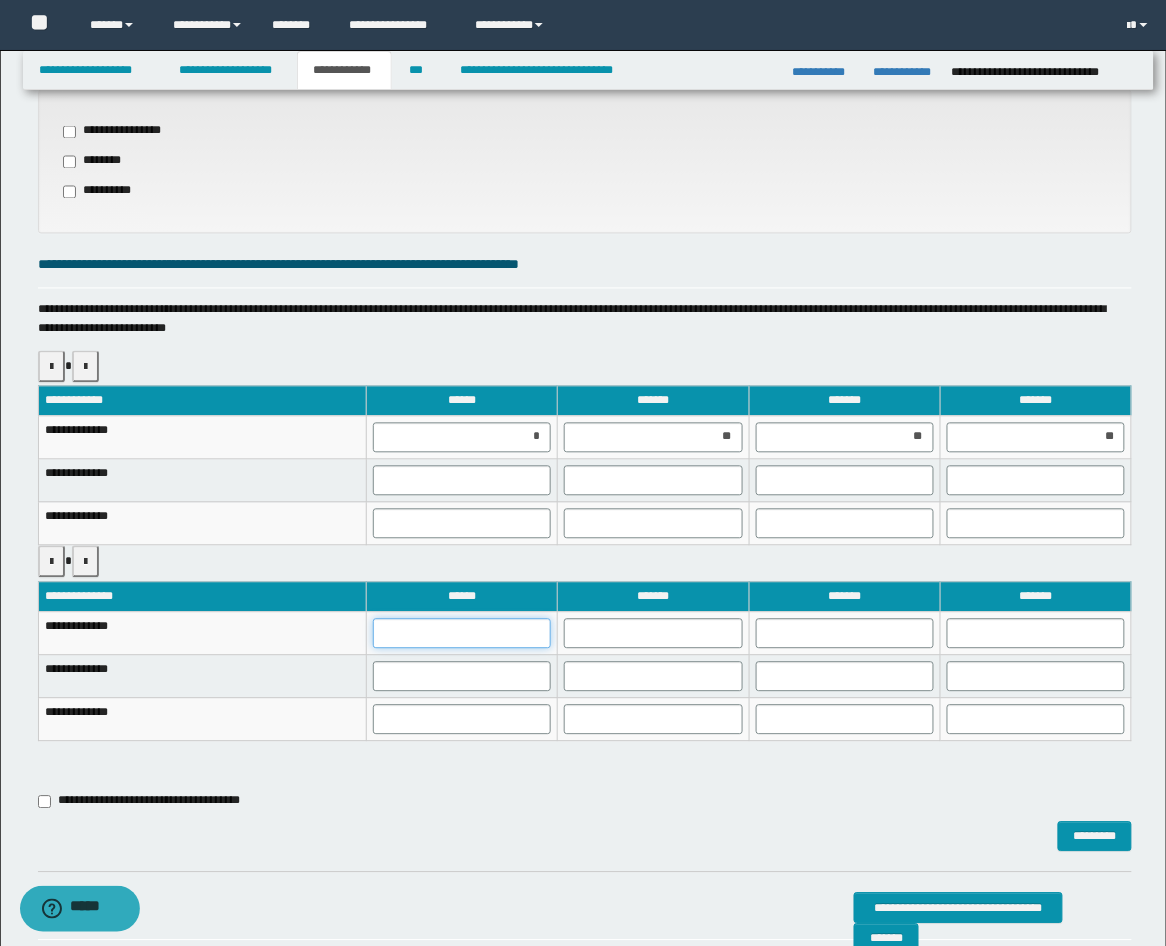 click at bounding box center [462, 634] 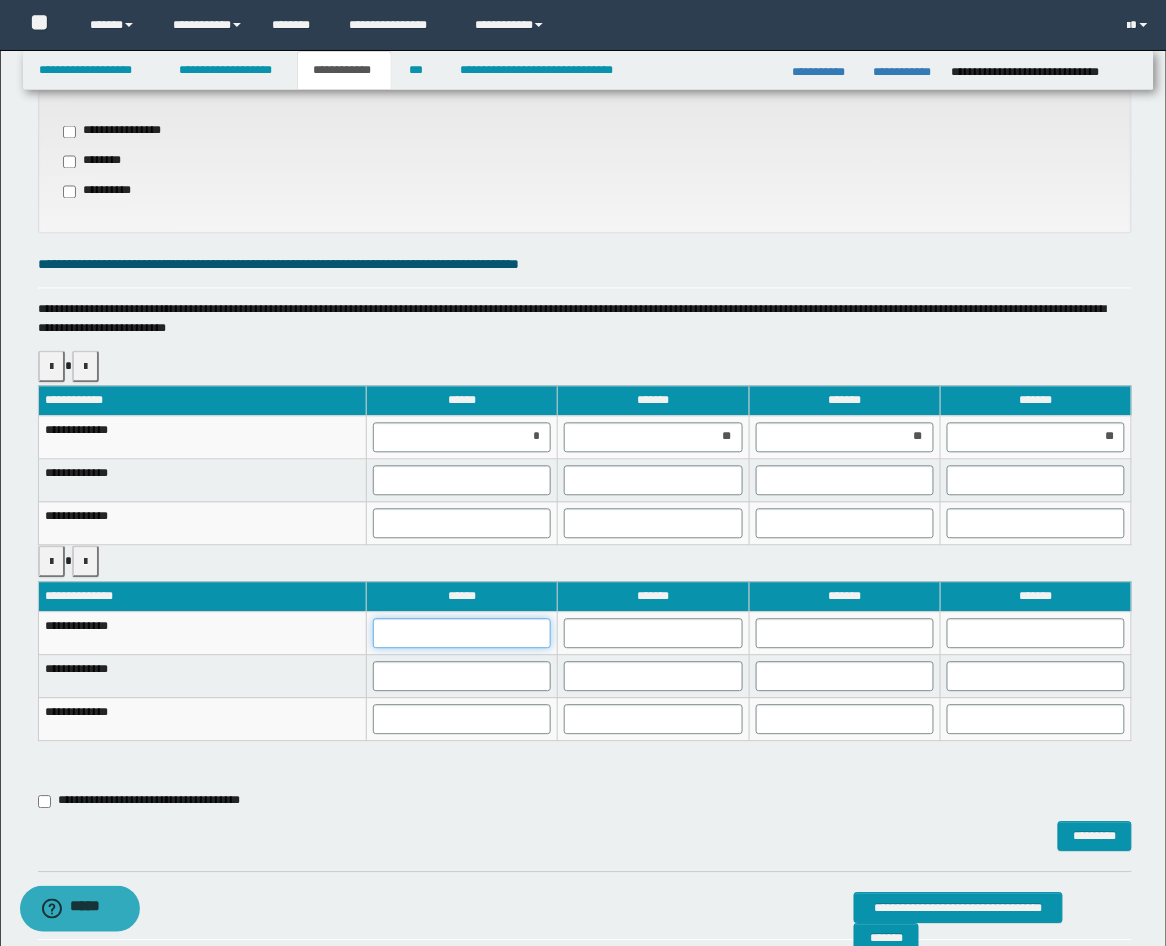 type on "*" 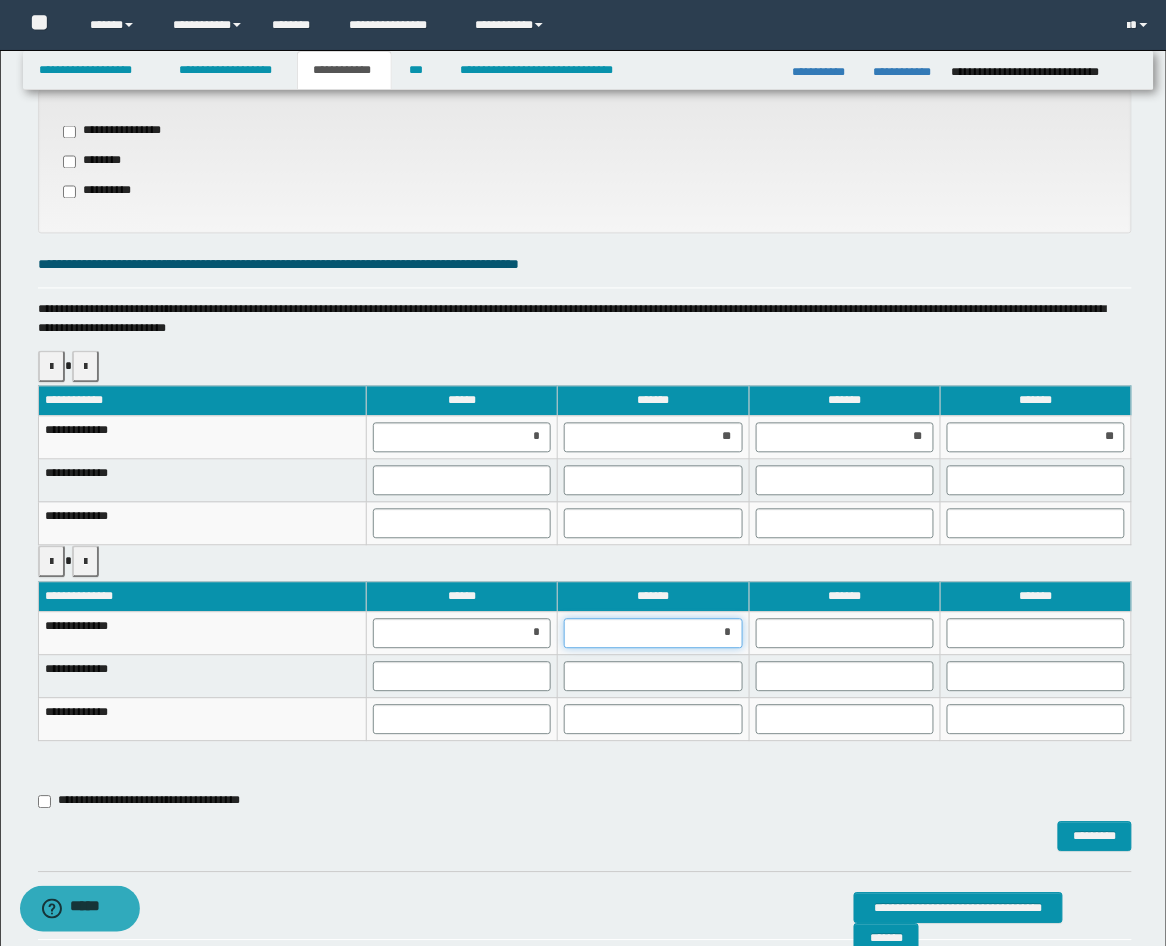 type on "**" 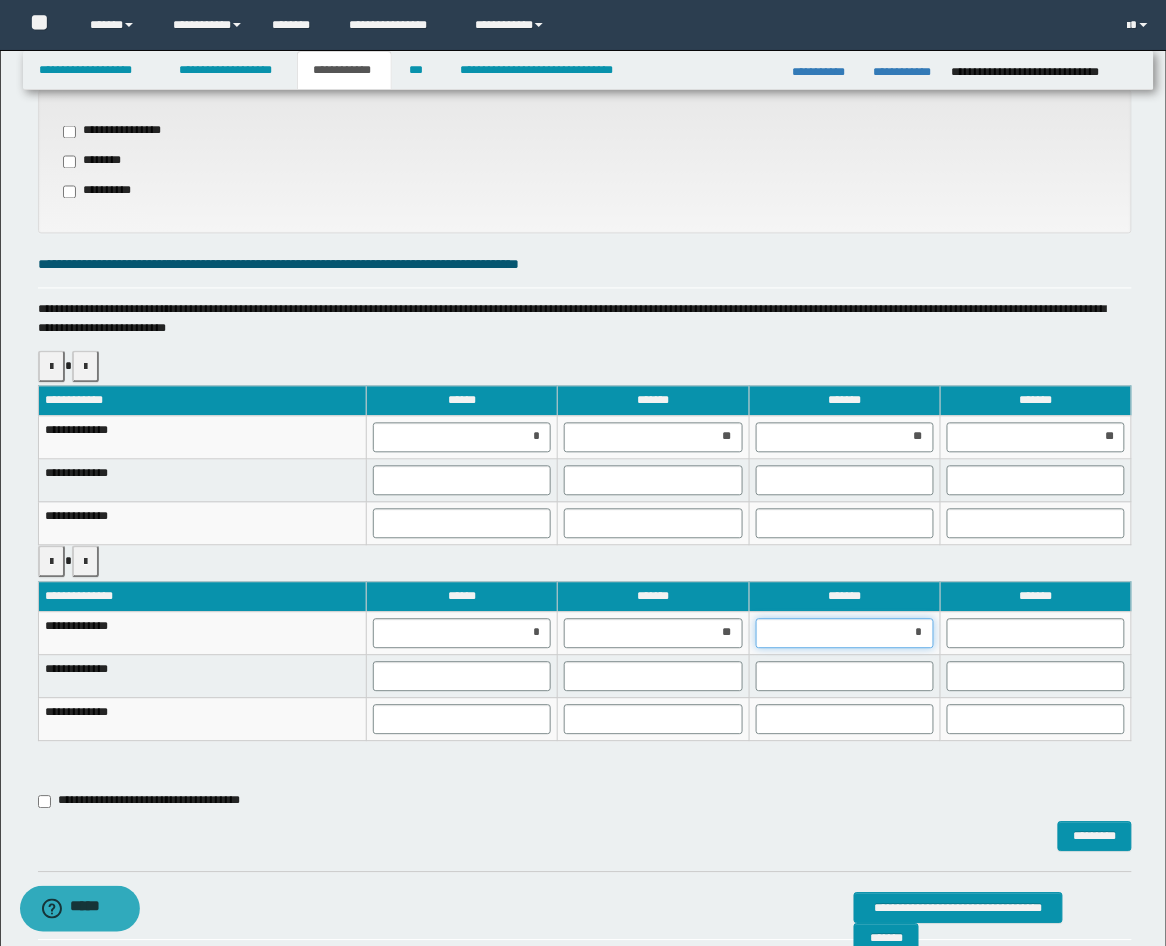 type on "**" 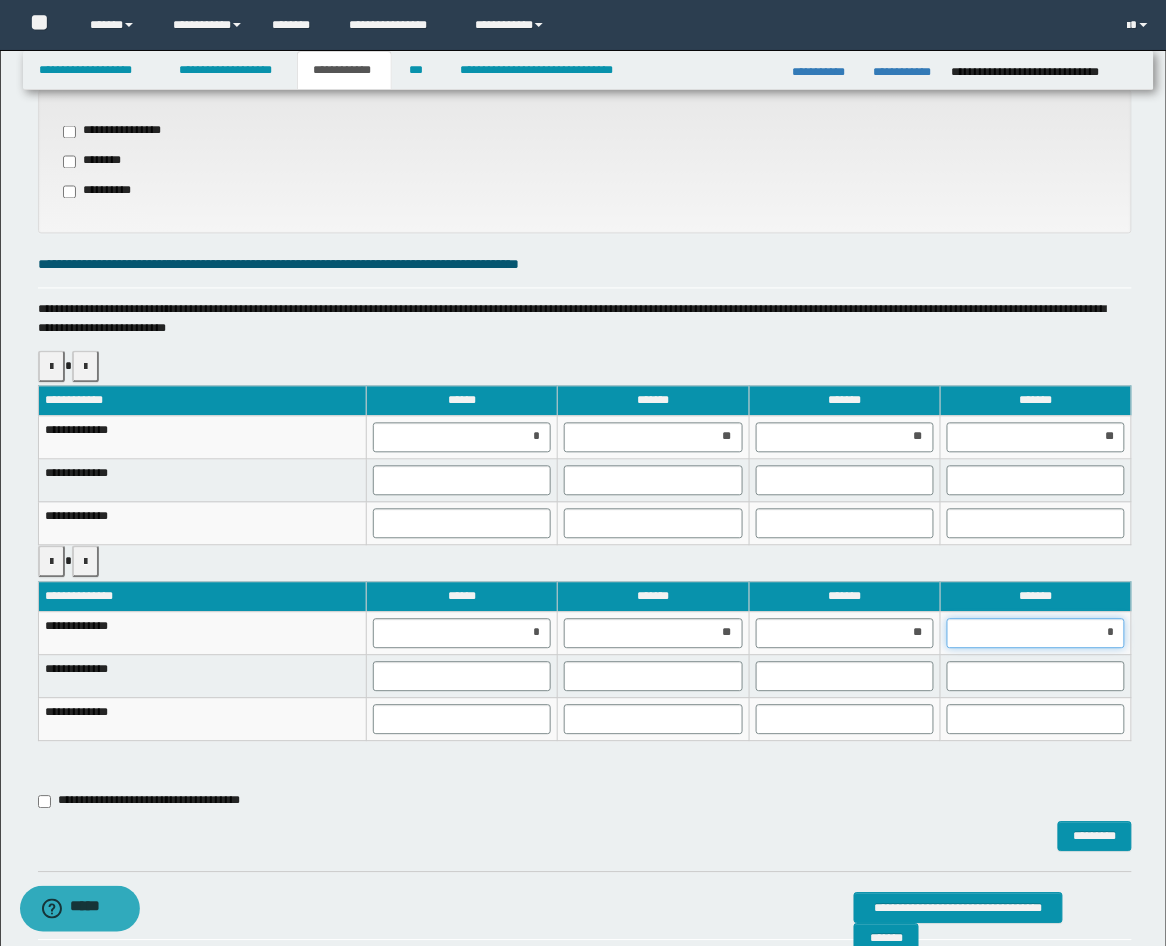 type on "**" 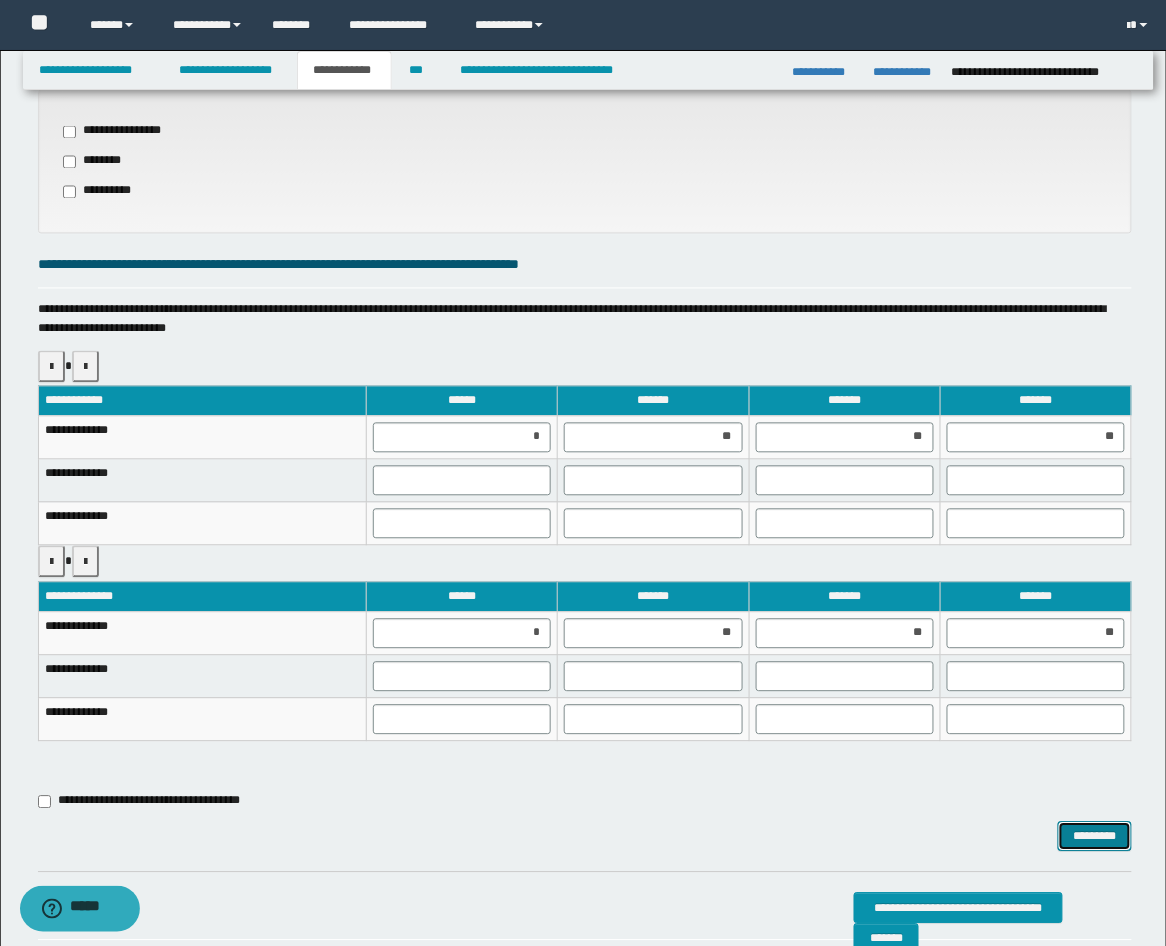 click on "*********" at bounding box center (1095, 837) 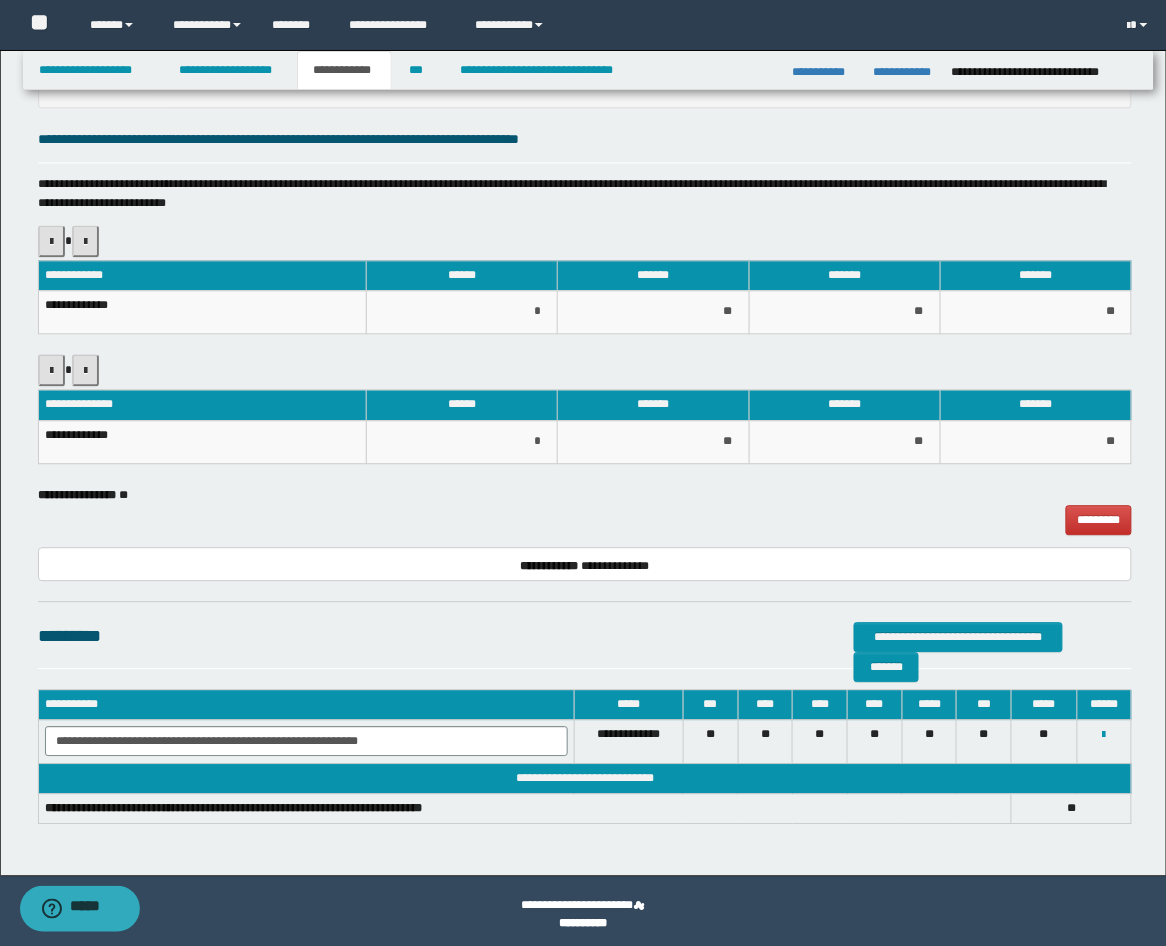scroll, scrollTop: 873, scrollLeft: 0, axis: vertical 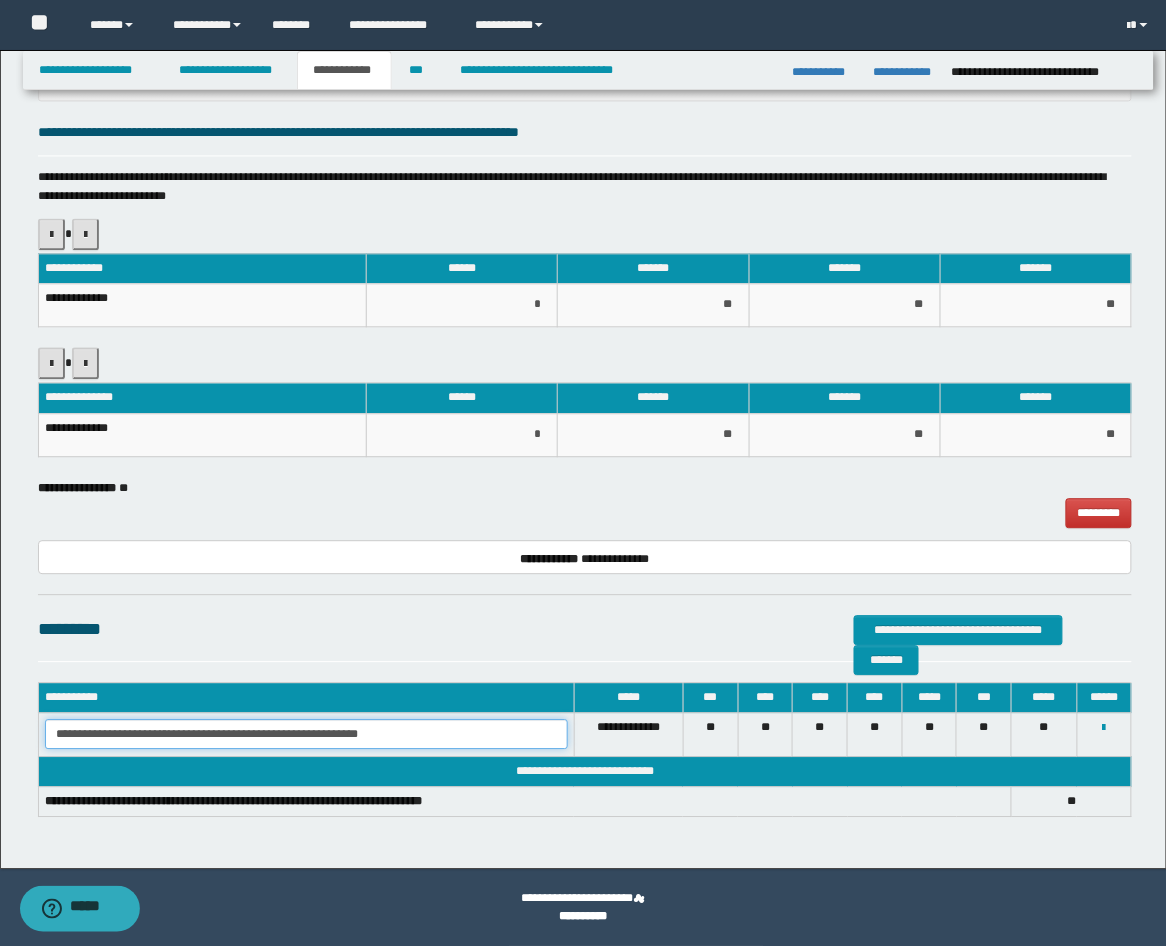 drag, startPoint x: 430, startPoint y: 742, endPoint x: -9, endPoint y: 706, distance: 440.4736 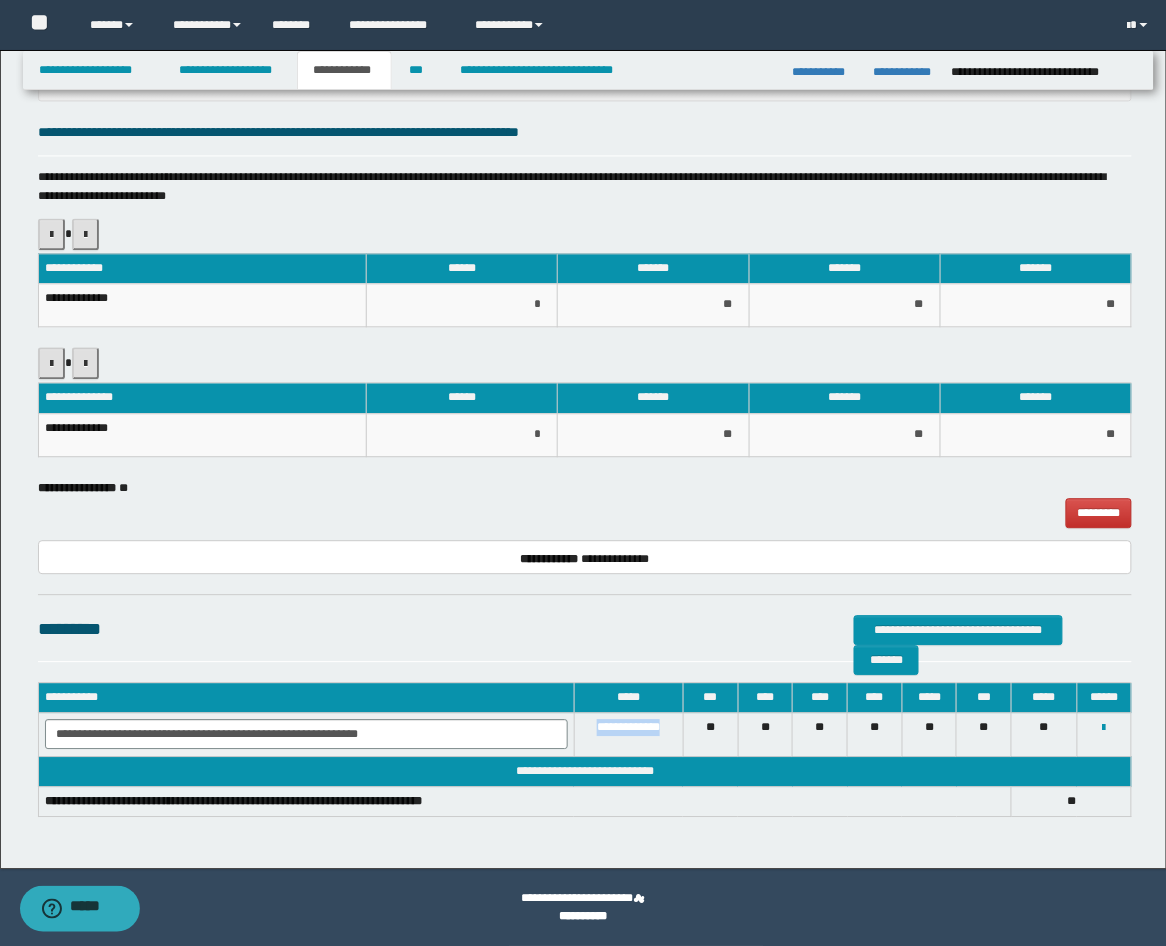 drag, startPoint x: 663, startPoint y: 724, endPoint x: 596, endPoint y: 734, distance: 67.74216 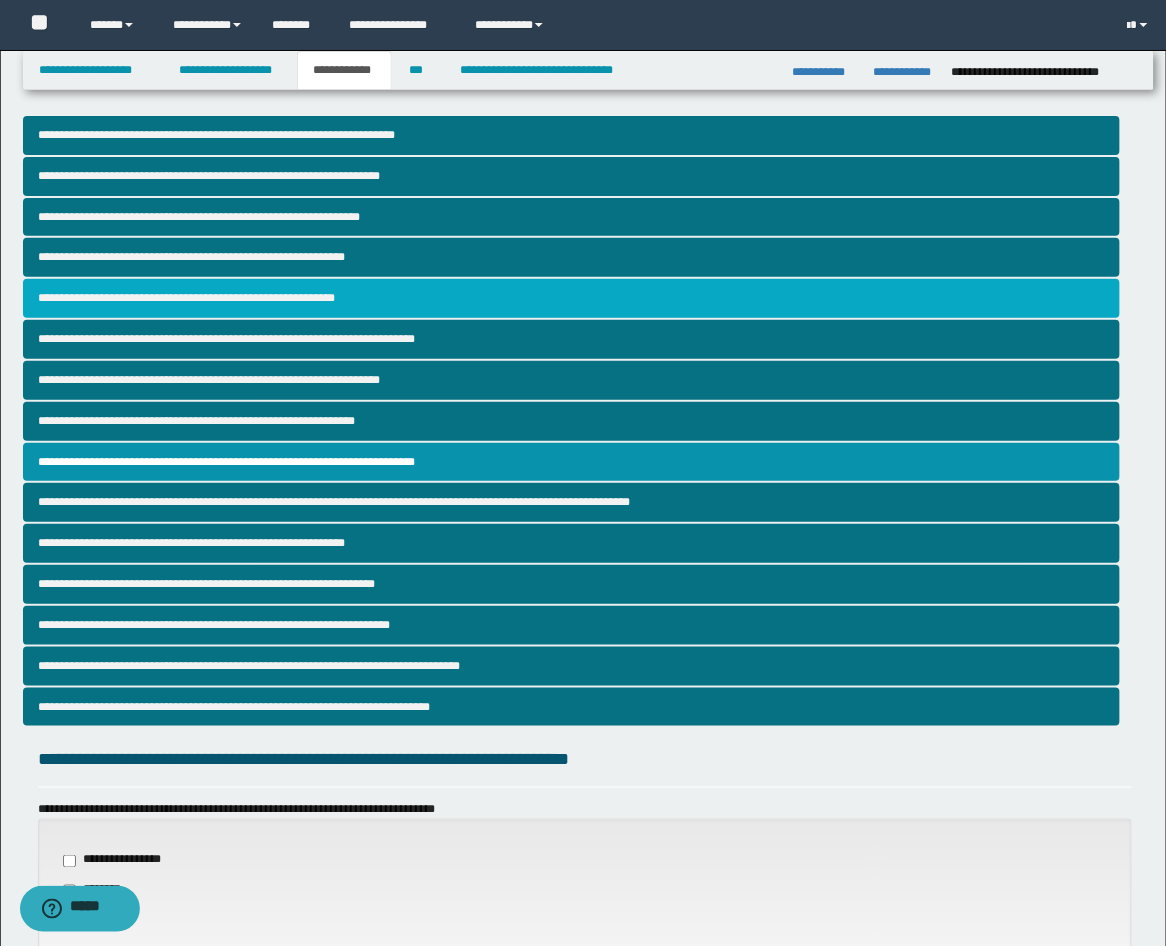 scroll, scrollTop: 0, scrollLeft: 0, axis: both 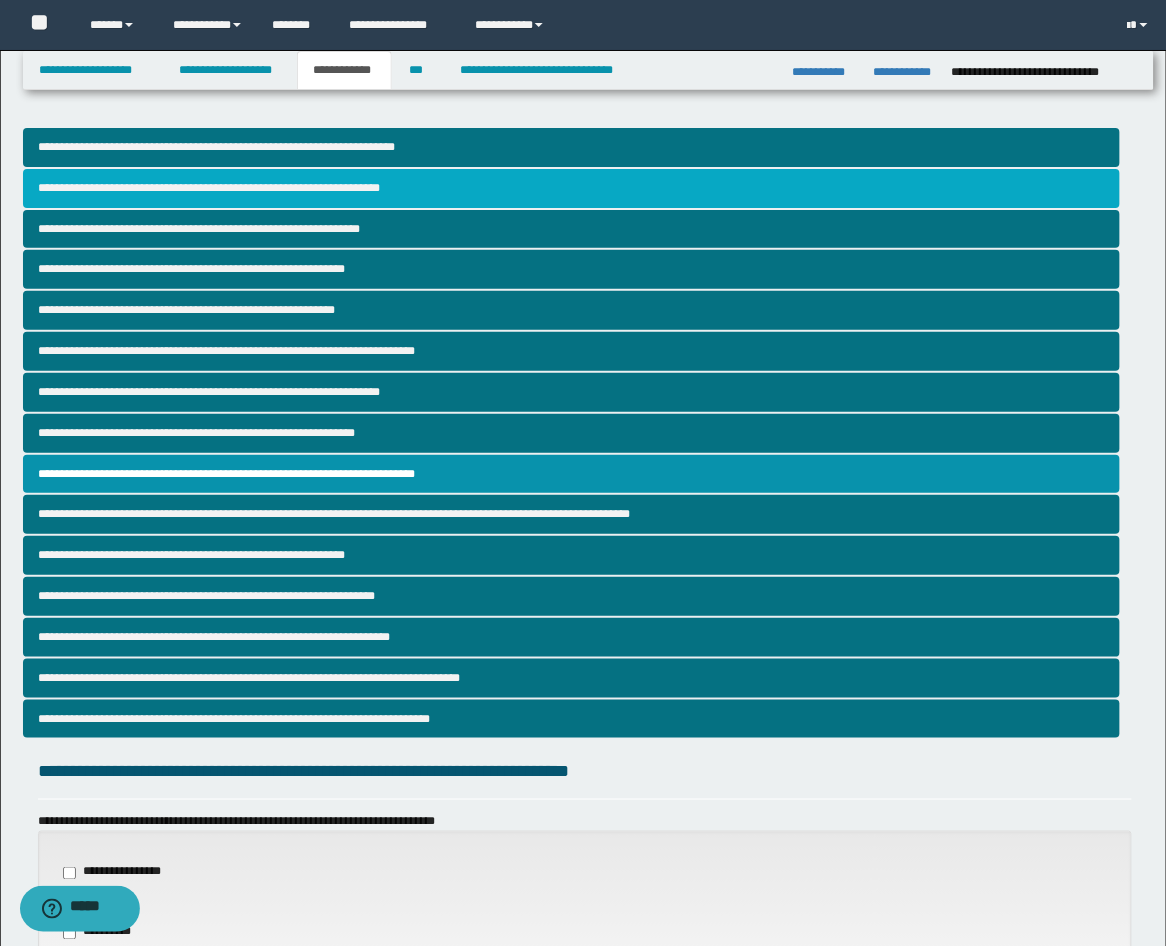 click on "**********" at bounding box center [572, 188] 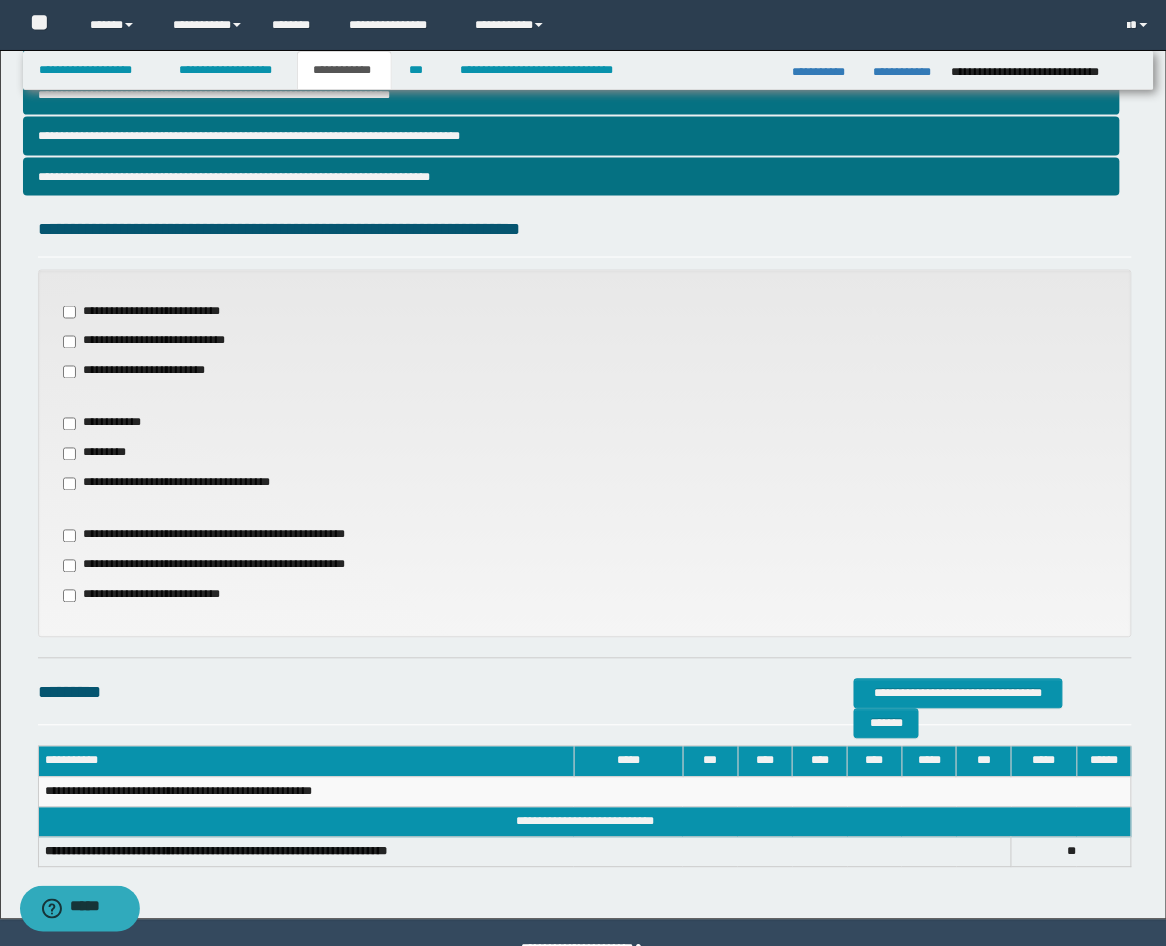 scroll, scrollTop: 592, scrollLeft: 0, axis: vertical 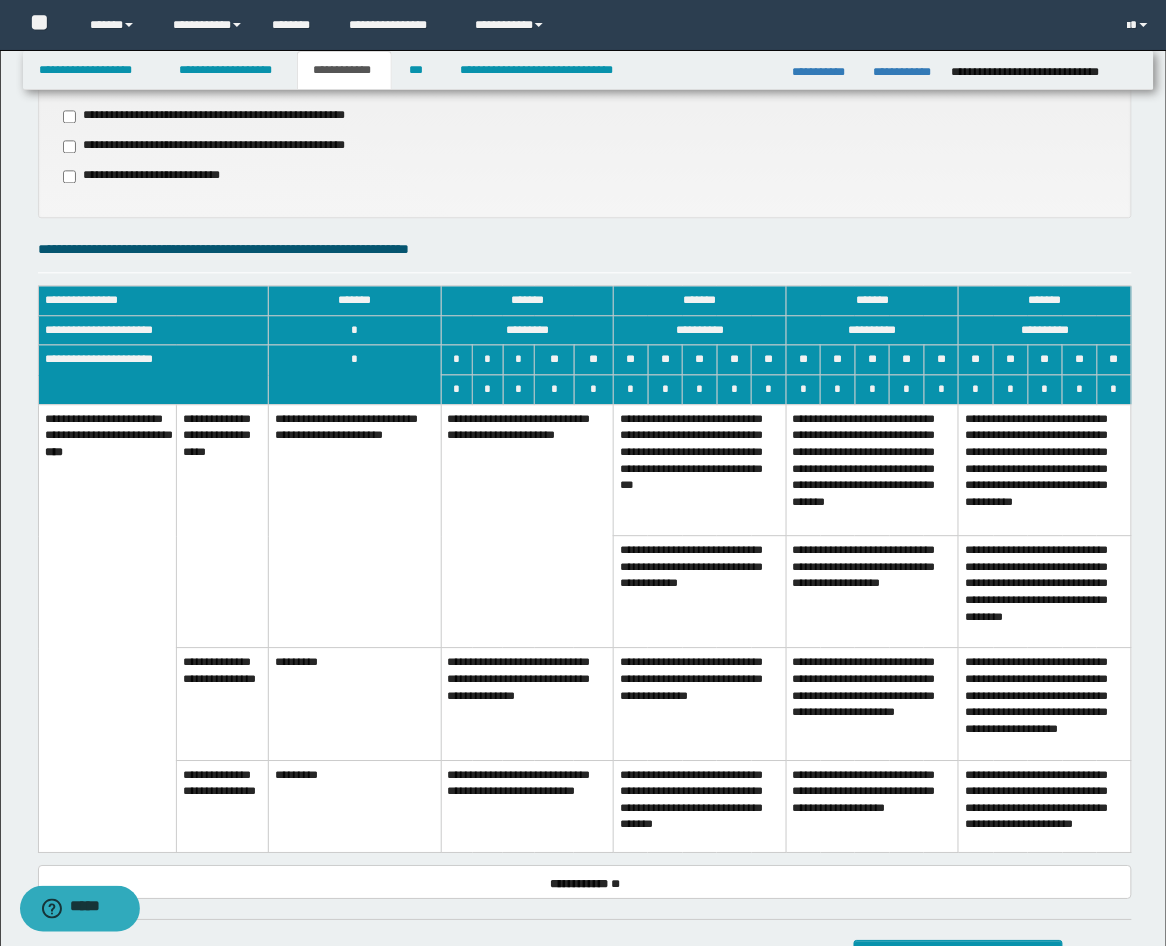 click on "**********" at bounding box center [527, 704] 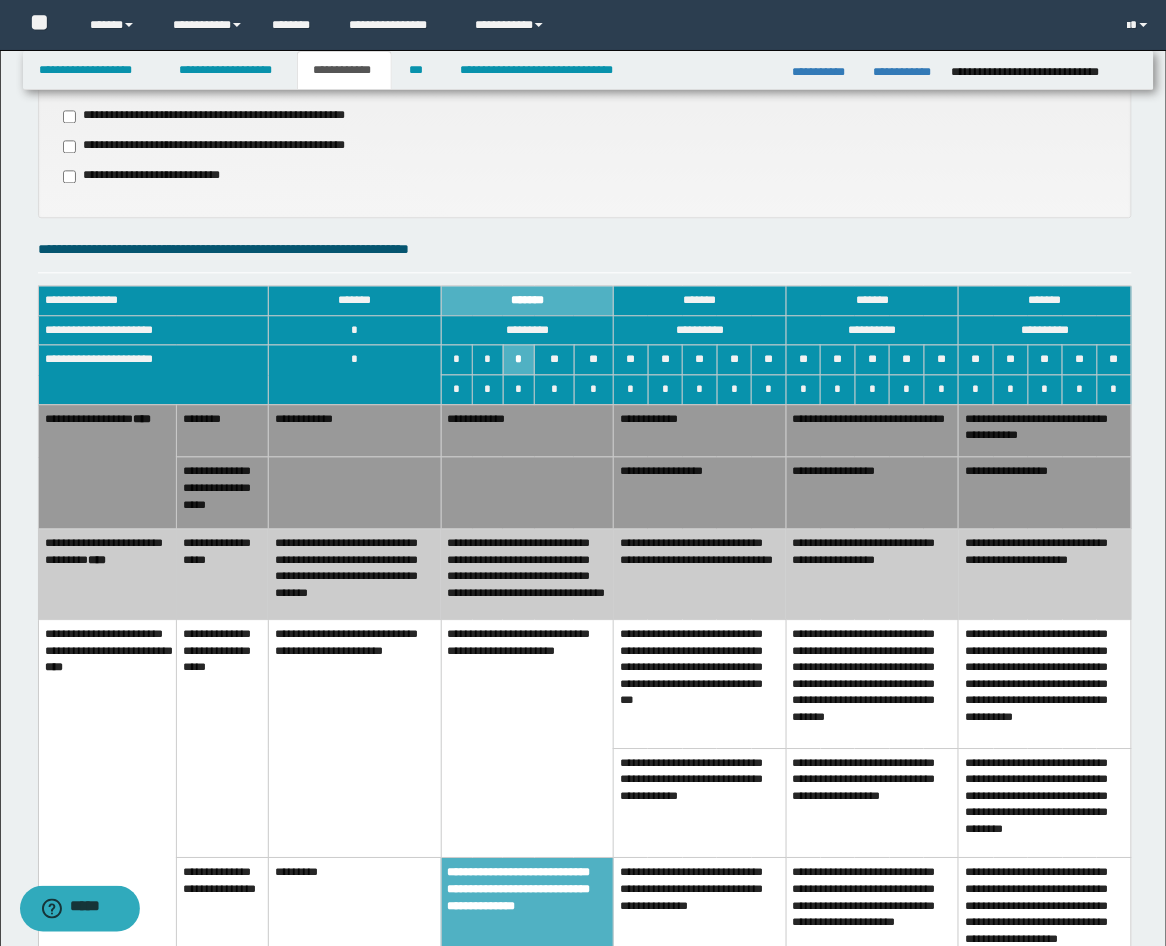 click on "**********" at bounding box center (527, 574) 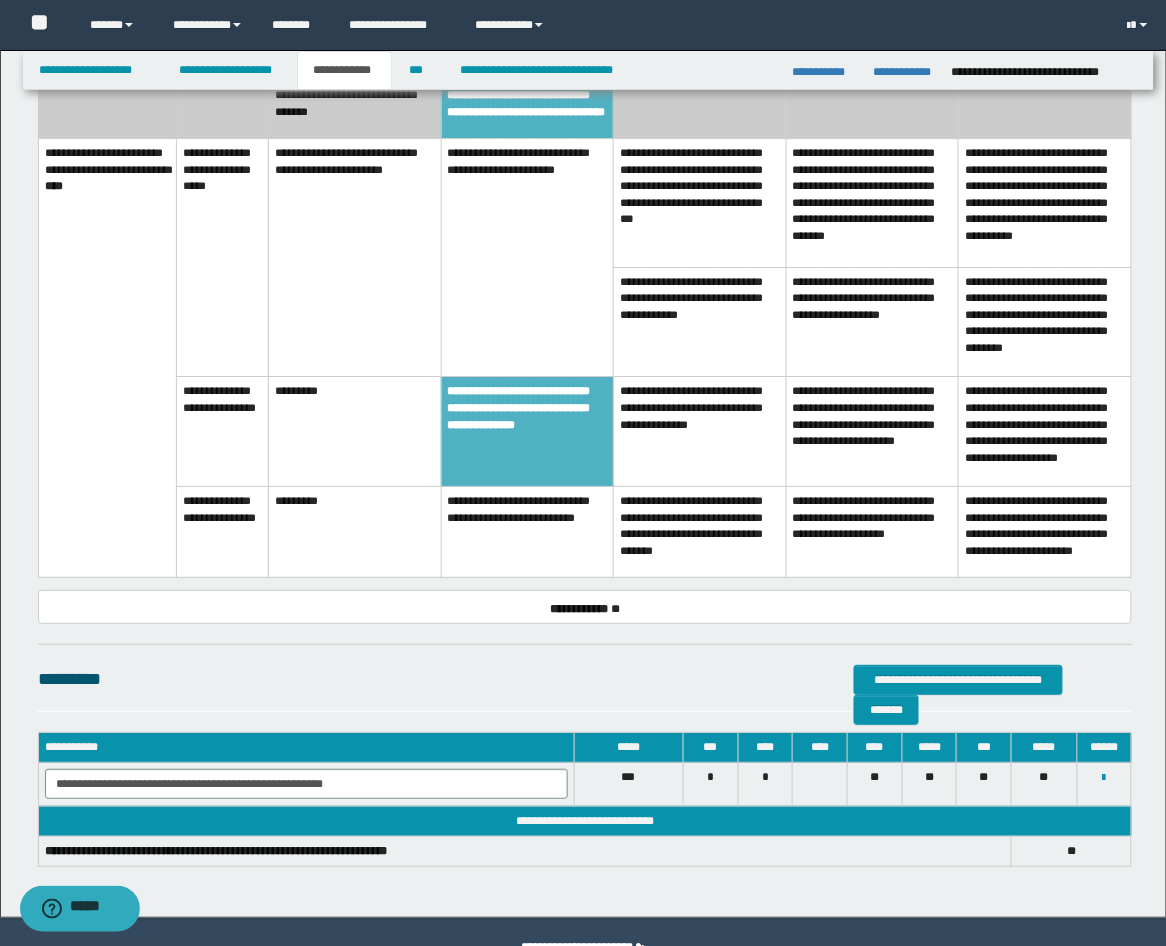 scroll, scrollTop: 1492, scrollLeft: 0, axis: vertical 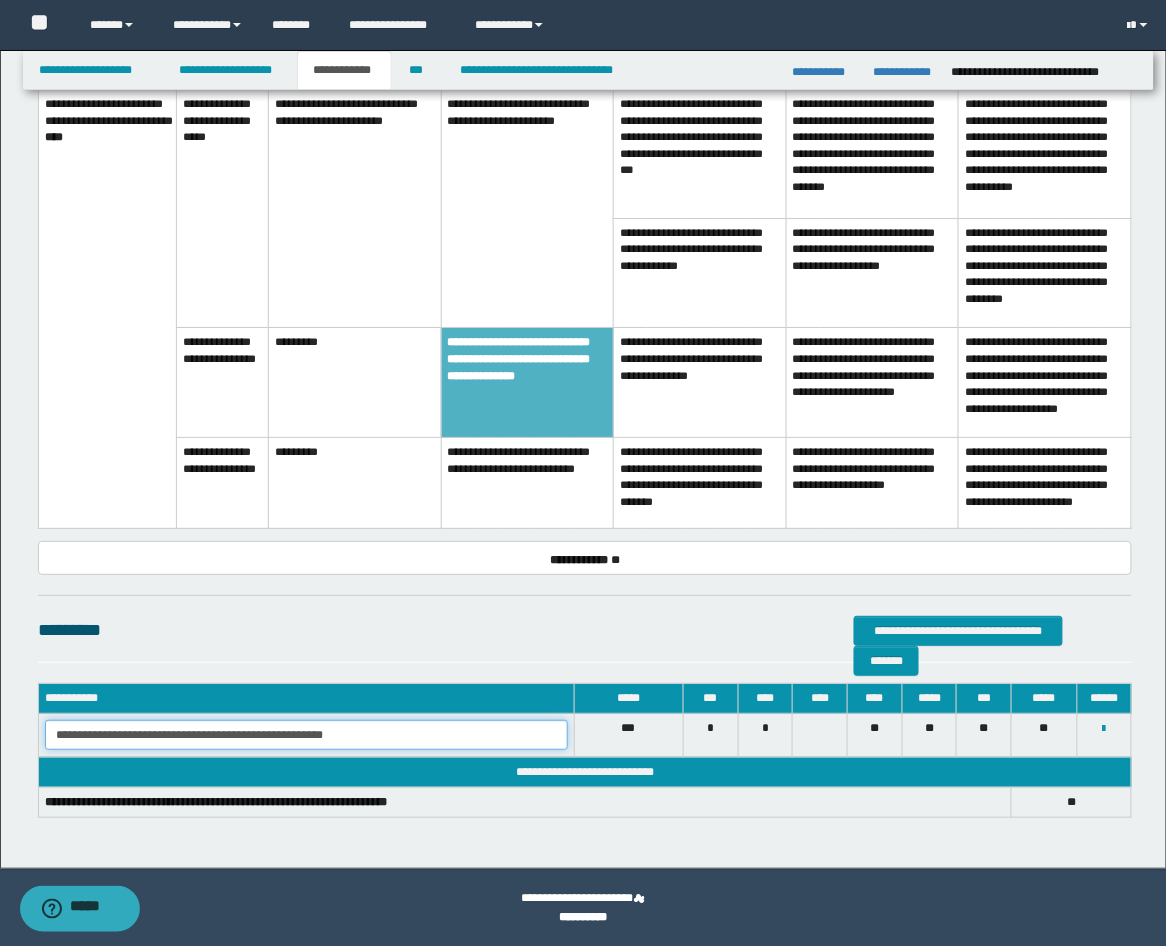 drag, startPoint x: 404, startPoint y: 746, endPoint x: -9, endPoint y: 678, distance: 418.56064 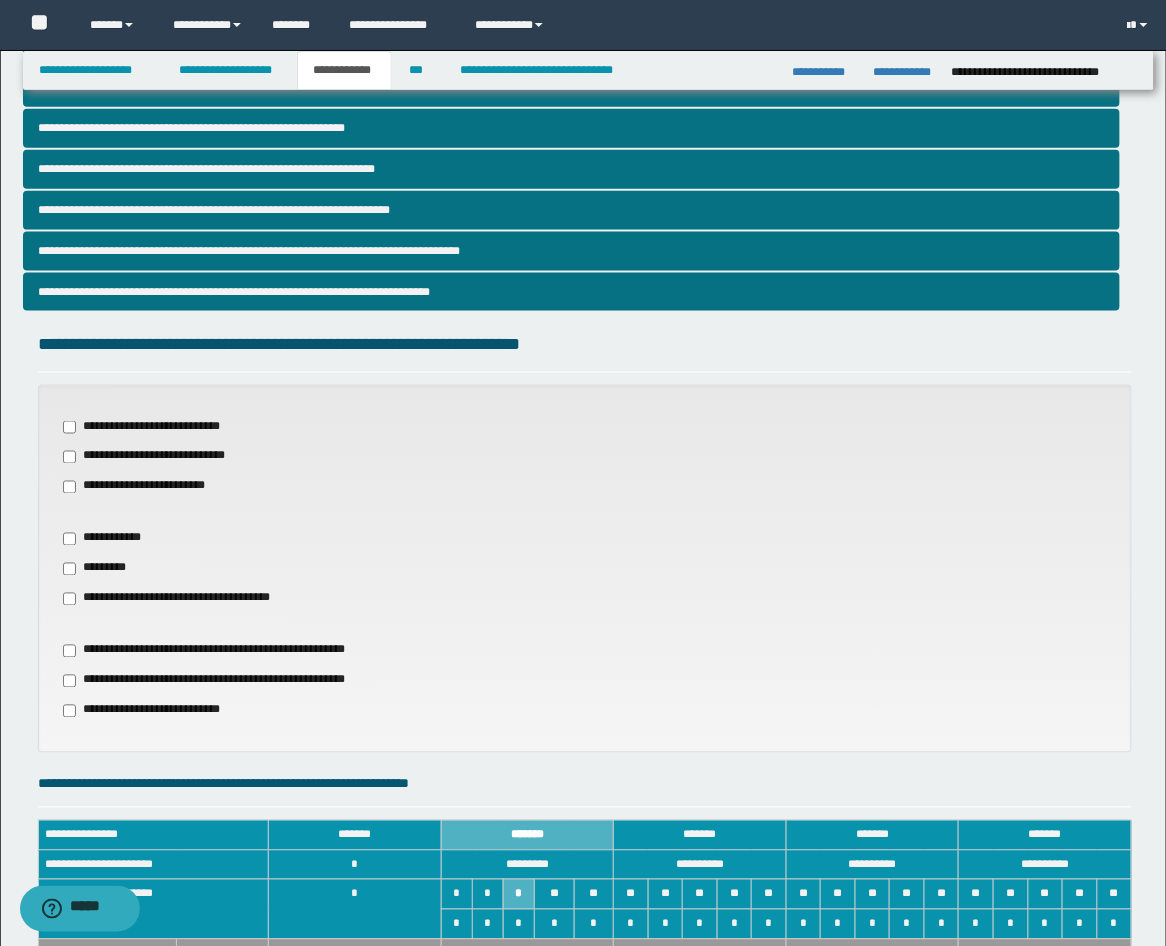 scroll, scrollTop: 381, scrollLeft: 0, axis: vertical 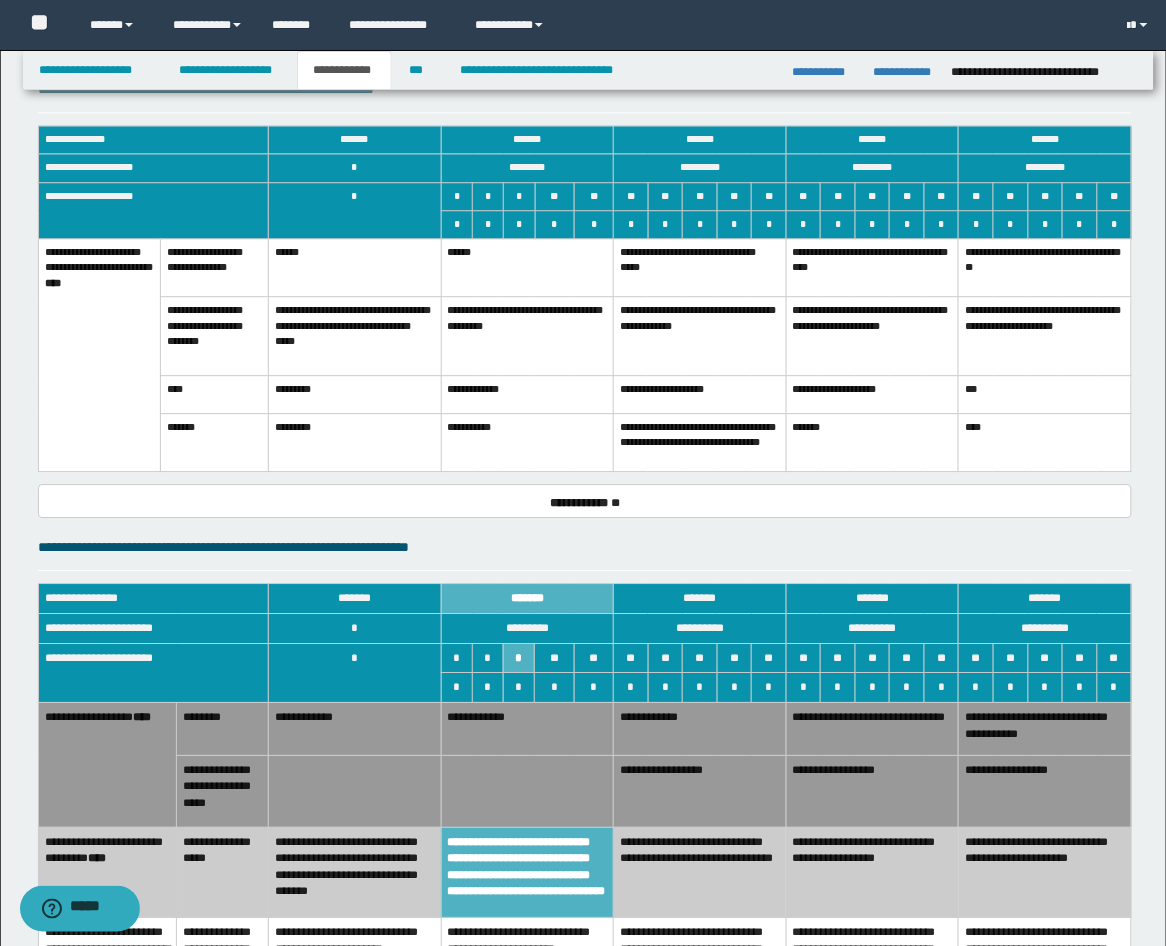 click on "******" at bounding box center [527, 268] 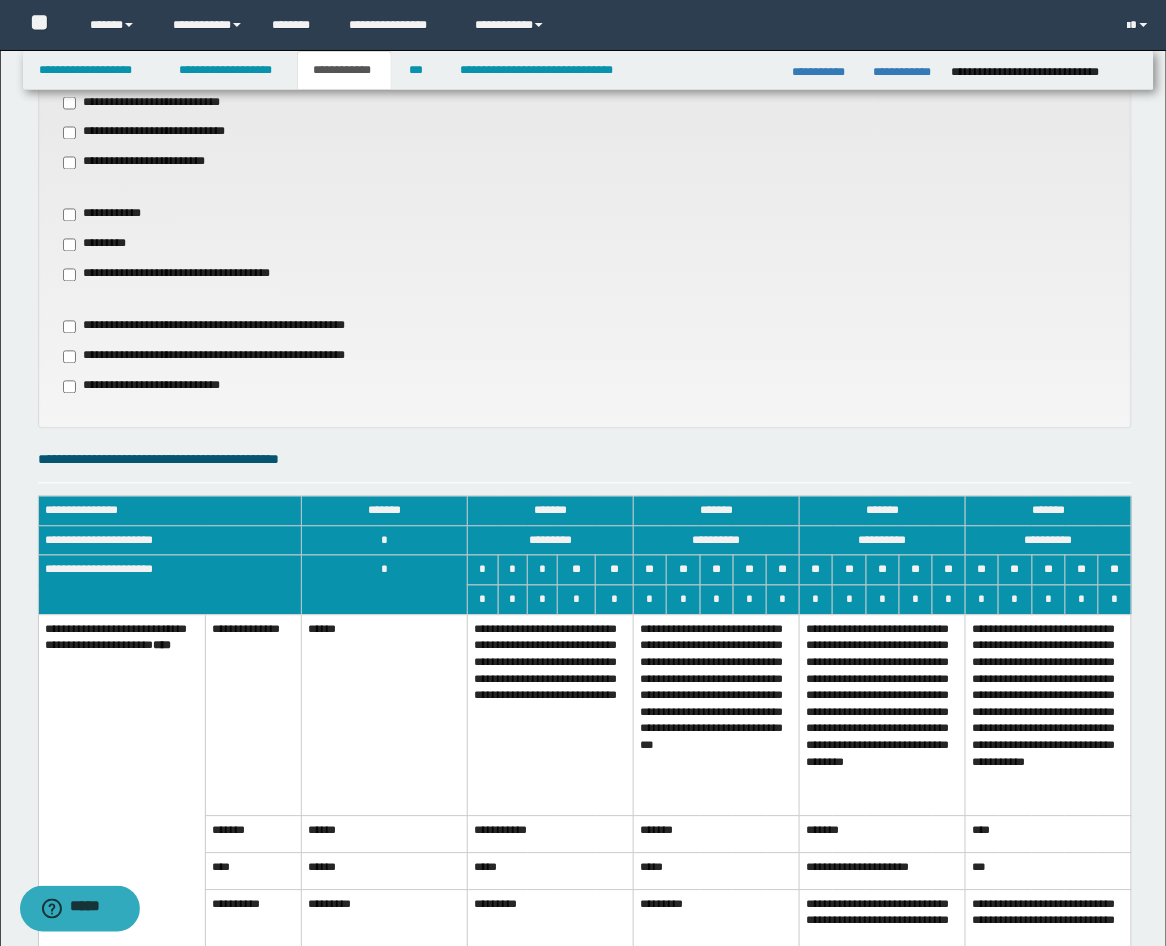click on "**********" at bounding box center [551, 716] 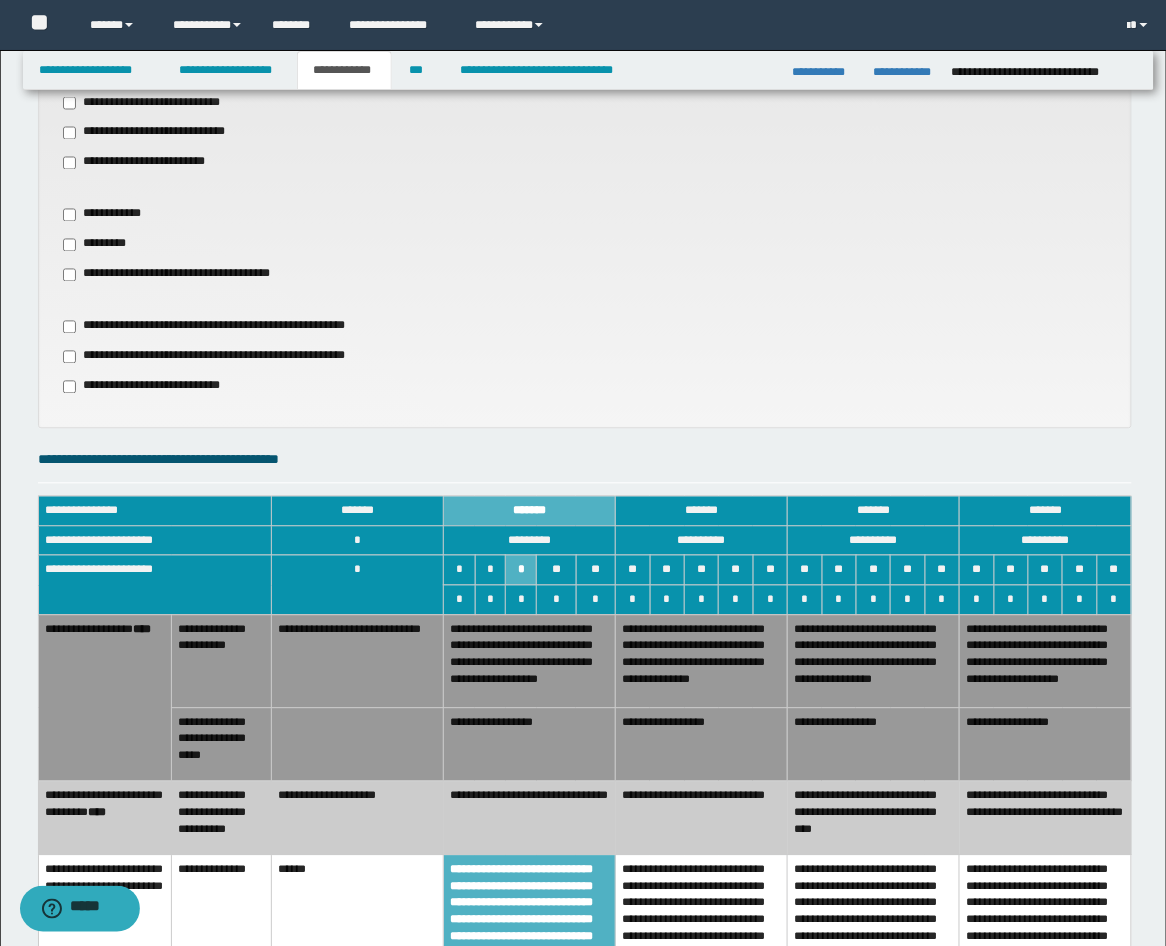click on "**********" at bounding box center (358, 661) 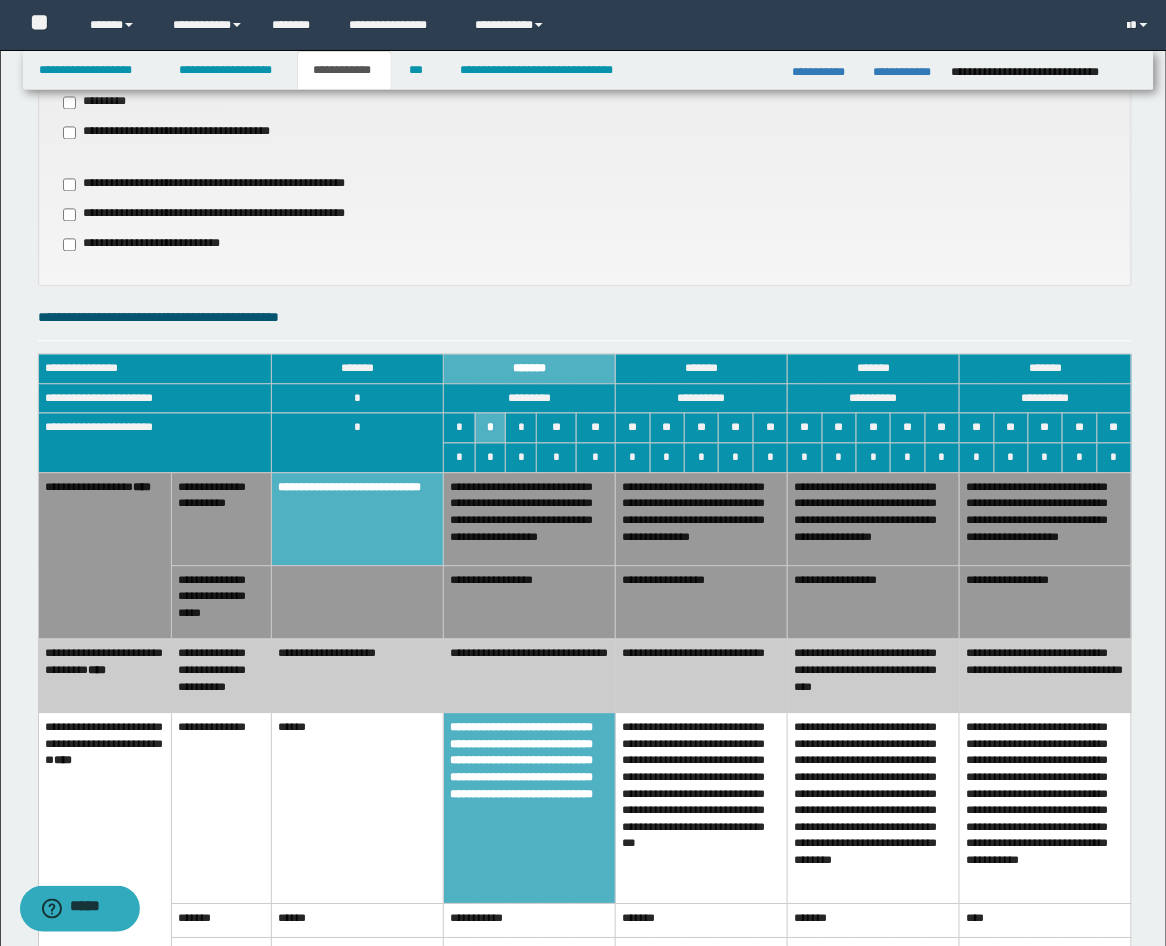 scroll, scrollTop: 381, scrollLeft: 0, axis: vertical 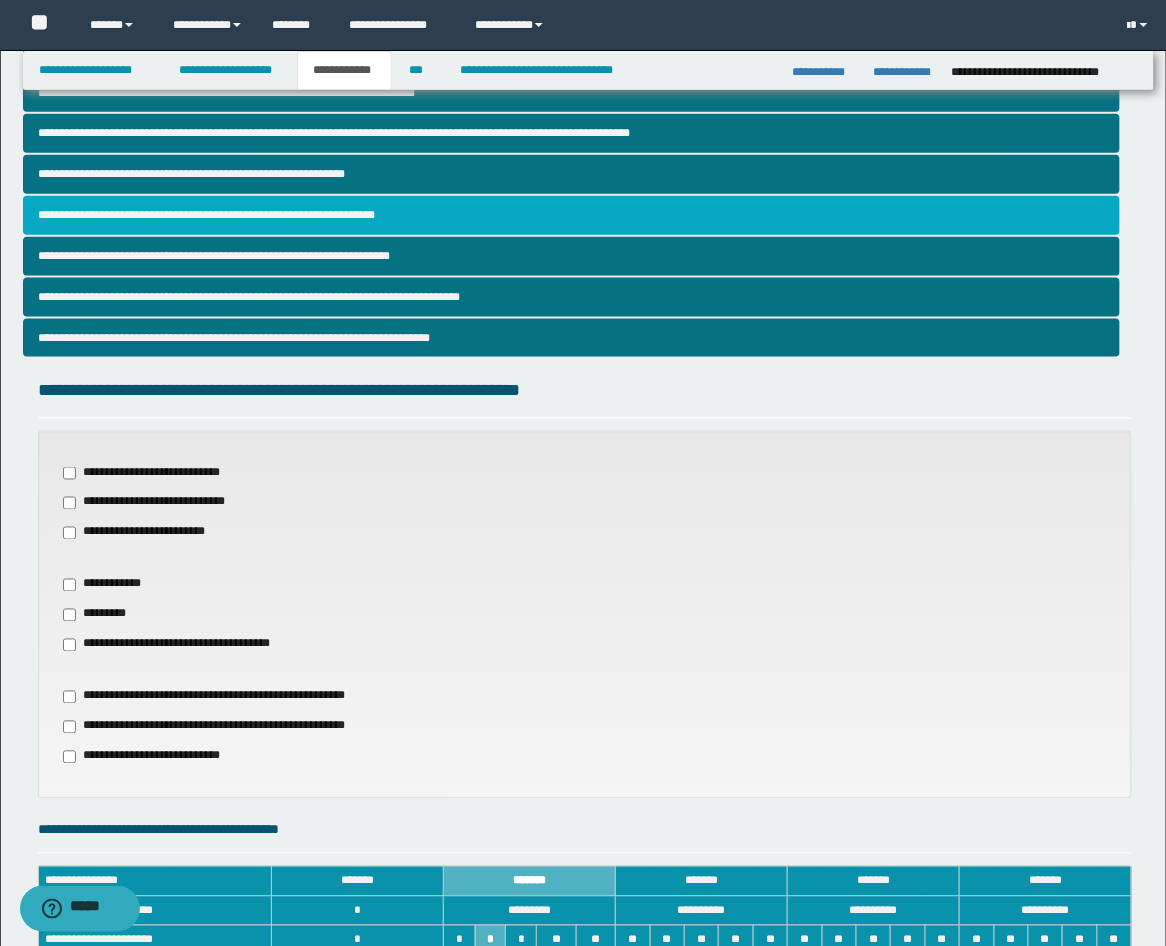 click on "**********" at bounding box center [572, 215] 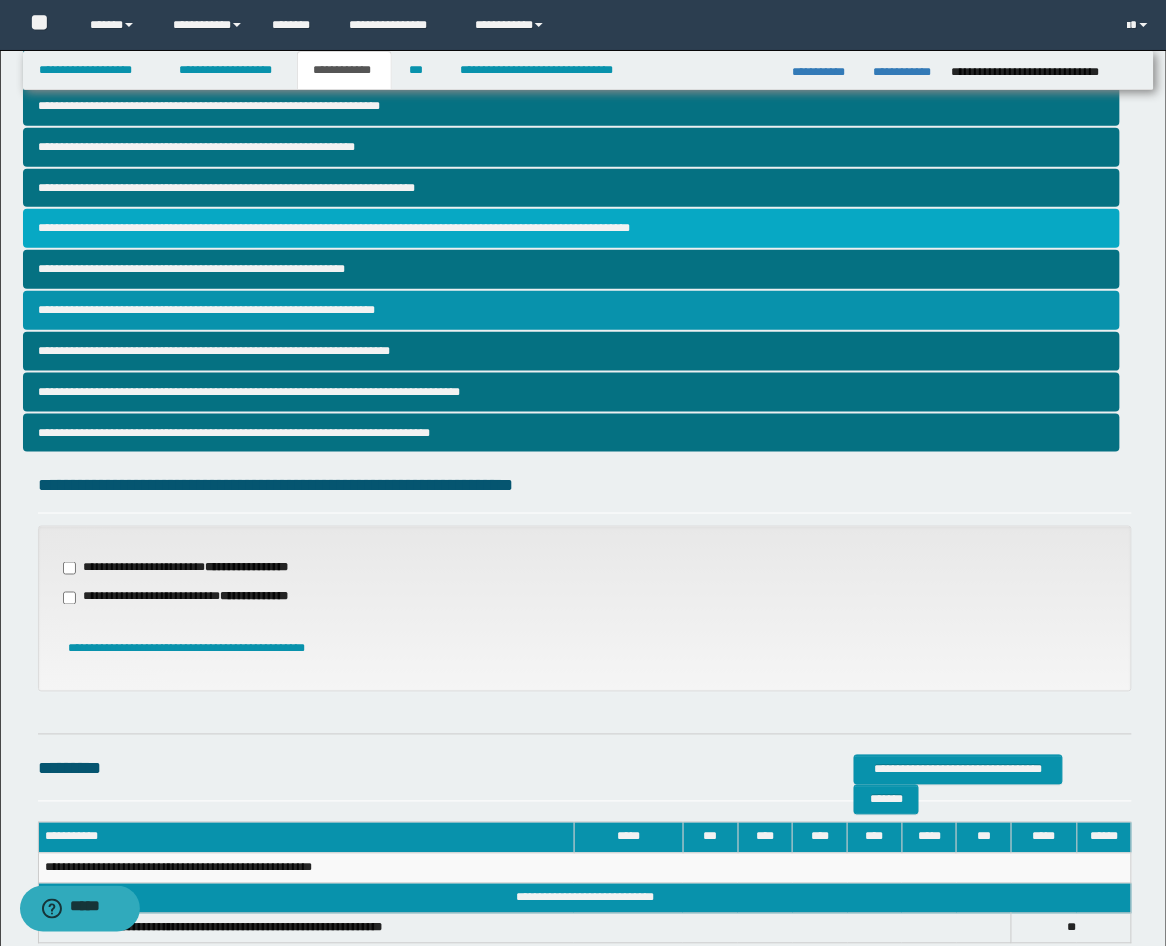 scroll, scrollTop: 412, scrollLeft: 0, axis: vertical 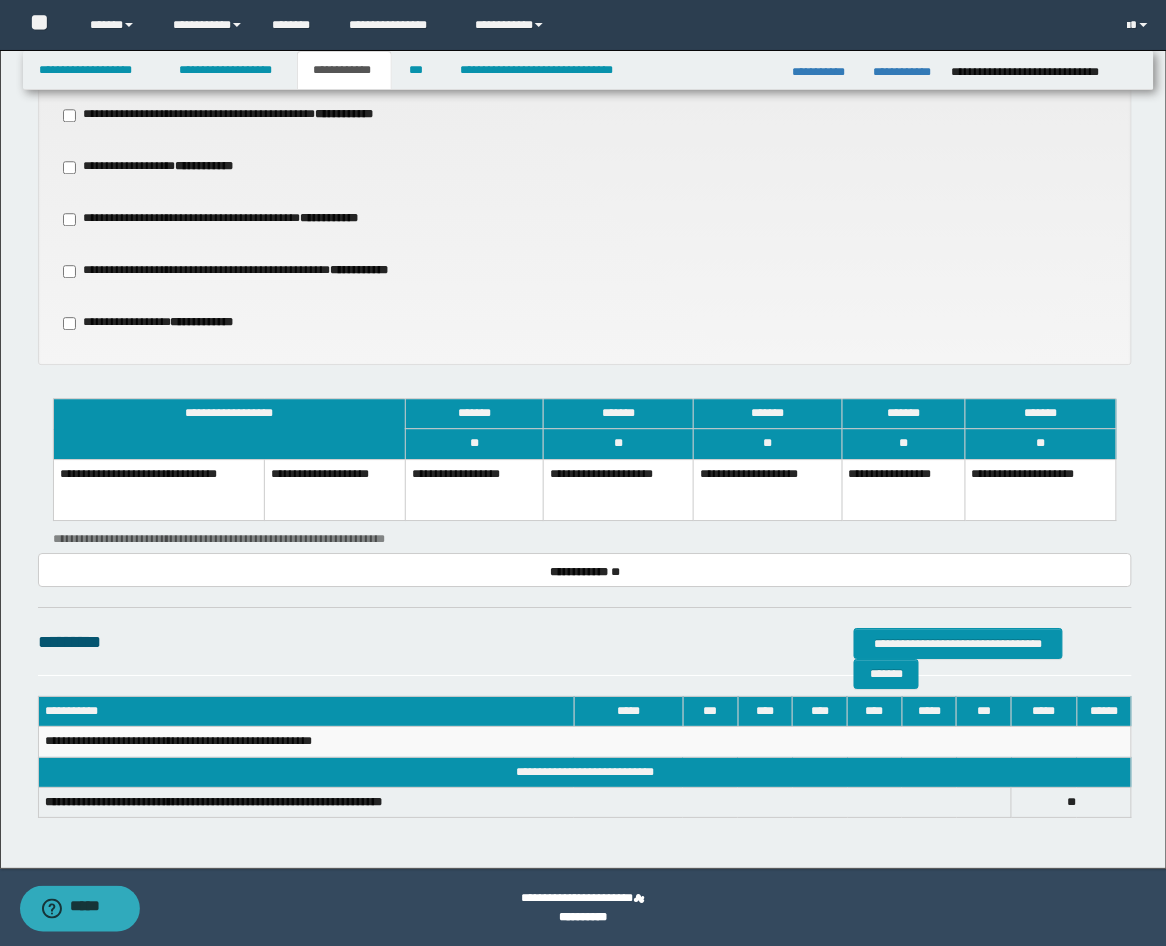 click on "**********" at bounding box center (768, 490) 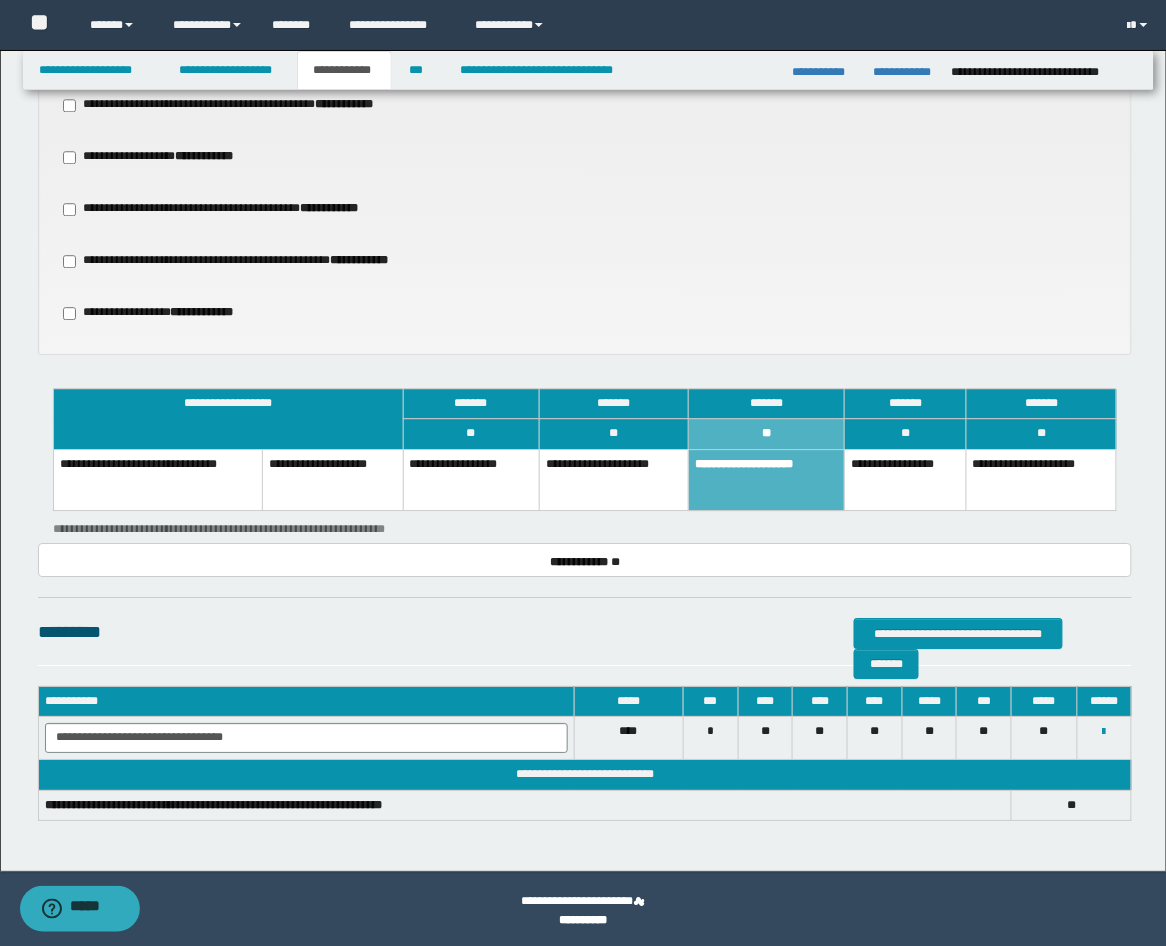 scroll, scrollTop: 1145, scrollLeft: 0, axis: vertical 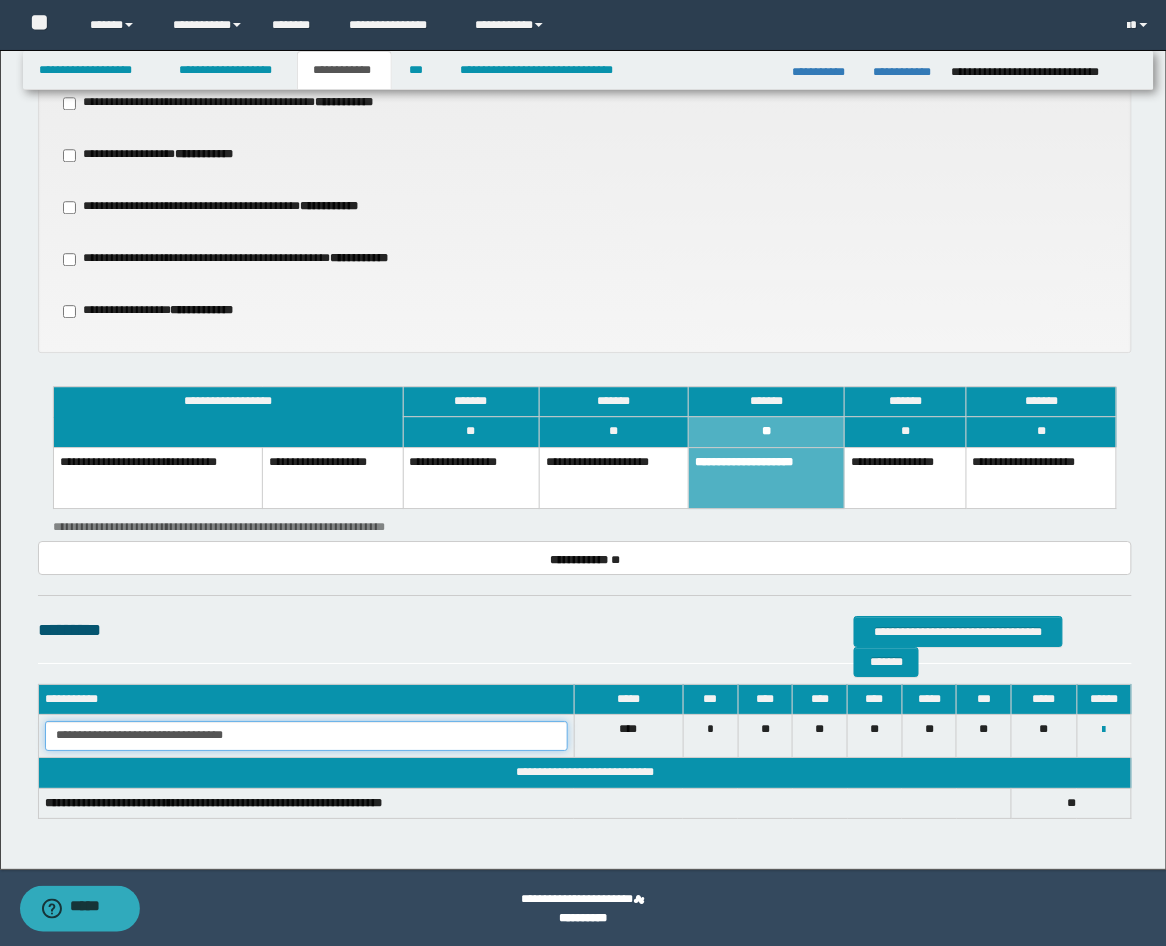 drag, startPoint x: 314, startPoint y: 738, endPoint x: -9, endPoint y: 718, distance: 323.6186 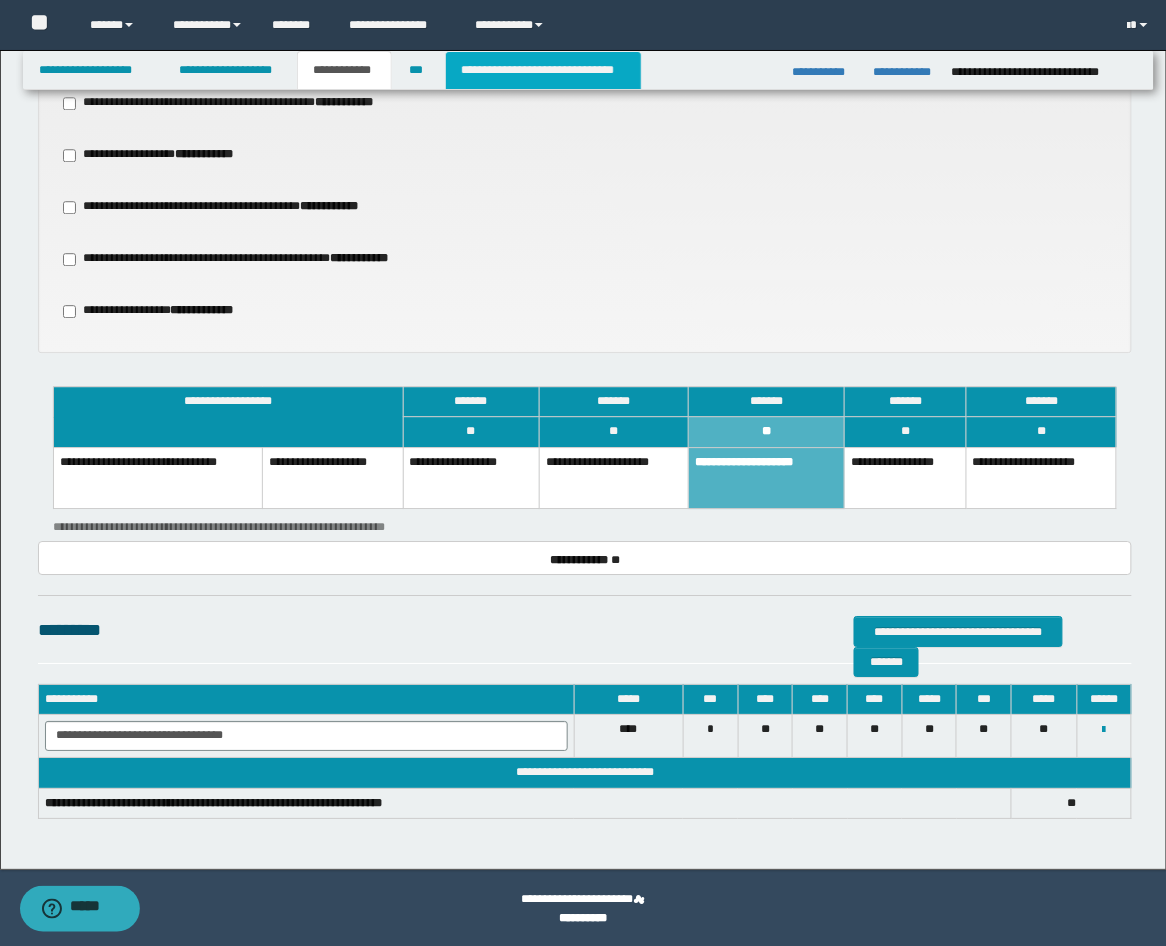 click on "**********" at bounding box center [543, 70] 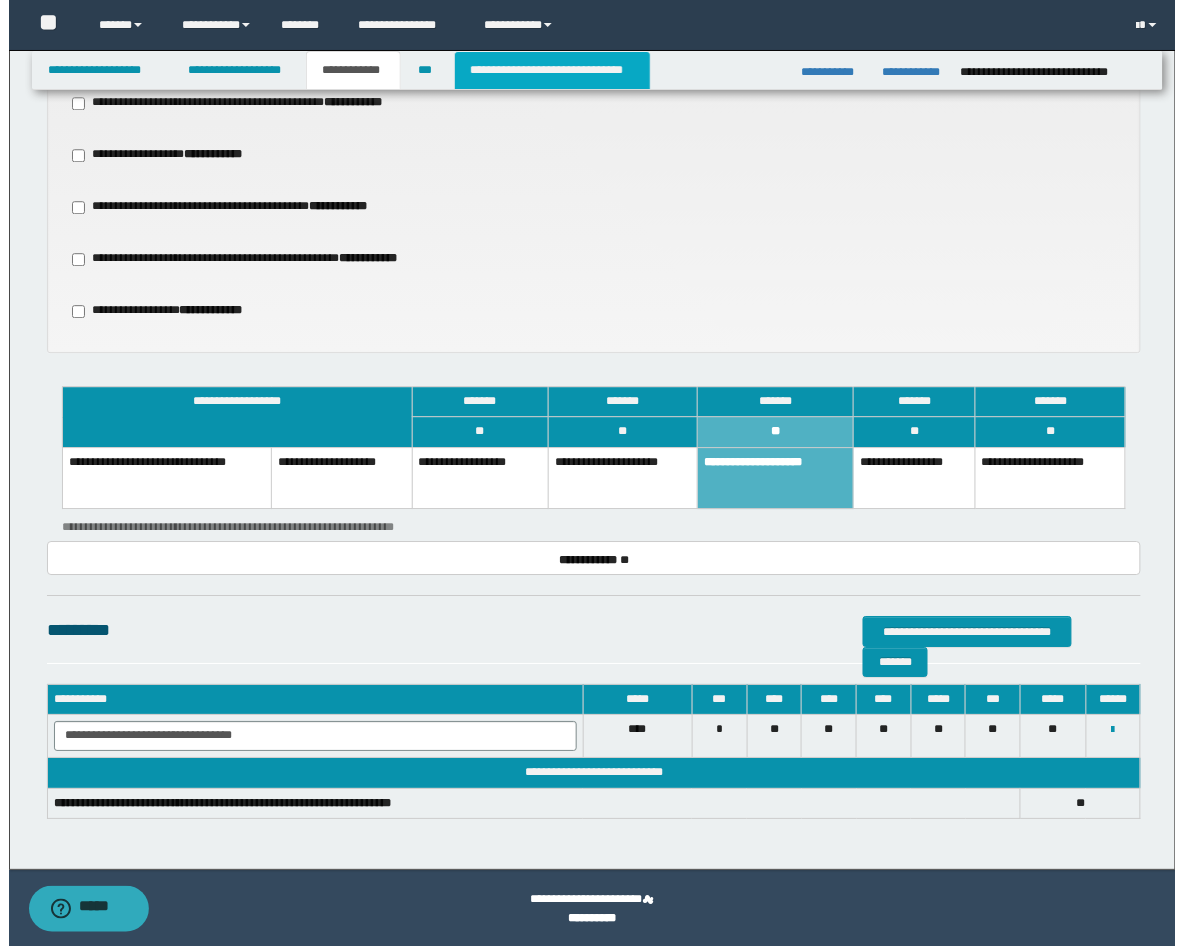scroll, scrollTop: 0, scrollLeft: 0, axis: both 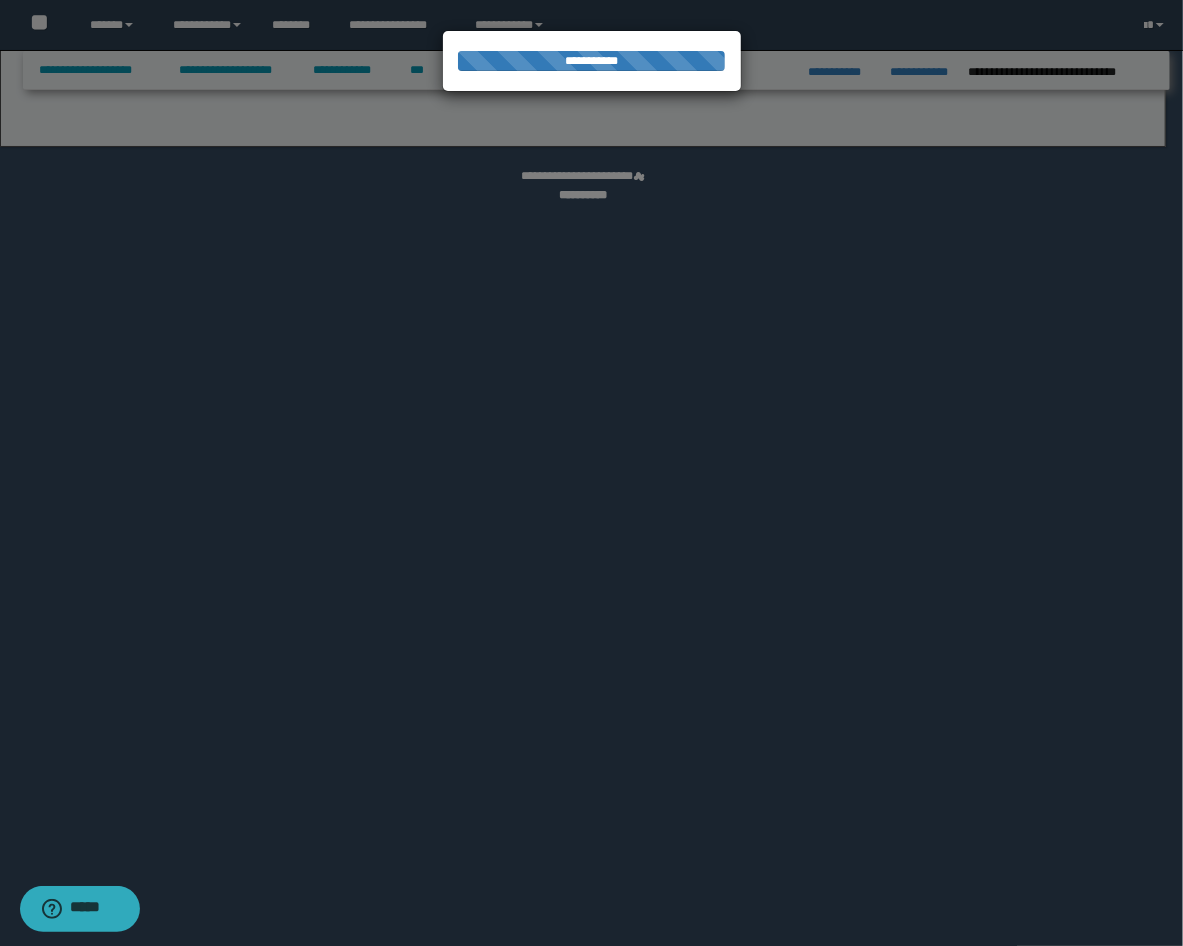 select on "*" 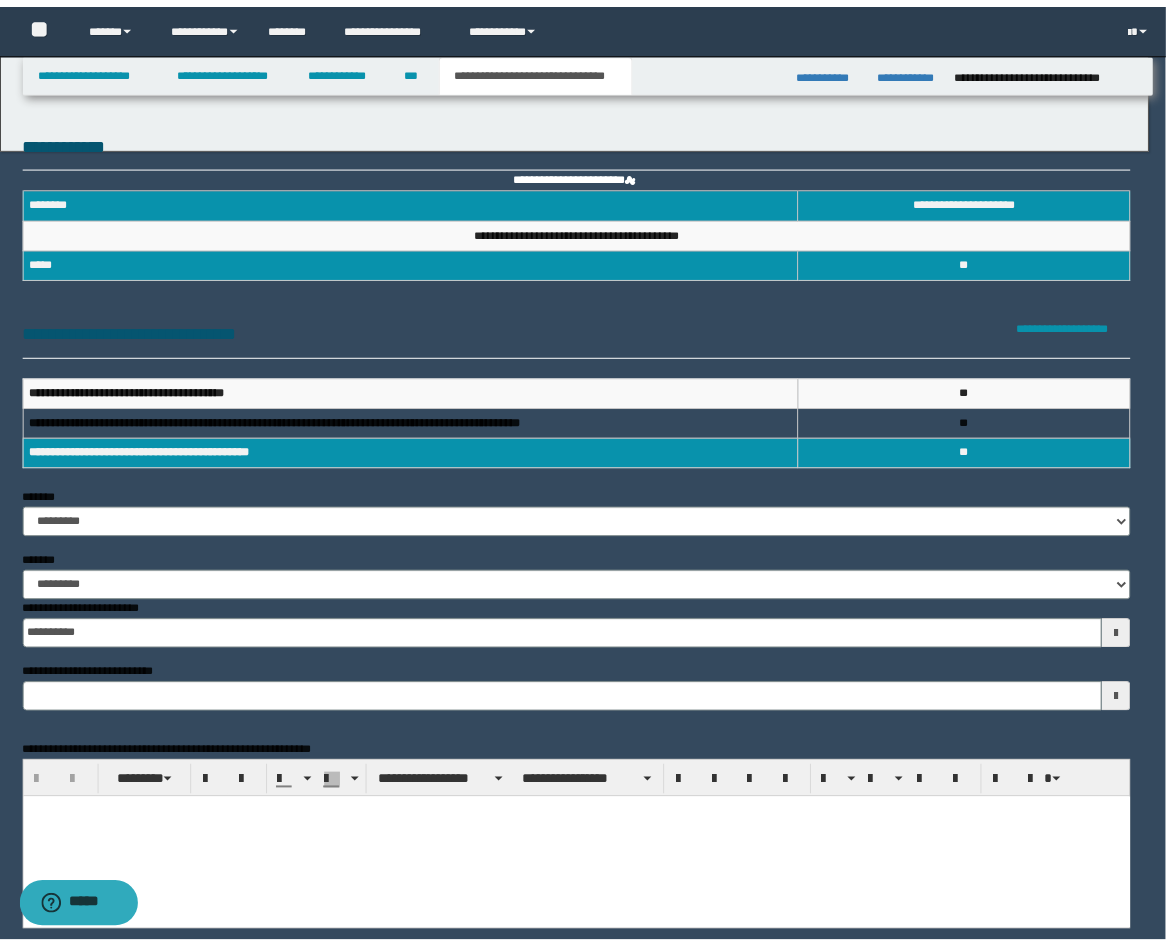 scroll, scrollTop: 0, scrollLeft: 0, axis: both 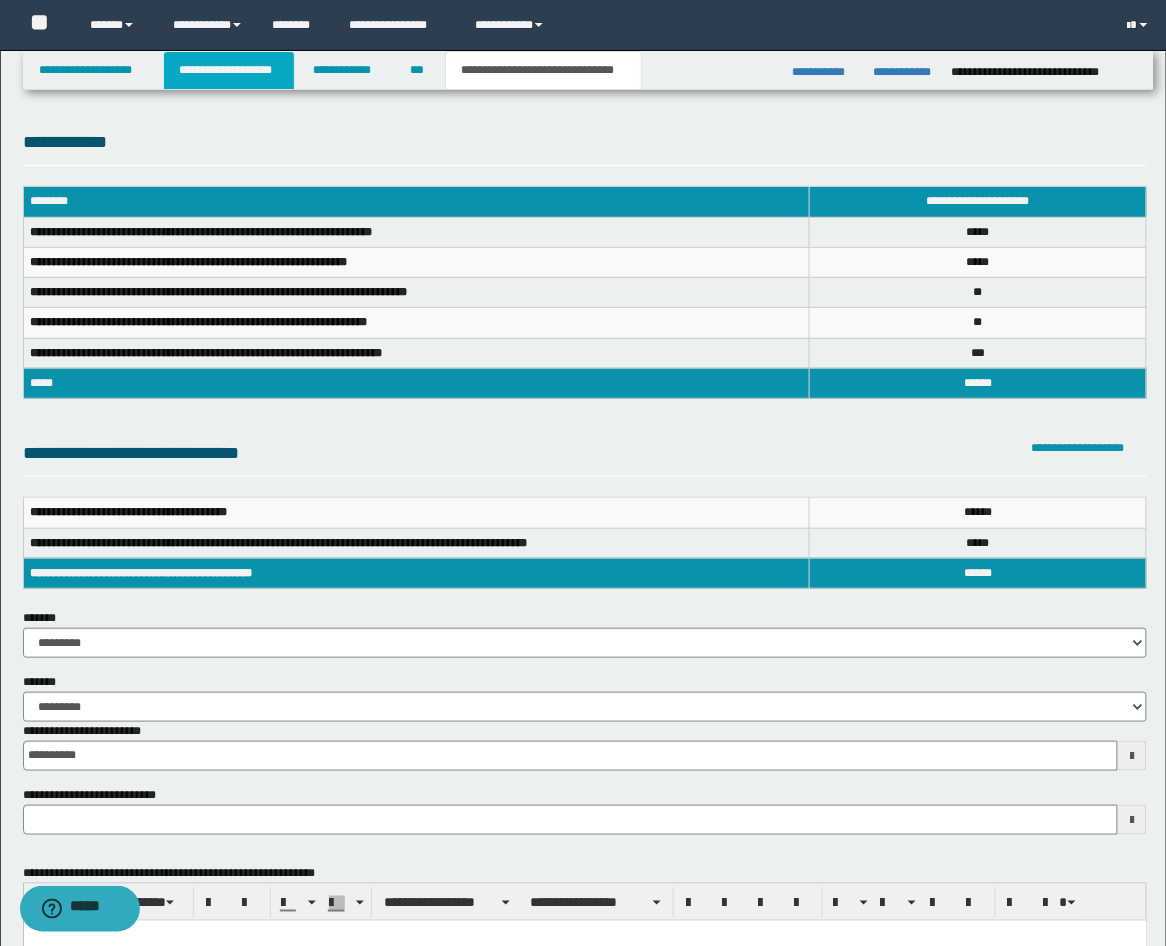 click on "**********" at bounding box center [229, 70] 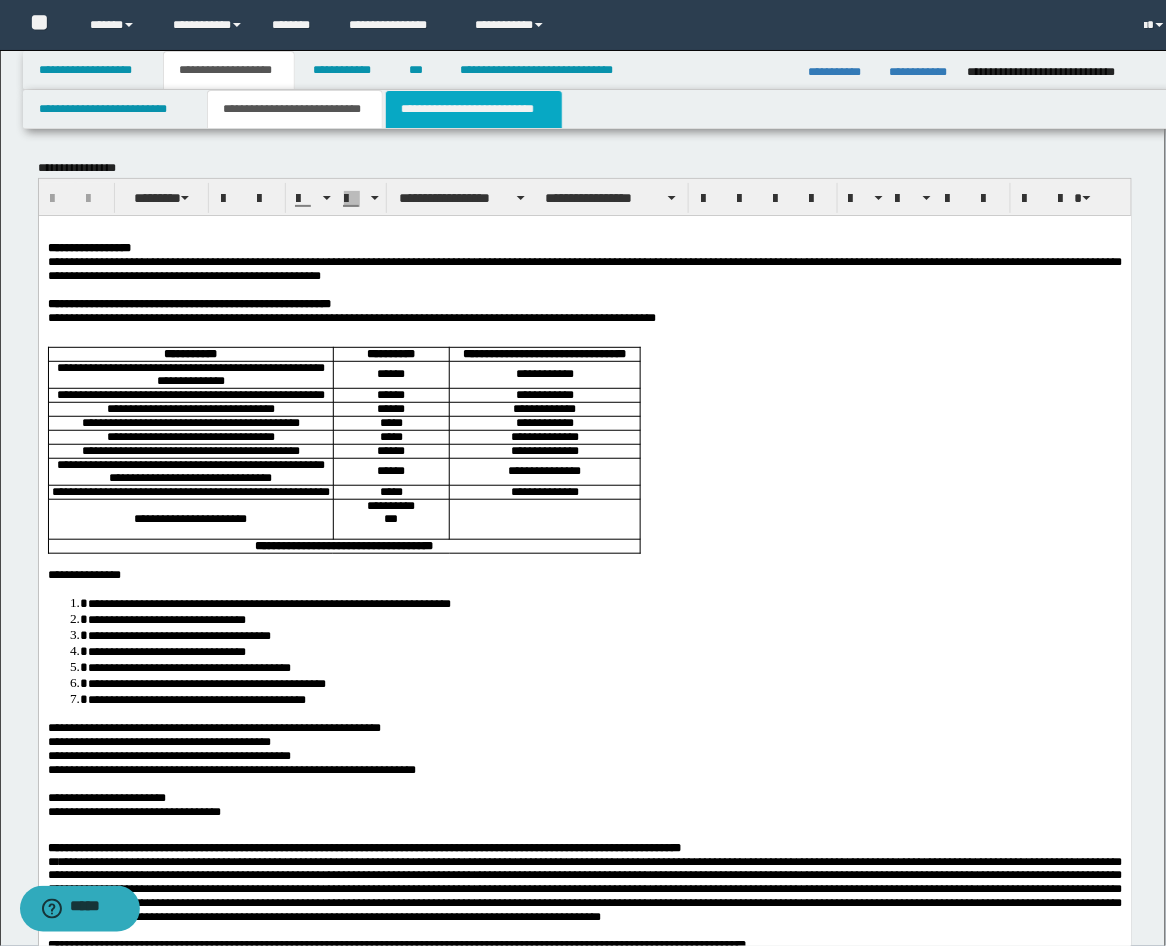 click on "**********" at bounding box center [474, 109] 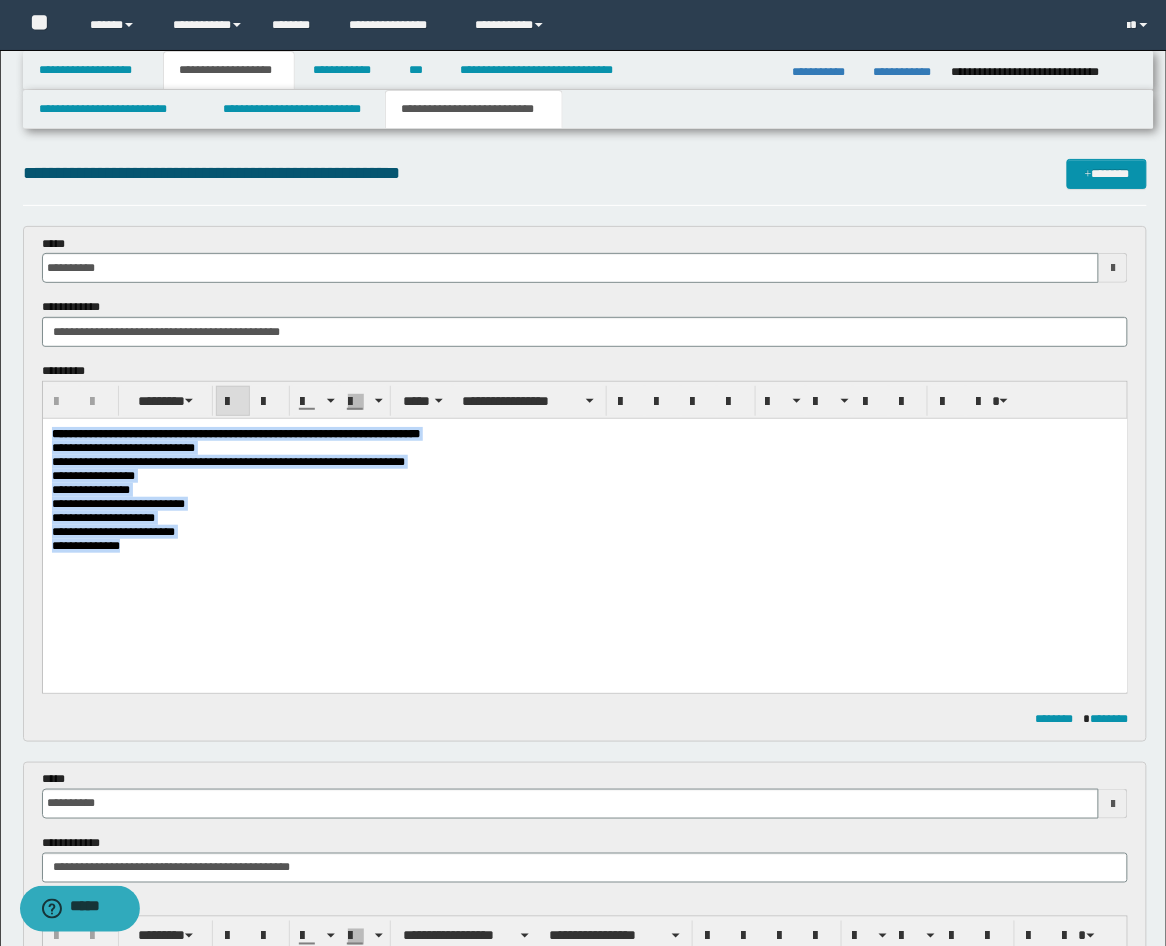 drag, startPoint x: 144, startPoint y: 576, endPoint x: -10, endPoint y: 431, distance: 211.52069 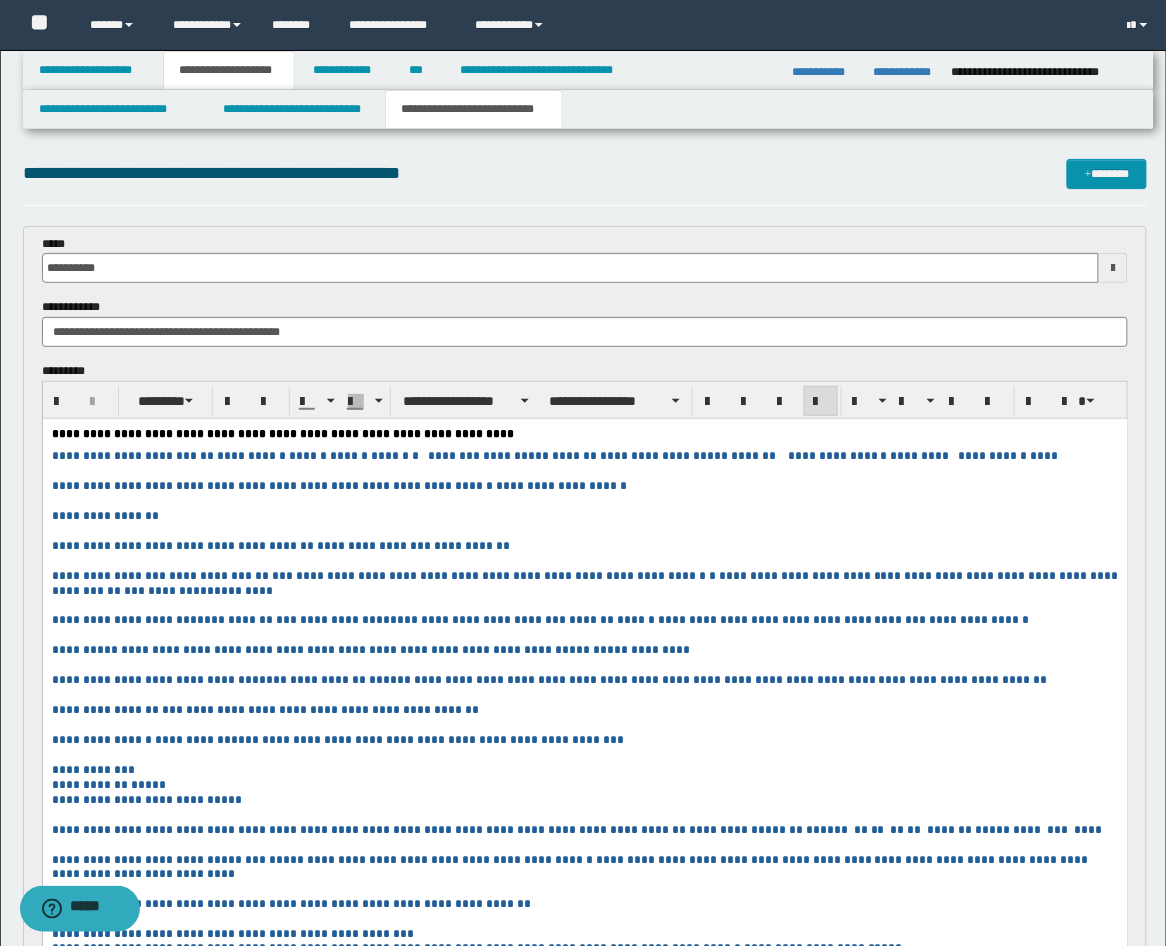 click at bounding box center (1113, 268) 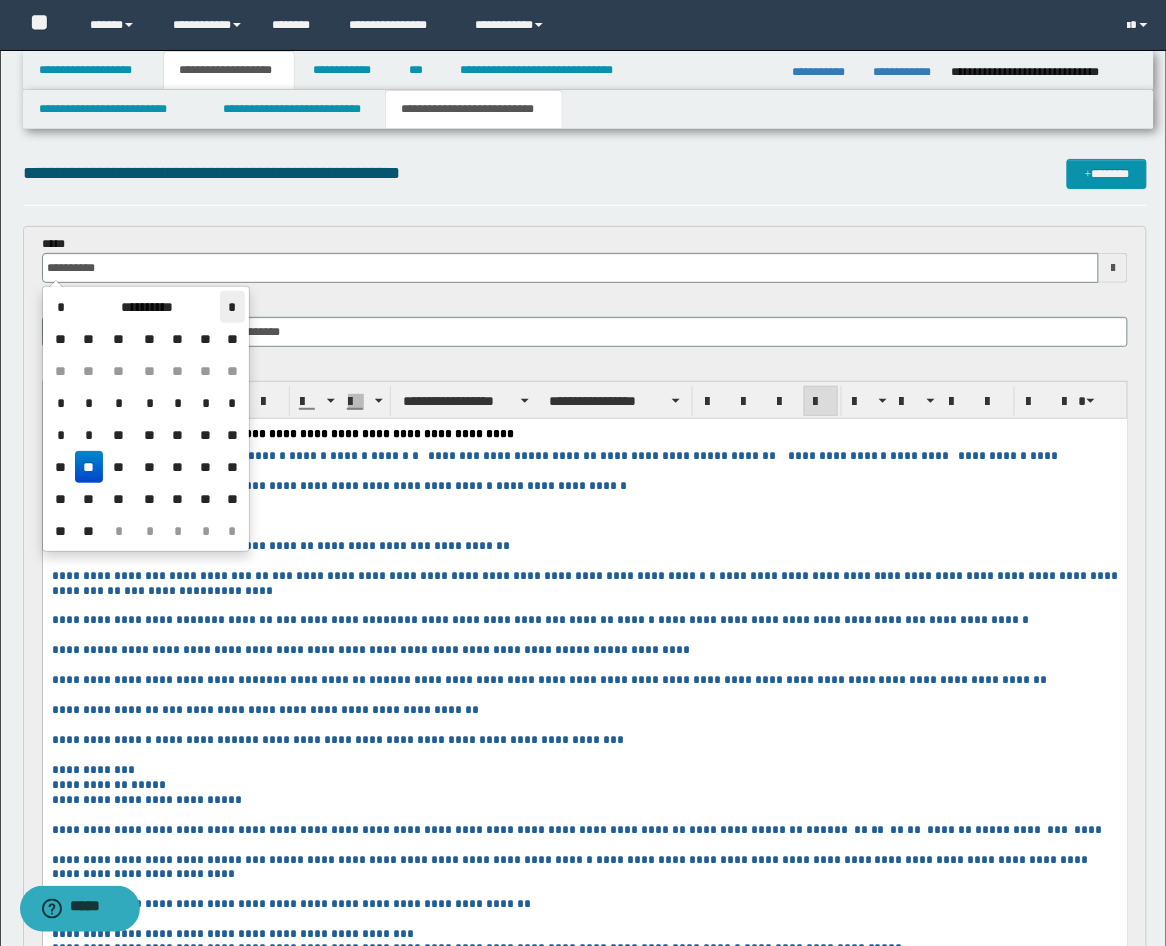 click on "*" at bounding box center [232, 307] 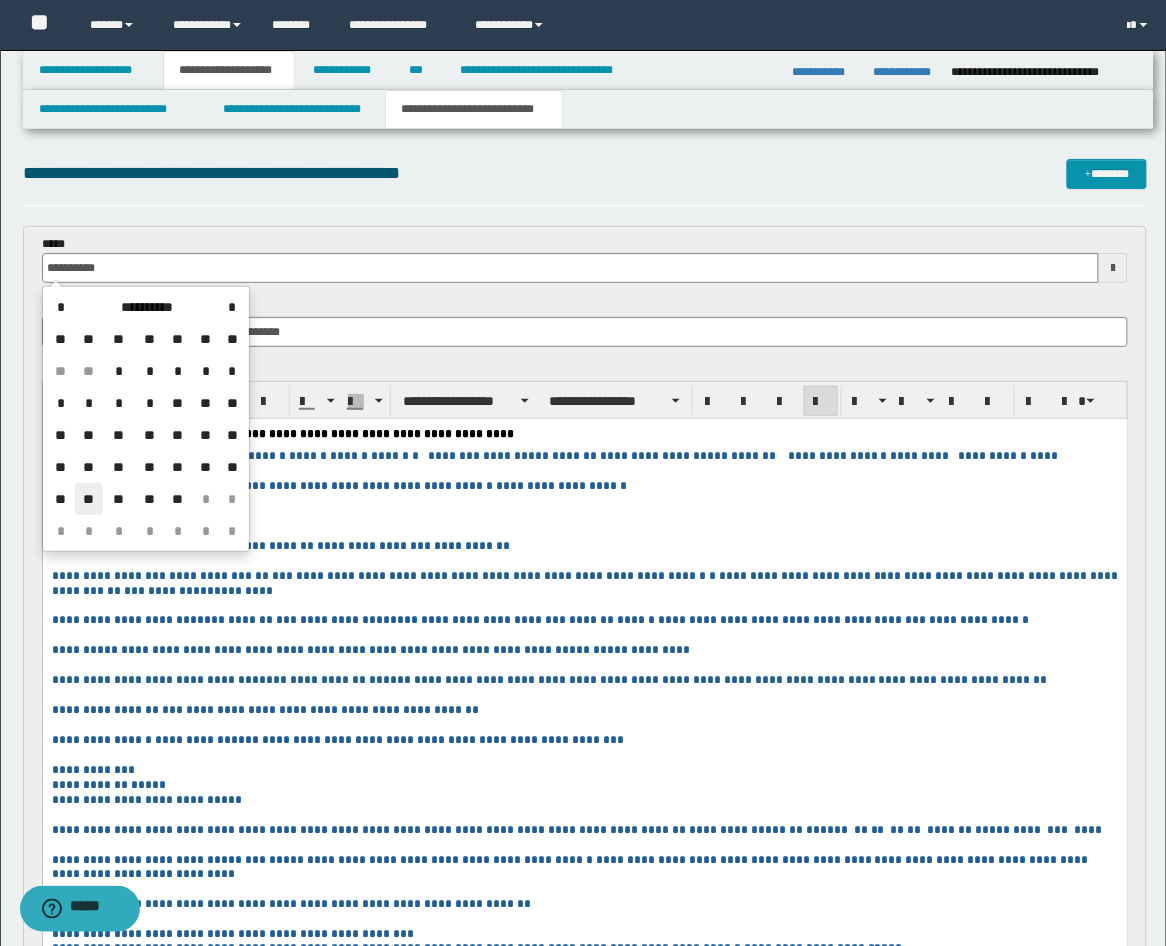 click on "**" at bounding box center [89, 499] 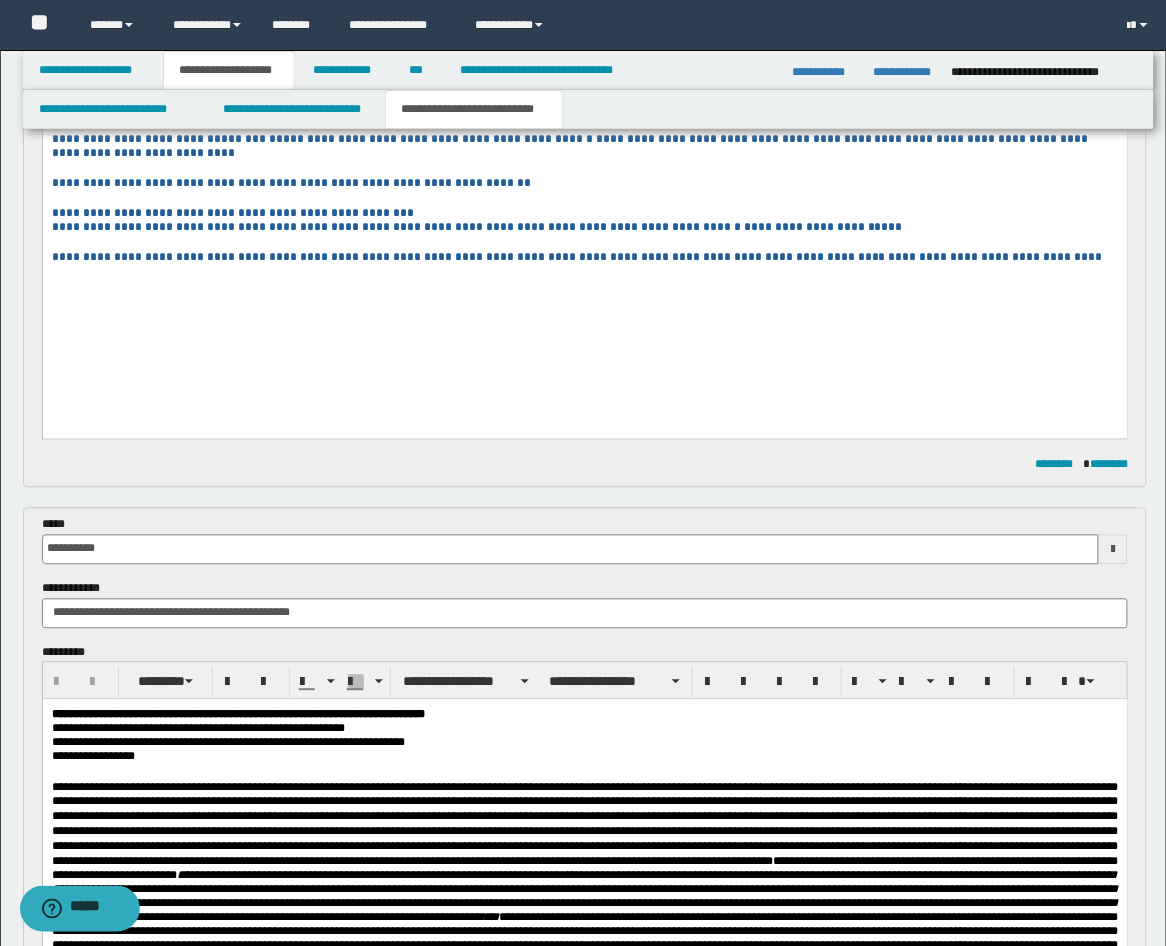 scroll, scrollTop: 741, scrollLeft: 0, axis: vertical 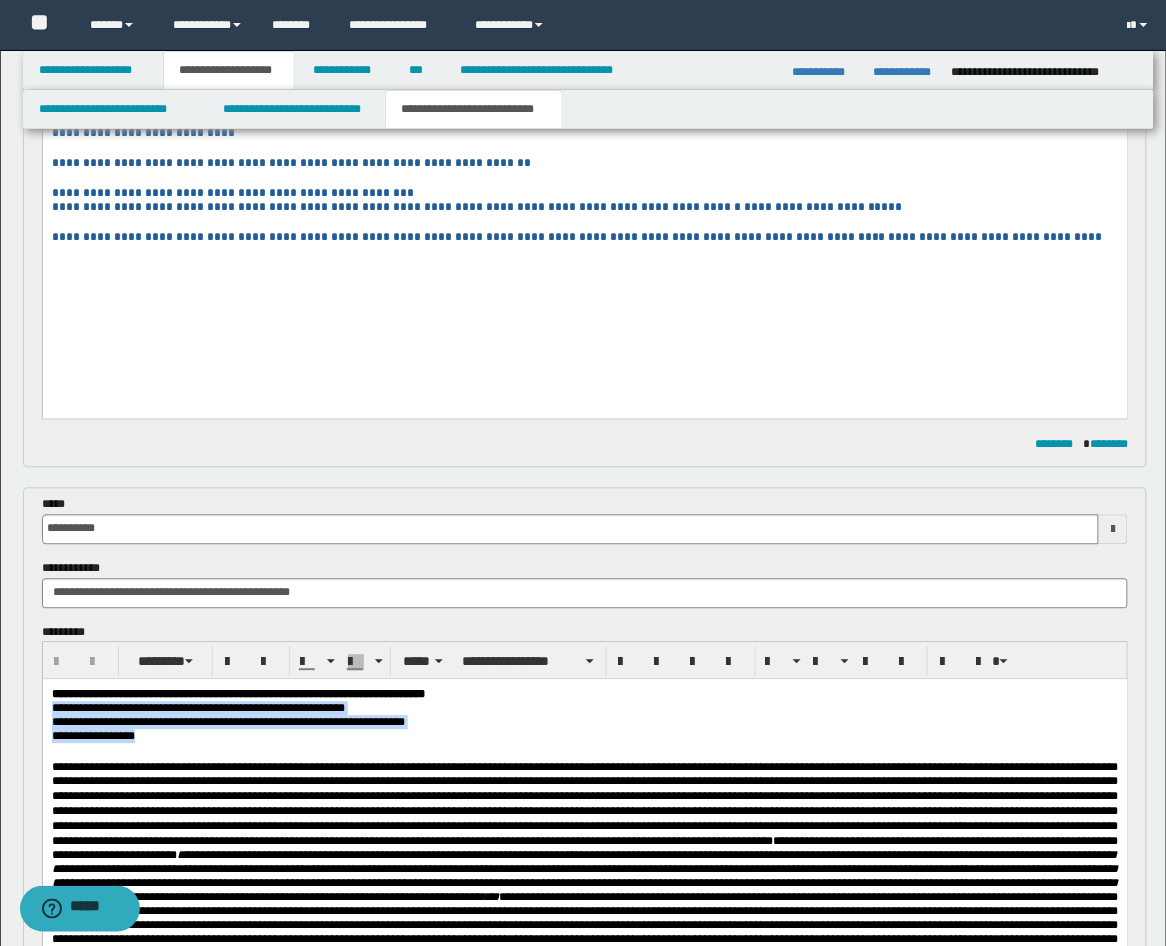 drag, startPoint x: 159, startPoint y: 743, endPoint x: 3, endPoint y: 714, distance: 158.67262 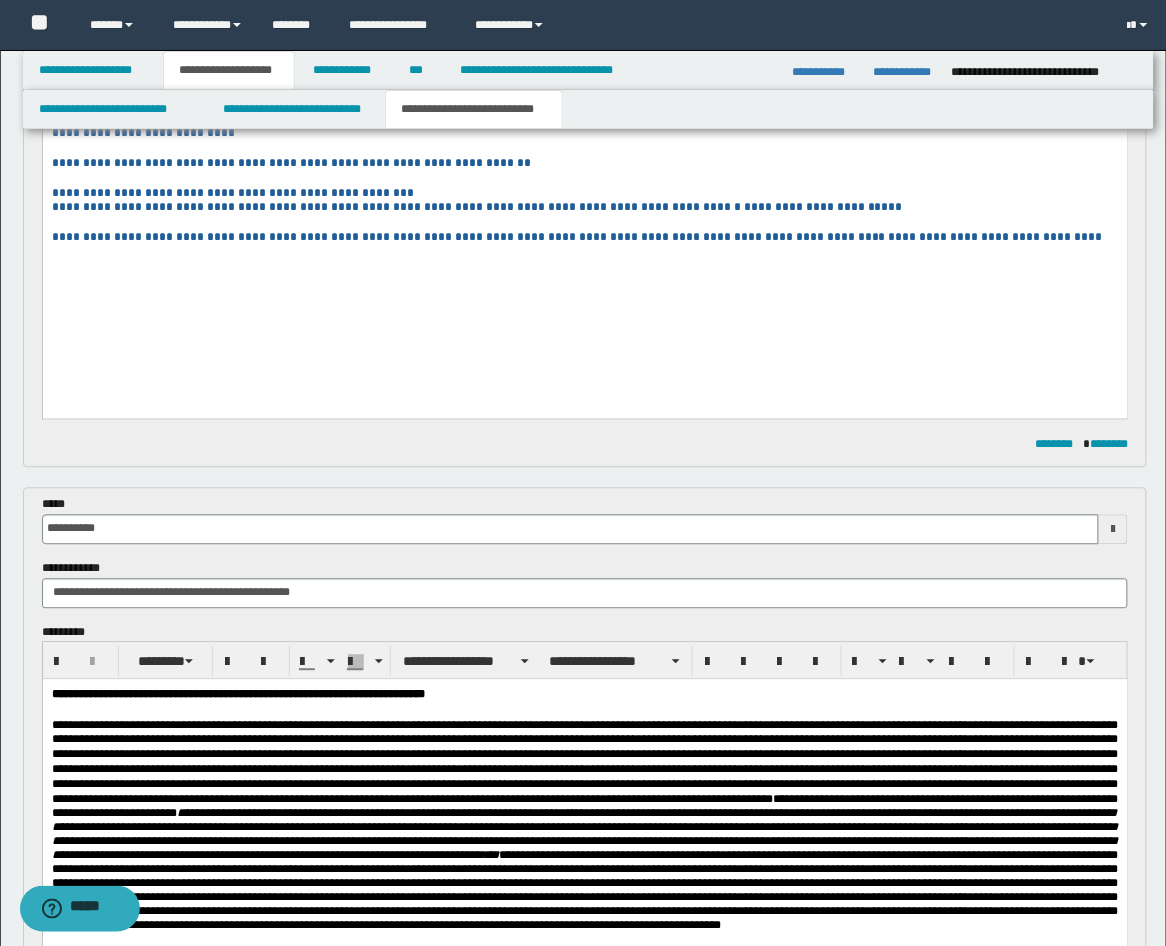 scroll, scrollTop: 1111, scrollLeft: 0, axis: vertical 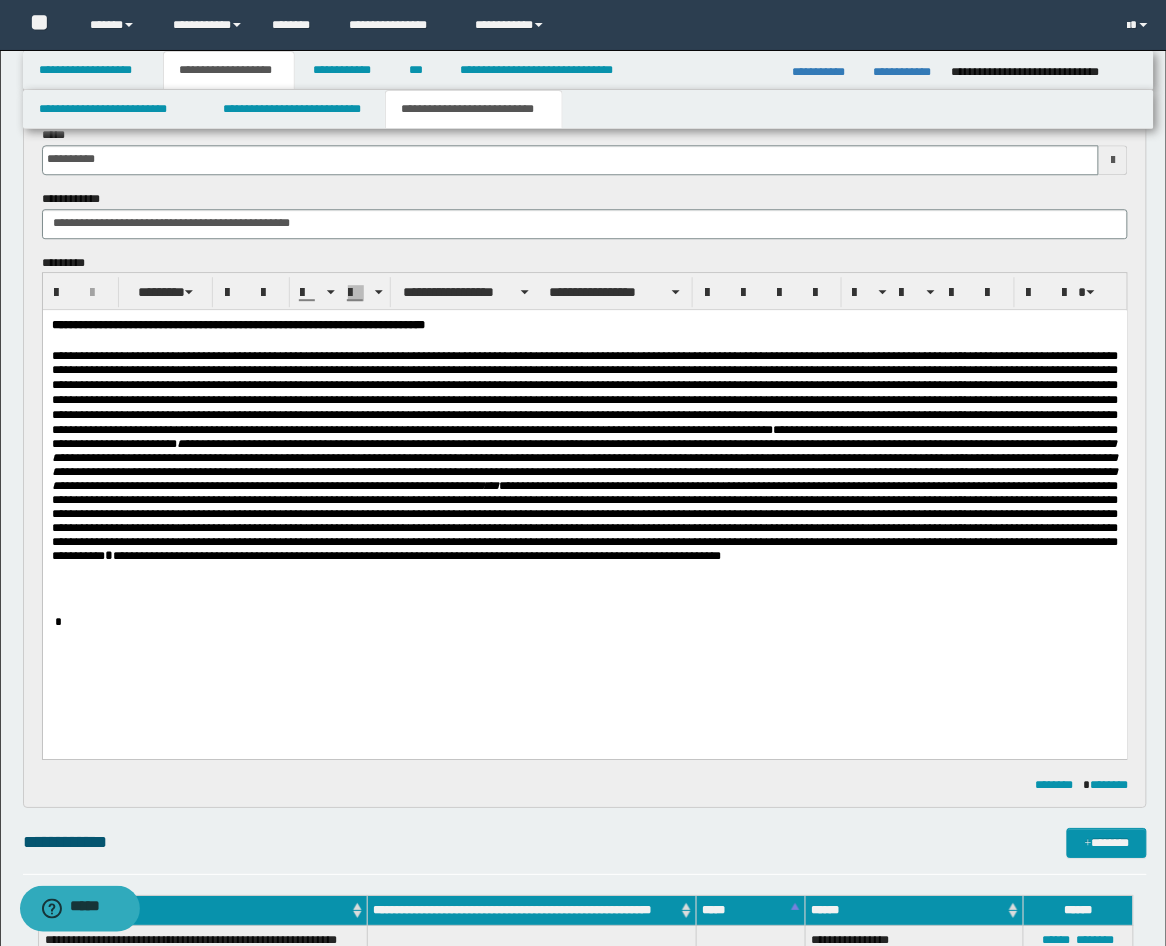 click on "**********" at bounding box center [584, 482] 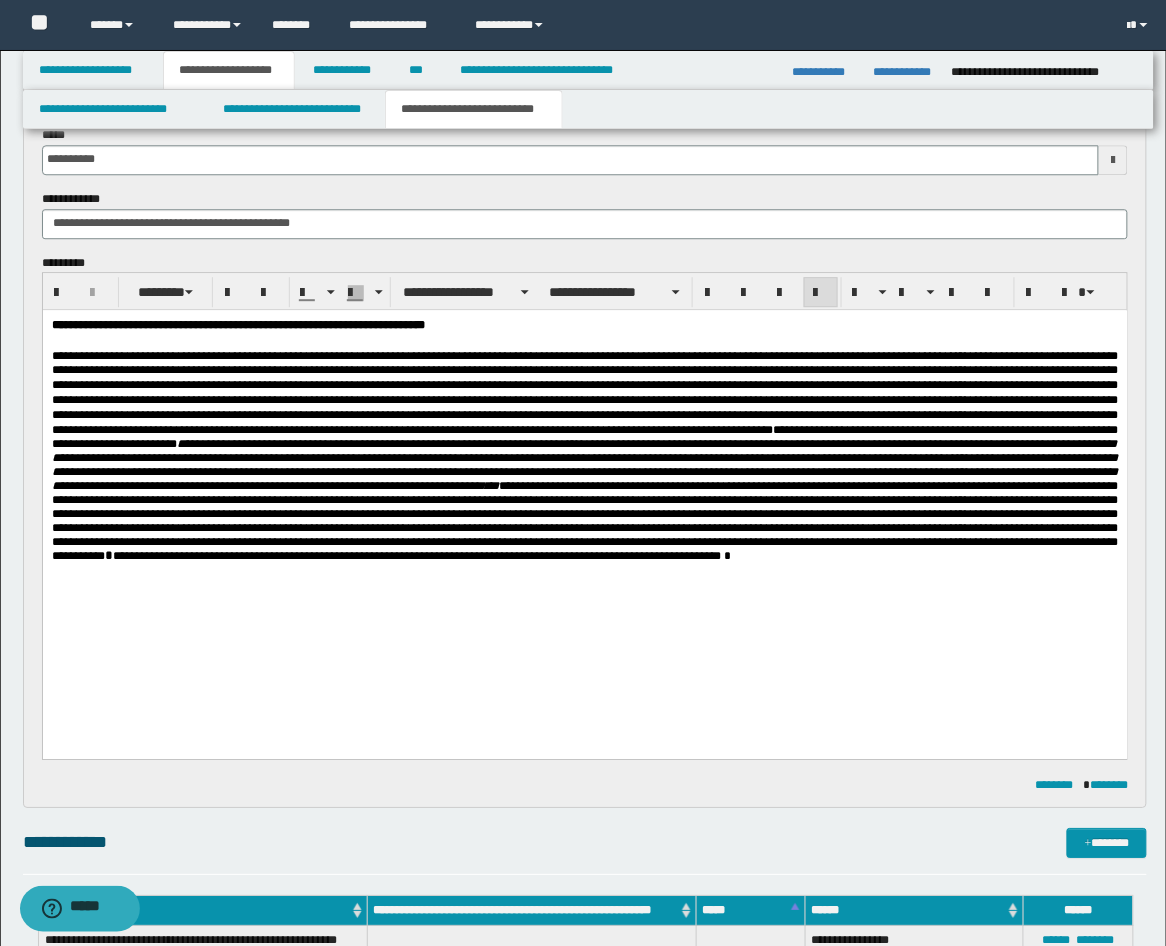 type 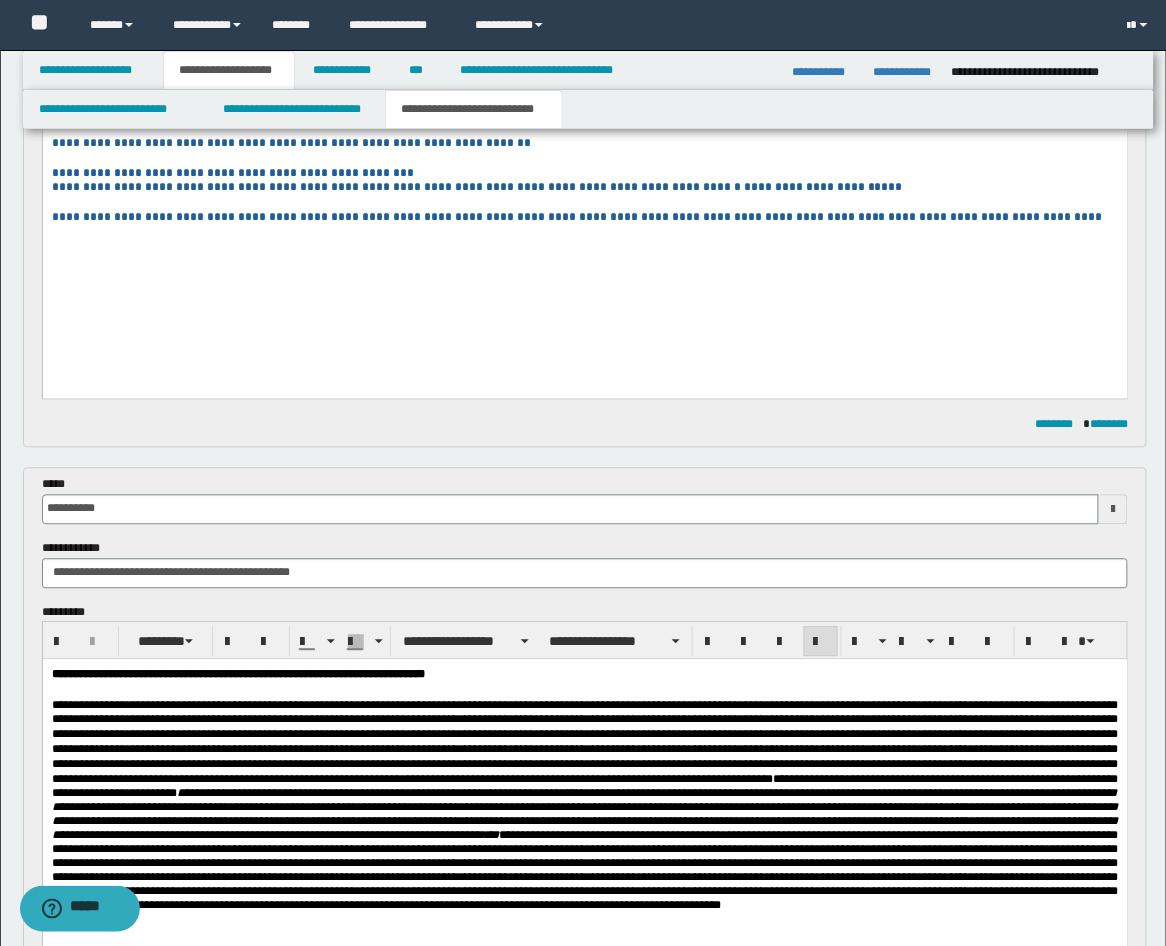 scroll, scrollTop: 741, scrollLeft: 0, axis: vertical 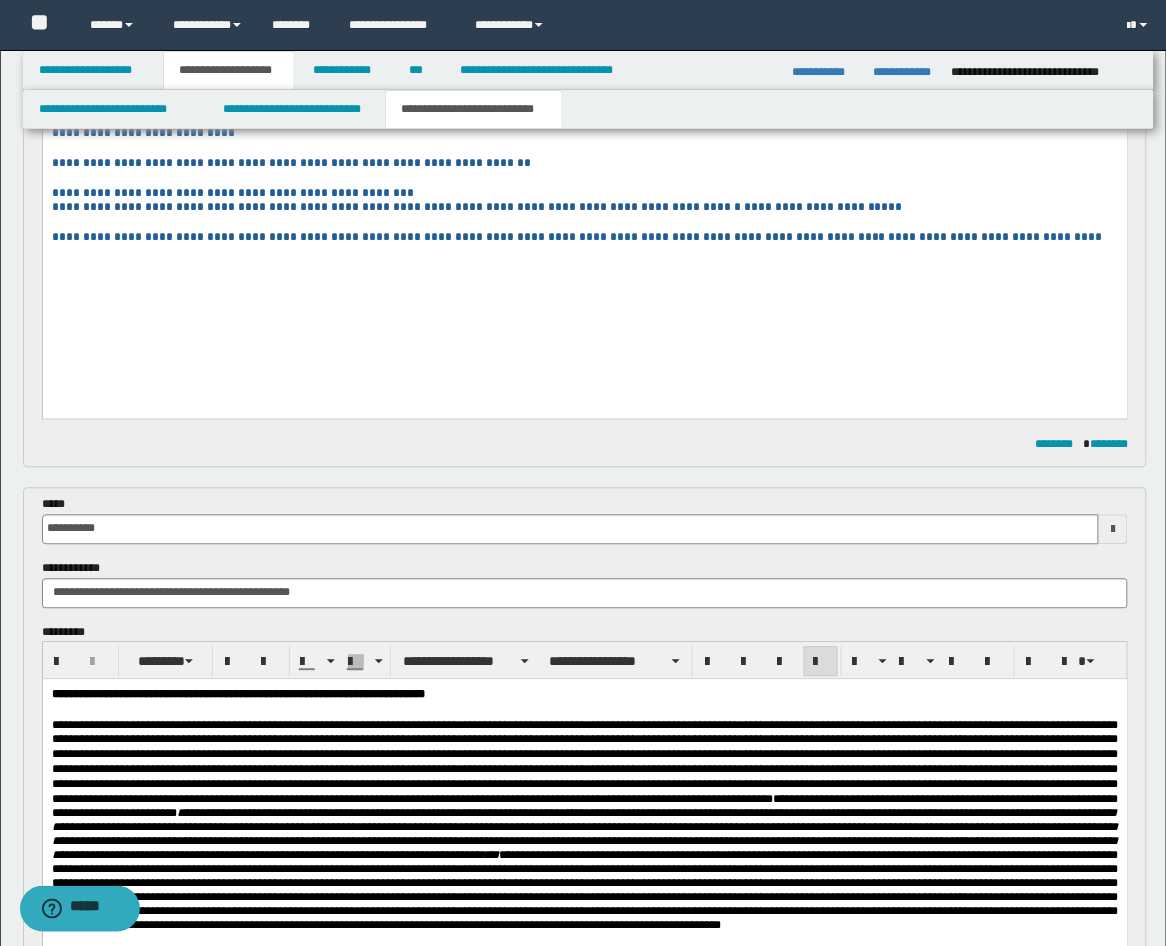 click on "**********" at bounding box center [584, 239] 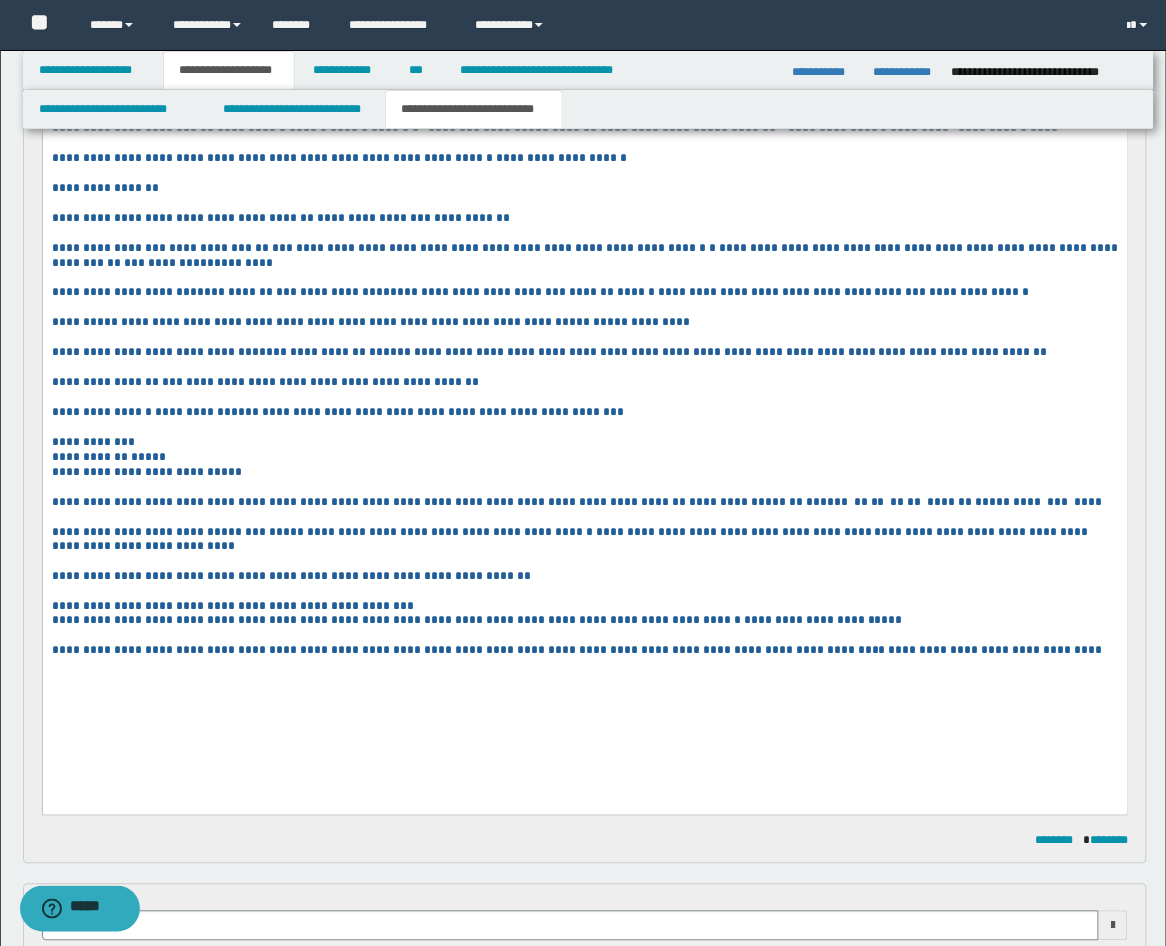 scroll, scrollTop: 0, scrollLeft: 0, axis: both 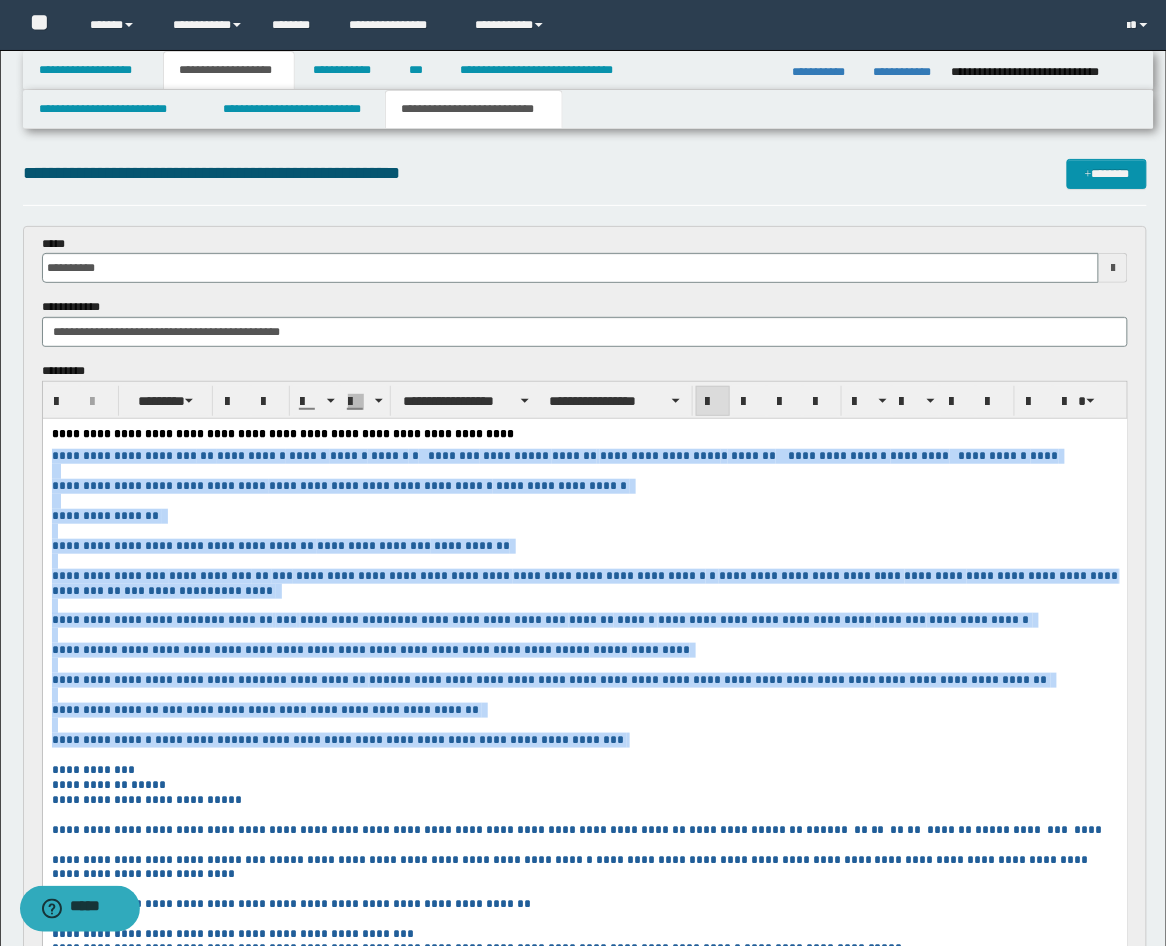 drag, startPoint x: 529, startPoint y: 774, endPoint x: -10, endPoint y: 457, distance: 625.3079 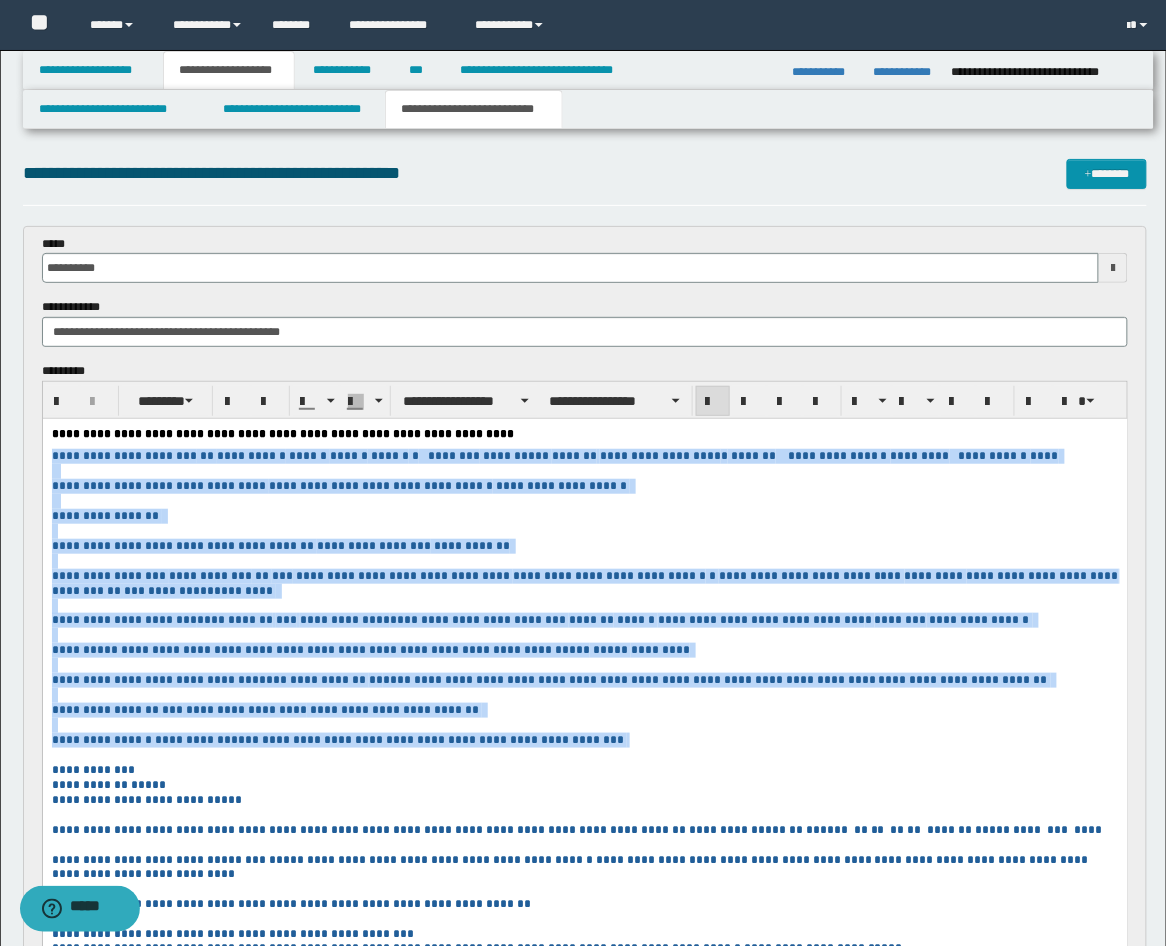 click on "**********" at bounding box center (584, 731) 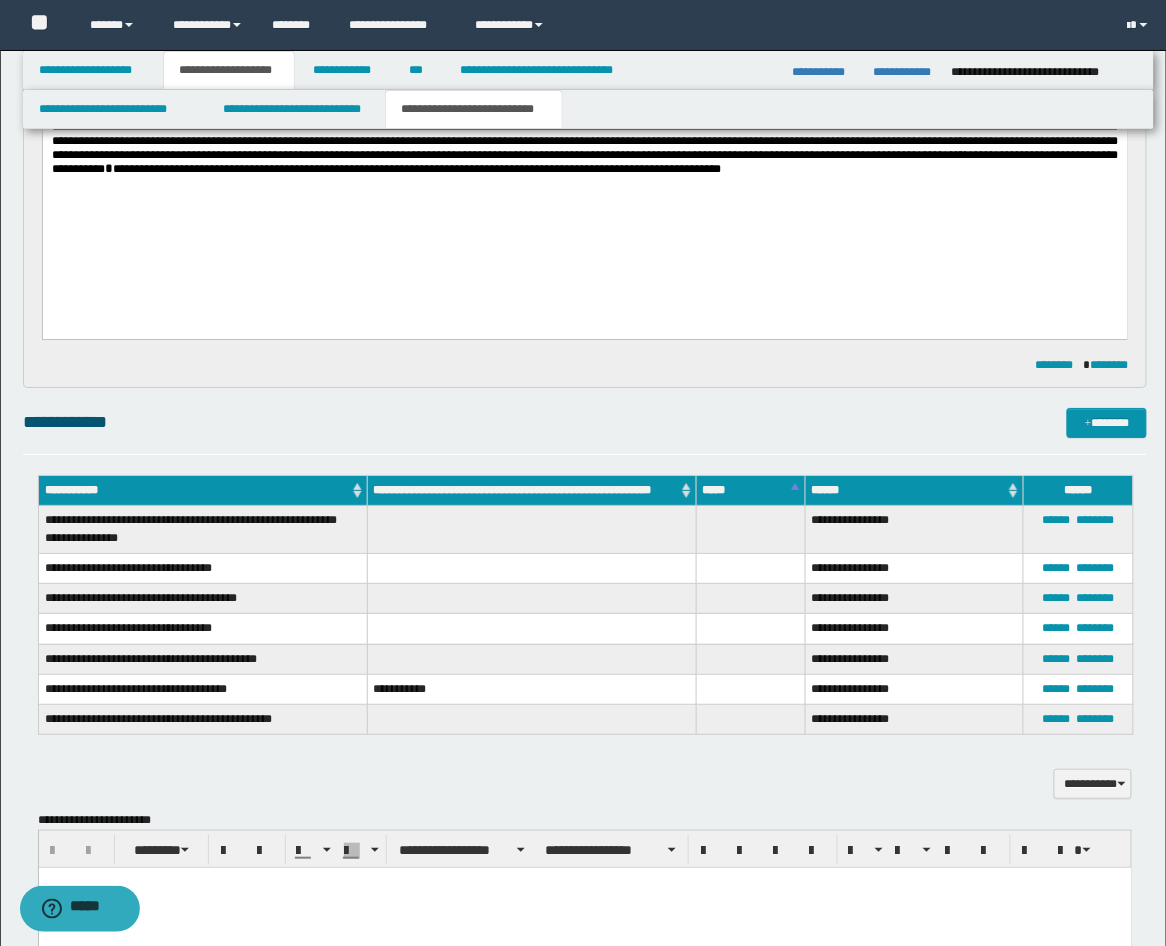 scroll, scrollTop: 1852, scrollLeft: 0, axis: vertical 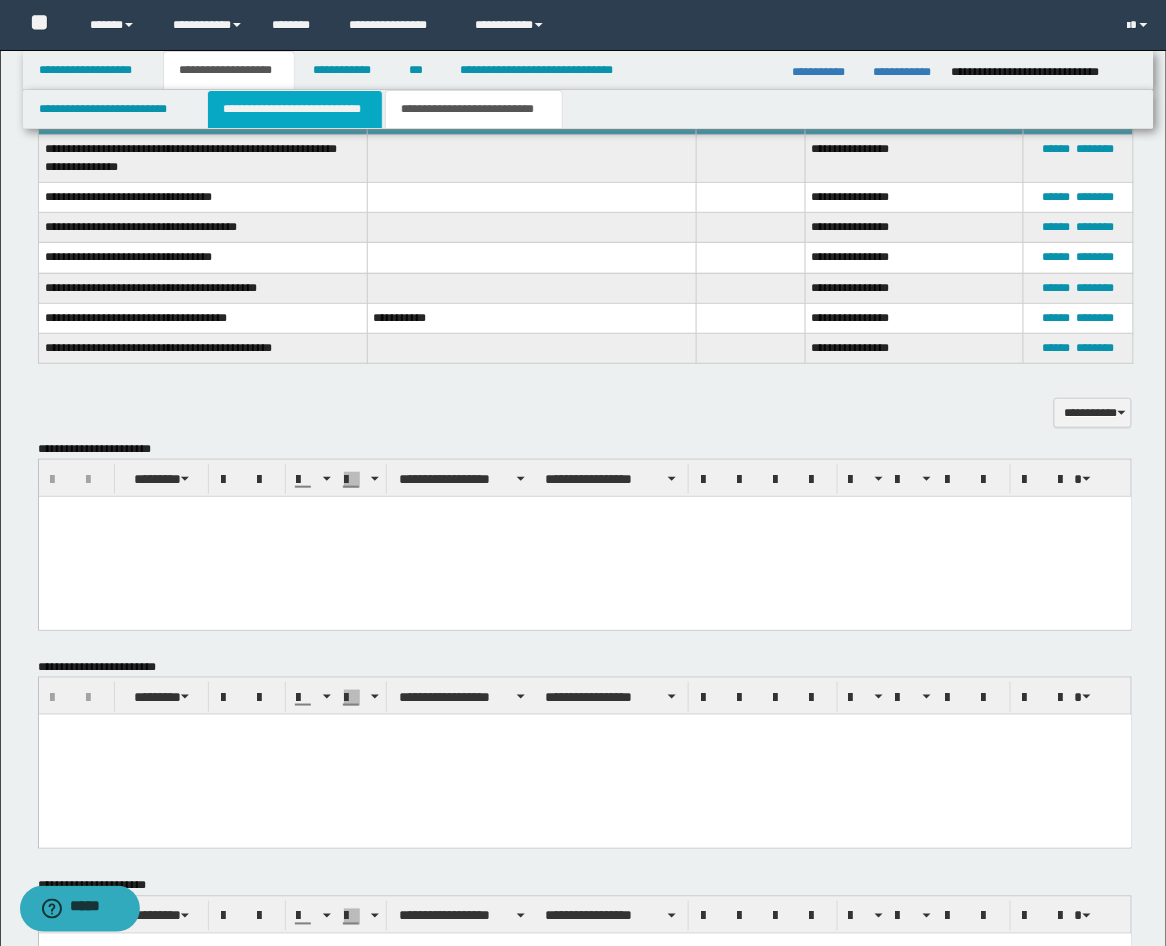 click on "**********" at bounding box center (295, 109) 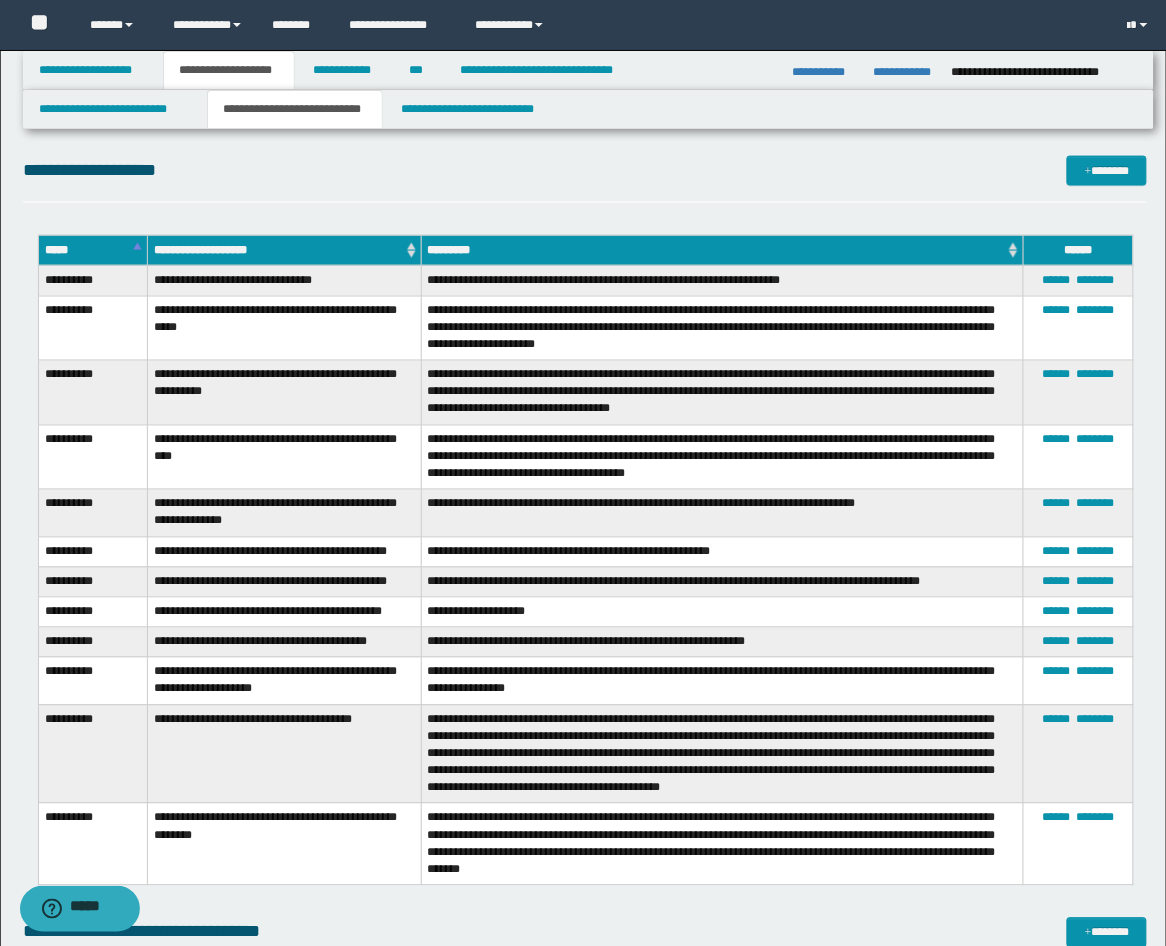 scroll, scrollTop: 4444, scrollLeft: 0, axis: vertical 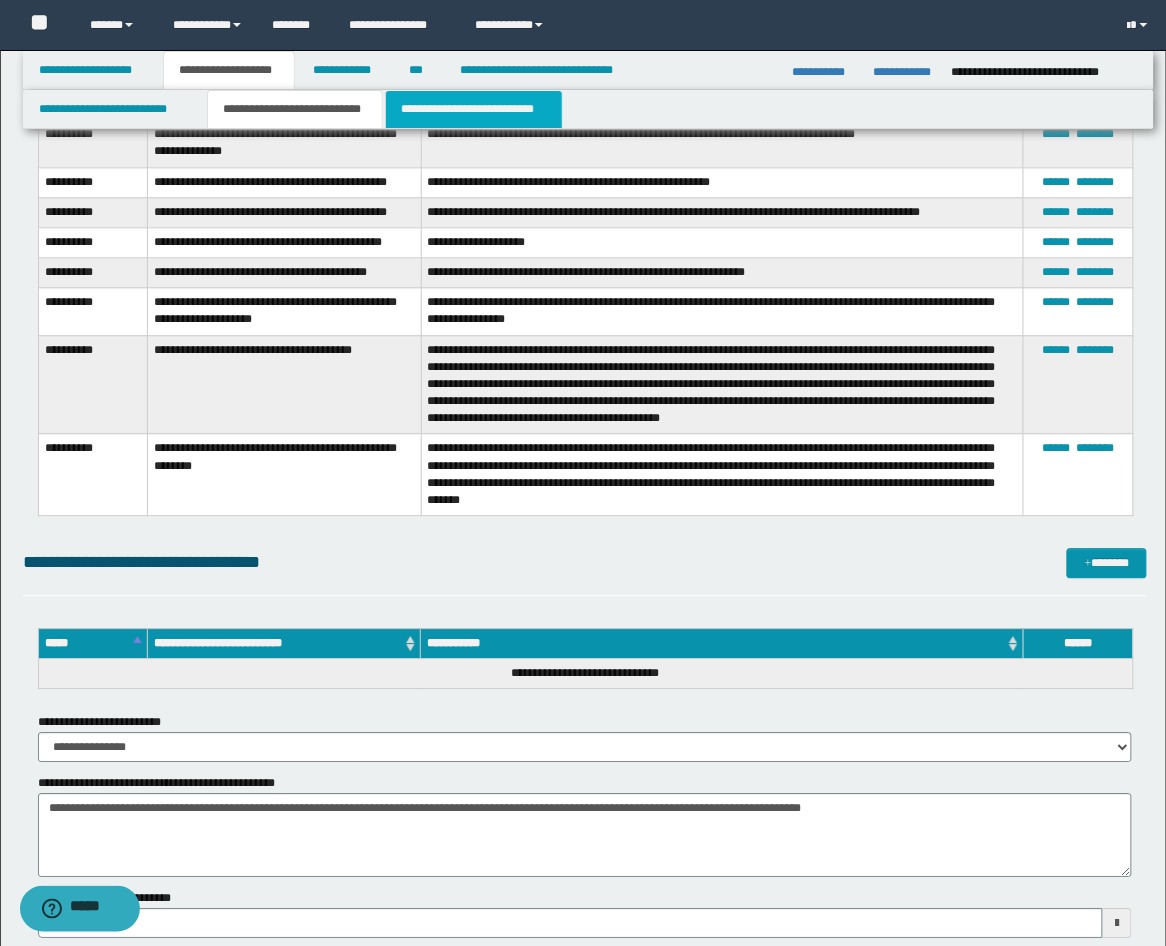 click on "**********" at bounding box center (474, 109) 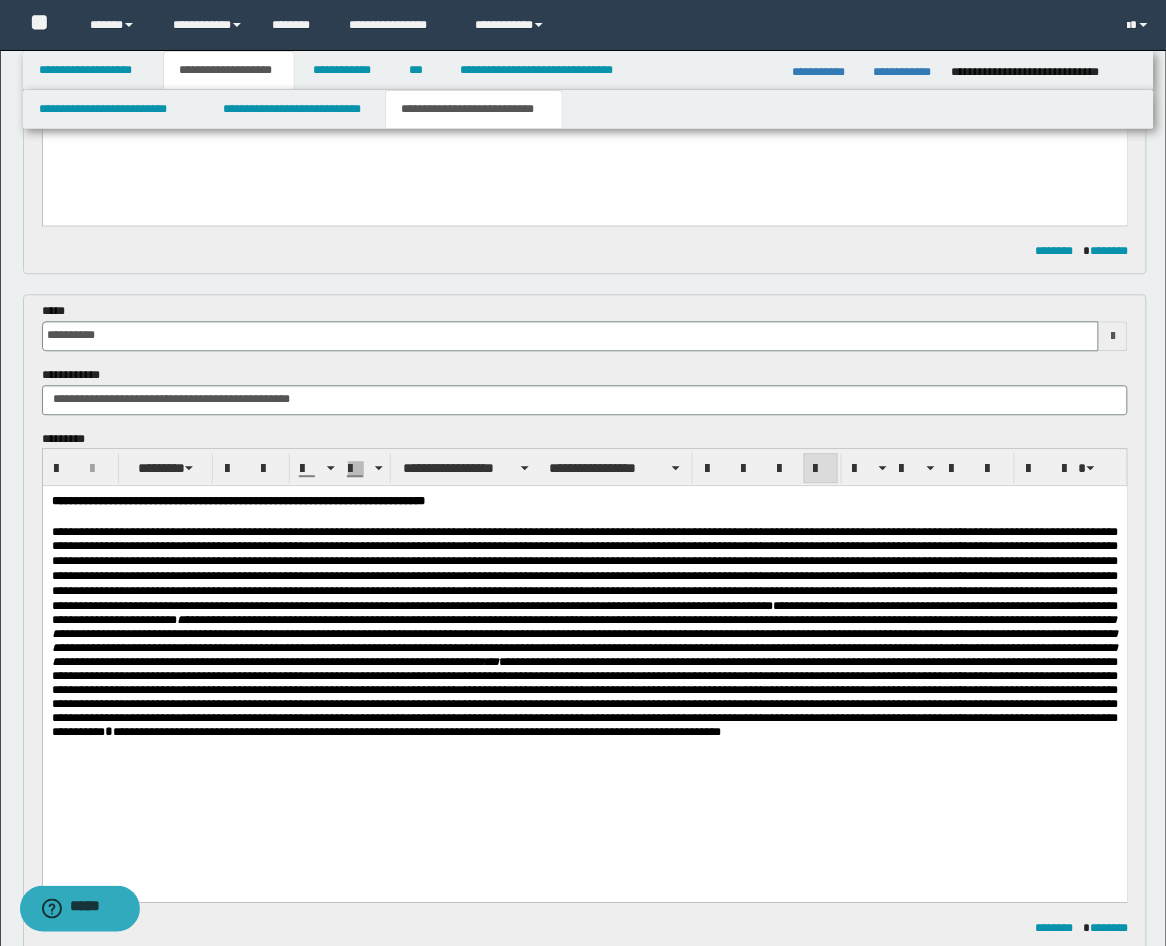 scroll, scrollTop: 937, scrollLeft: 0, axis: vertical 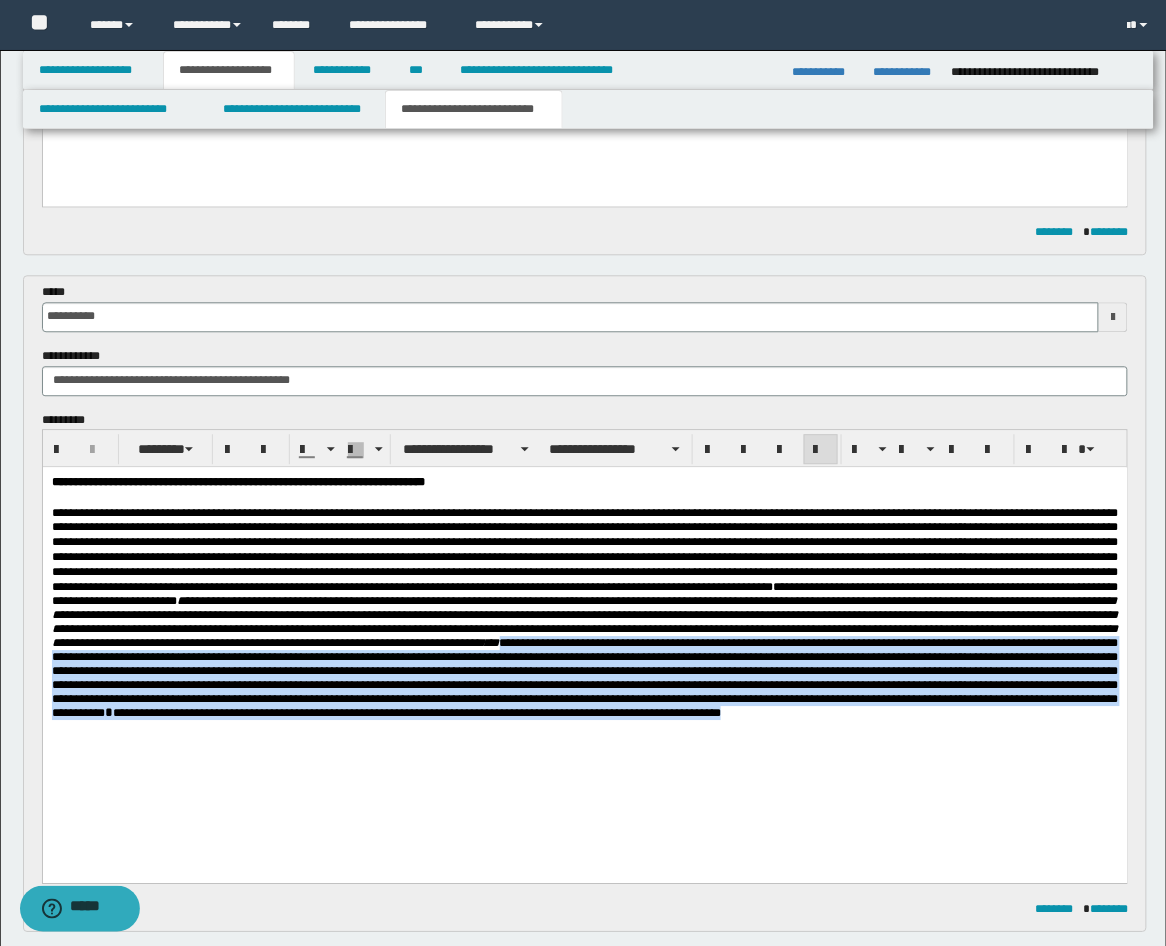 drag, startPoint x: 893, startPoint y: 764, endPoint x: 200, endPoint y: 678, distance: 698.31586 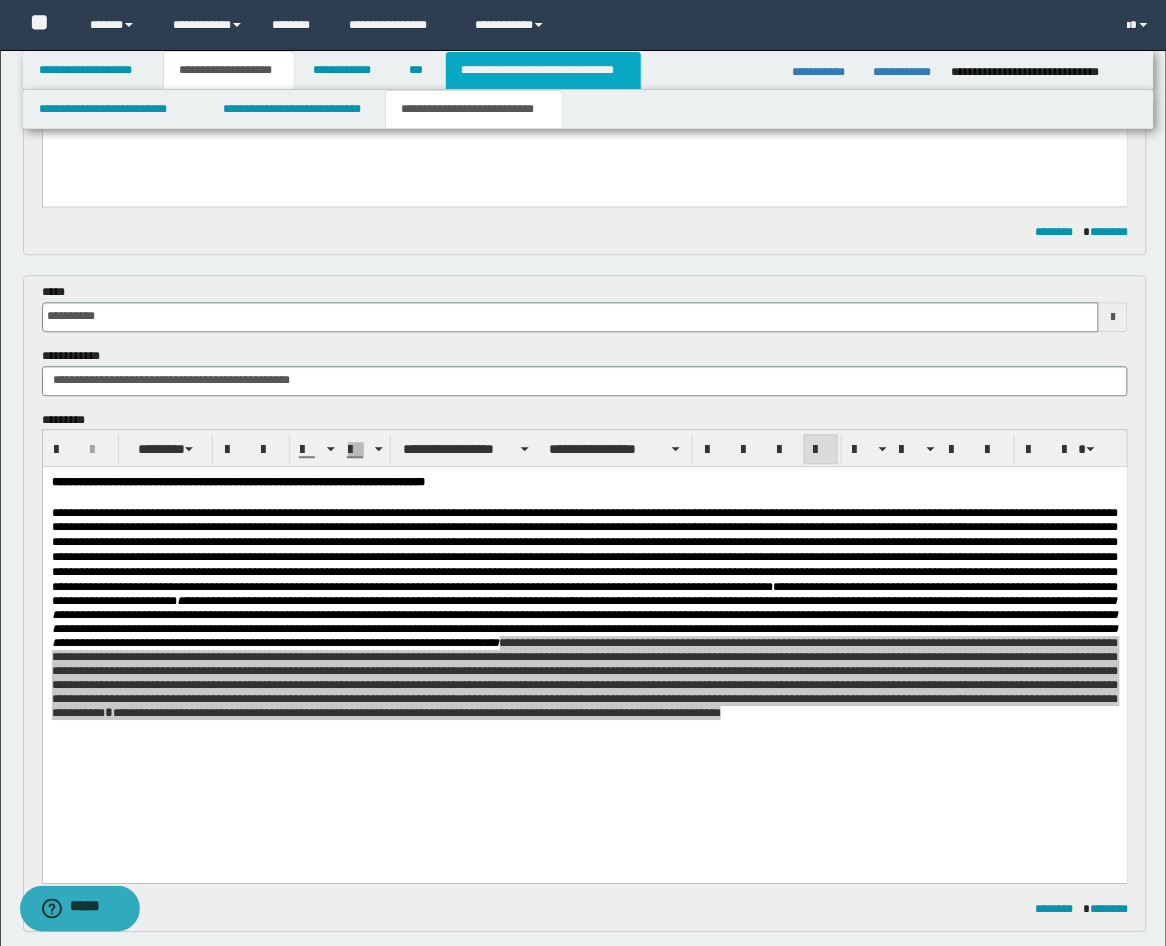 click on "**********" at bounding box center [543, 70] 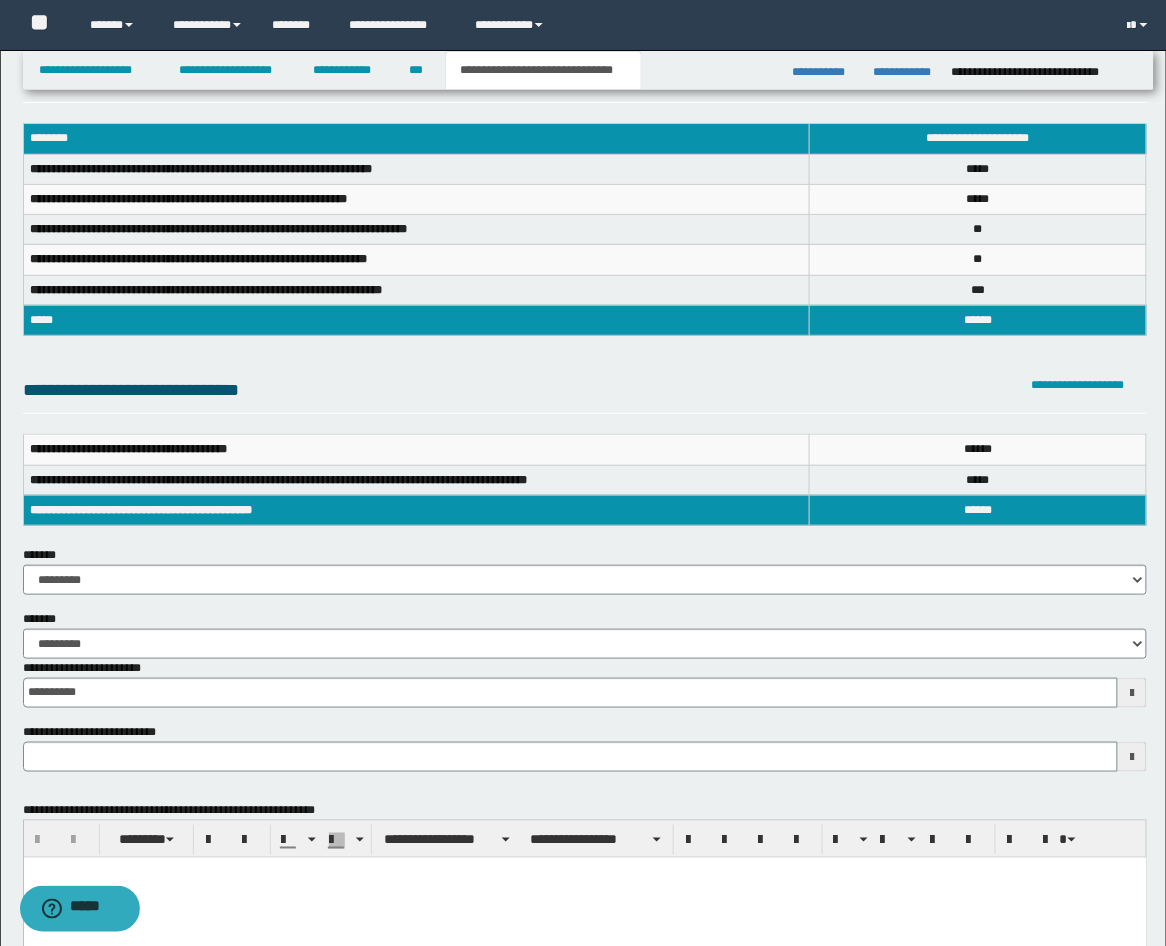 scroll, scrollTop: 0, scrollLeft: 0, axis: both 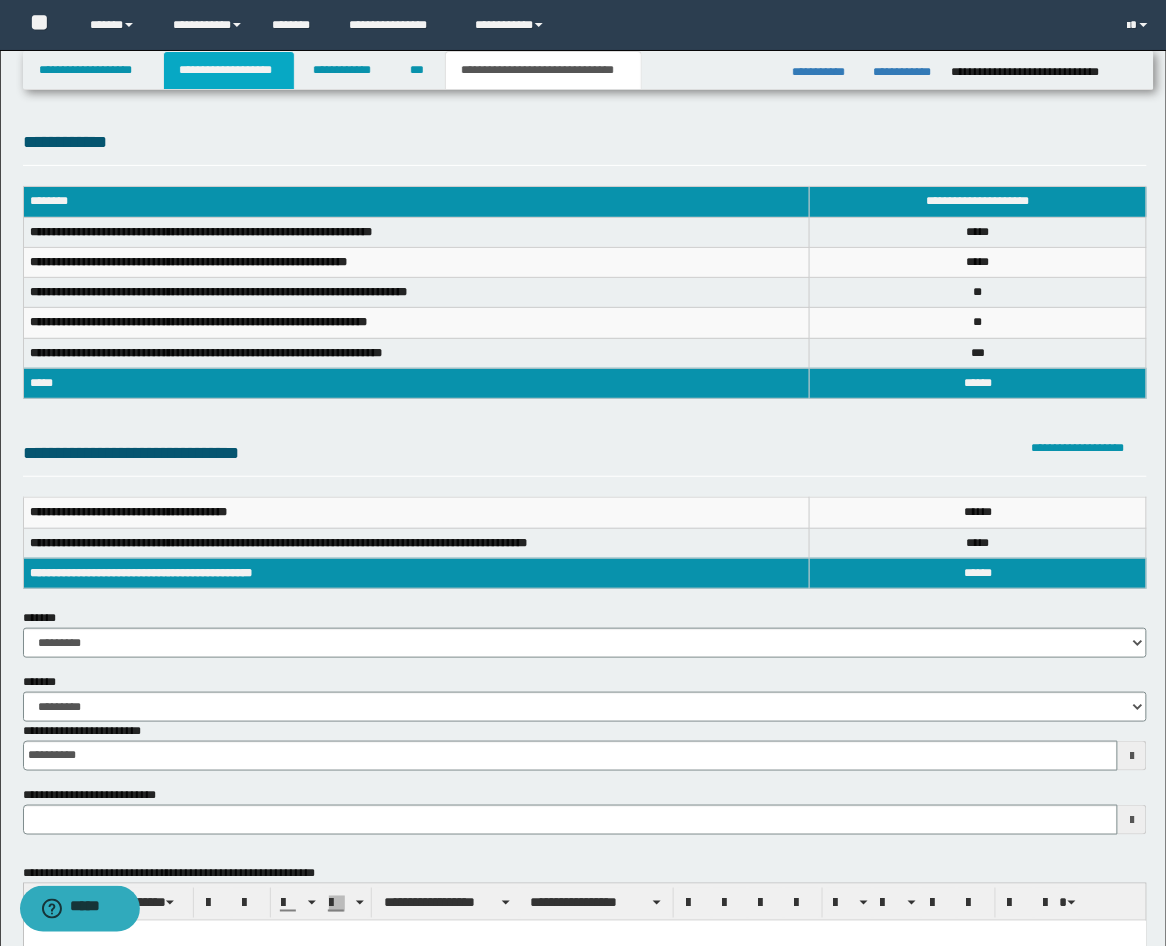 click on "**********" at bounding box center [229, 70] 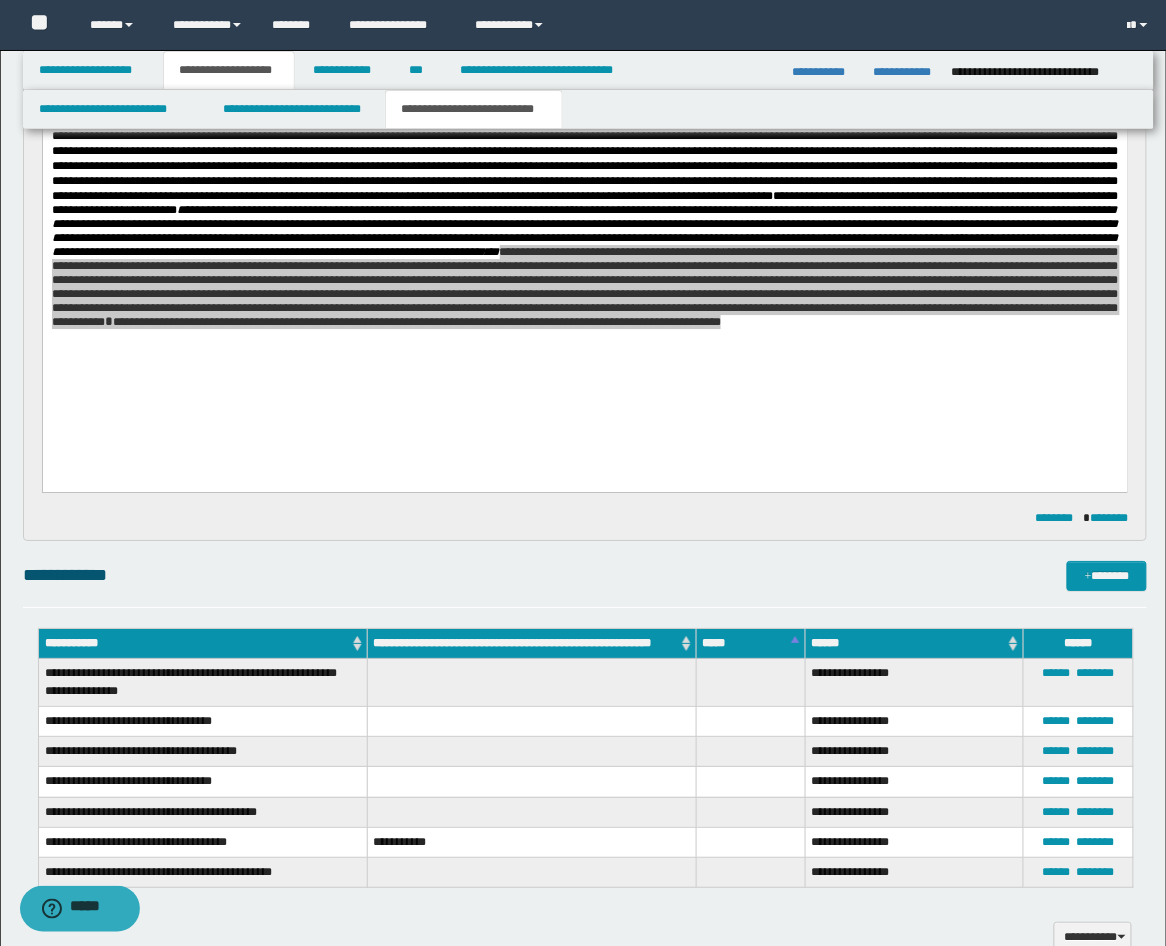 scroll, scrollTop: 1307, scrollLeft: 0, axis: vertical 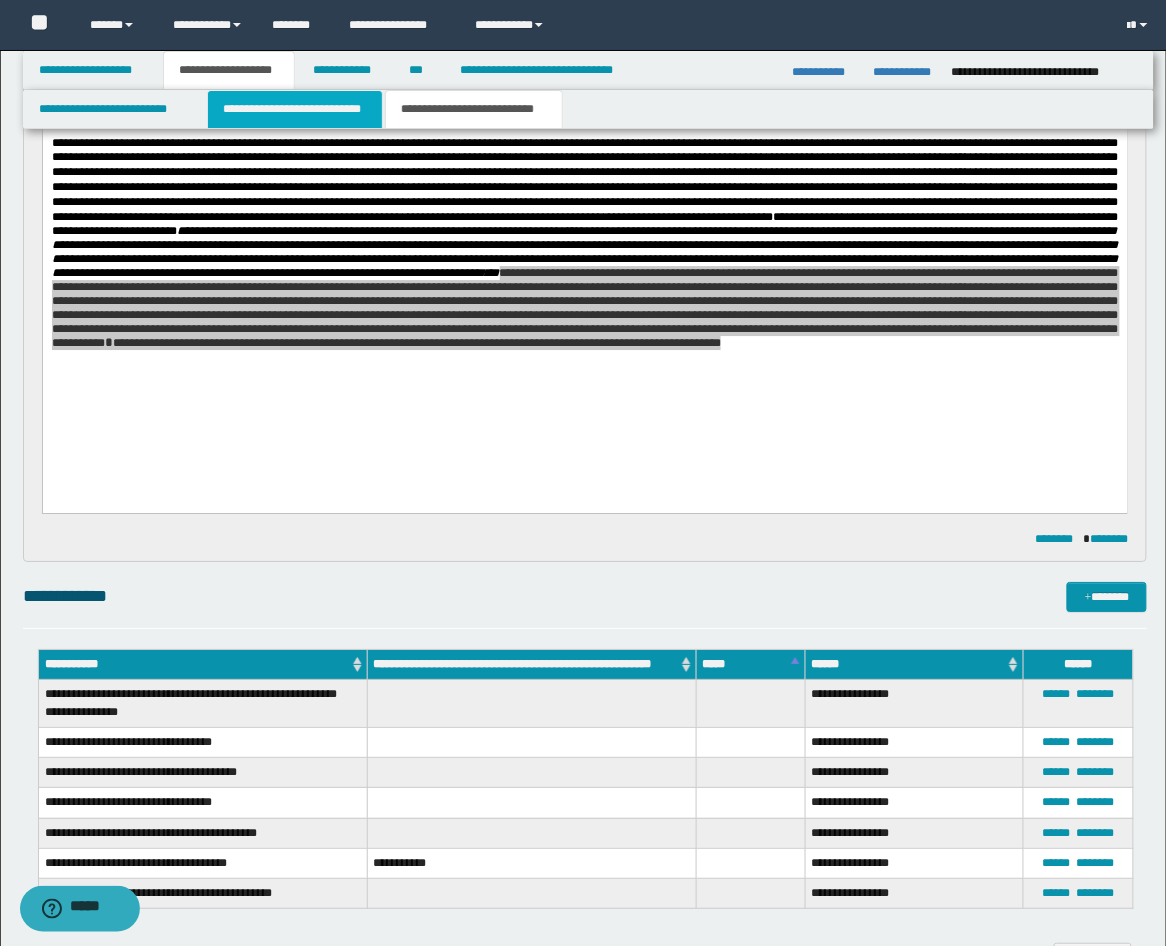click on "**********" at bounding box center [295, 109] 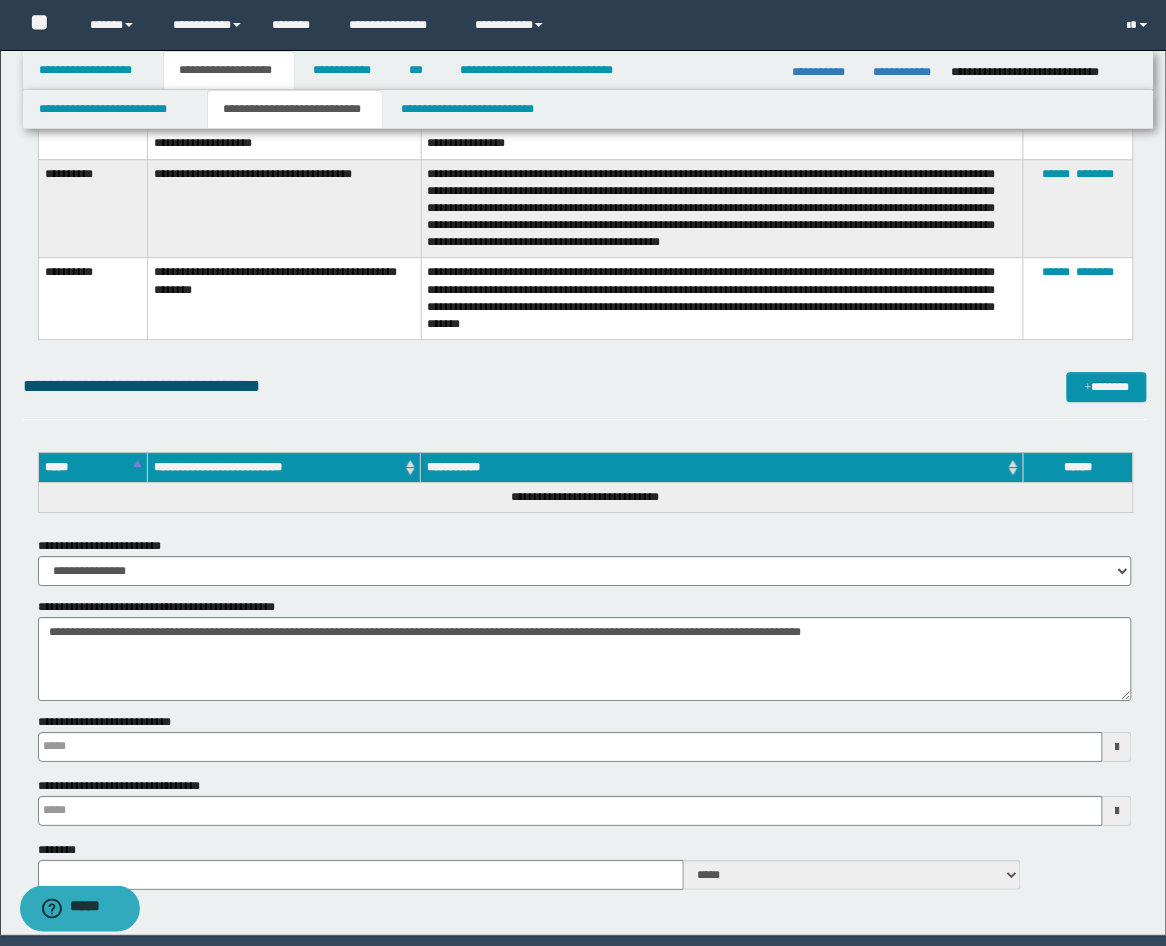 scroll, scrollTop: 4641, scrollLeft: 0, axis: vertical 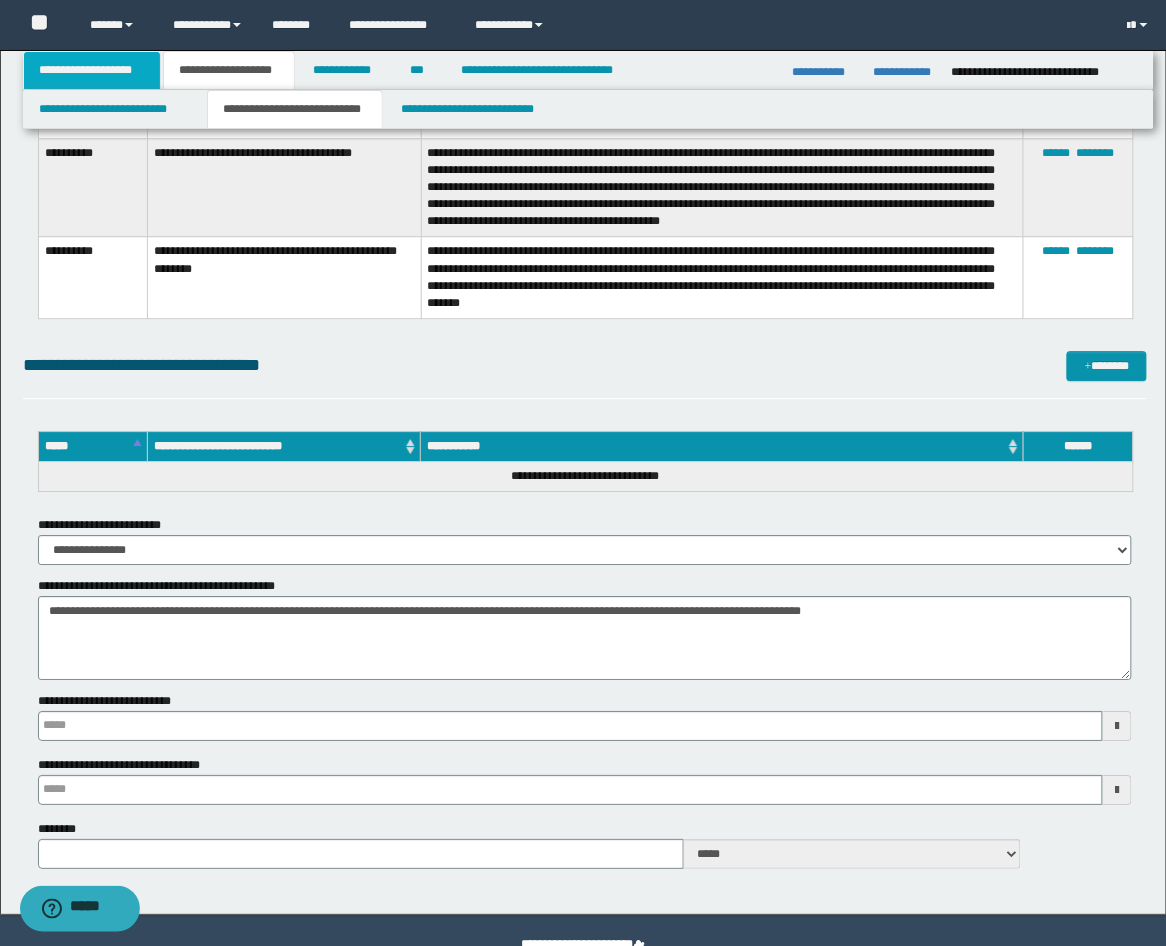 type 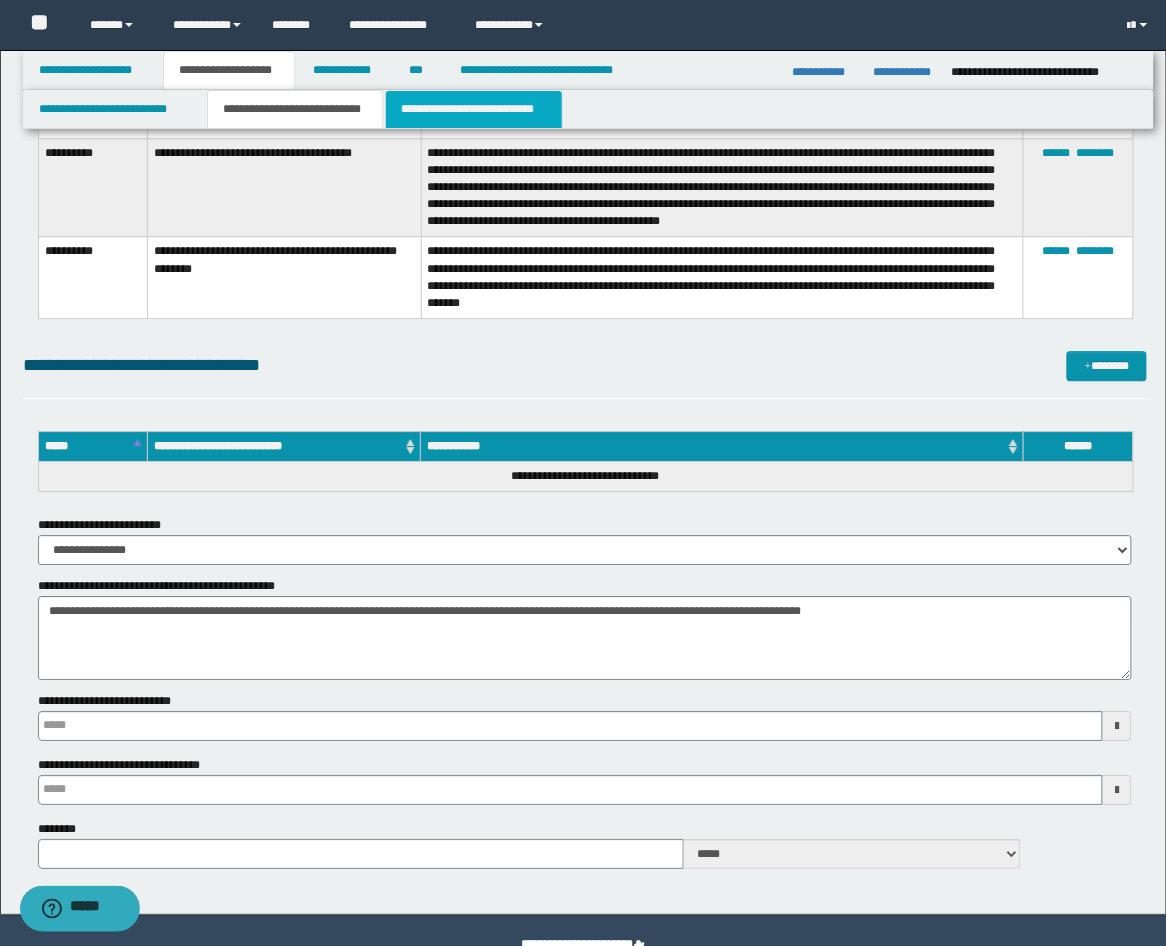 click on "**********" at bounding box center (474, 109) 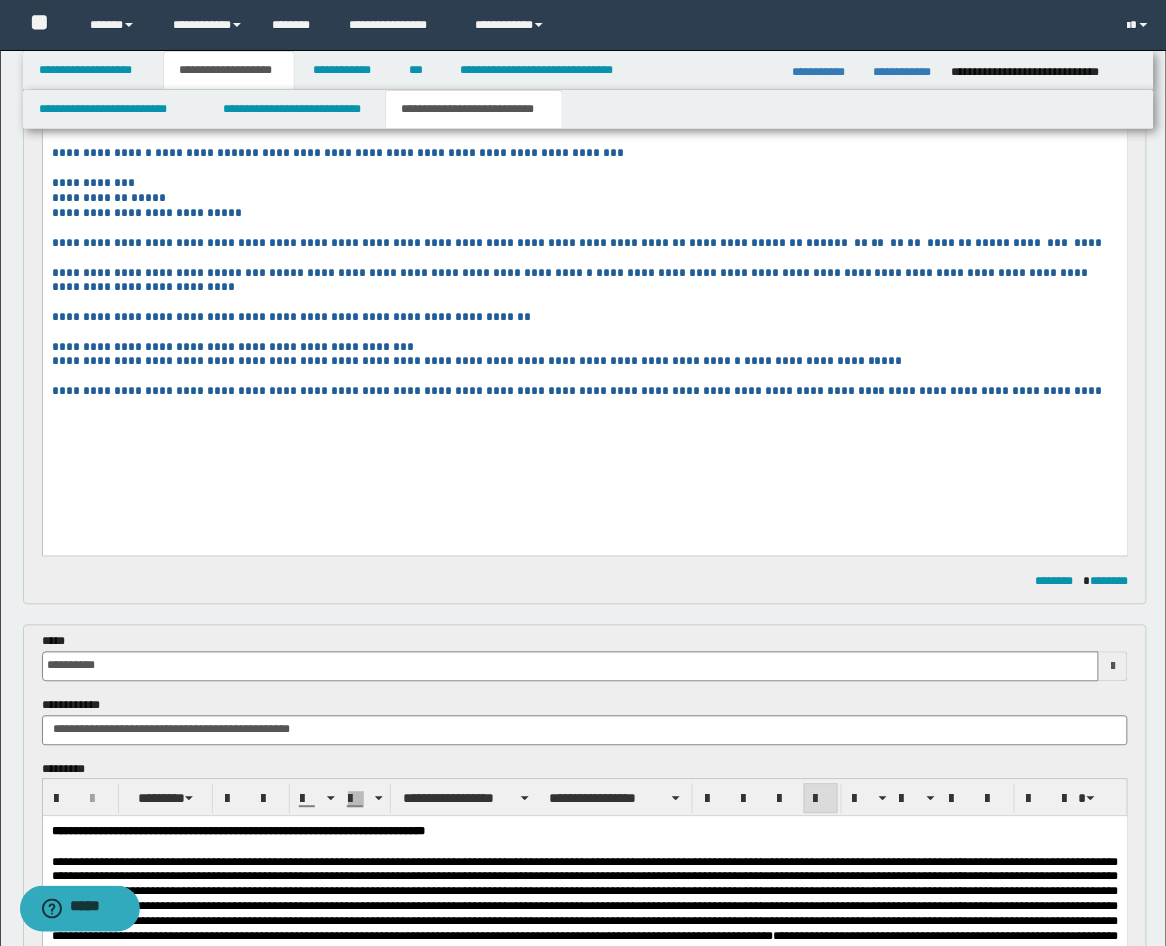 scroll, scrollTop: 567, scrollLeft: 0, axis: vertical 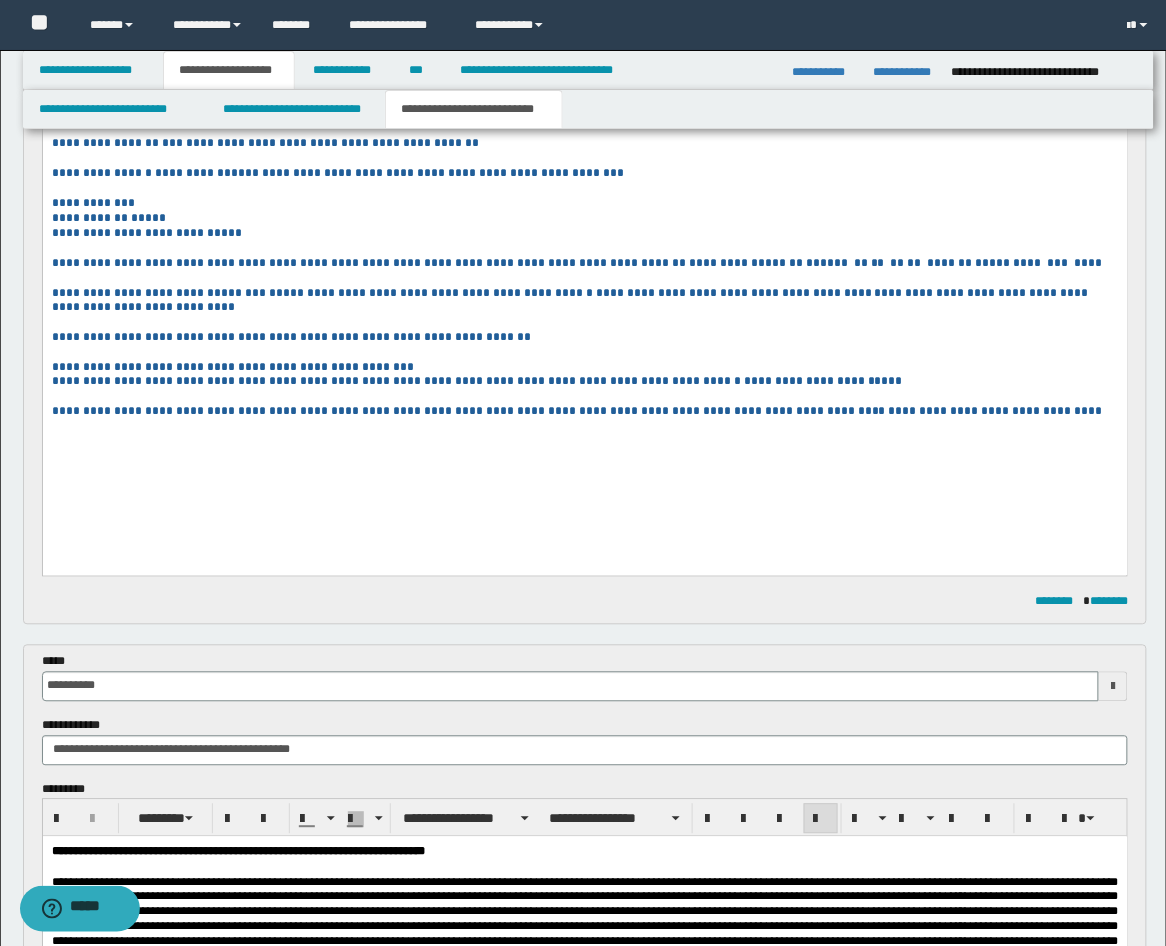 click on "**********" at bounding box center (584, 413) 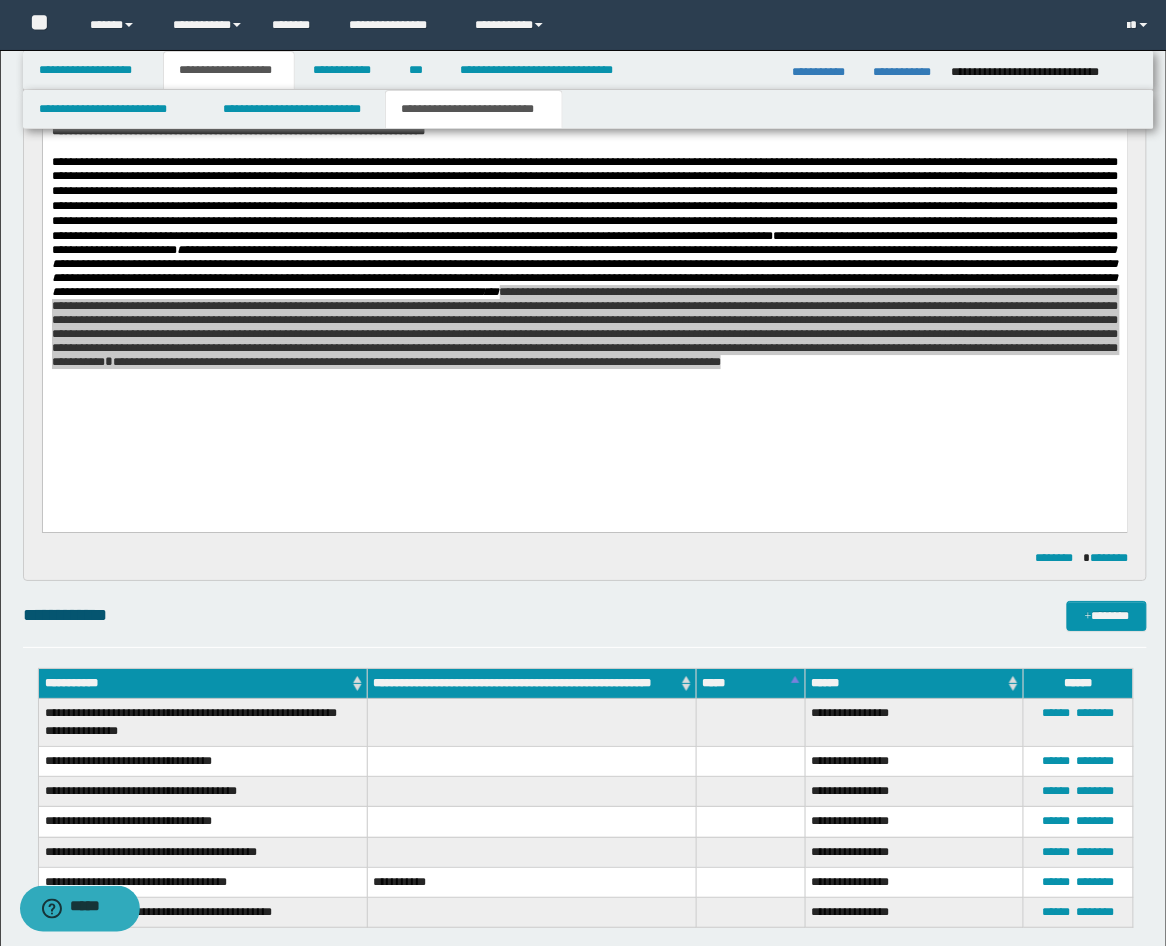 scroll, scrollTop: 1307, scrollLeft: 0, axis: vertical 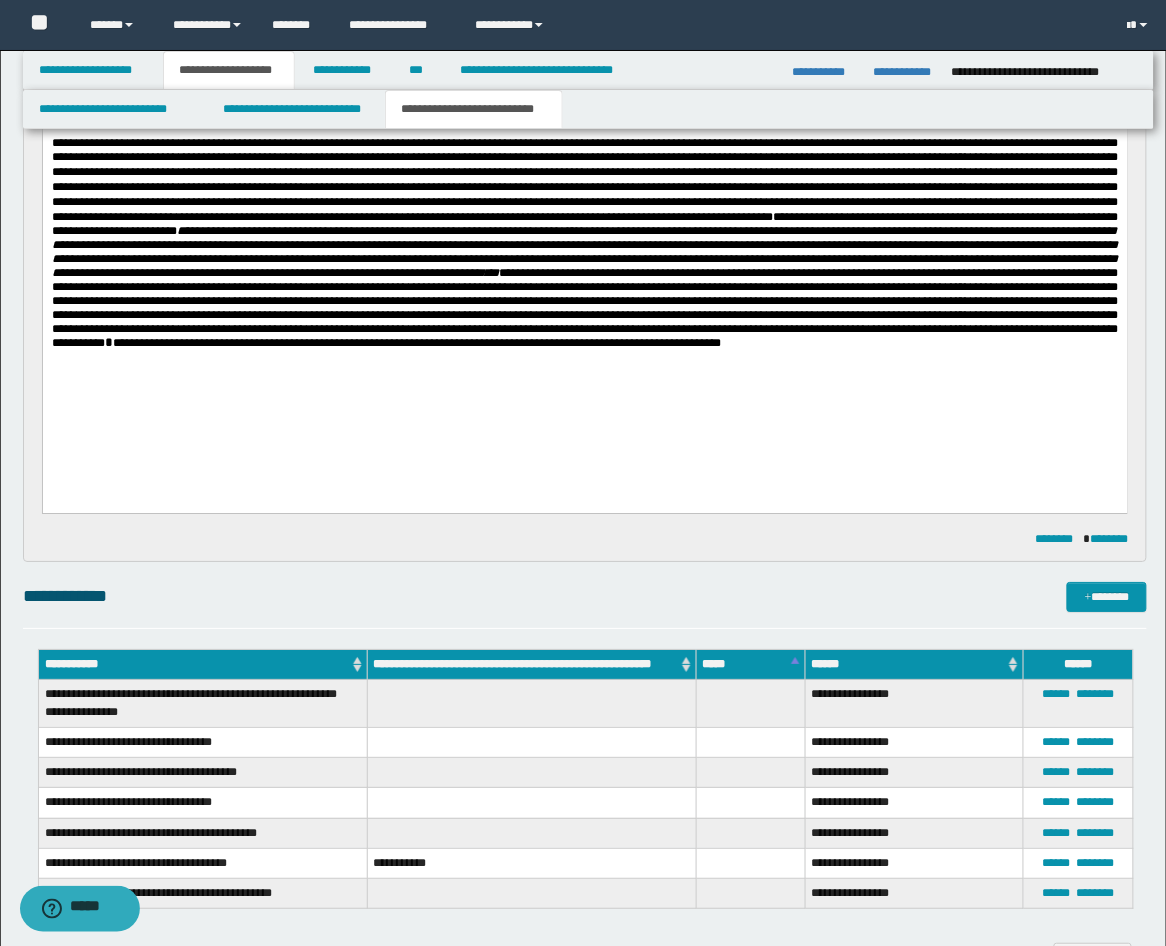 click on "**********" at bounding box center [584, 278] 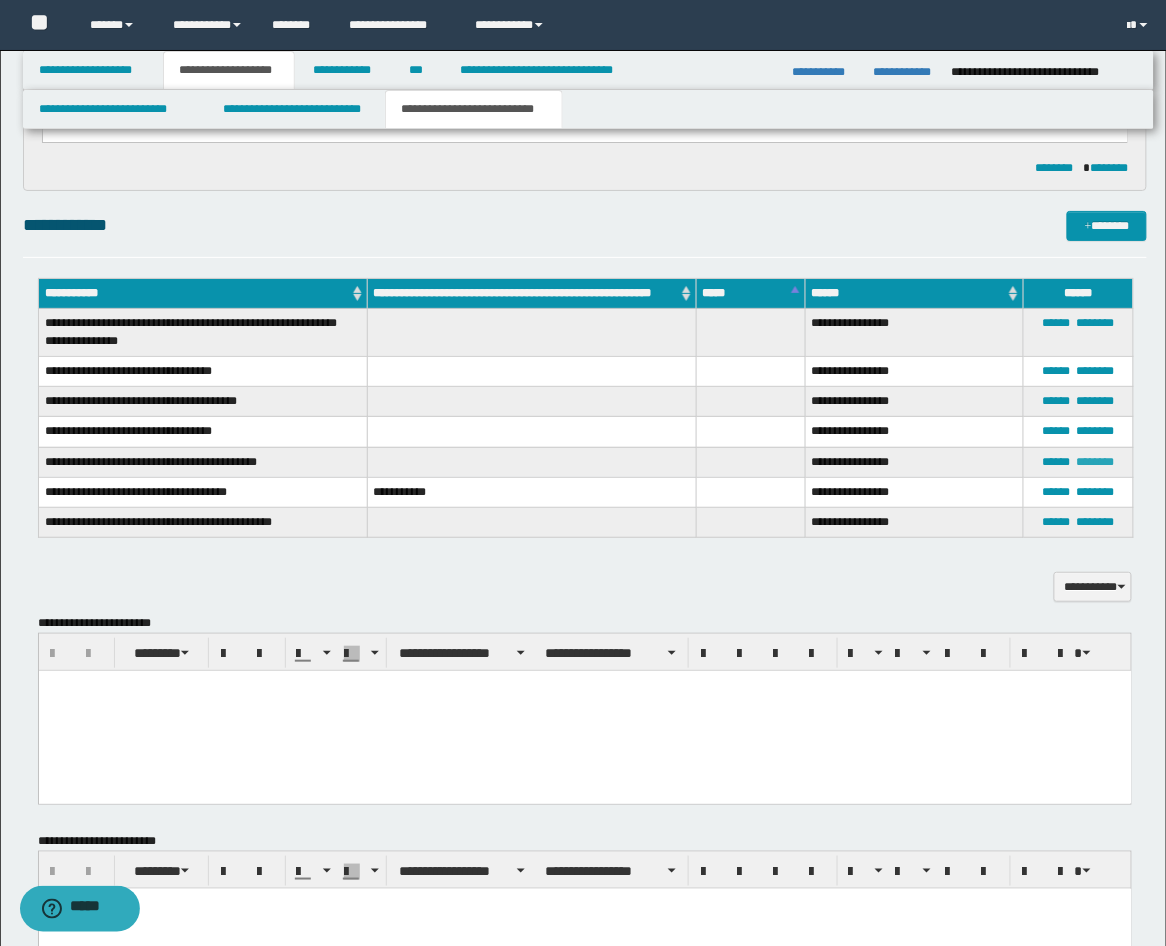 click on "********" at bounding box center [1095, 462] 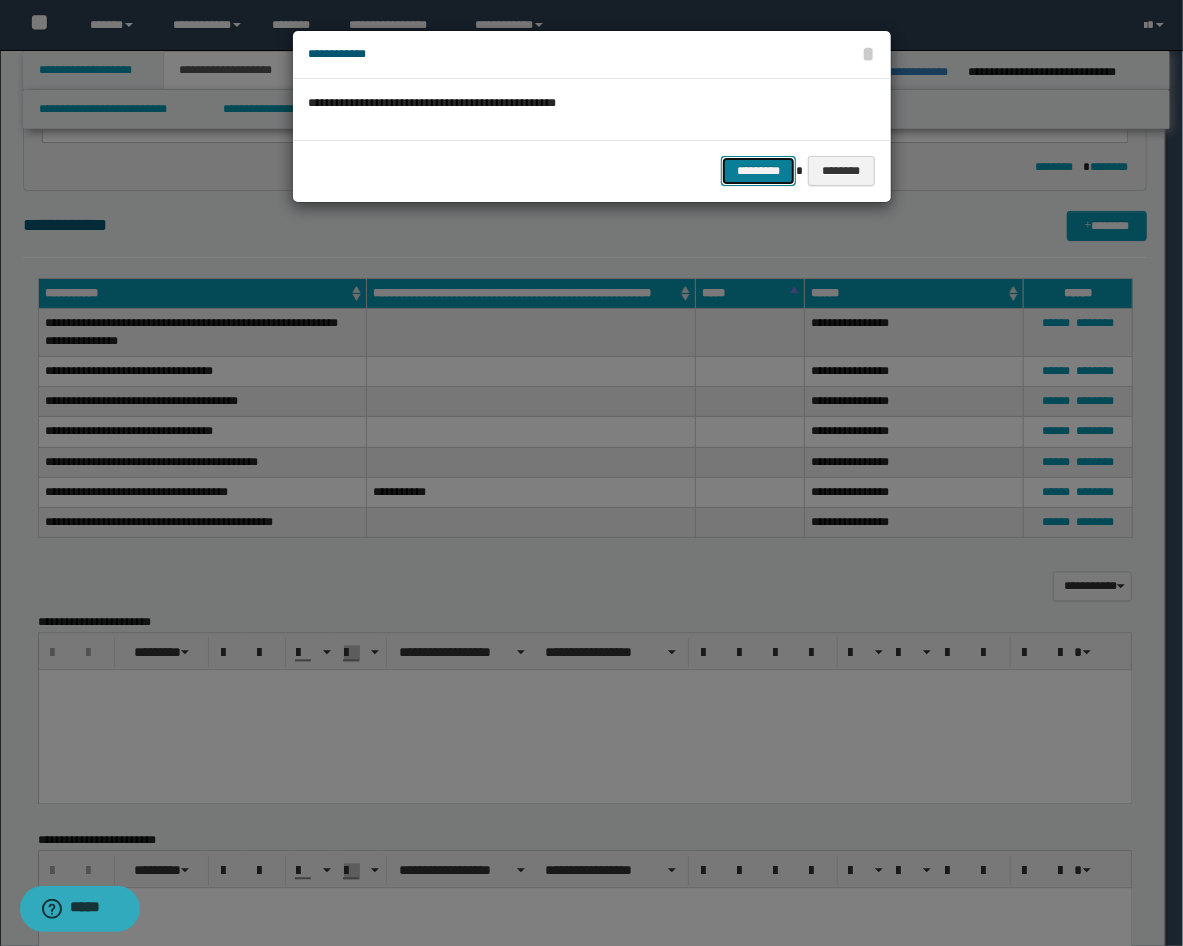 click on "*********" at bounding box center [758, 171] 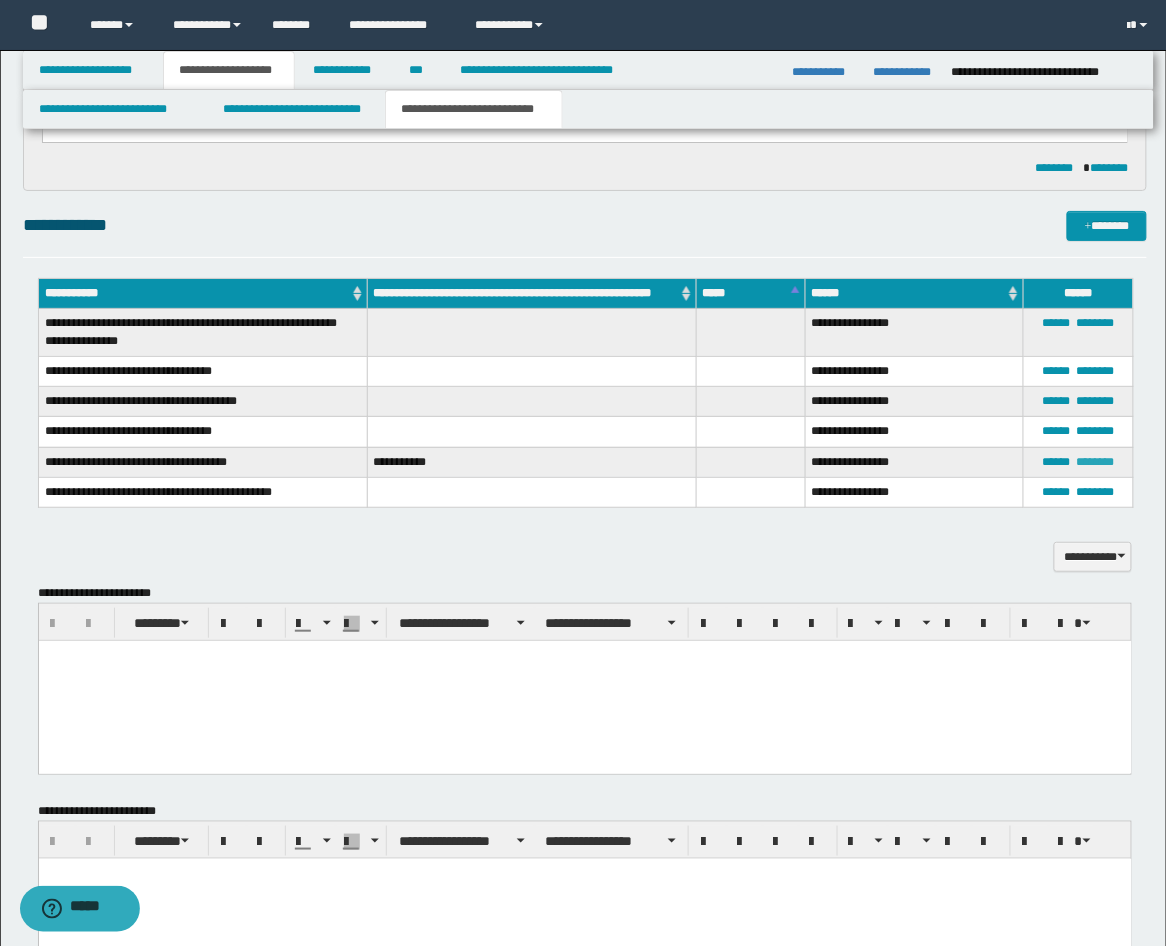 click on "********" at bounding box center [1095, 462] 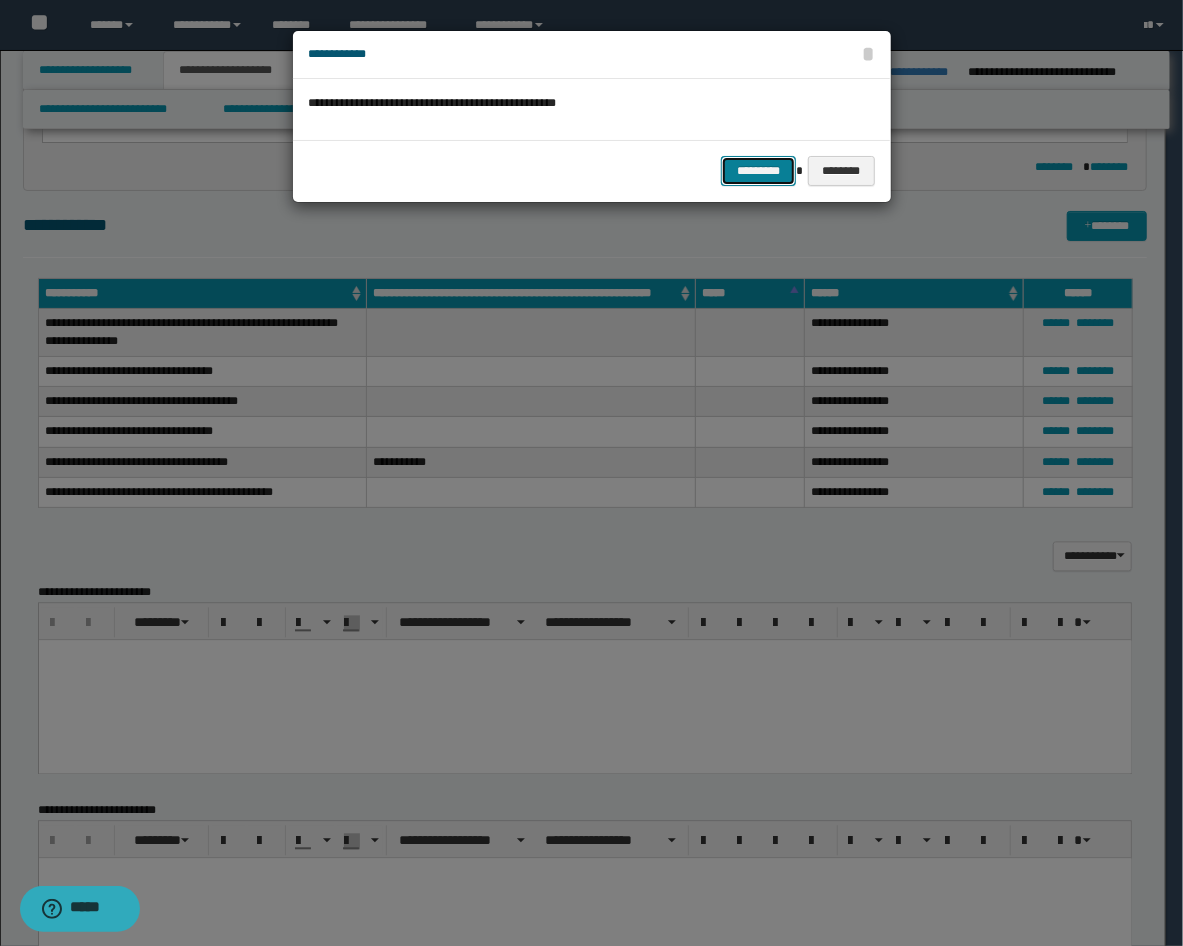 click on "*********" at bounding box center (758, 171) 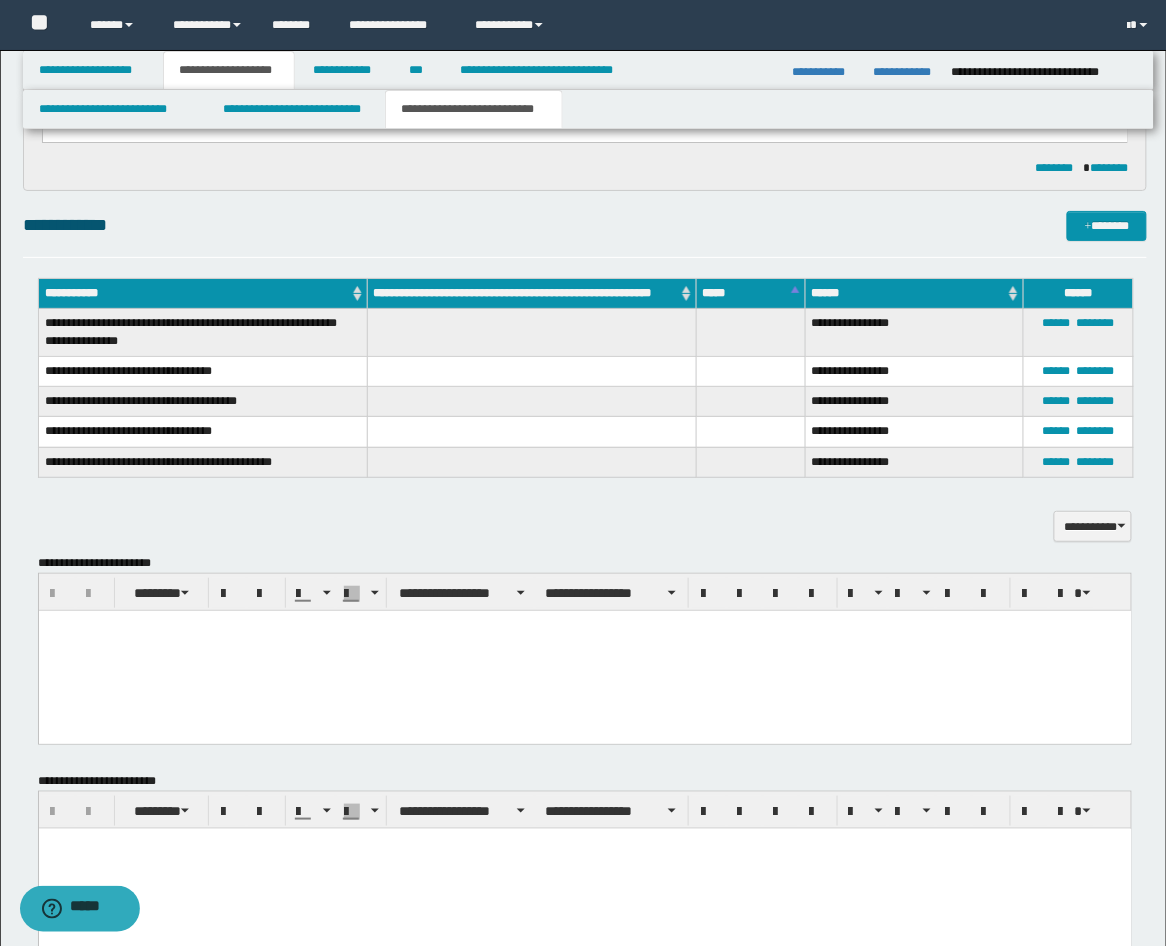 click at bounding box center (584, 625) 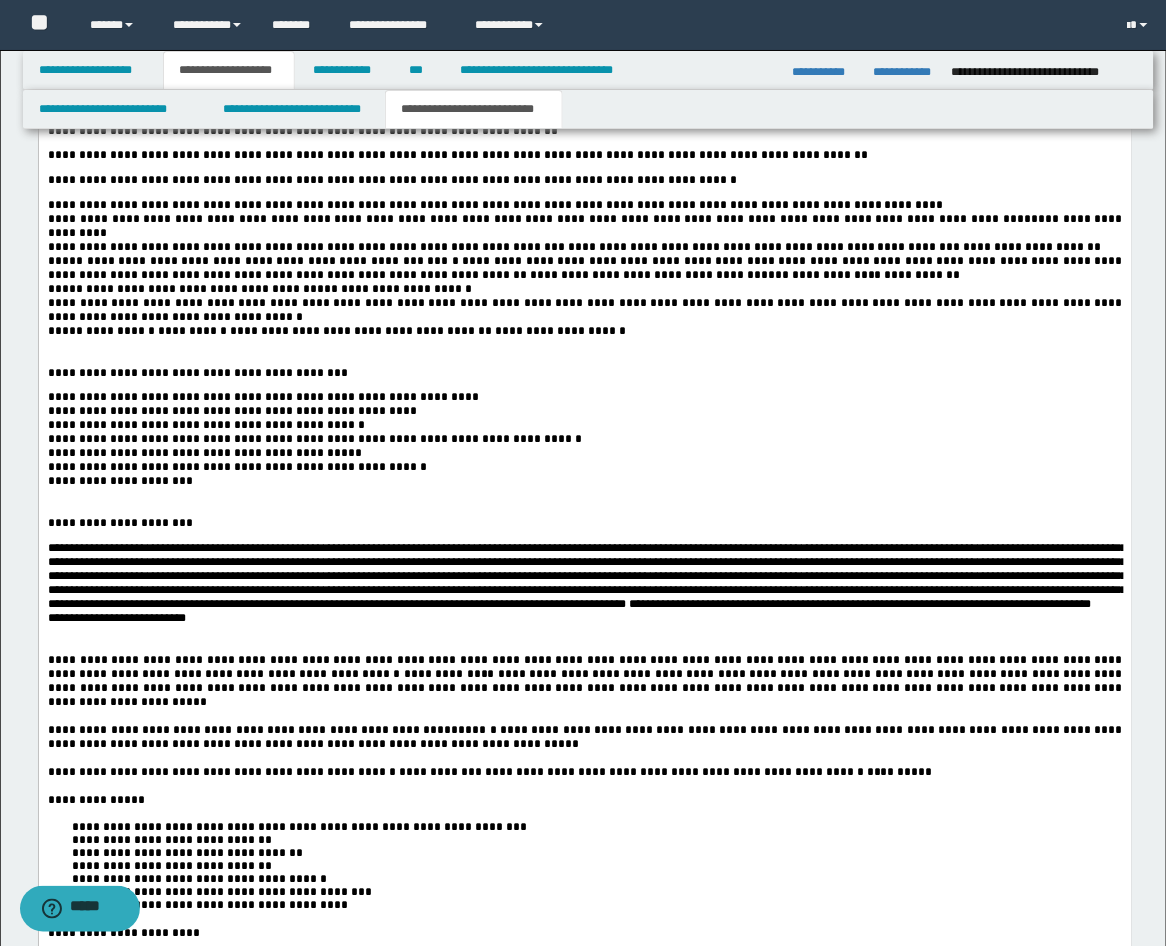 scroll, scrollTop: 3530, scrollLeft: 0, axis: vertical 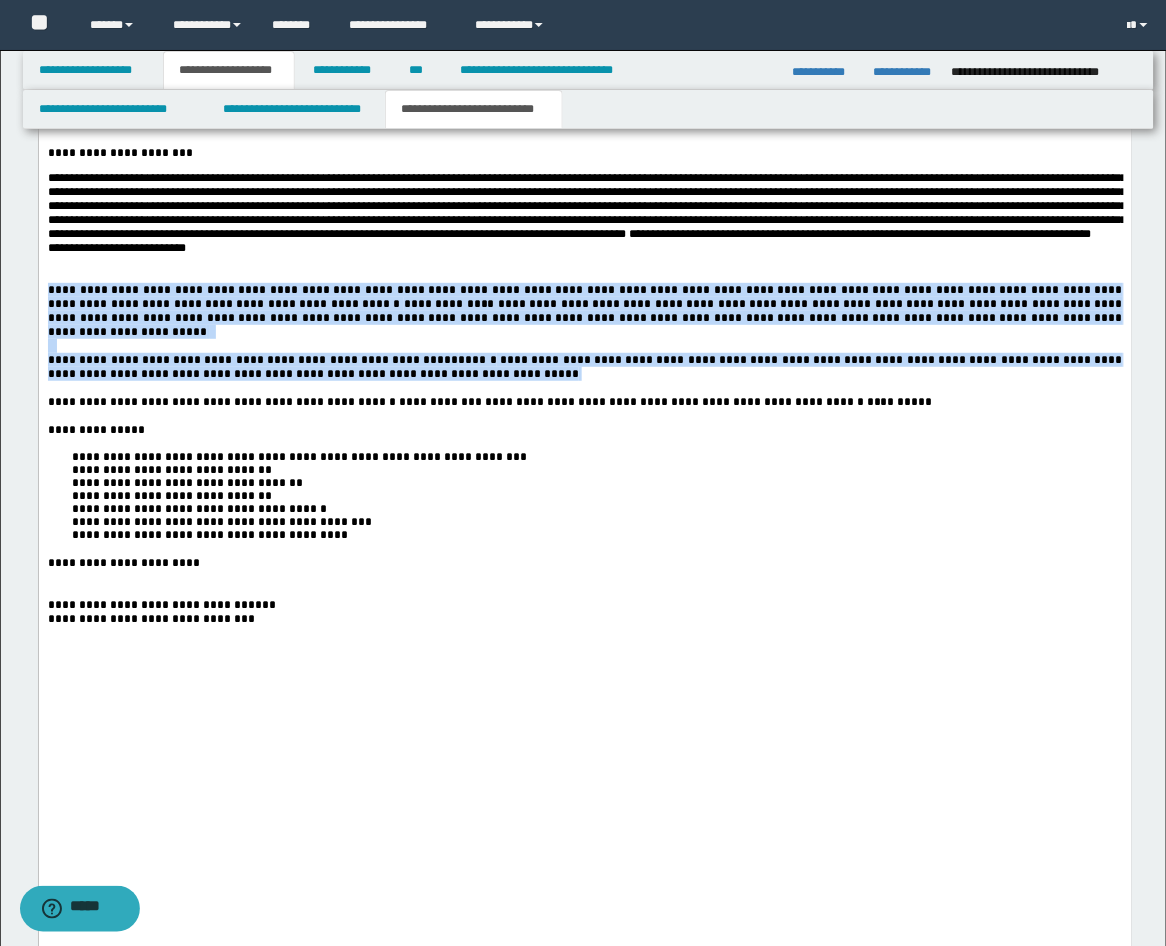 drag, startPoint x: 385, startPoint y: 539, endPoint x: 25, endPoint y: 454, distance: 369.89862 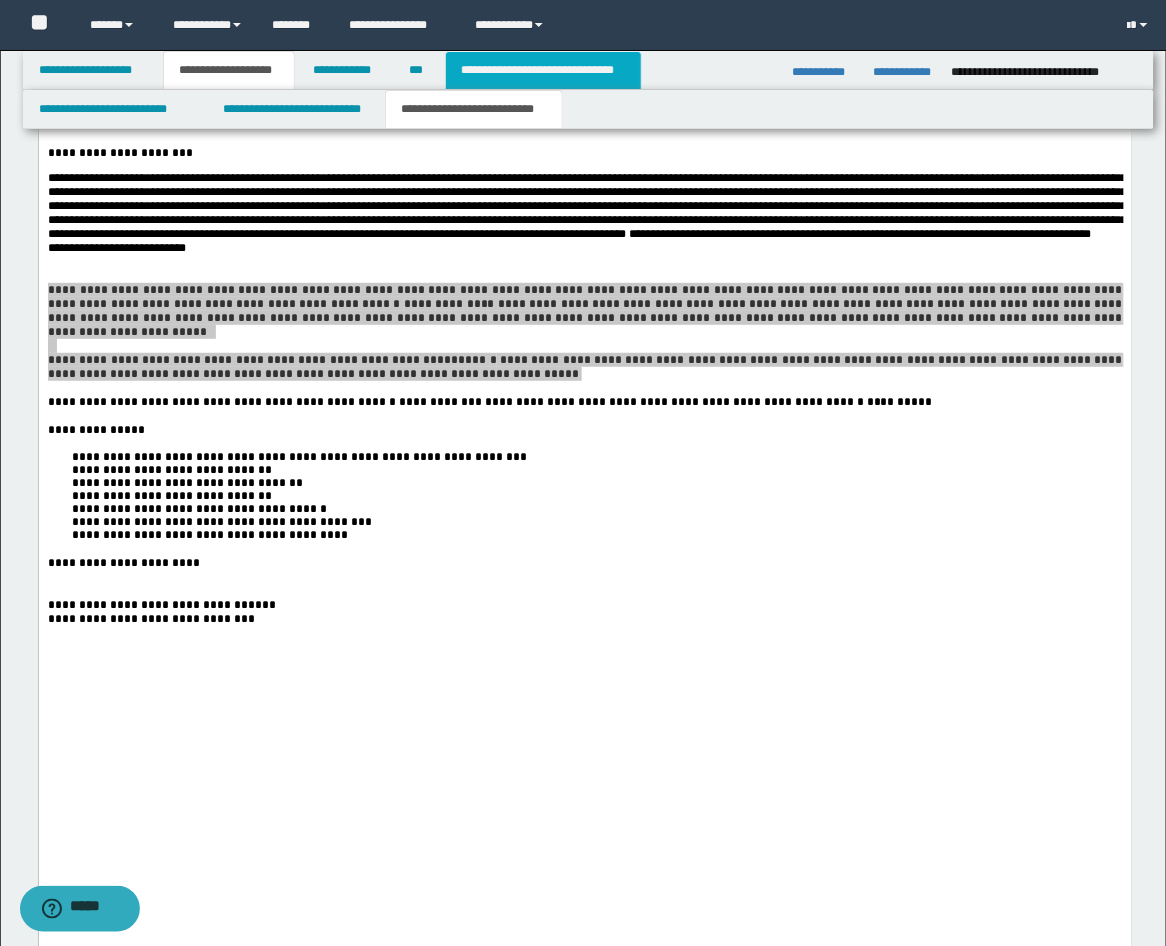 click on "**********" at bounding box center [543, 70] 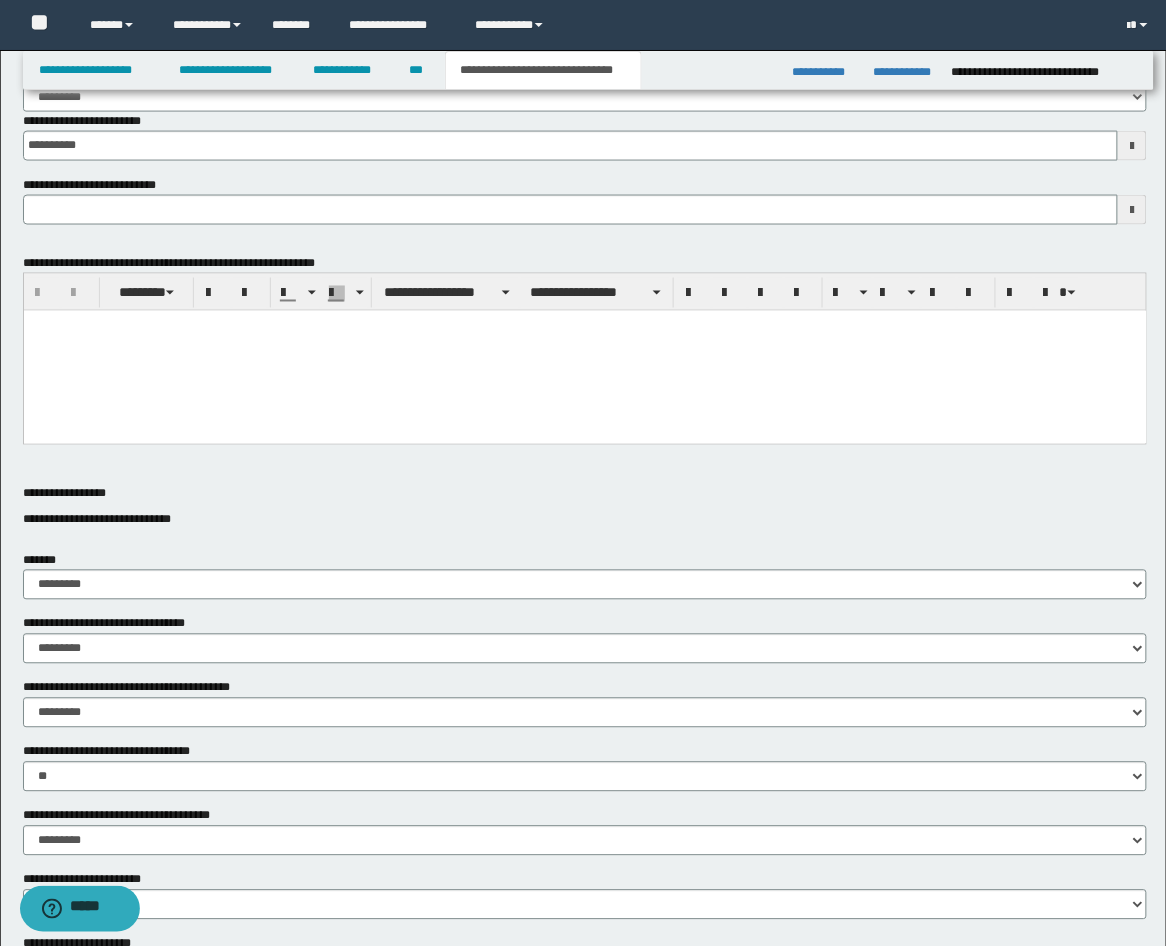 scroll, scrollTop: 150, scrollLeft: 0, axis: vertical 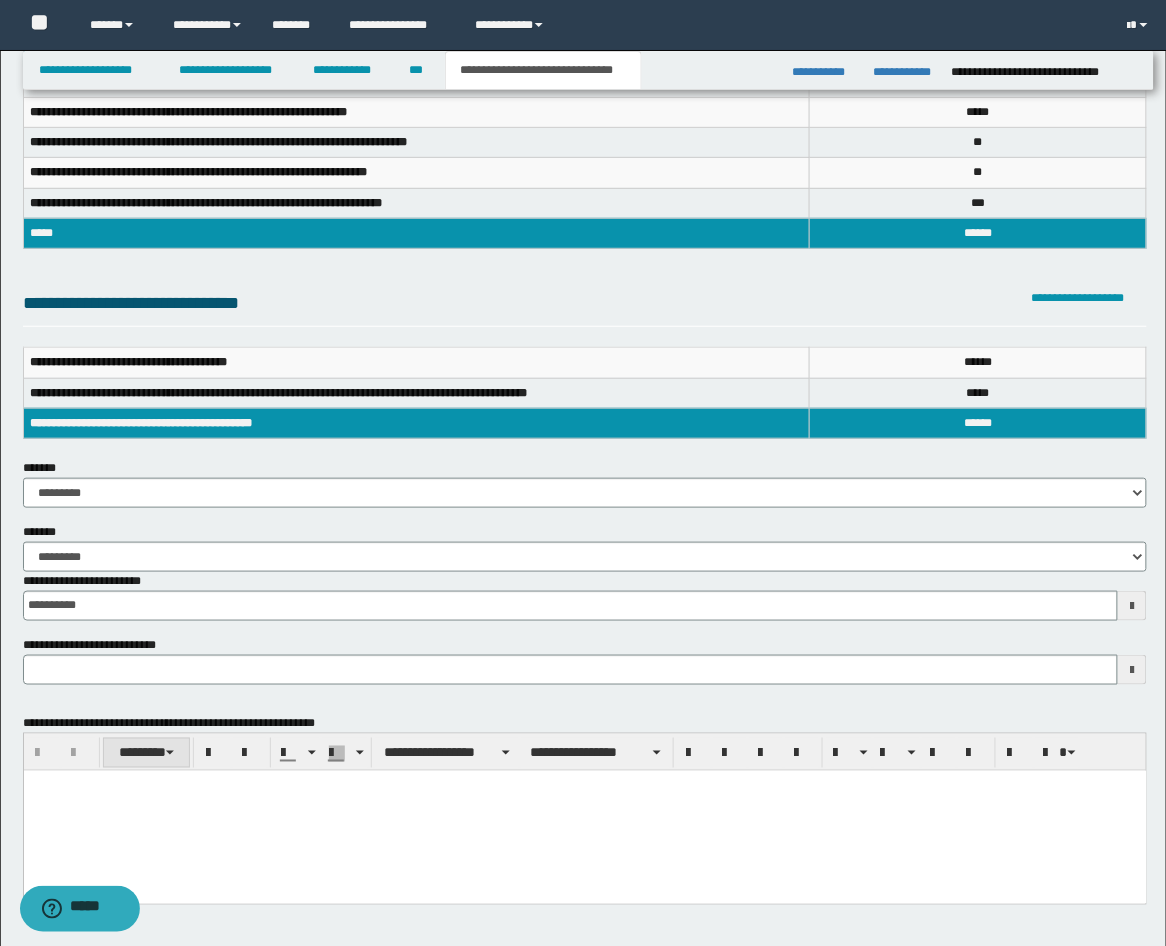 type 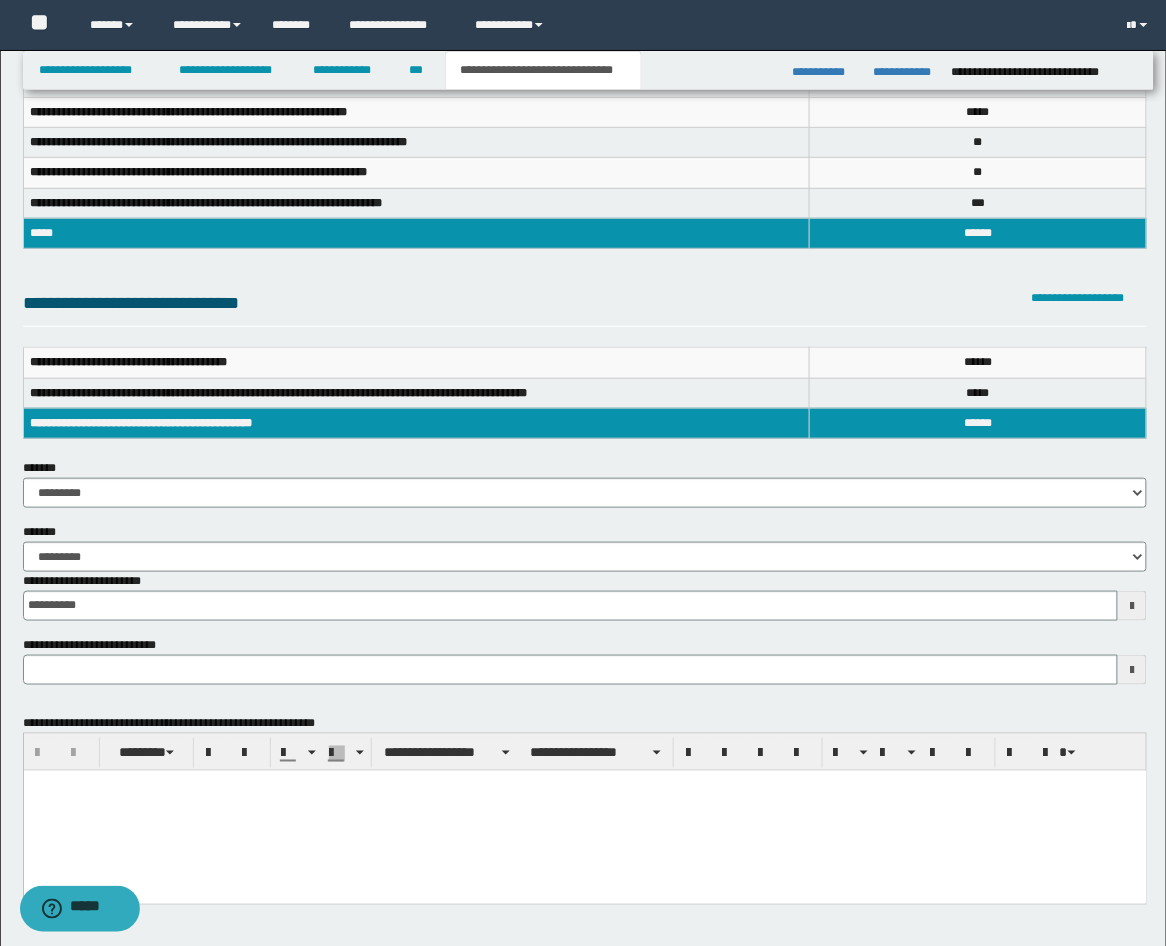 click at bounding box center [584, 786] 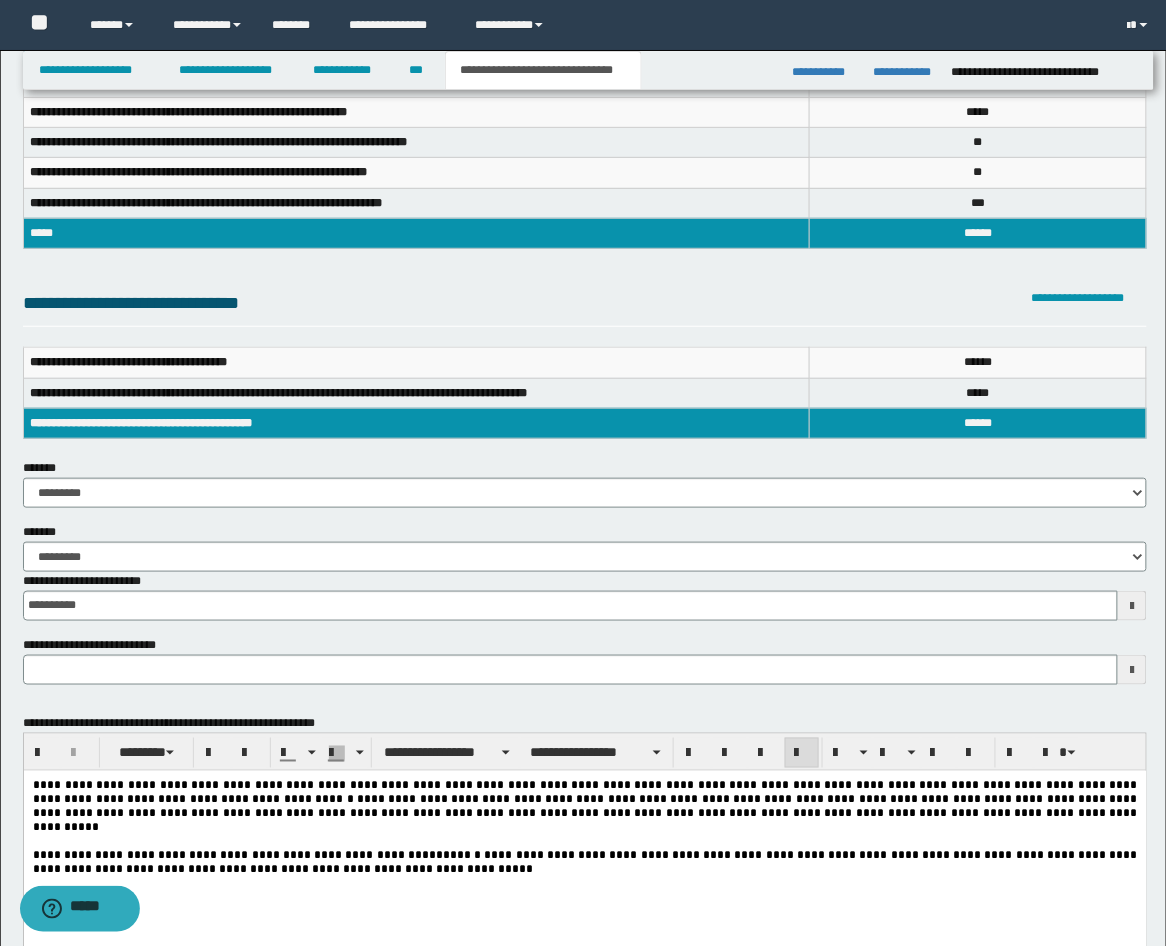 type 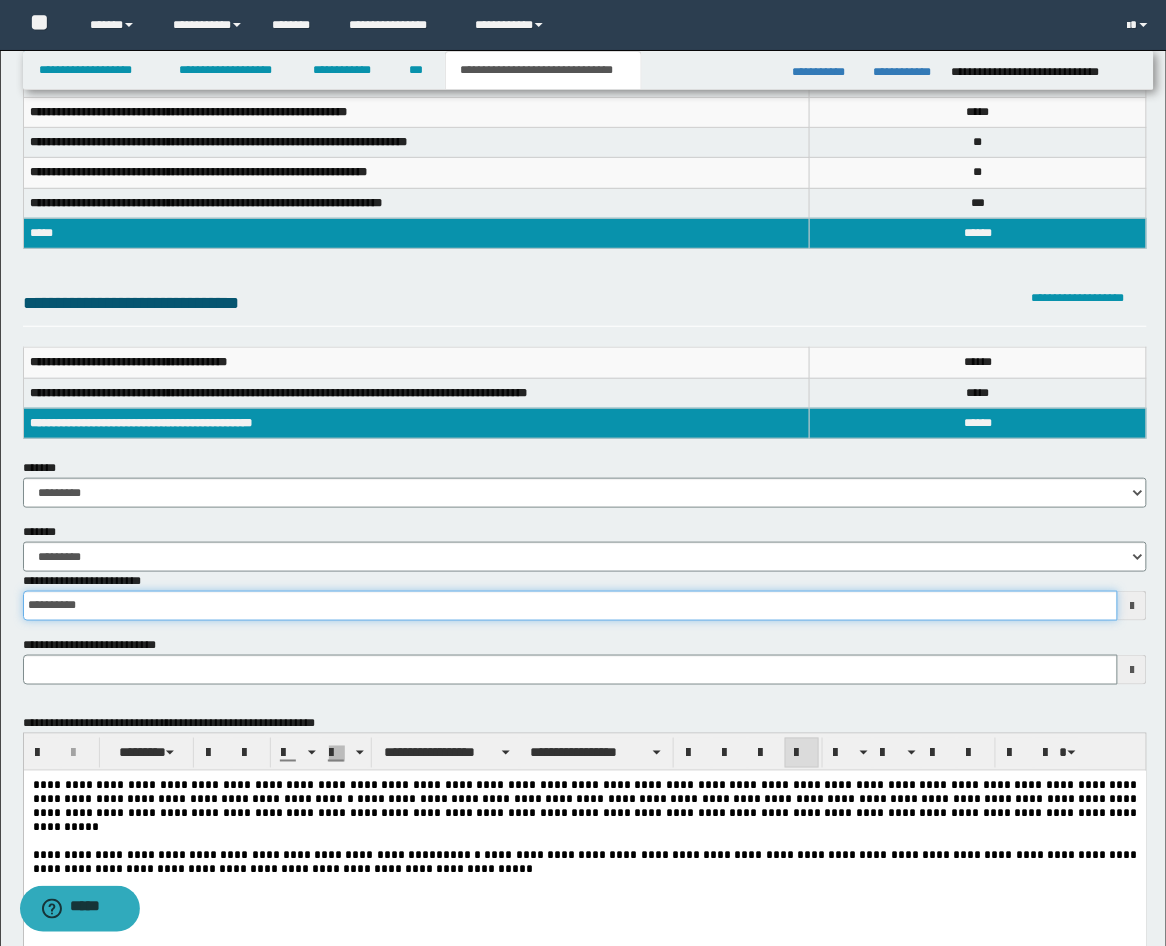click on "**********" at bounding box center (571, 606) 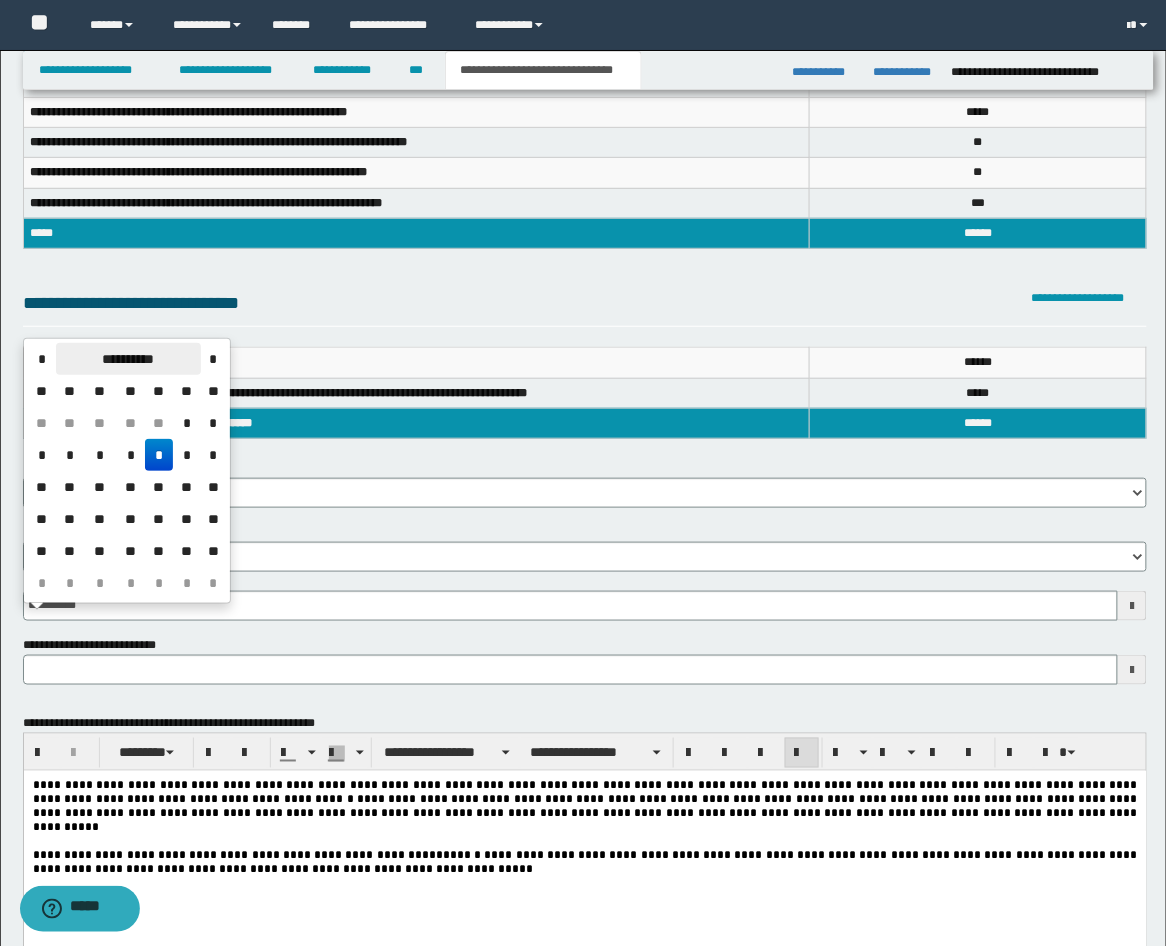 click on "**********" at bounding box center (128, 359) 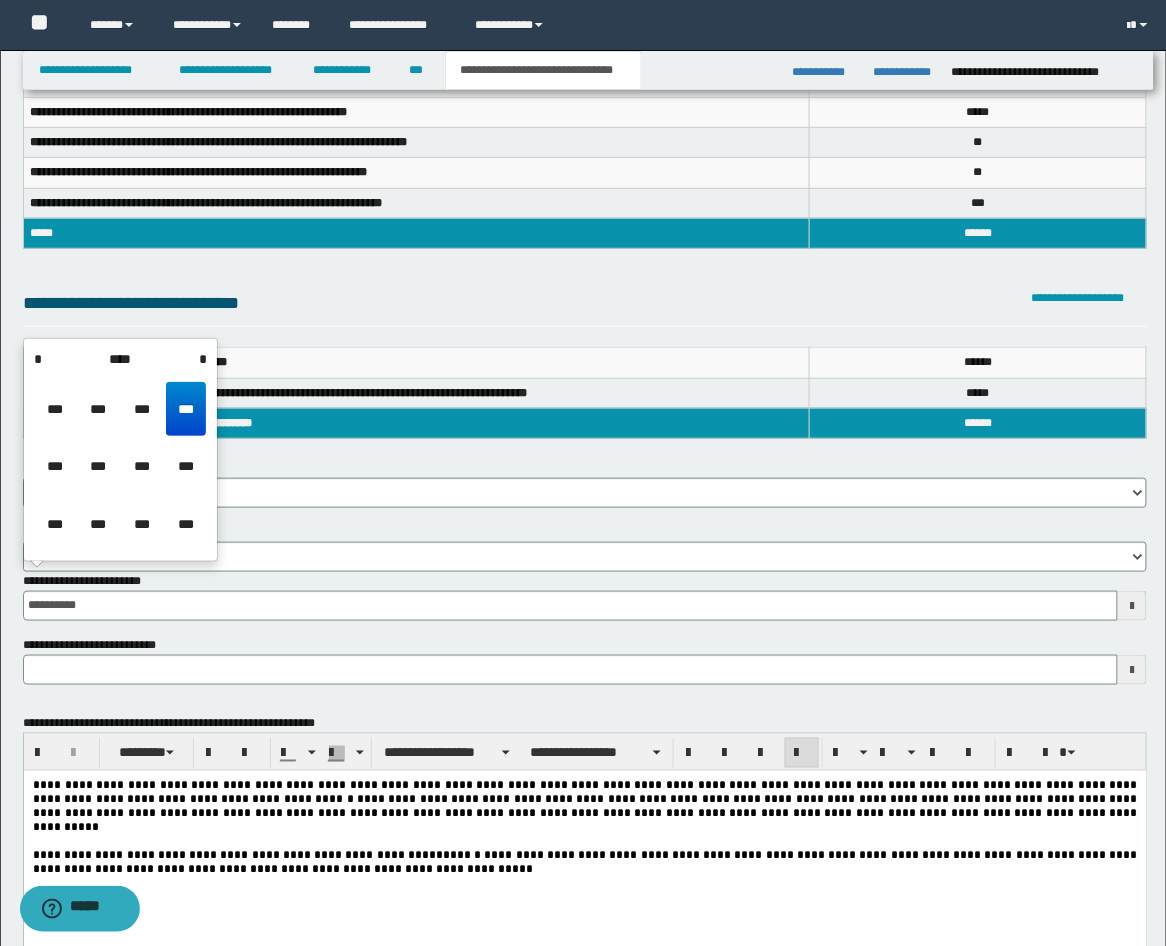 click on "****" at bounding box center [120, 359] 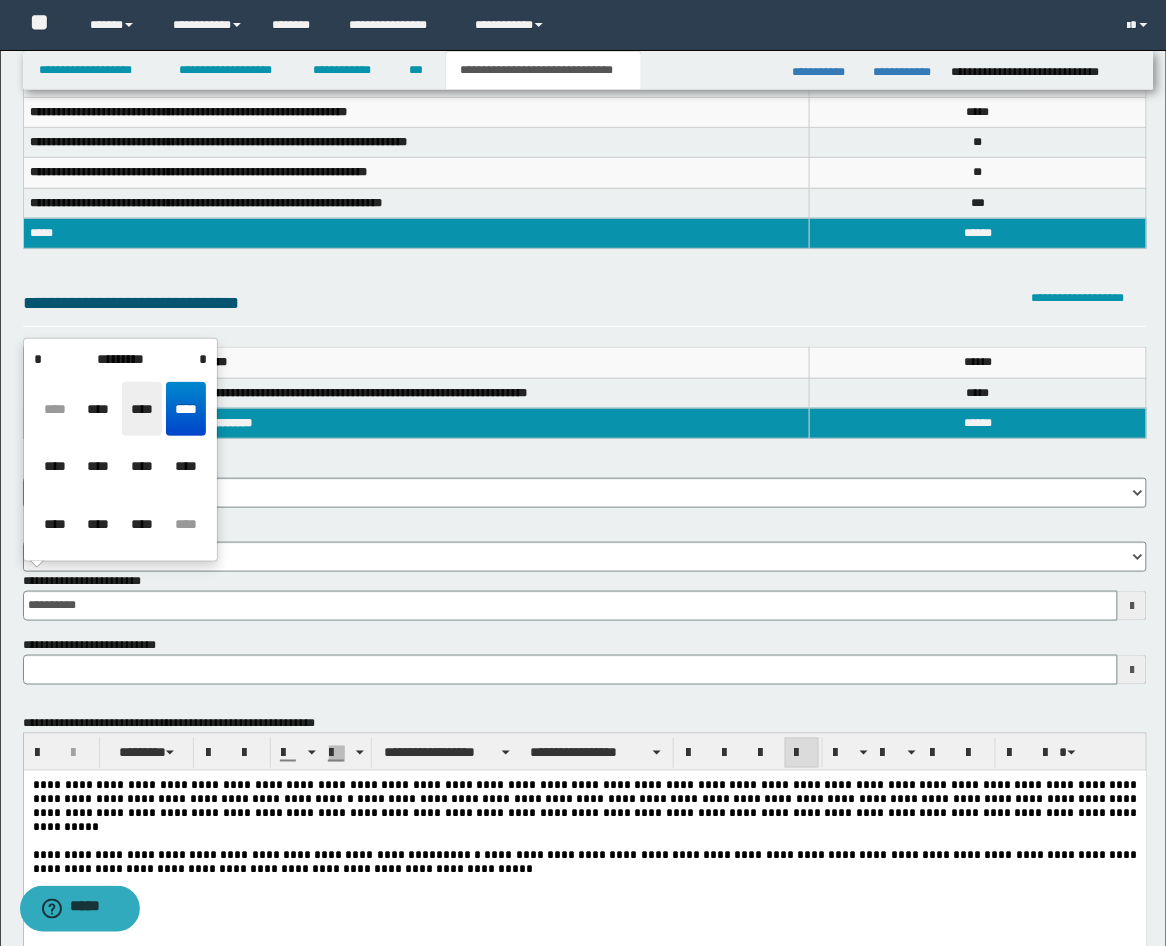 click on "****" at bounding box center (142, 409) 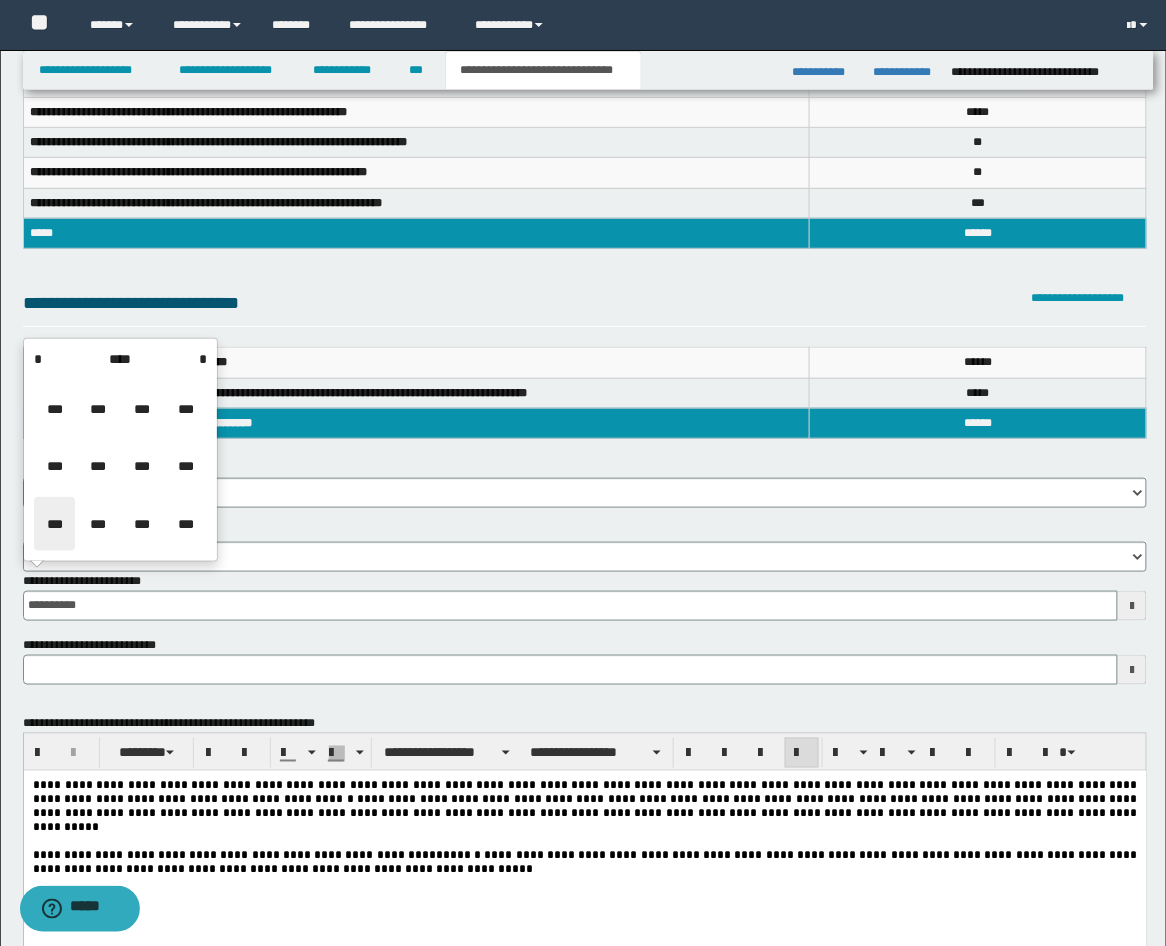 click on "***" at bounding box center (54, 524) 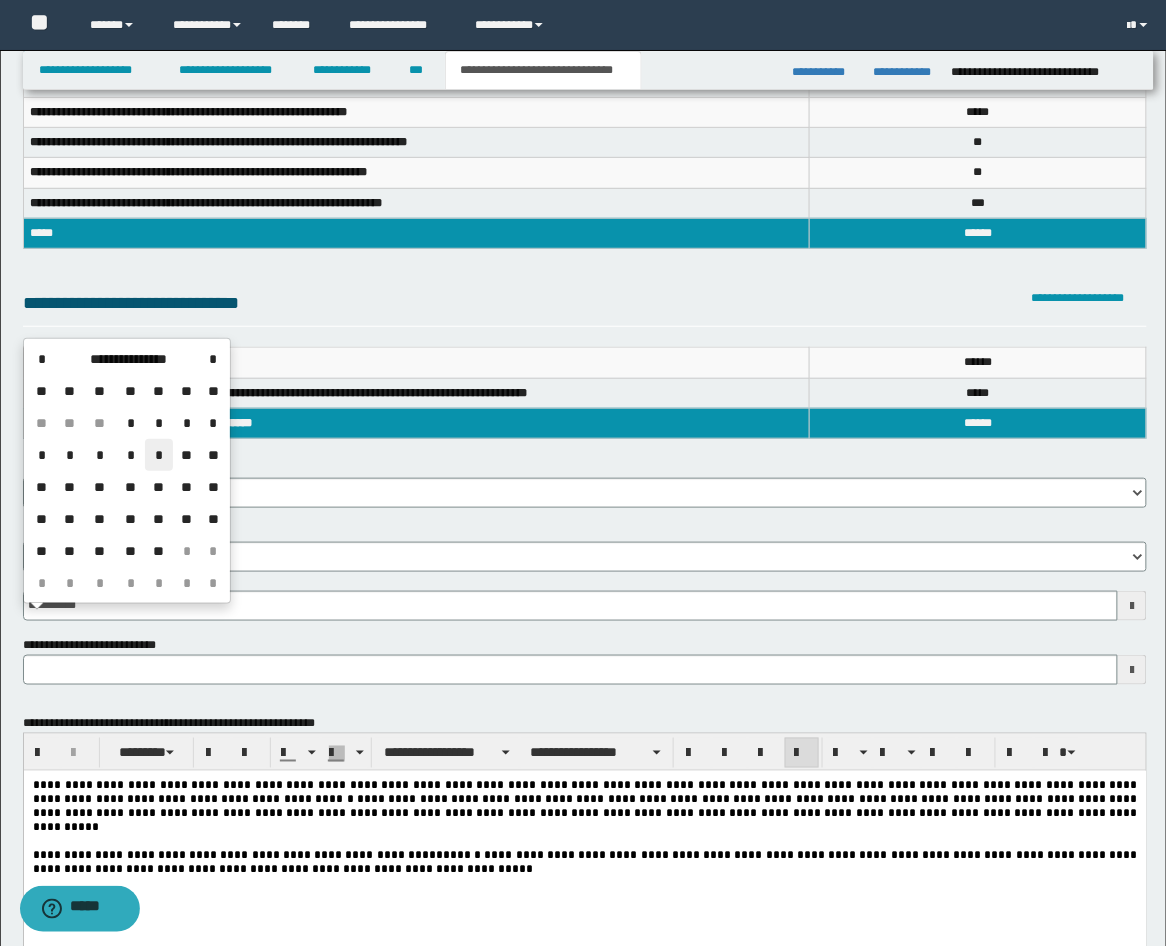 click on "*" at bounding box center (159, 455) 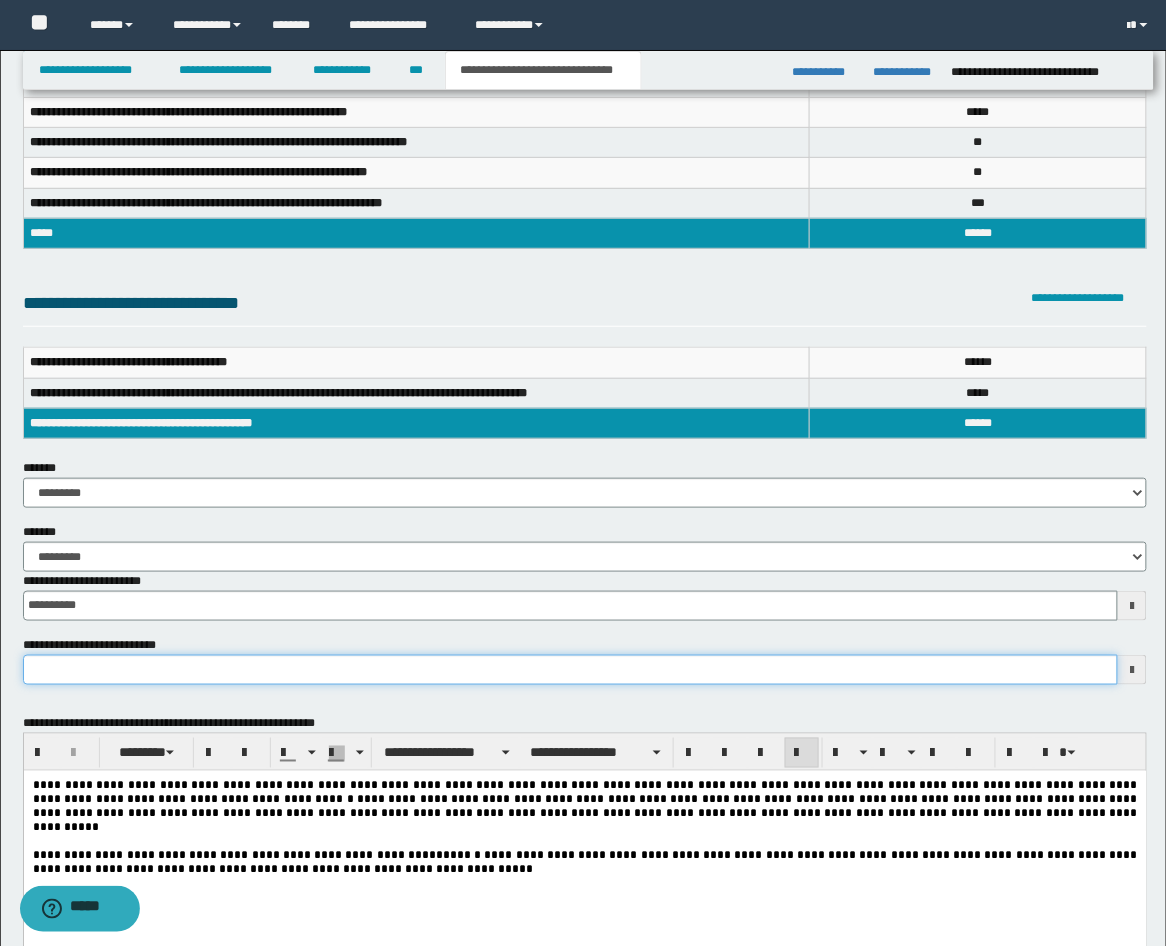 click on "**********" at bounding box center (571, 670) 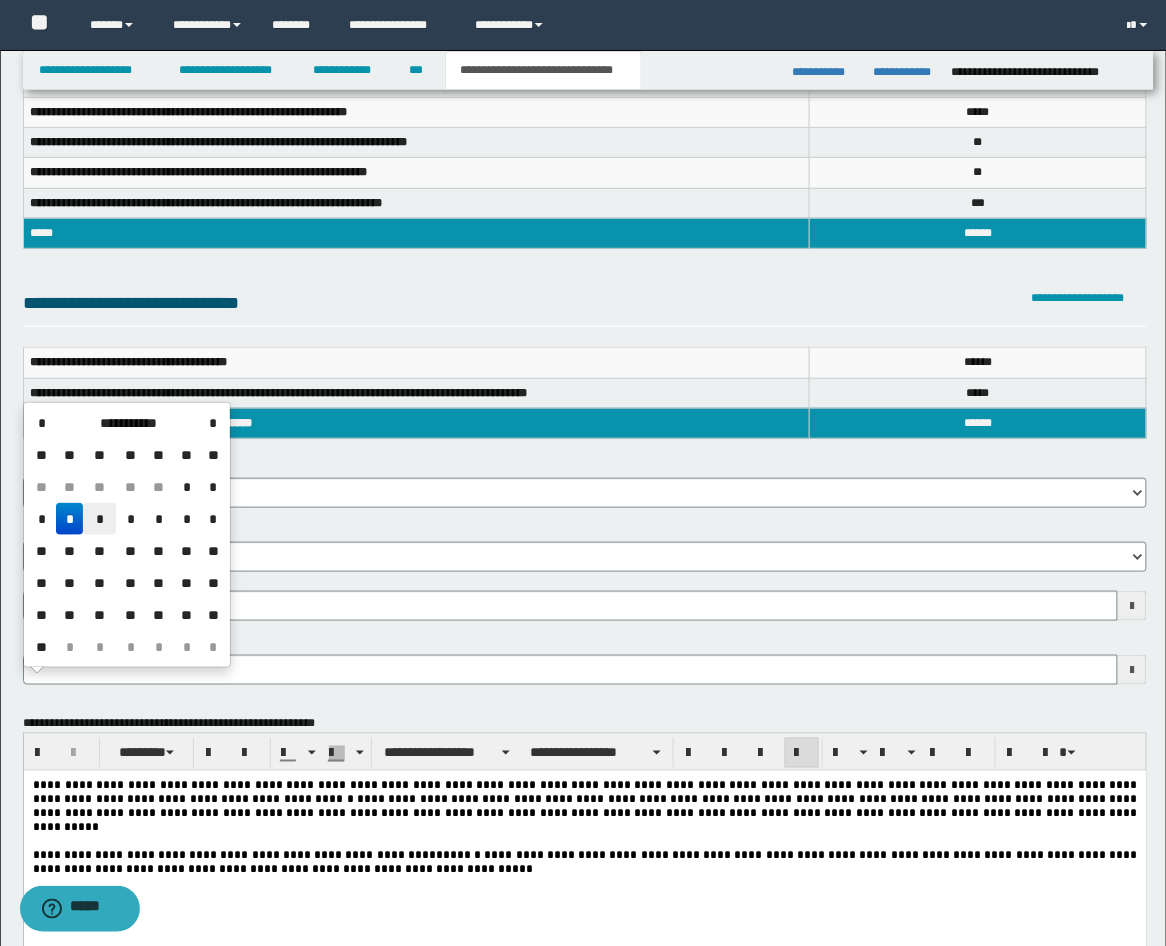 click on "*" at bounding box center (99, 519) 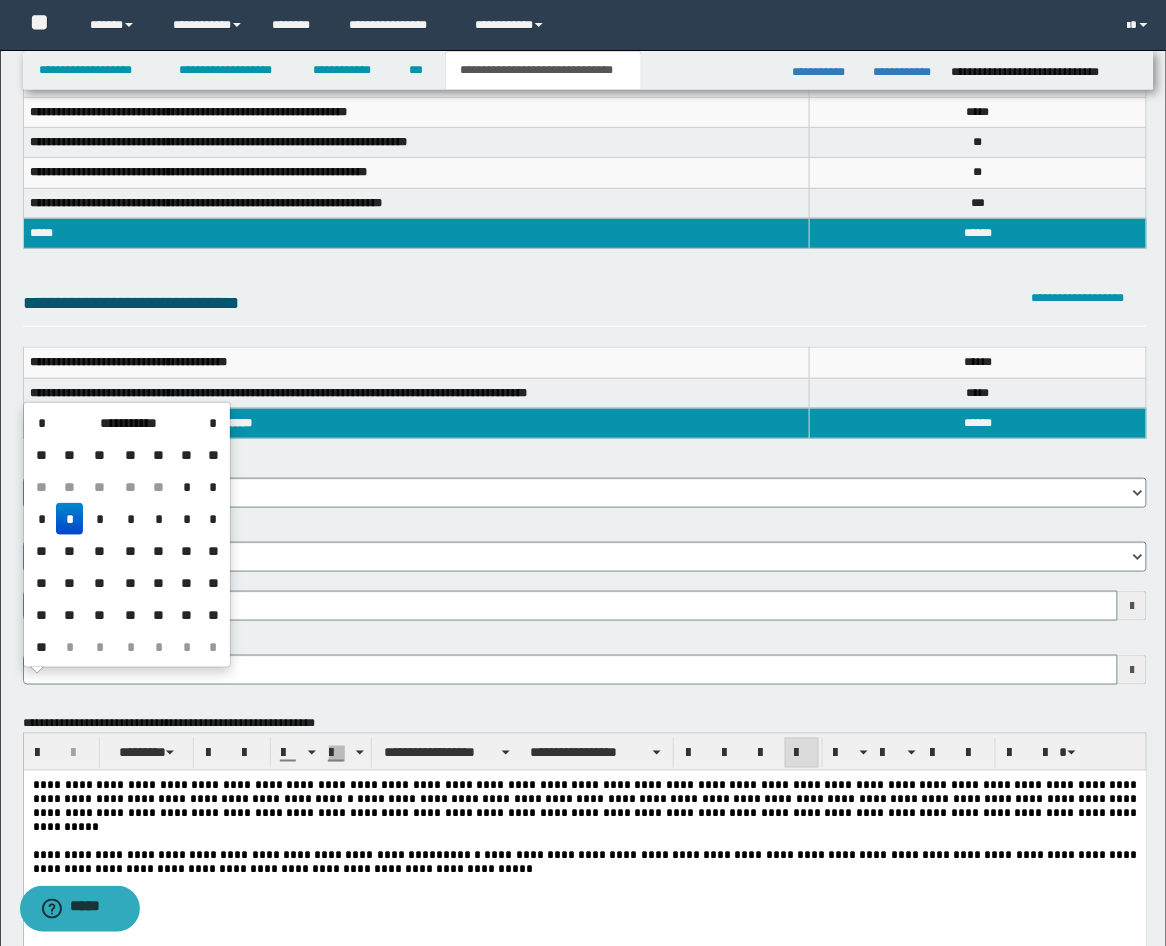 type on "**********" 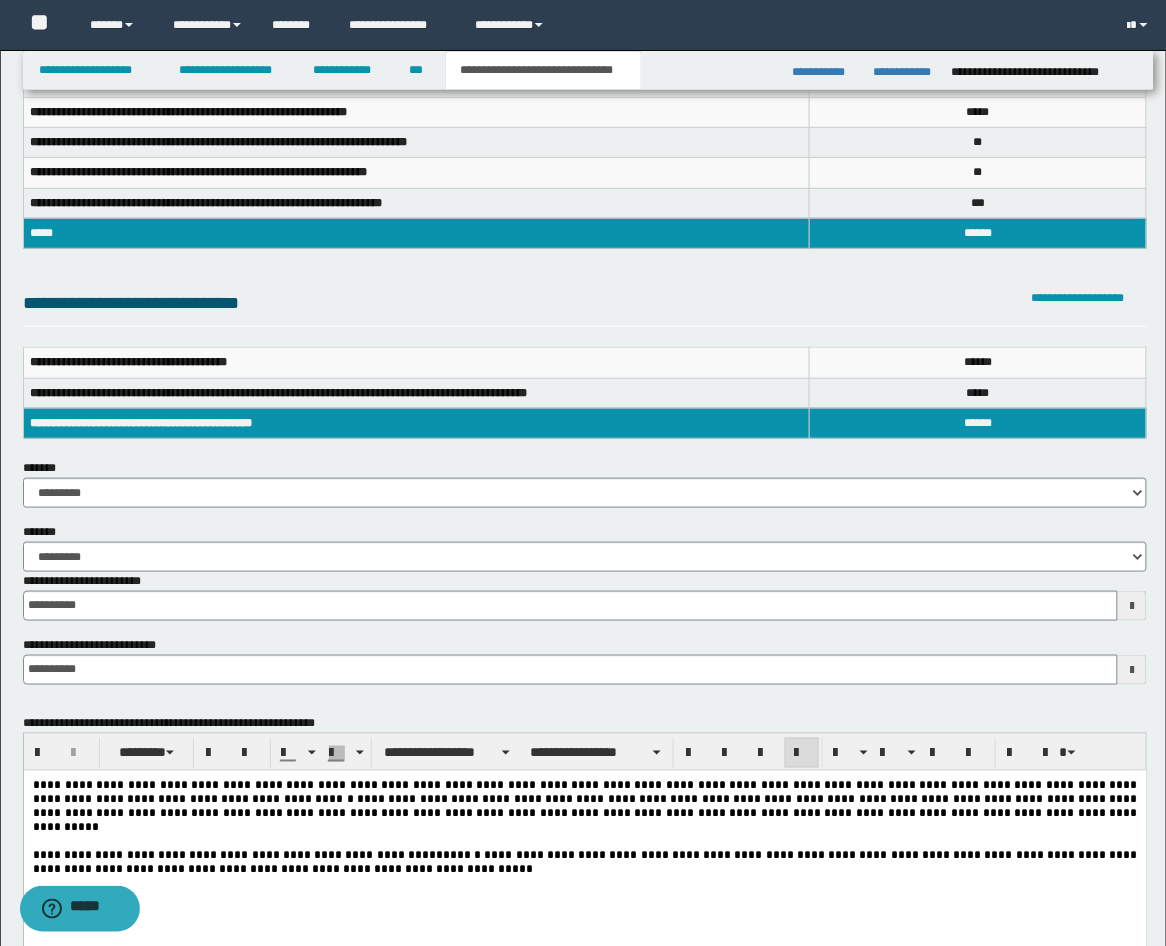 click on "**********" at bounding box center (584, 853) 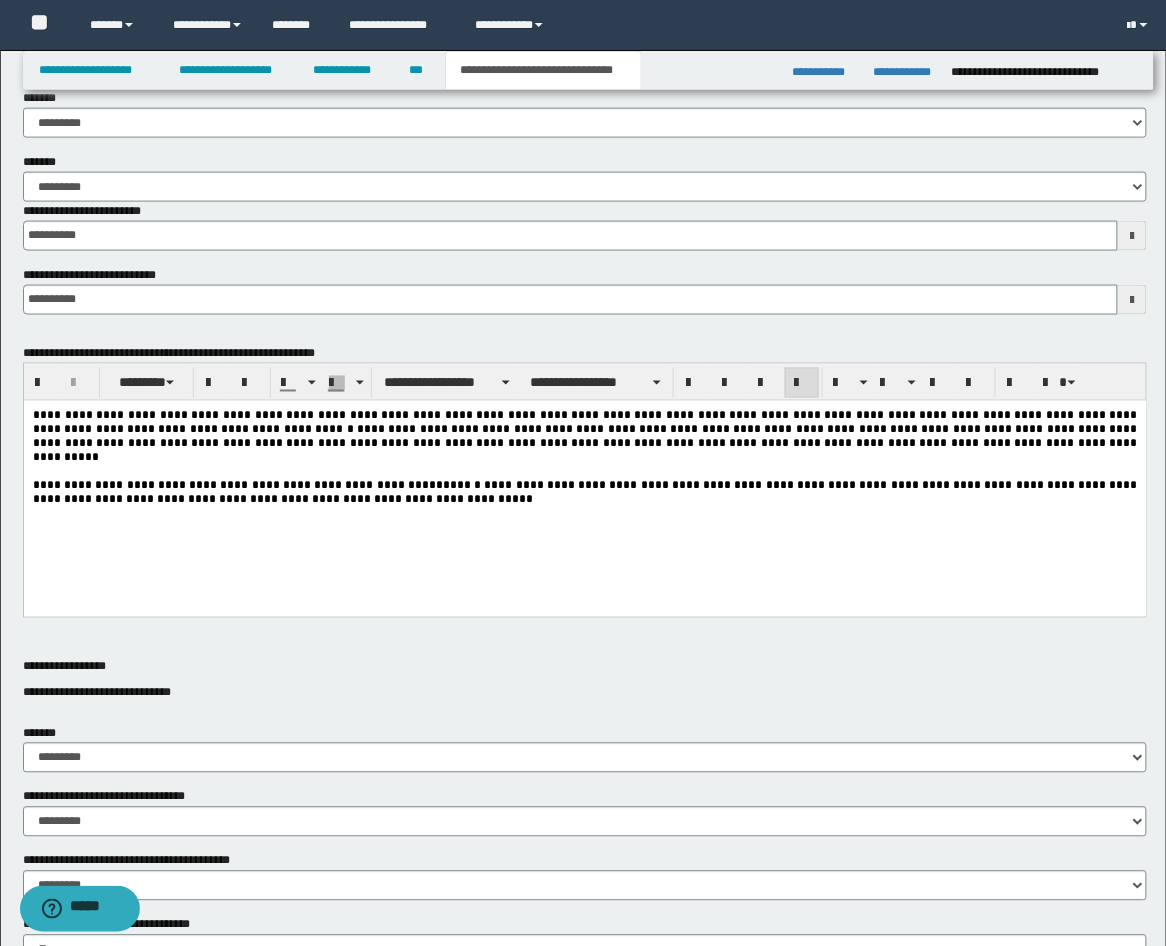scroll, scrollTop: 891, scrollLeft: 0, axis: vertical 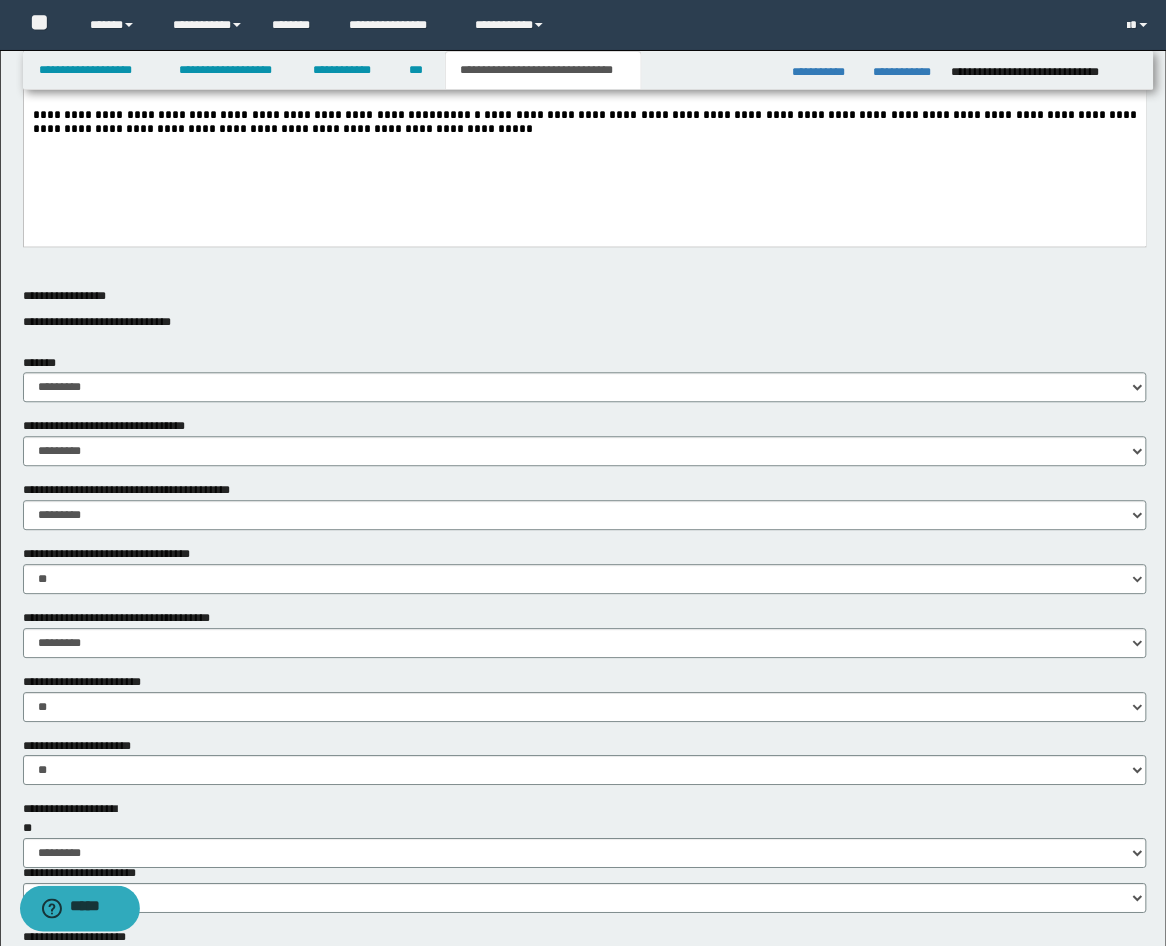 click on "*********
**
**" at bounding box center [585, 707] 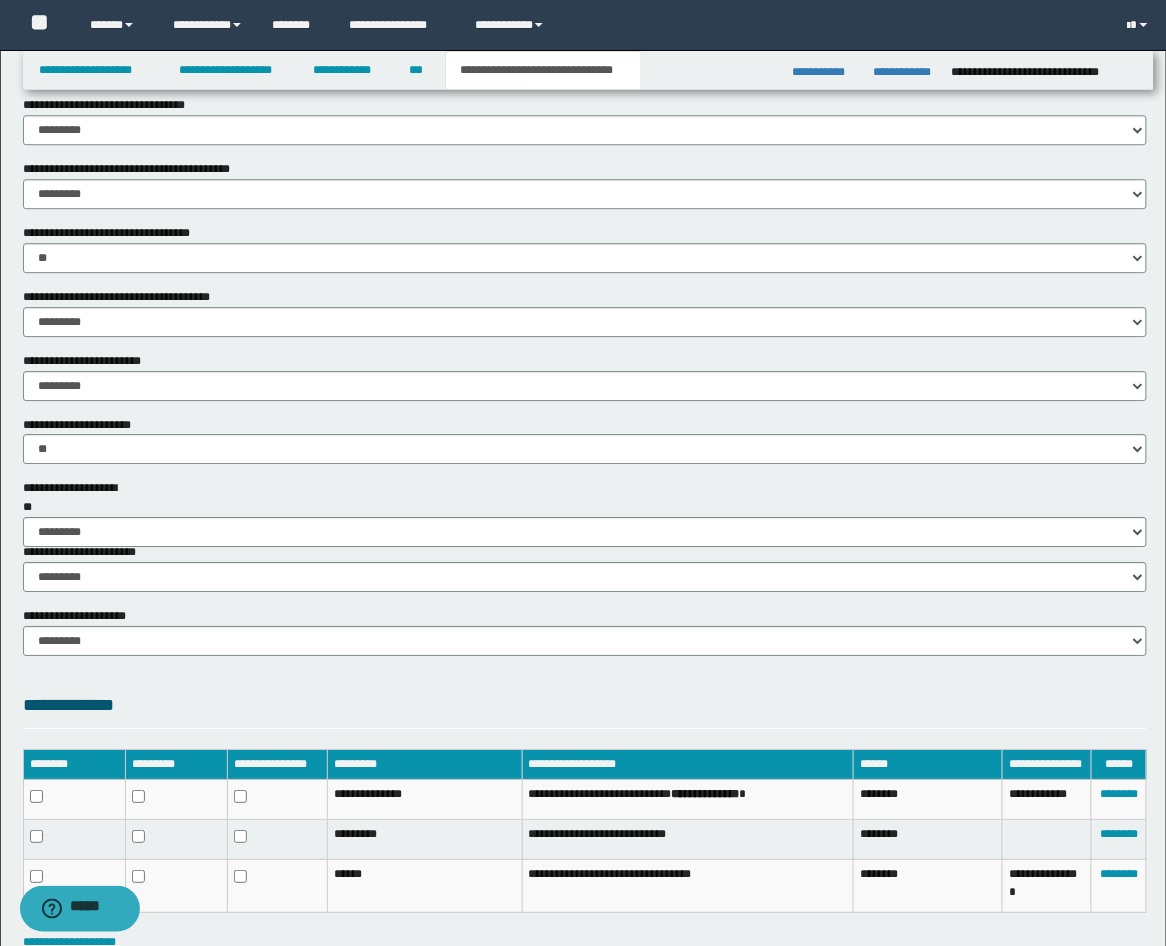 scroll, scrollTop: 1261, scrollLeft: 0, axis: vertical 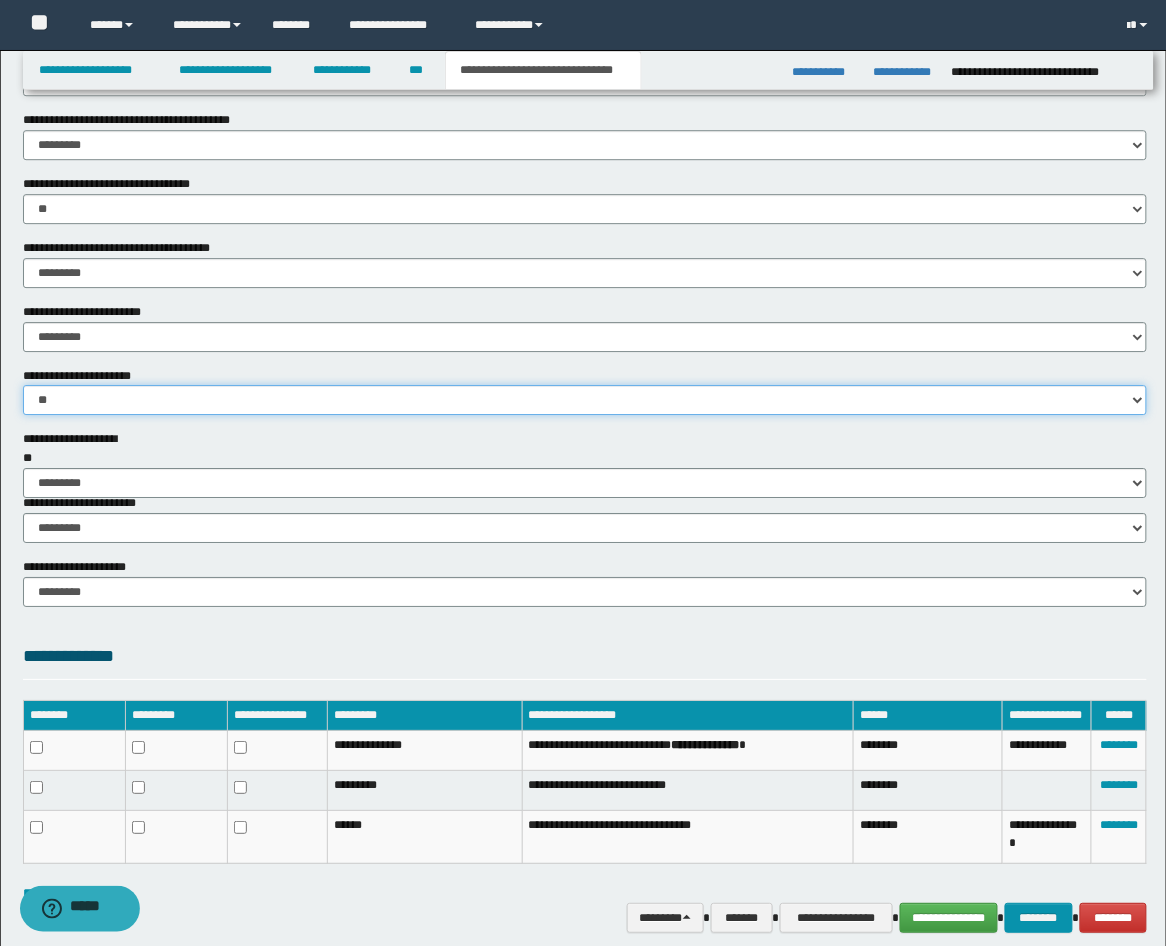 click on "*********
**
**" at bounding box center (585, 400) 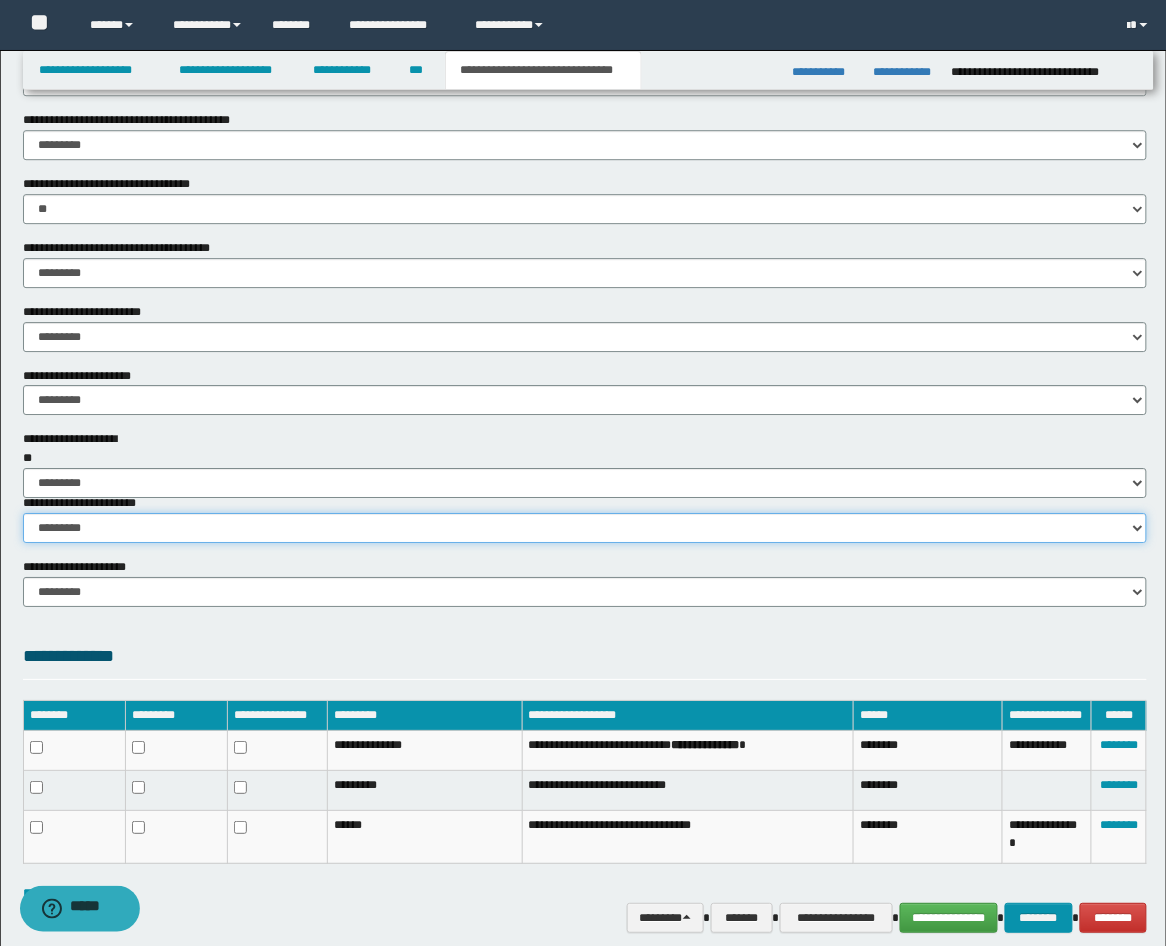 click on "*********
*********
*********" at bounding box center [585, 528] 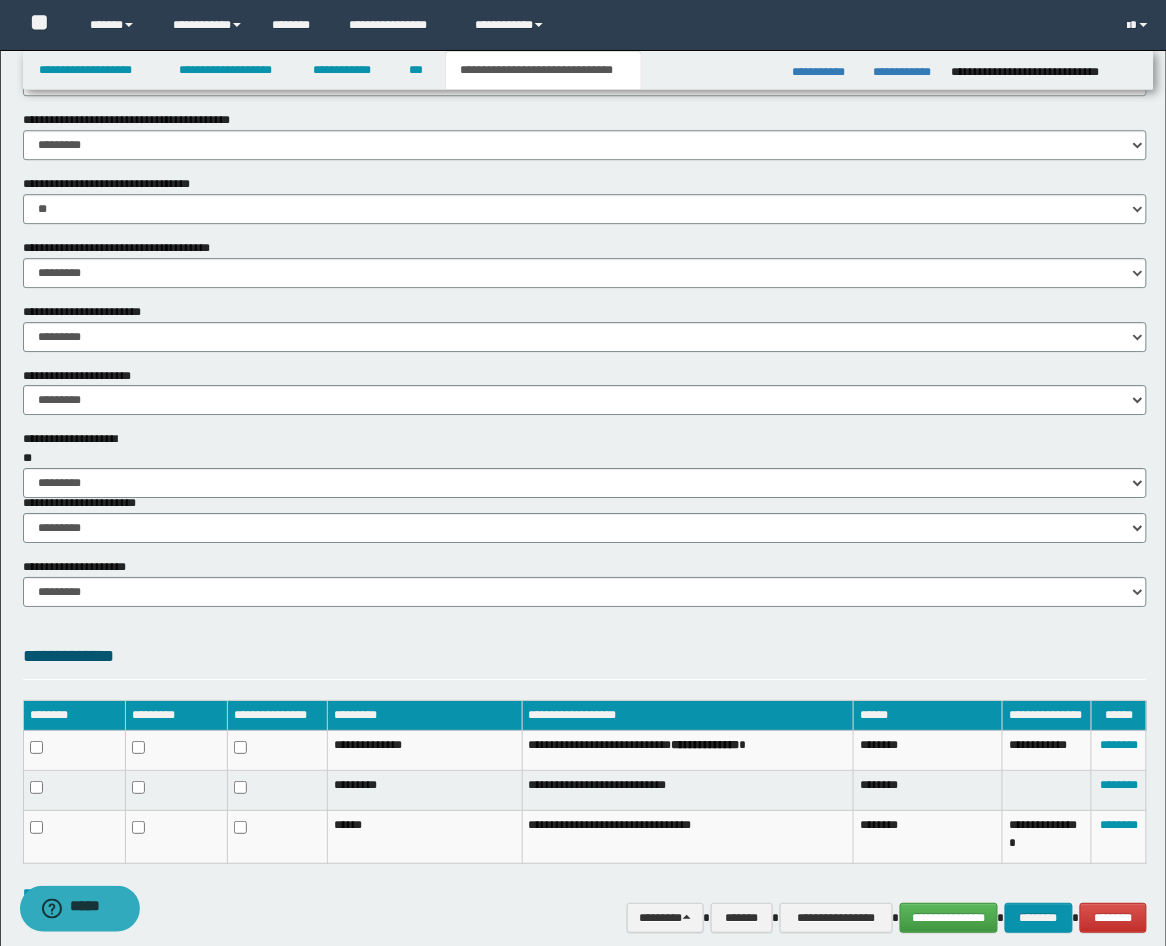click on "**********" at bounding box center [585, 661] 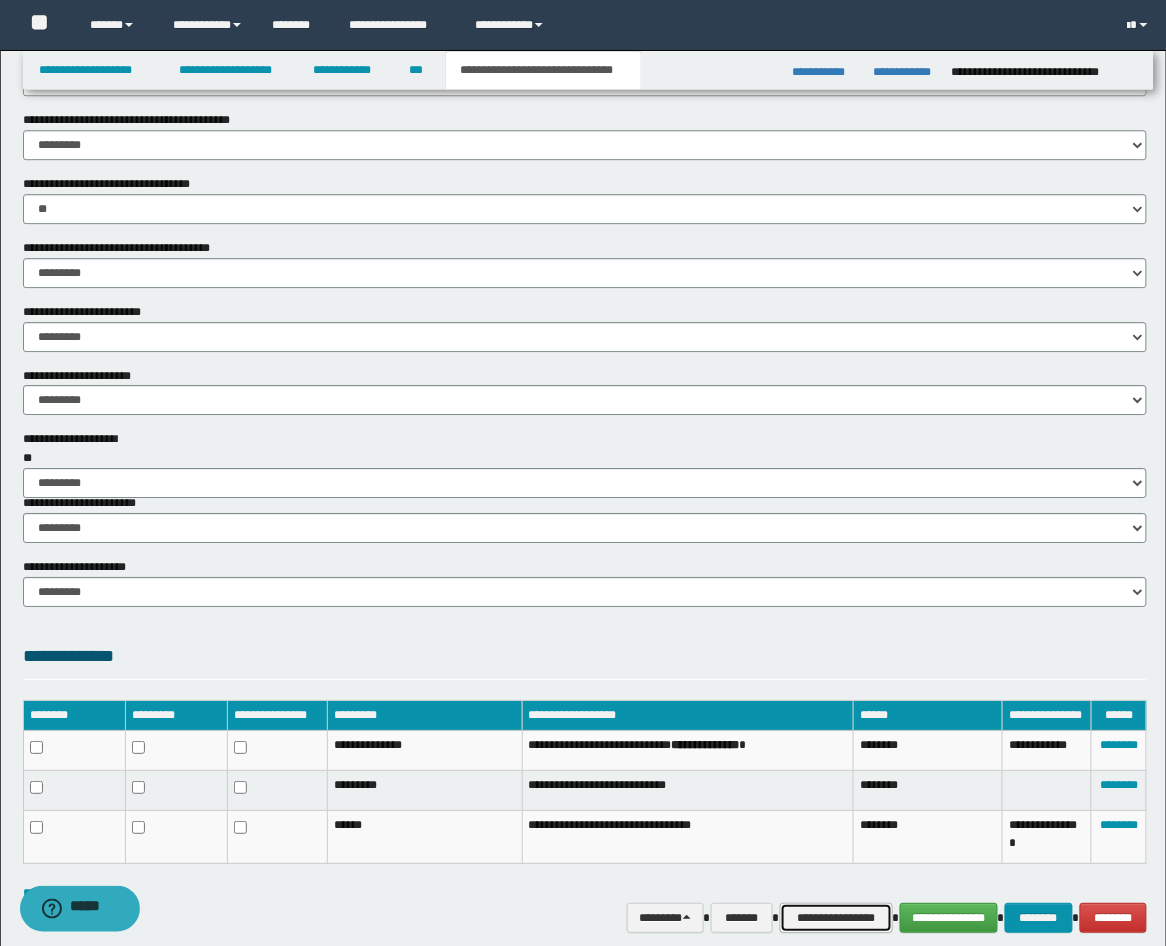 click on "**********" at bounding box center (836, 918) 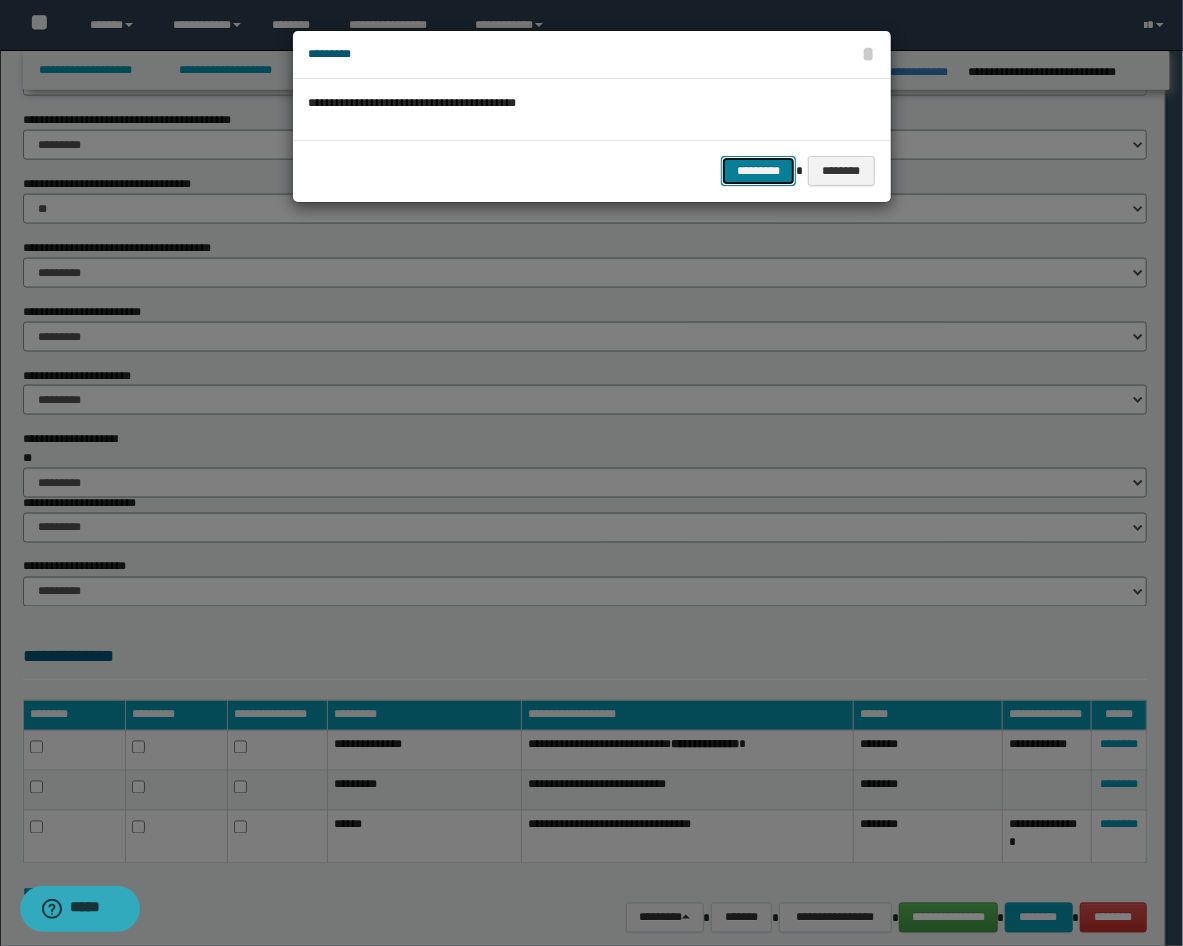 click on "*********" at bounding box center (758, 171) 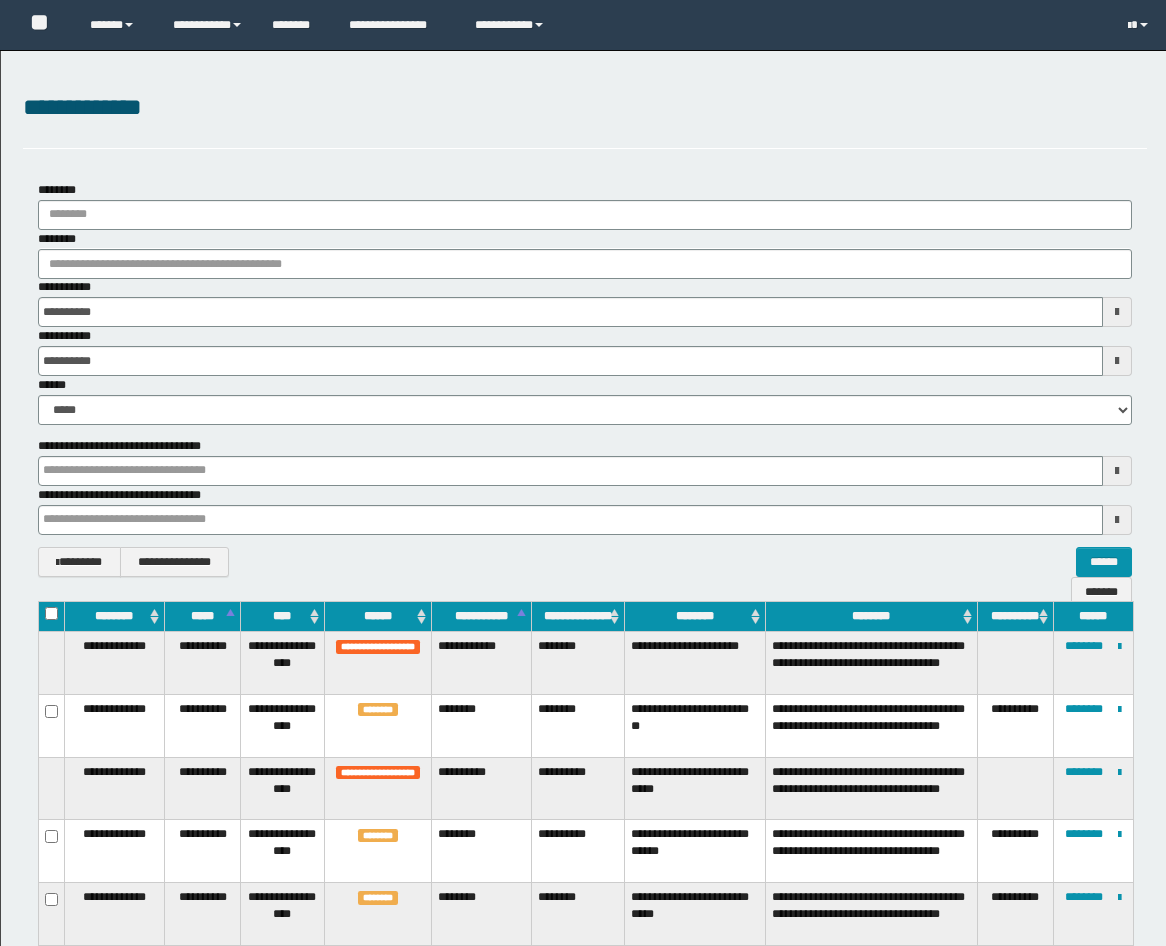 scroll, scrollTop: 146, scrollLeft: 0, axis: vertical 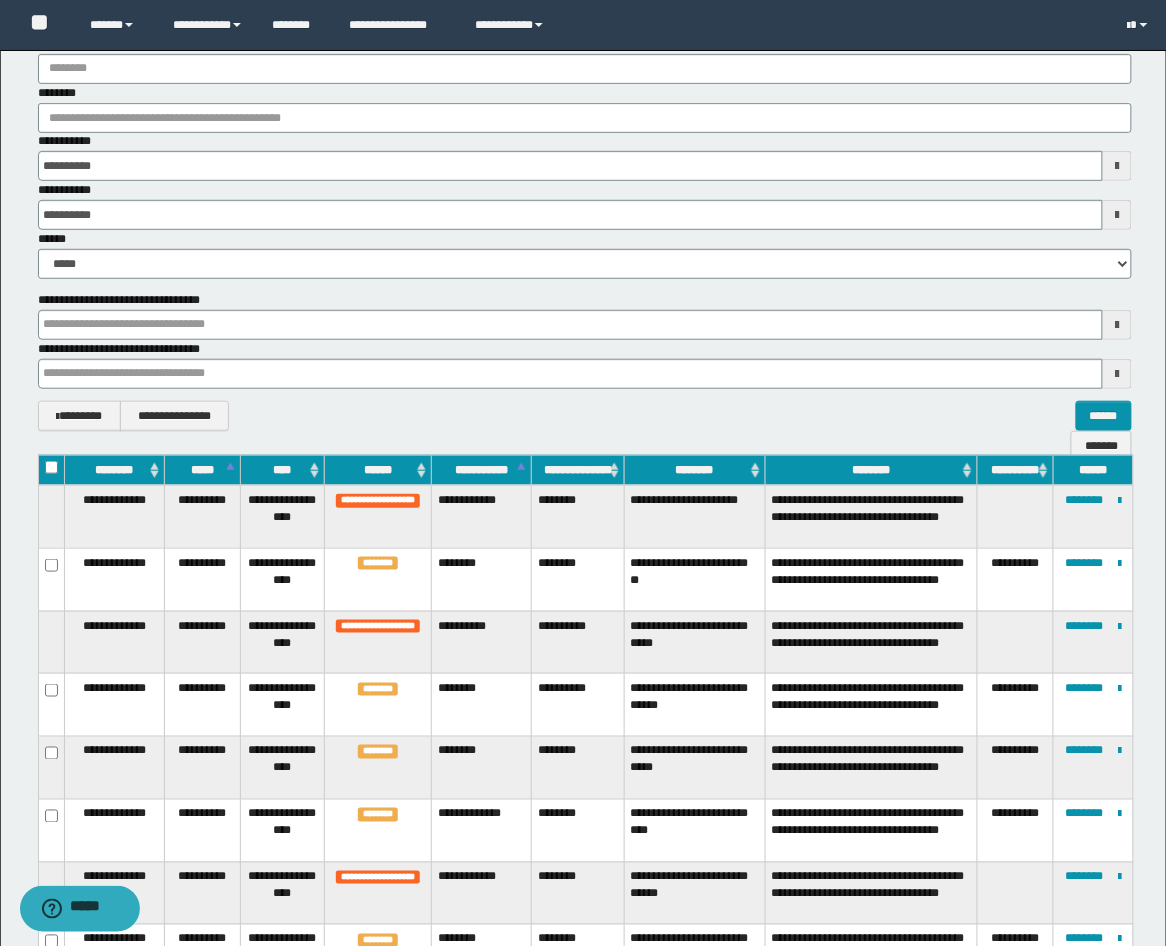 click at bounding box center [1015, 642] 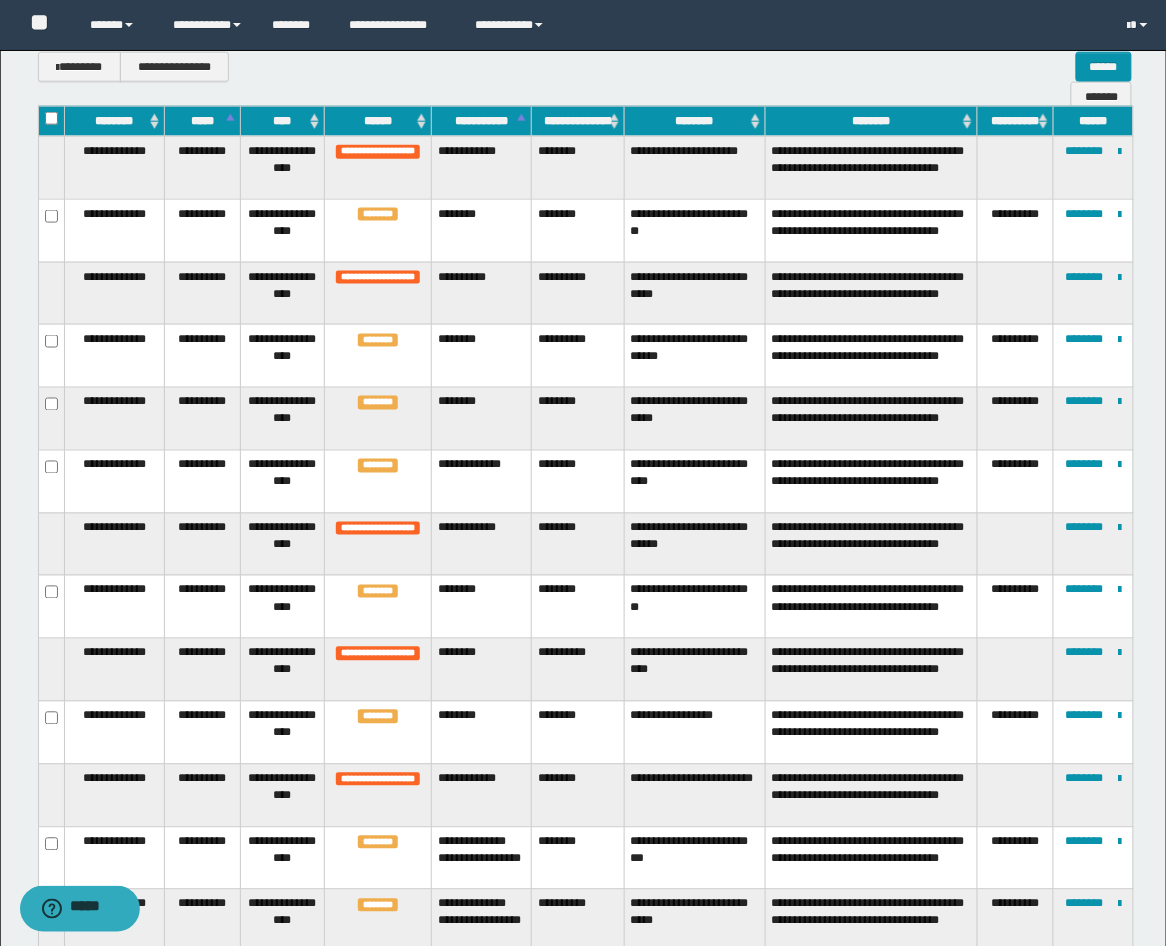 scroll, scrollTop: 516, scrollLeft: 0, axis: vertical 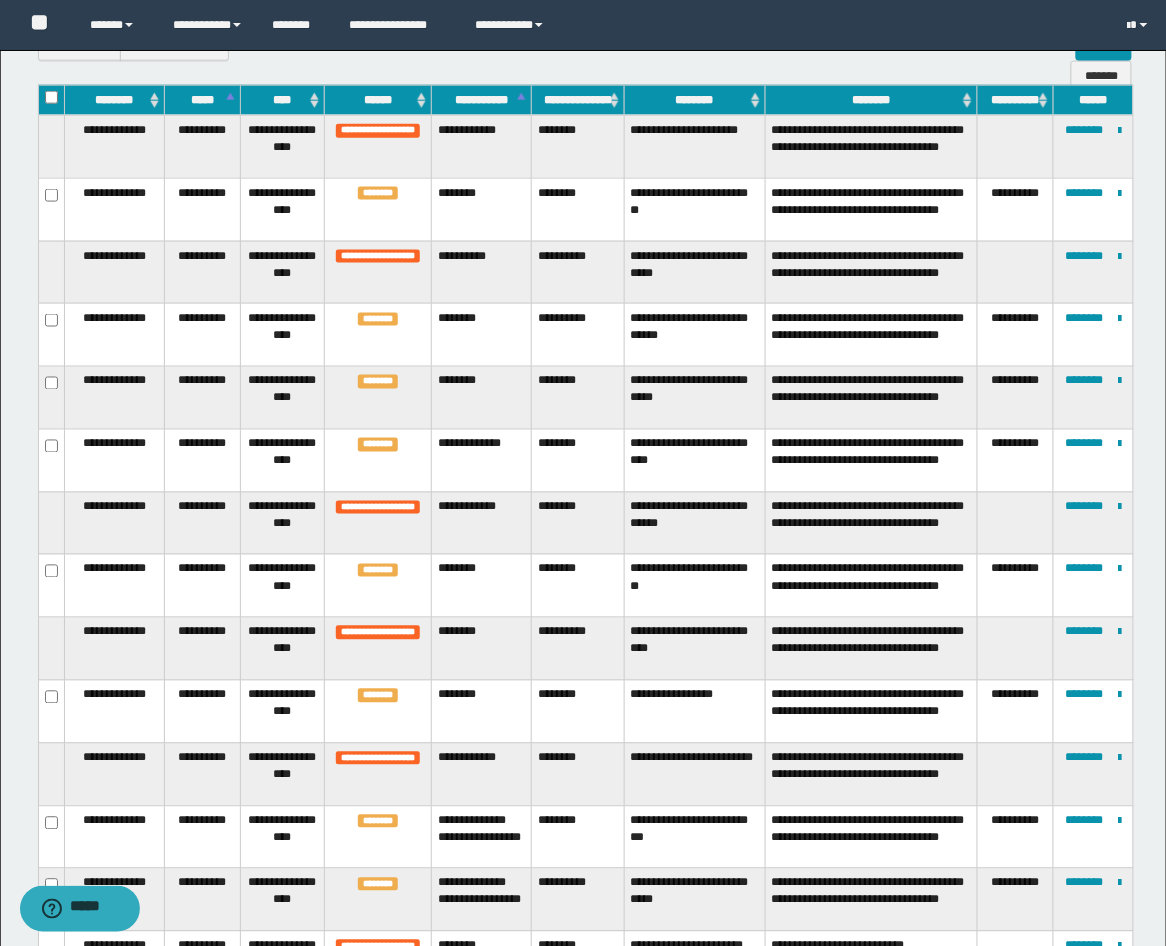 click at bounding box center [1015, 523] 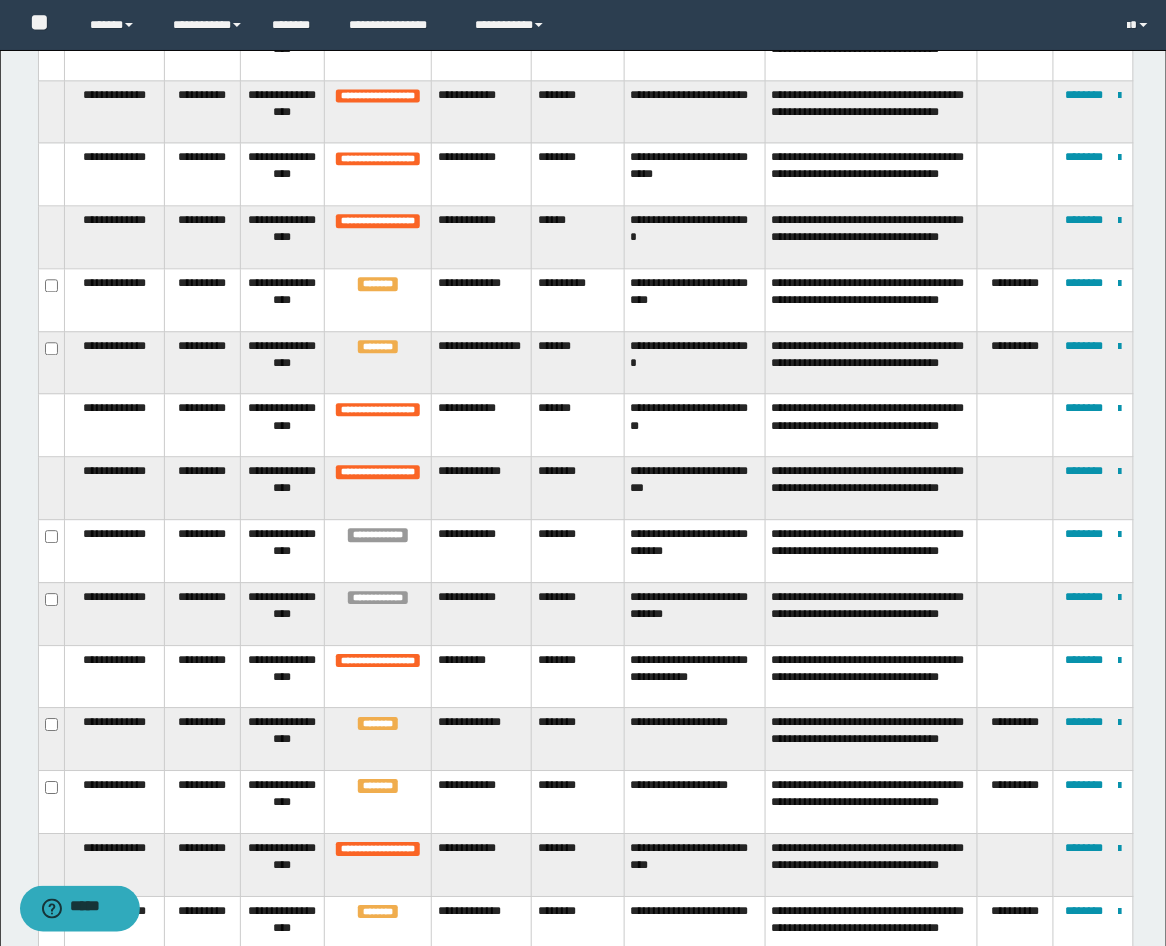scroll, scrollTop: 2738, scrollLeft: 0, axis: vertical 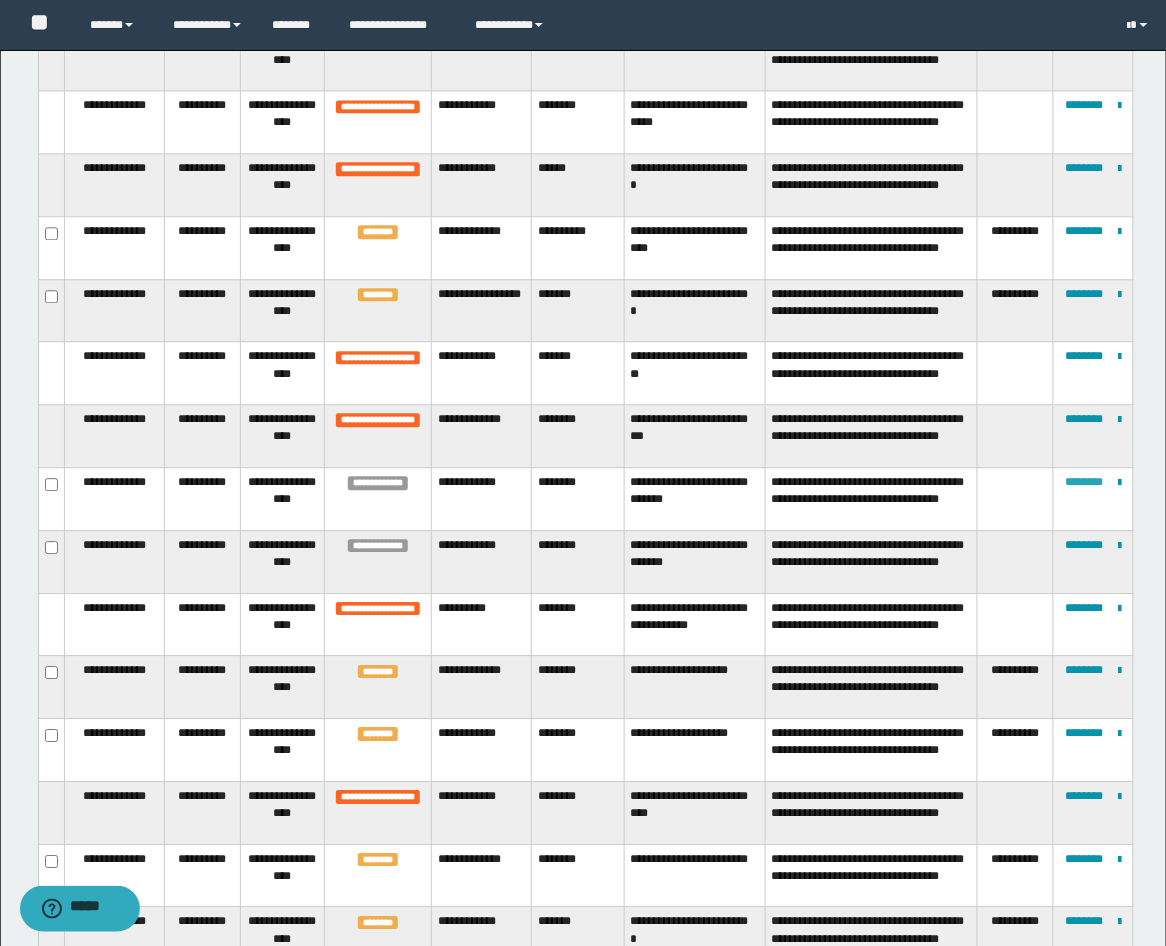 click on "********" at bounding box center [1084, 482] 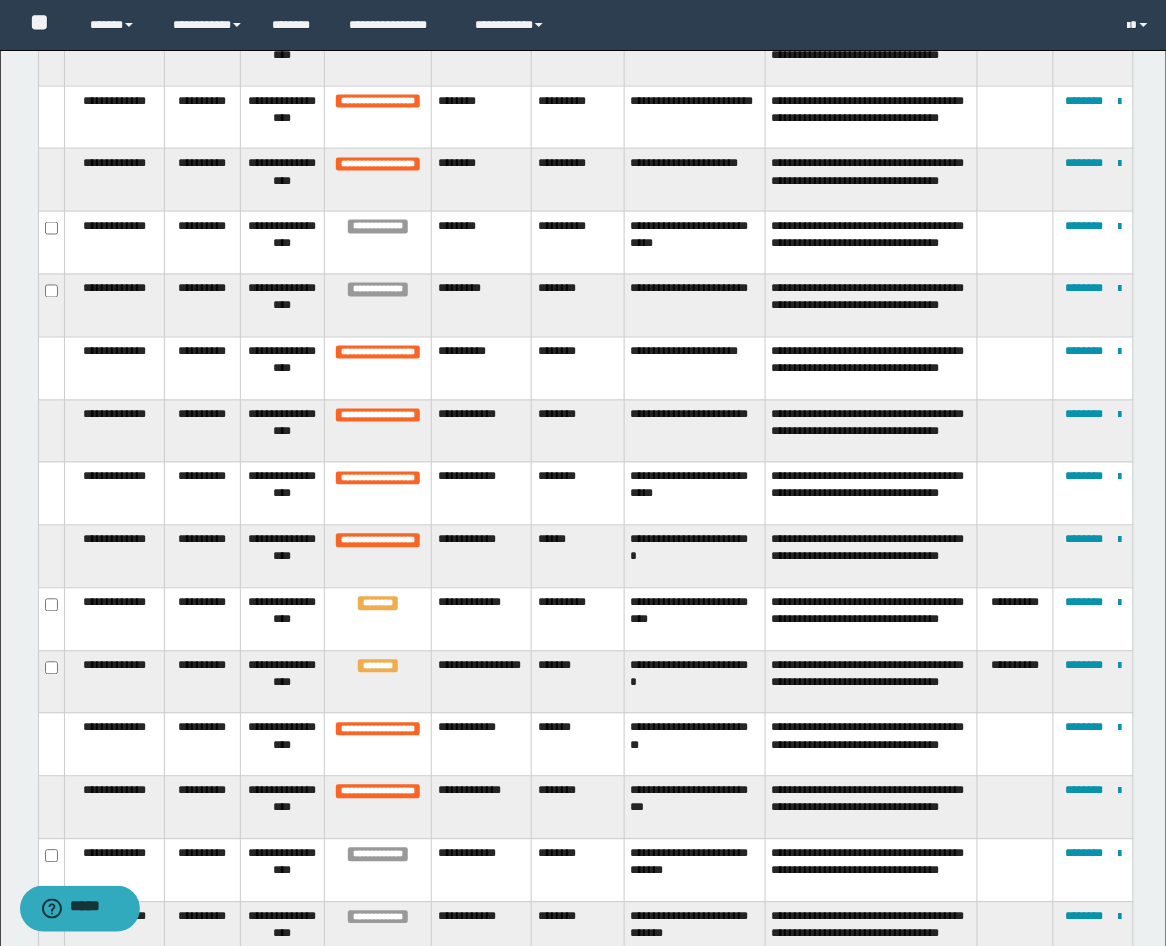 scroll, scrollTop: 2385, scrollLeft: 0, axis: vertical 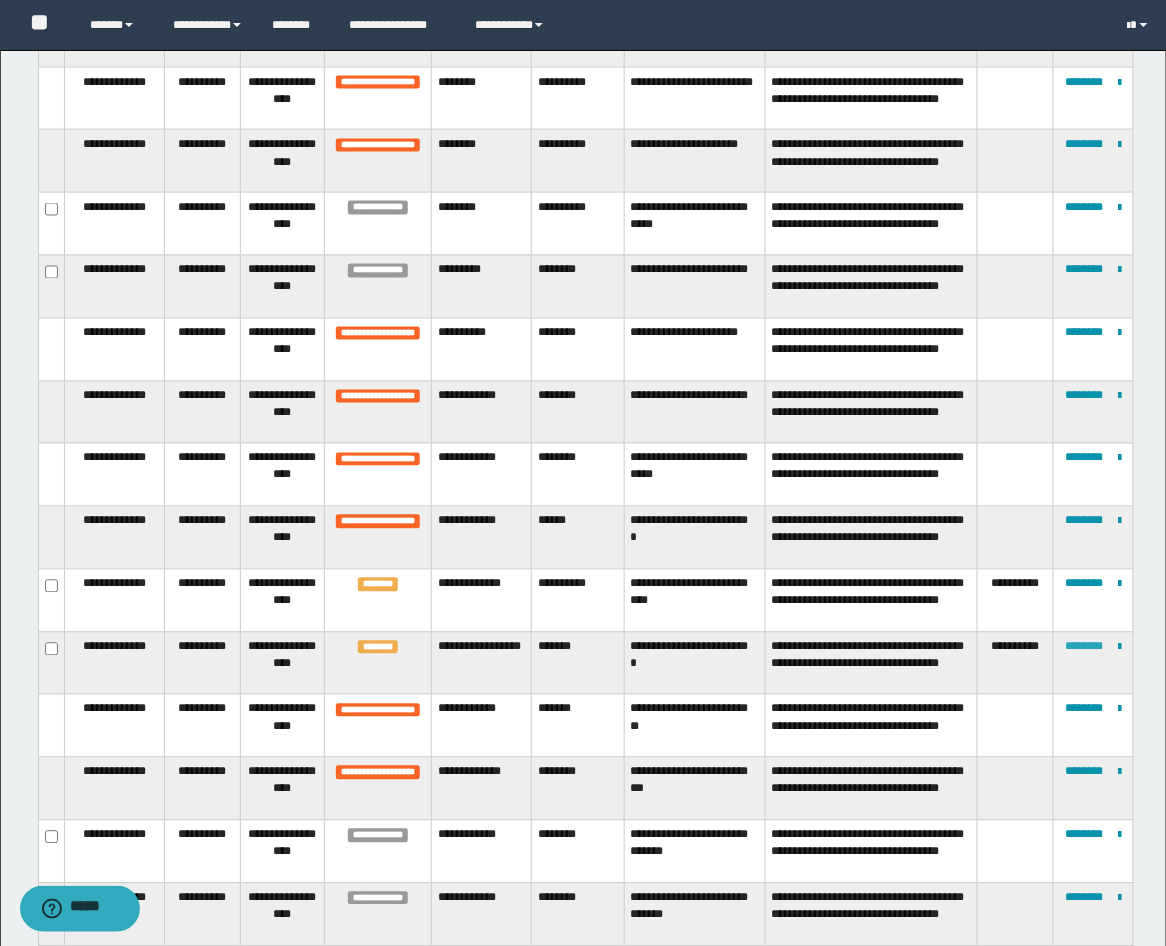 click on "********" at bounding box center (1084, 647) 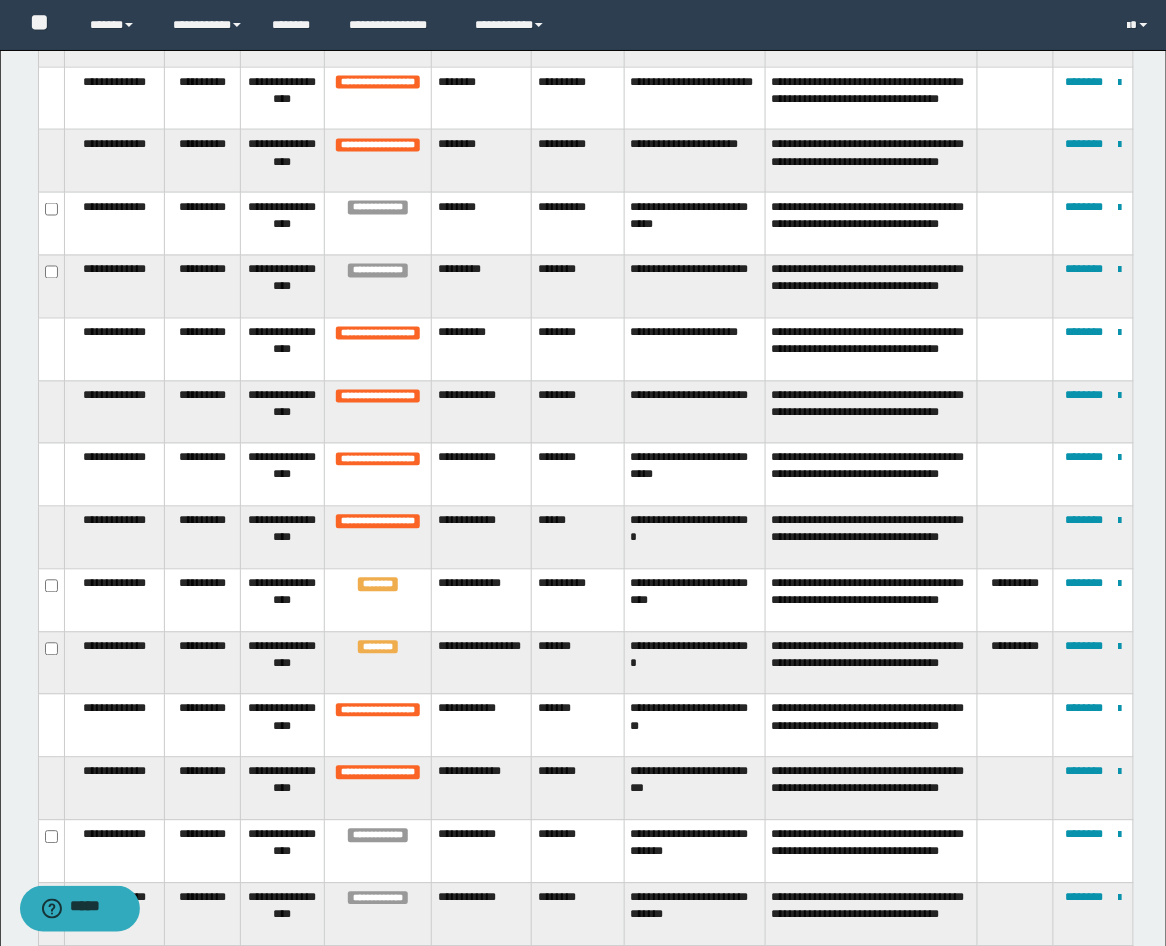 scroll, scrollTop: 3, scrollLeft: 0, axis: vertical 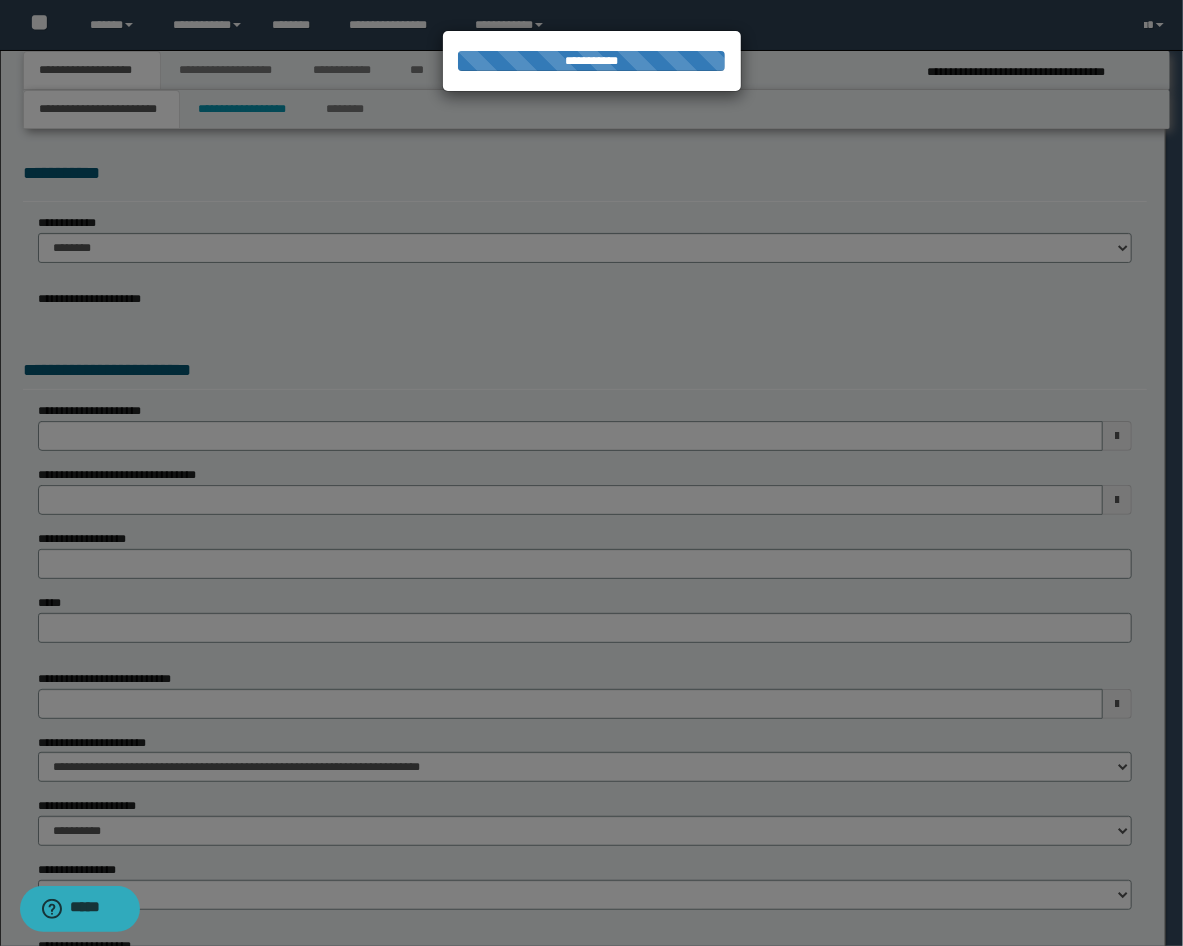 select on "**" 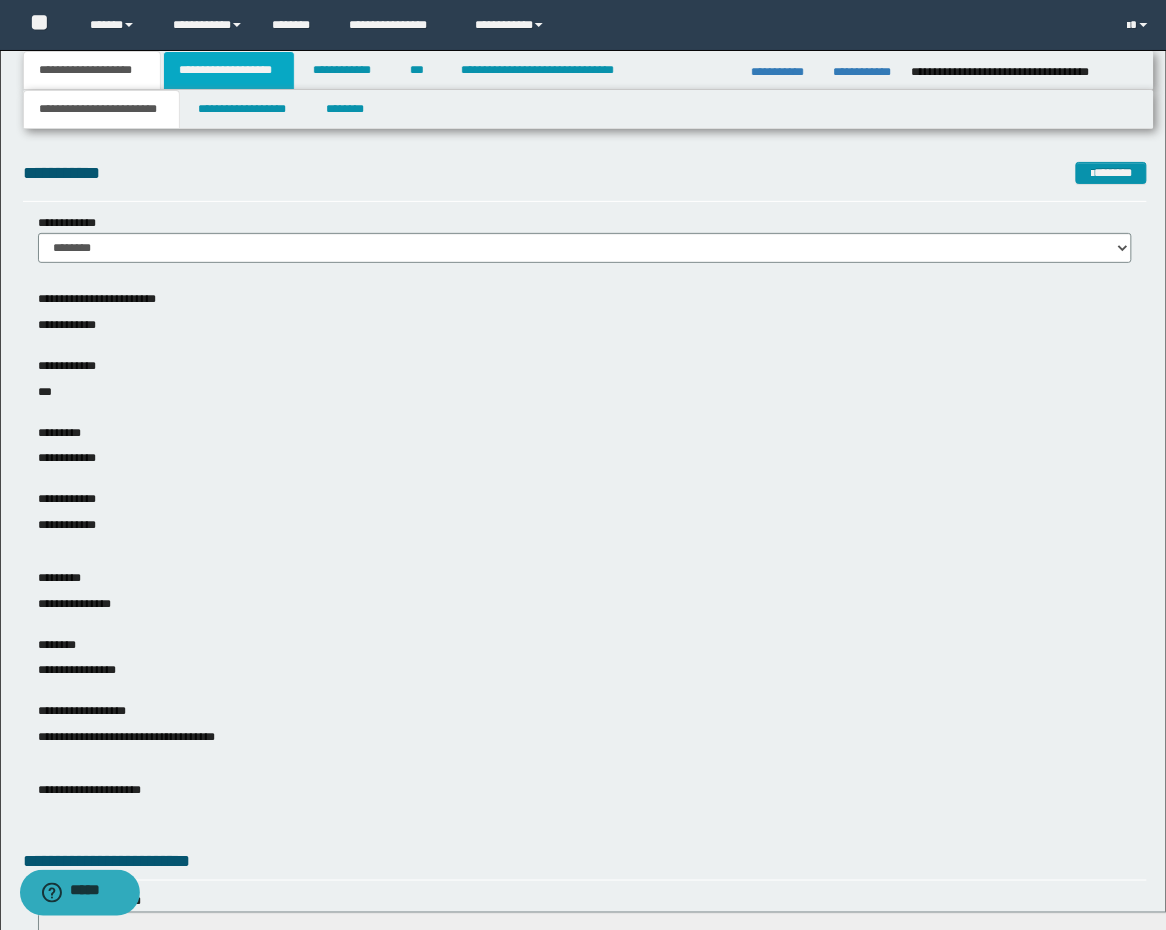 click on "**********" at bounding box center (229, 70) 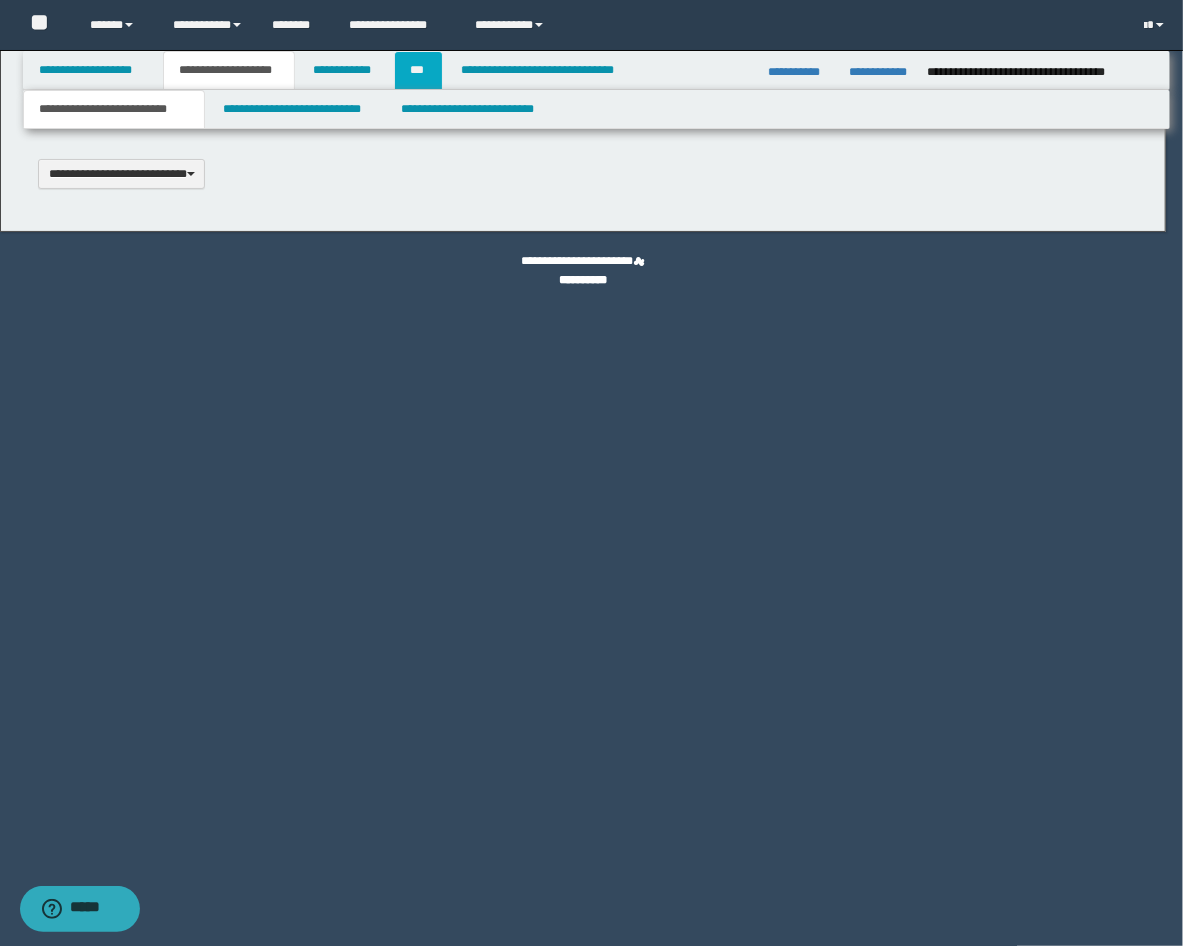 type 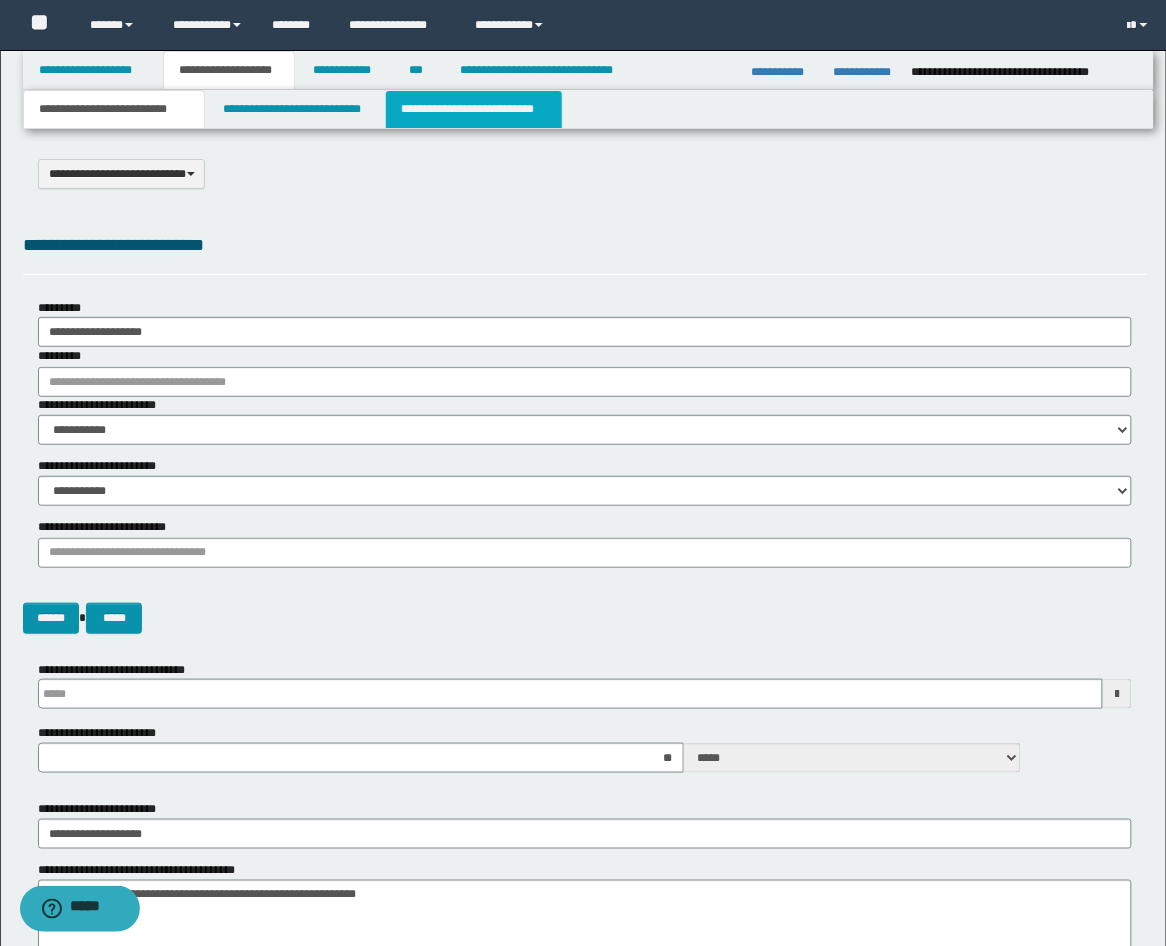 click on "**********" at bounding box center (474, 109) 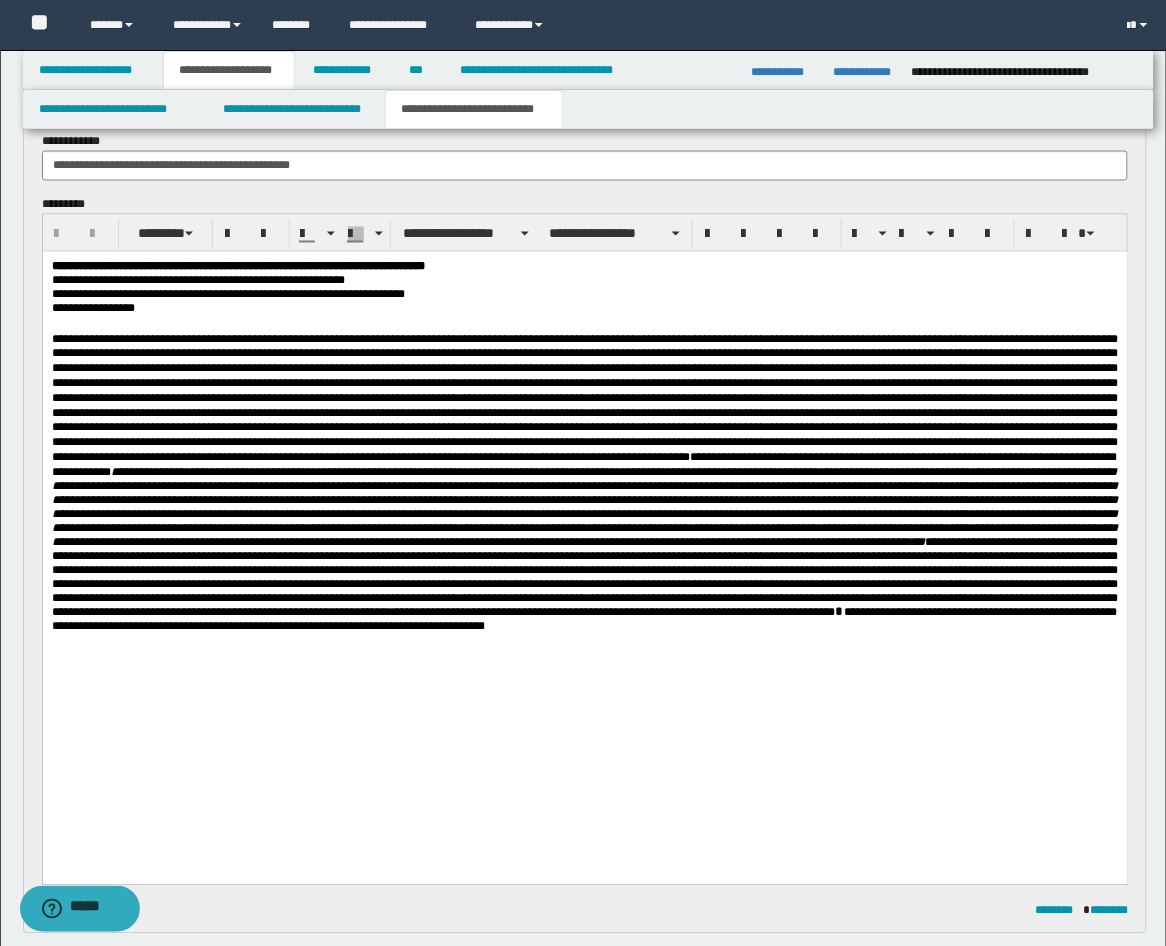 scroll, scrollTop: 741, scrollLeft: 0, axis: vertical 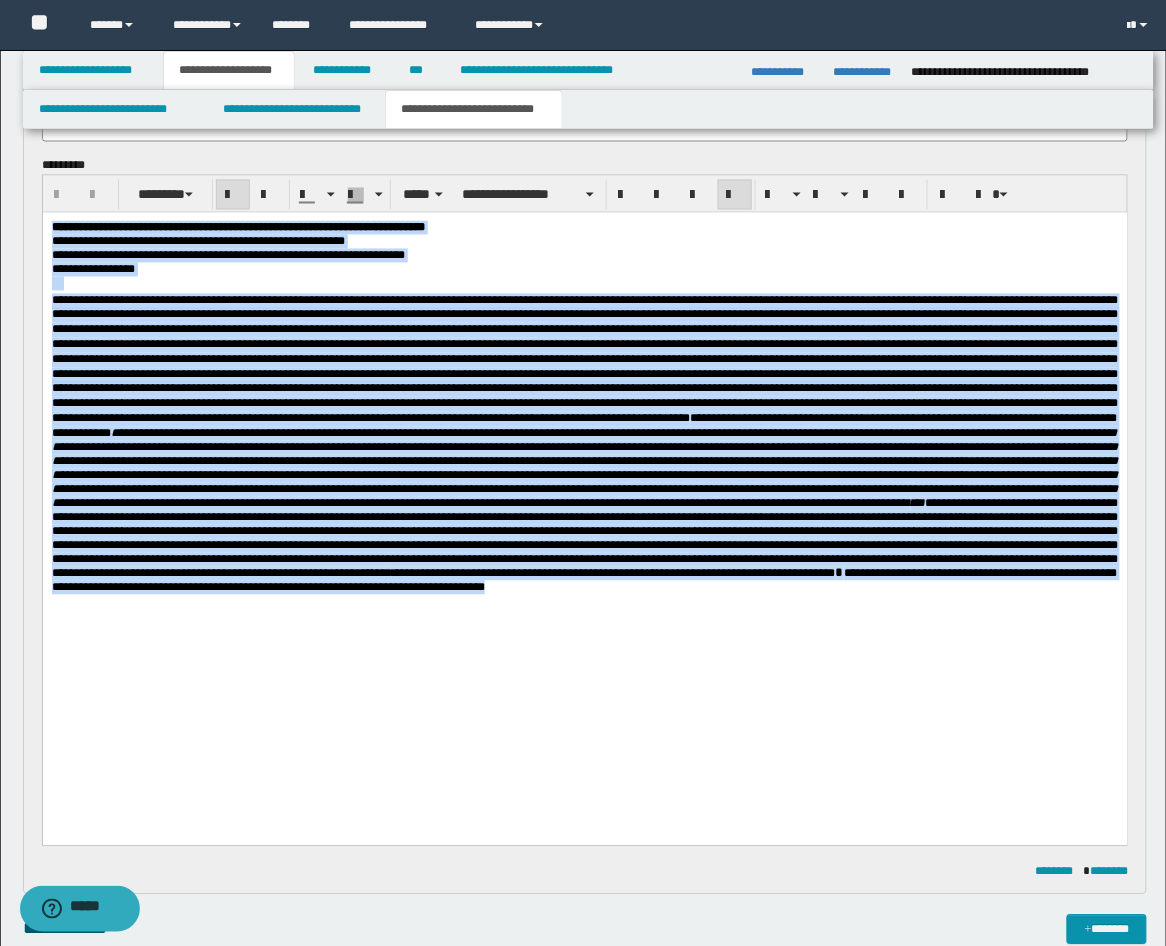 drag, startPoint x: 339, startPoint y: 684, endPoint x: -10, endPoint y: 160, distance: 629.5848 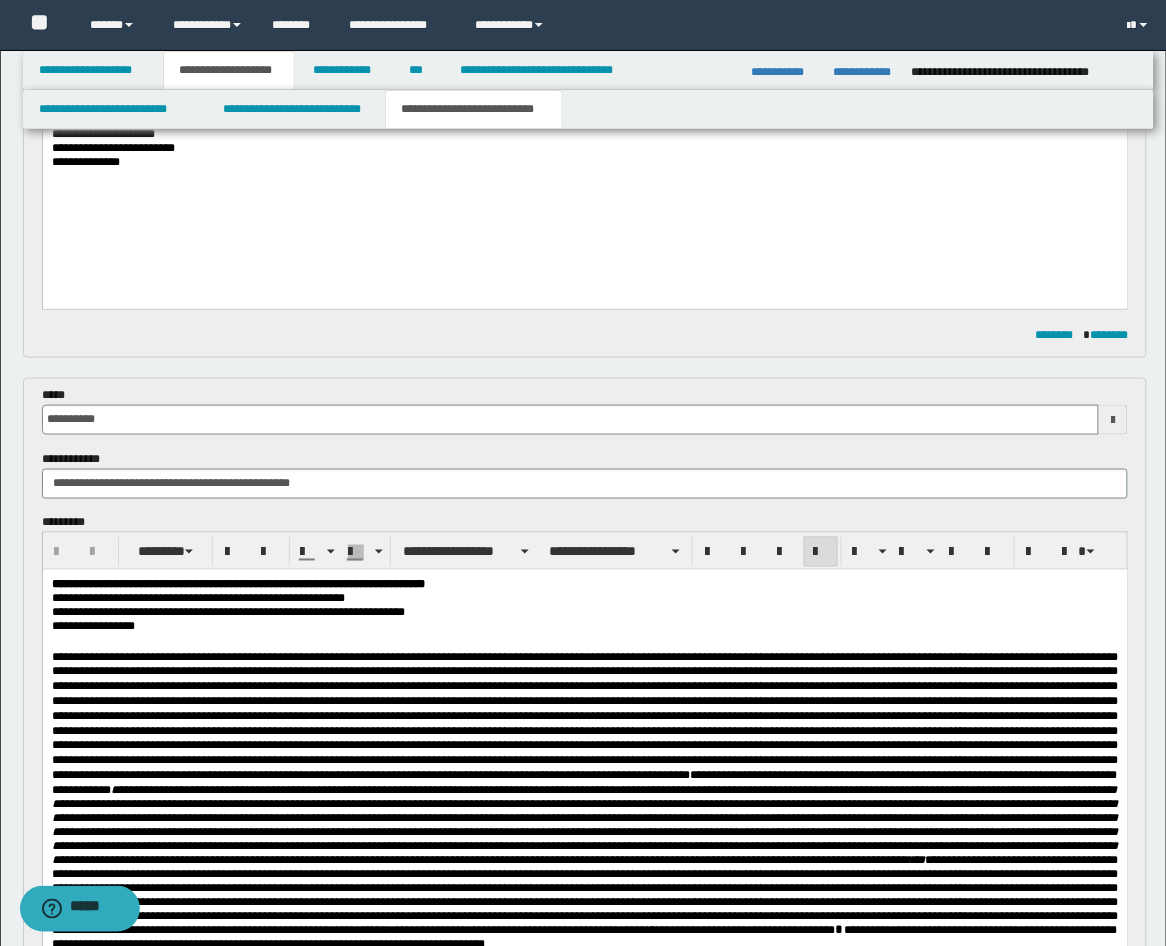 scroll, scrollTop: 370, scrollLeft: 0, axis: vertical 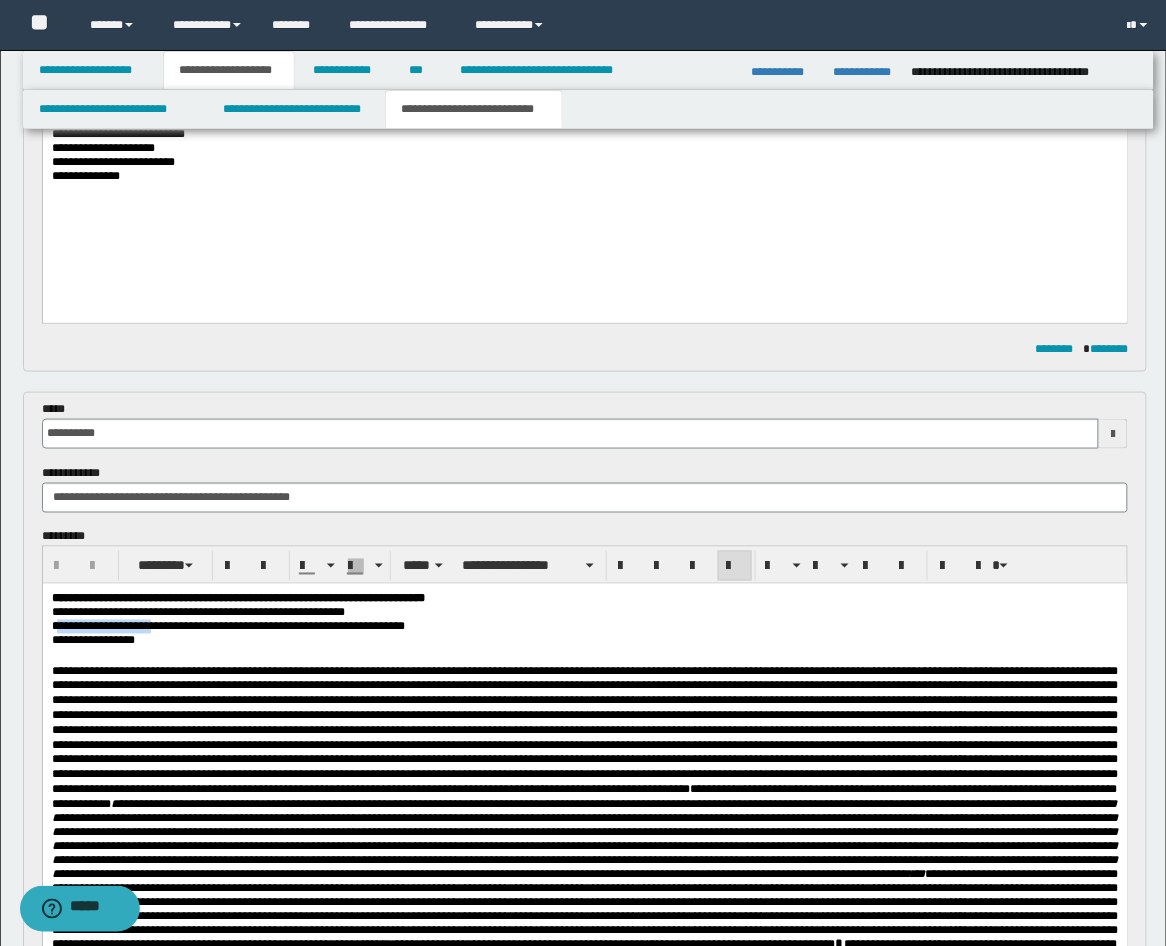 drag, startPoint x: 160, startPoint y: 641, endPoint x: 62, endPoint y: 631, distance: 98.50888 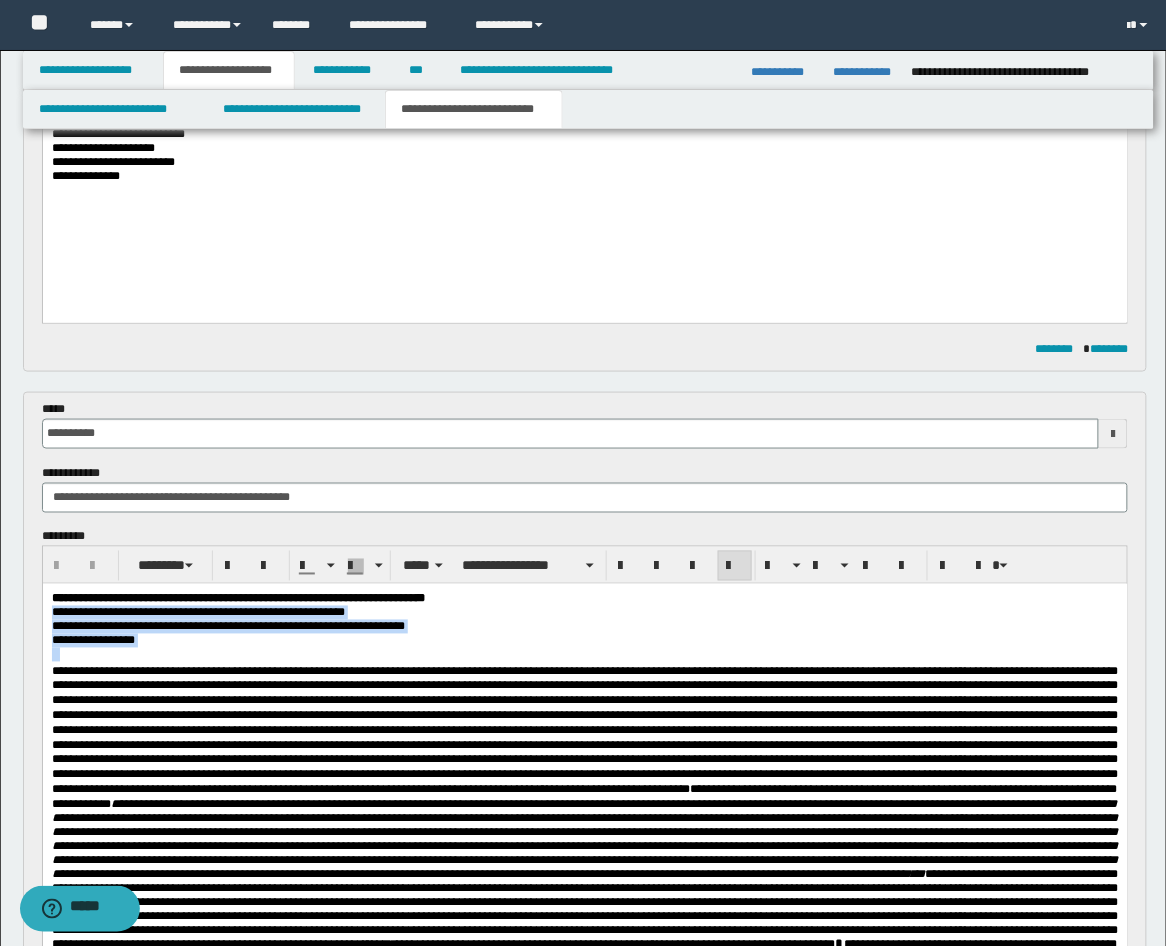drag, startPoint x: 183, startPoint y: 665, endPoint x: 54, endPoint y: 1206, distance: 556.16724 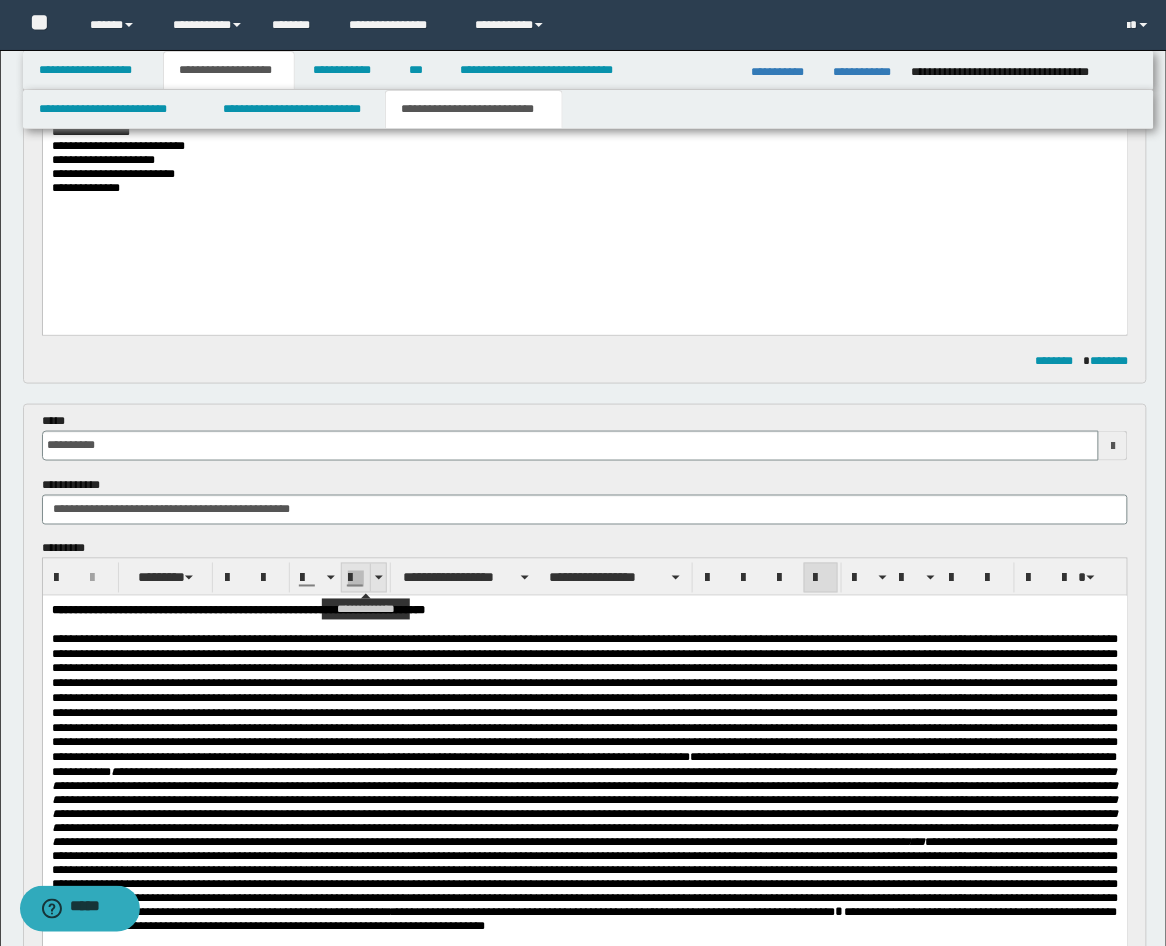 scroll, scrollTop: 0, scrollLeft: 0, axis: both 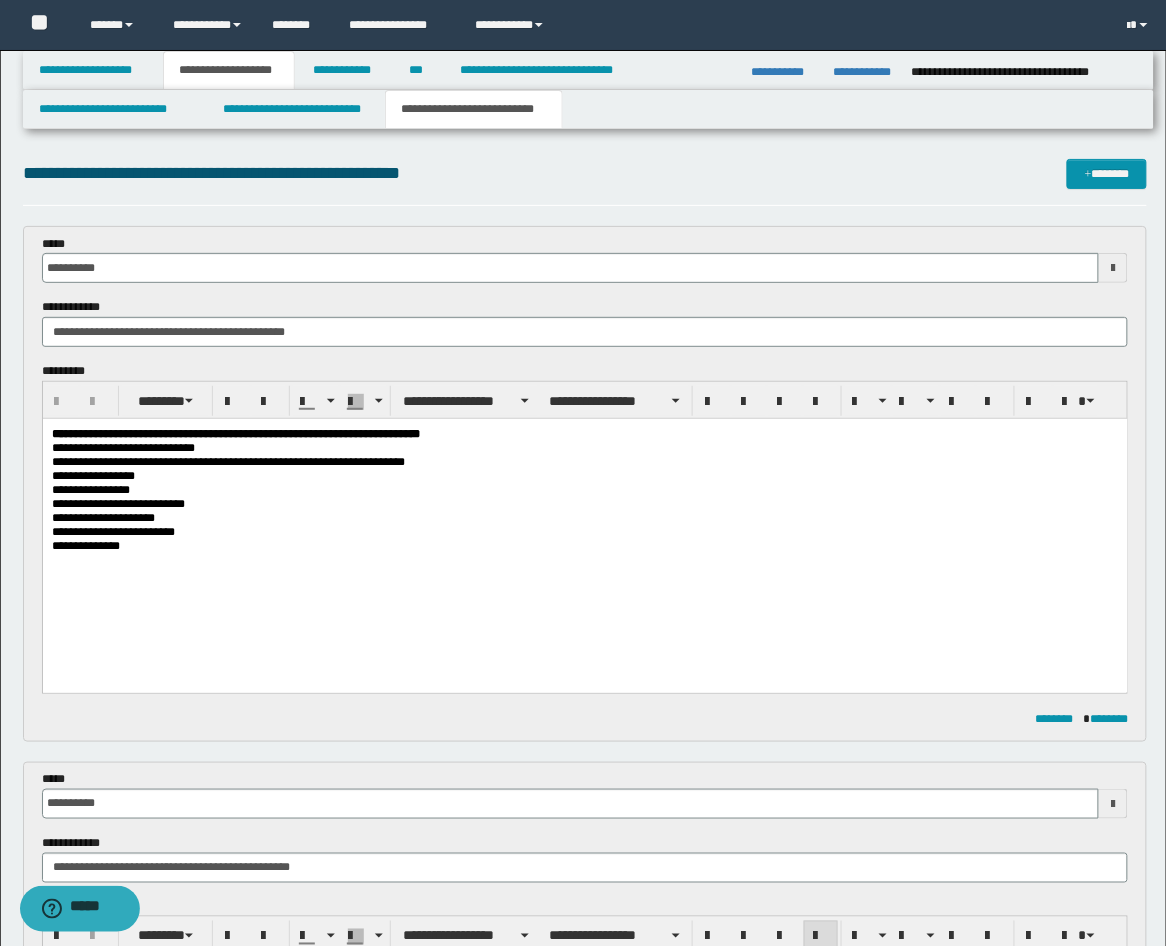 click at bounding box center (1113, 268) 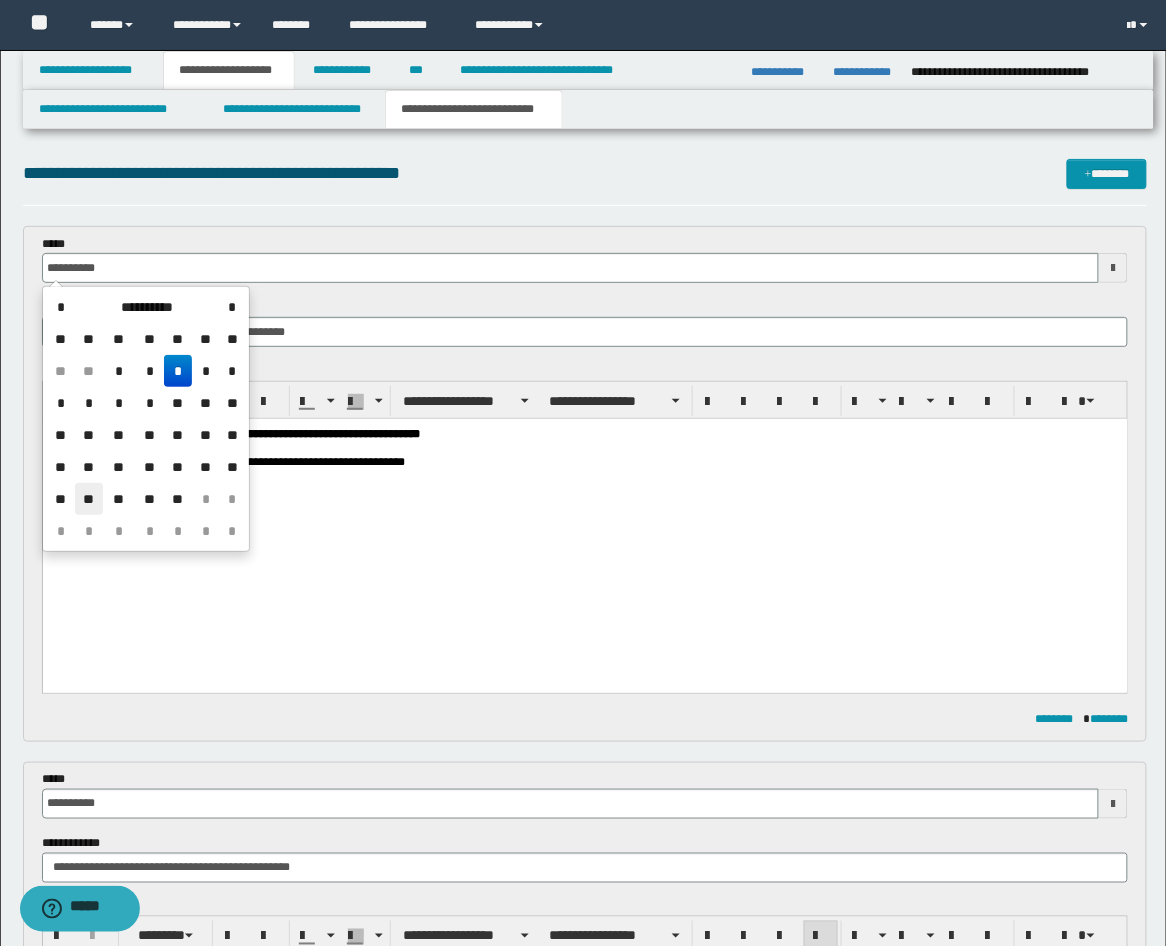 click on "**" at bounding box center (89, 499) 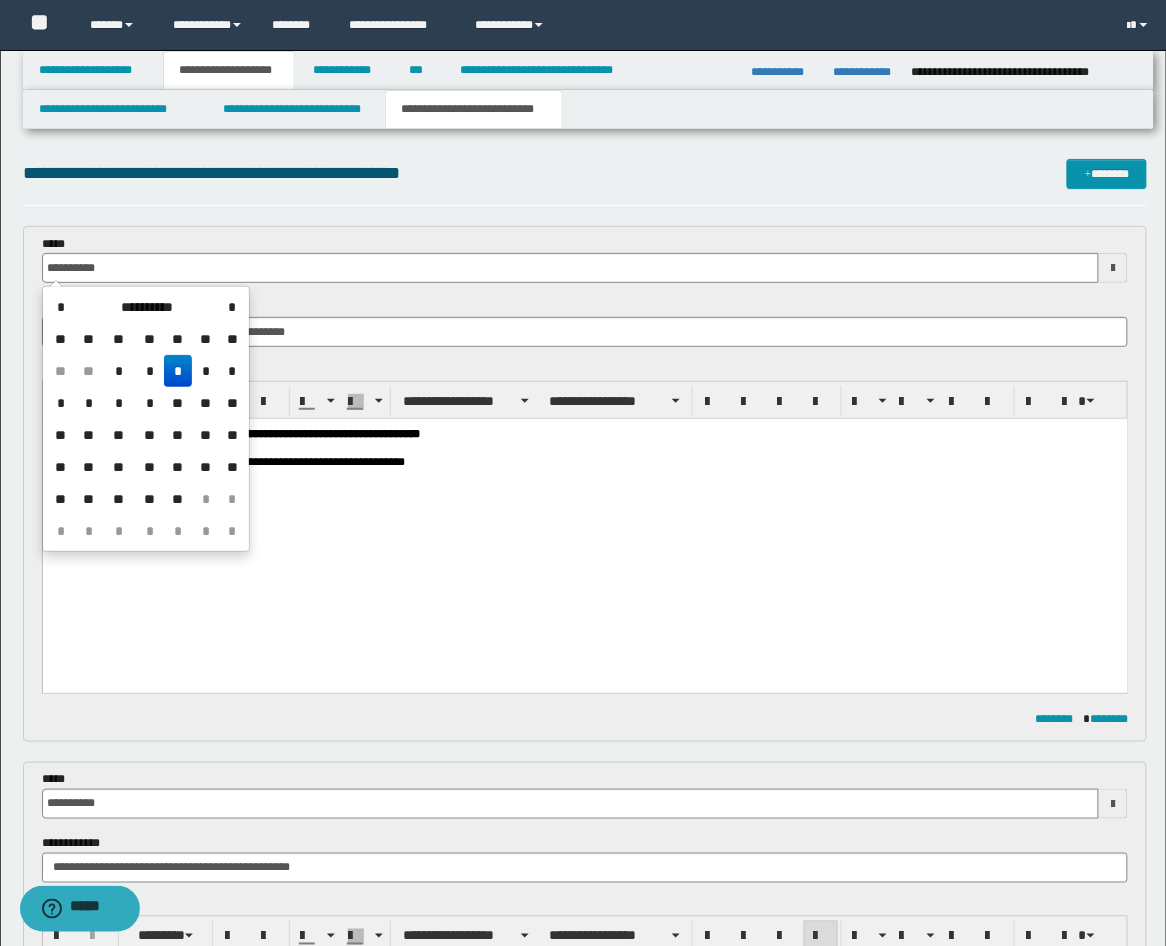 type on "**********" 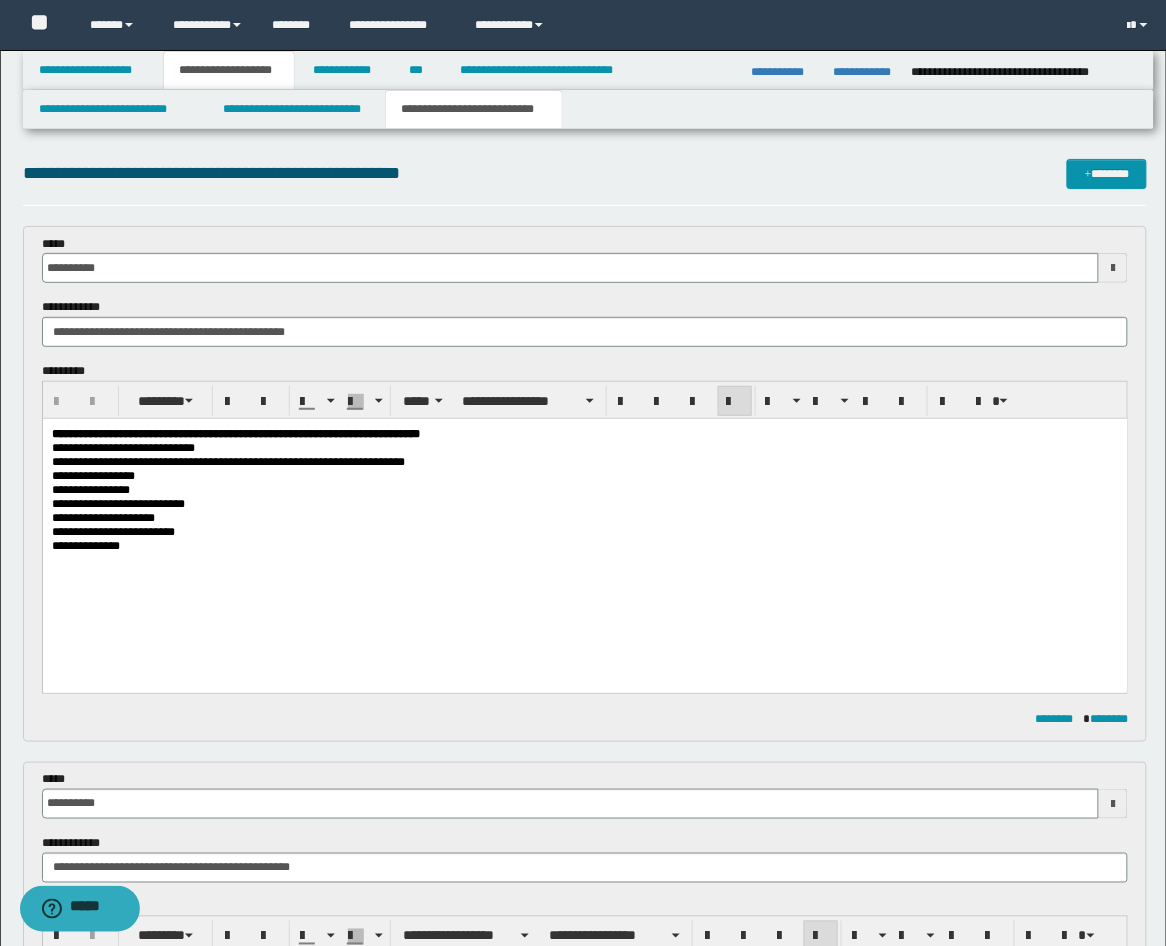 click on "**********" at bounding box center [584, 489] 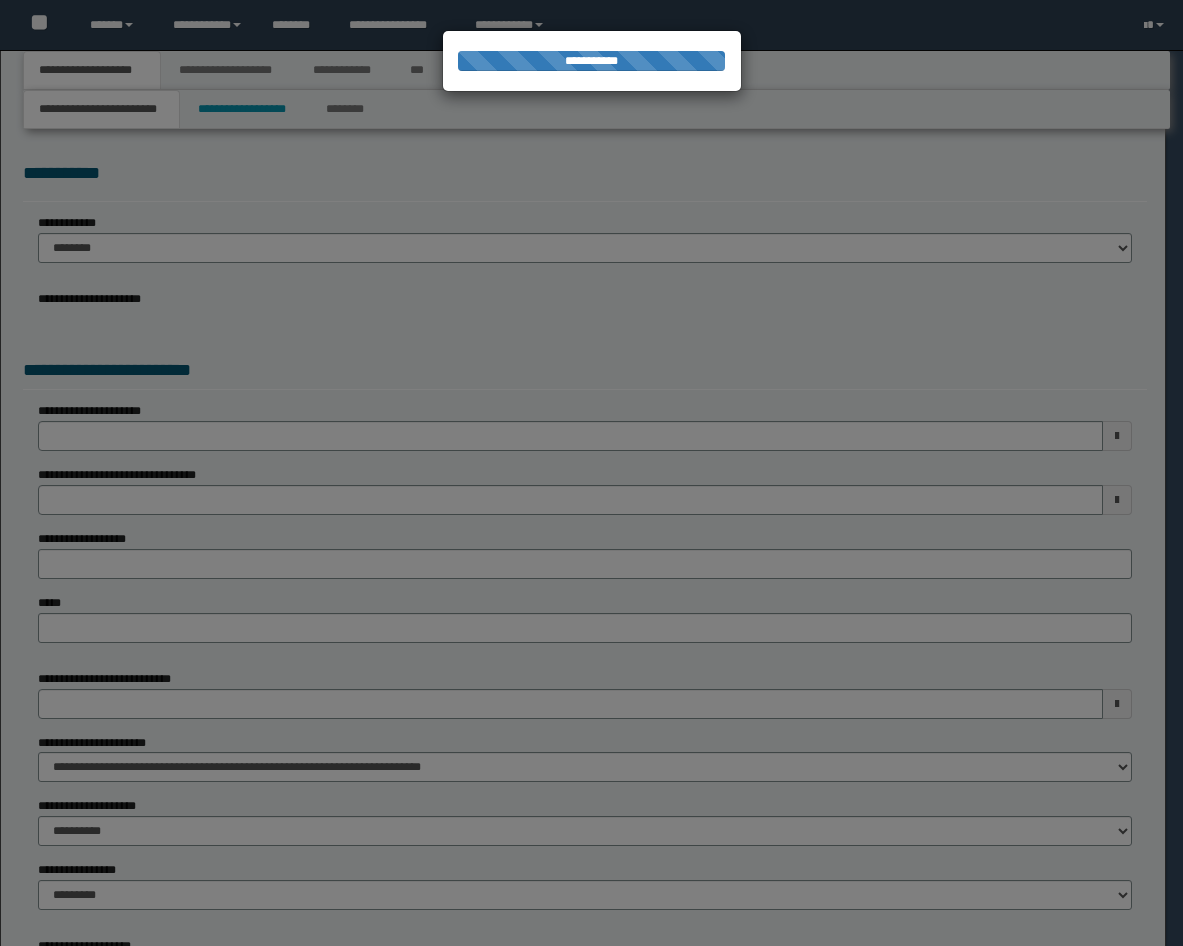 scroll, scrollTop: 0, scrollLeft: 0, axis: both 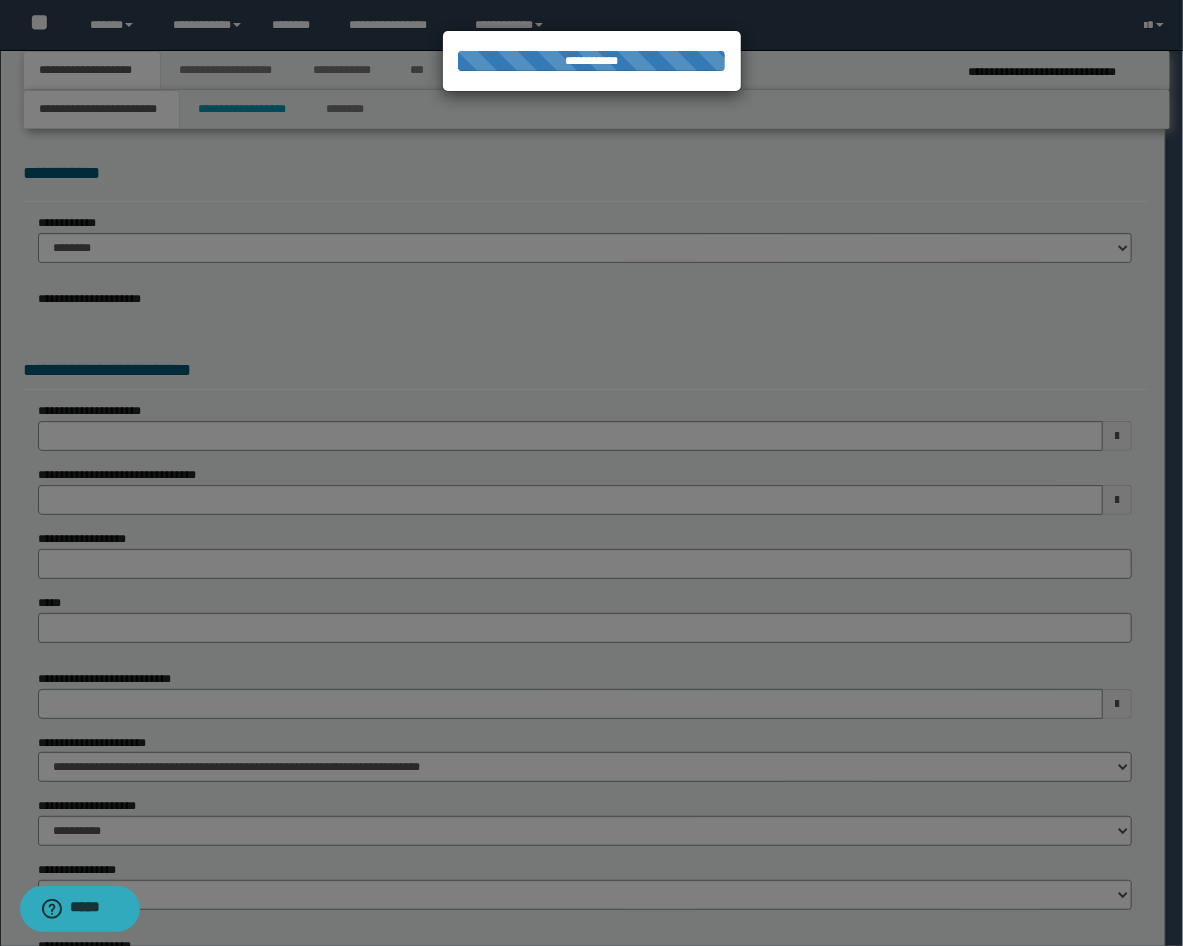 select on "**" 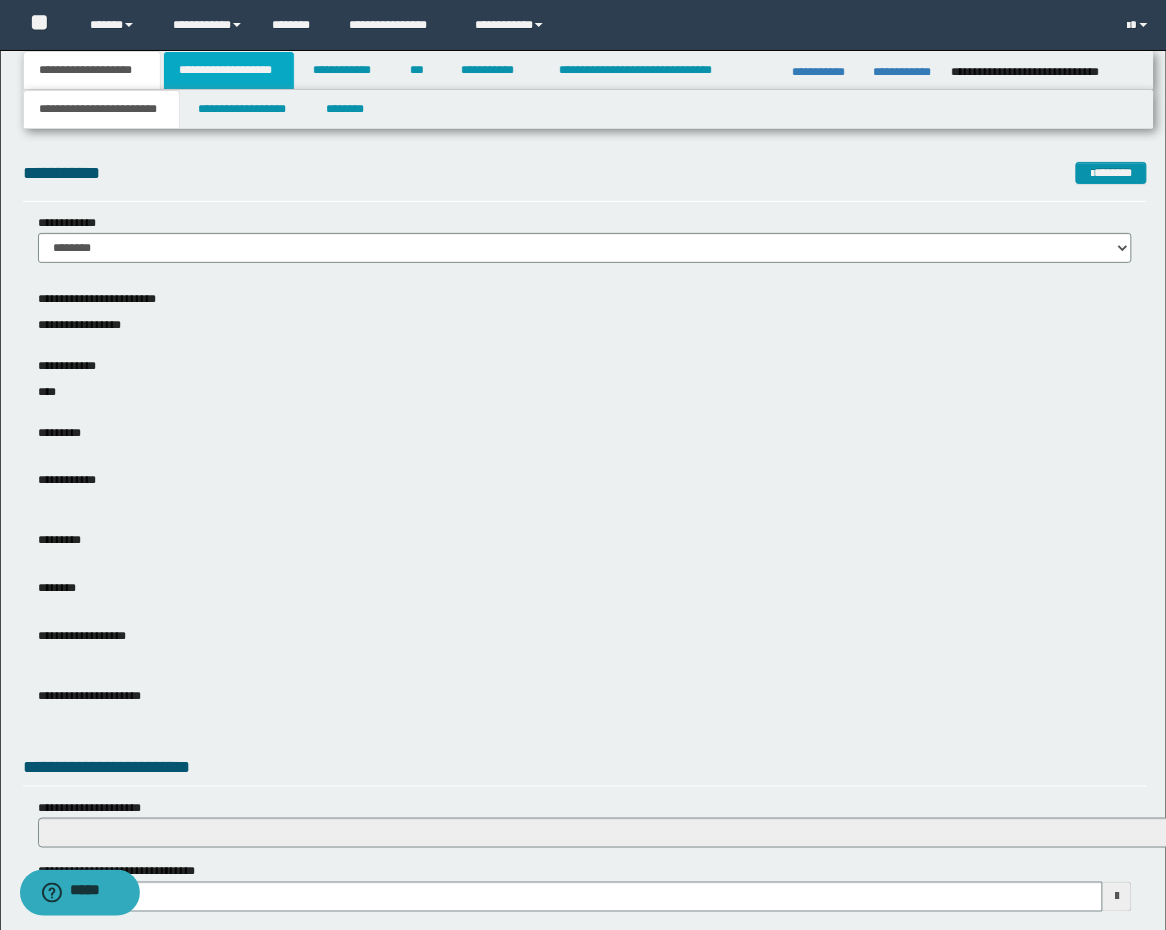 click on "**********" at bounding box center (229, 70) 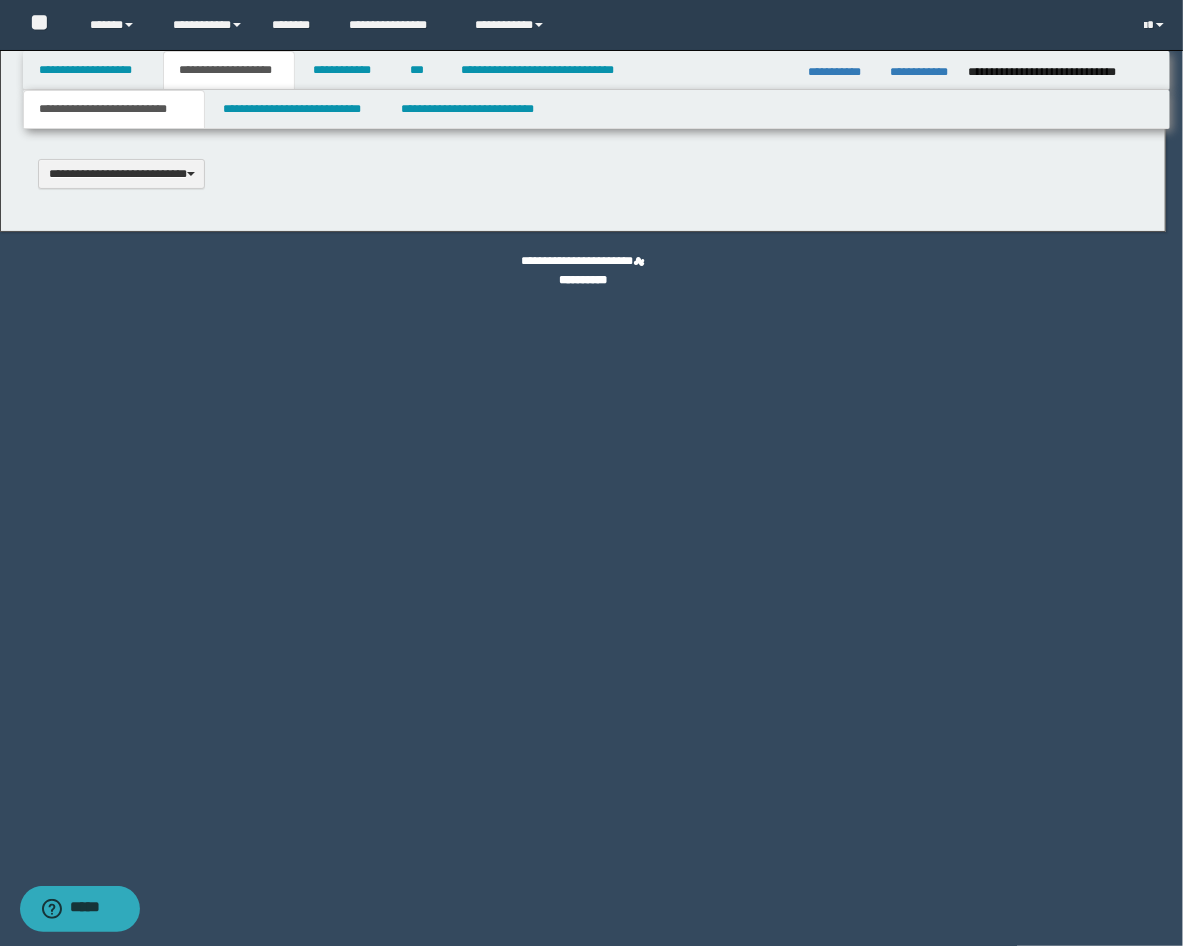 type 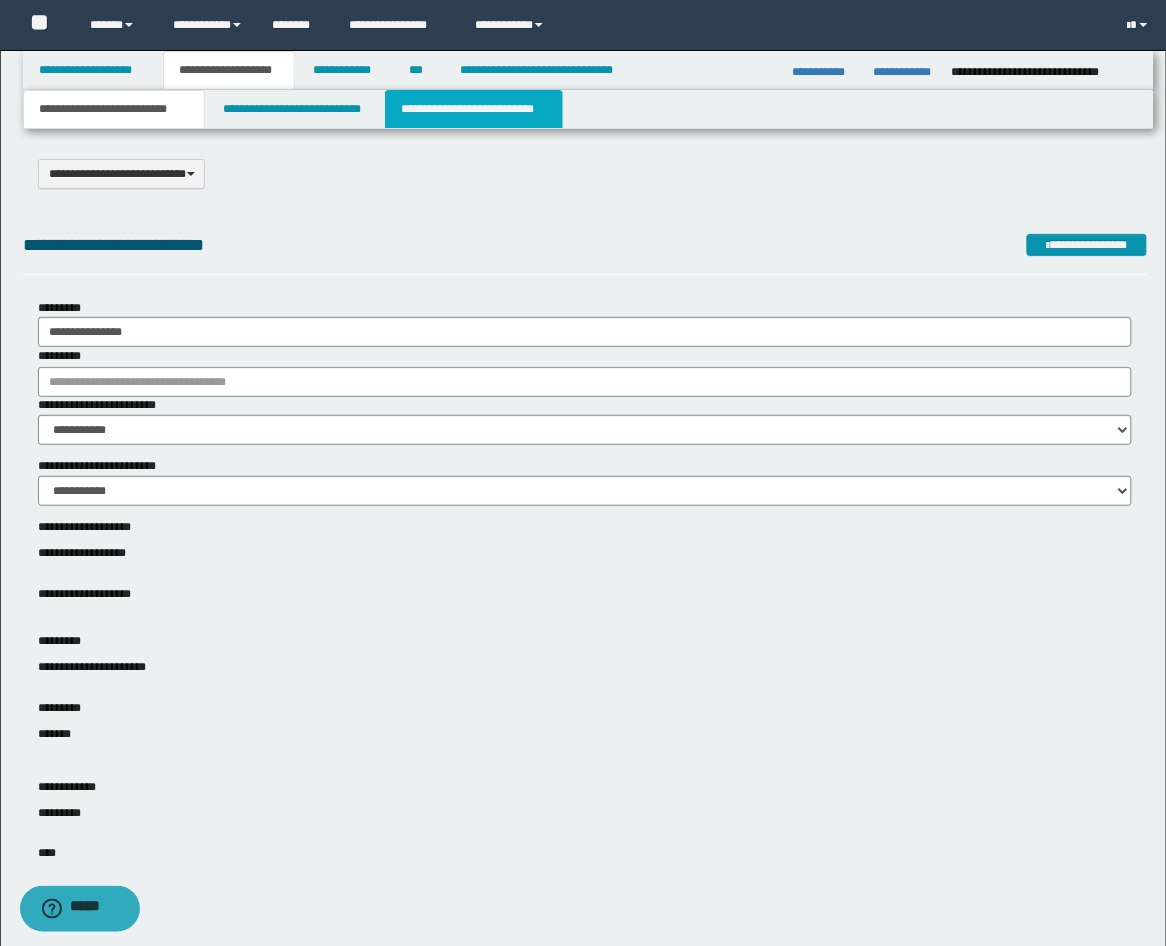 click on "**********" at bounding box center [474, 109] 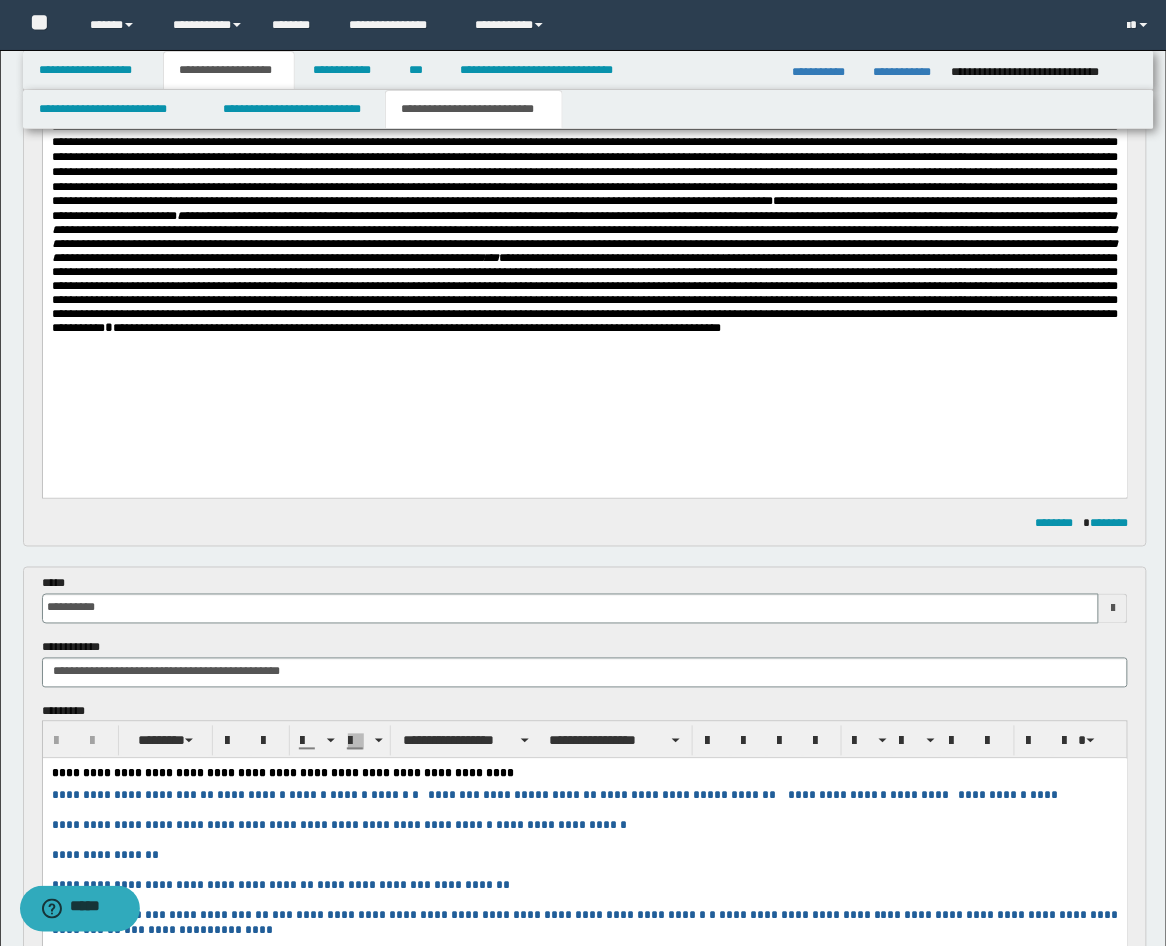 scroll, scrollTop: 741, scrollLeft: 0, axis: vertical 